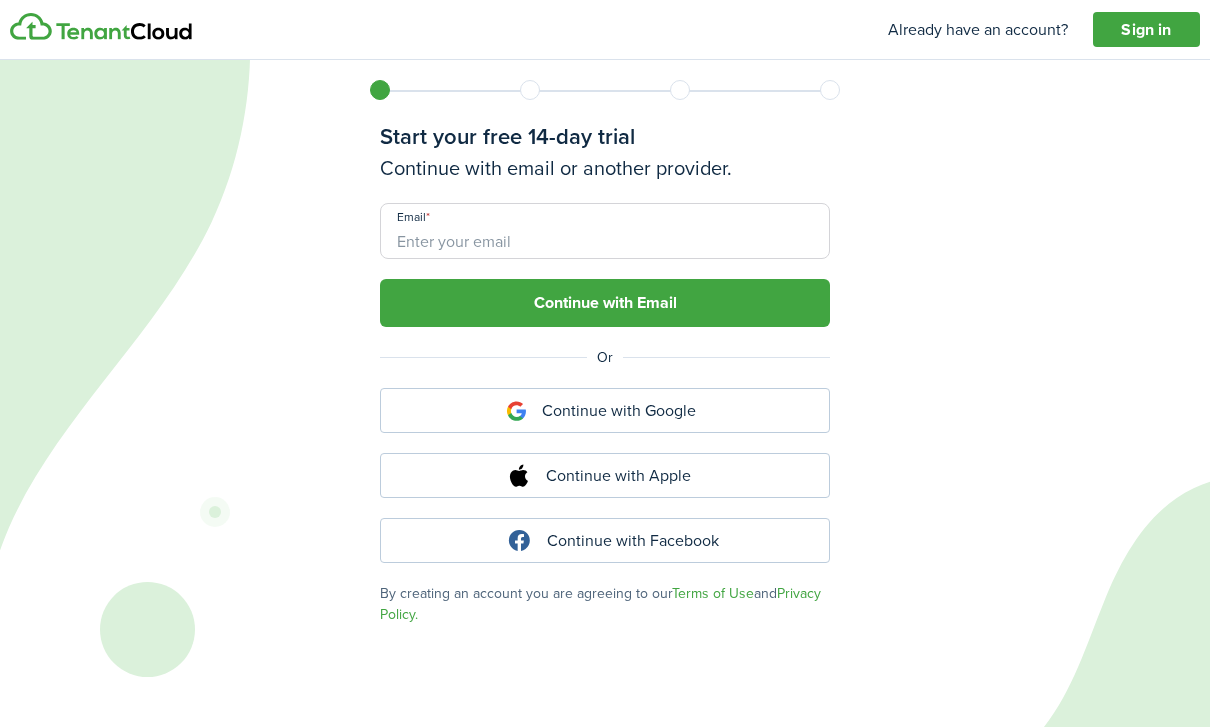 scroll, scrollTop: 0, scrollLeft: 0, axis: both 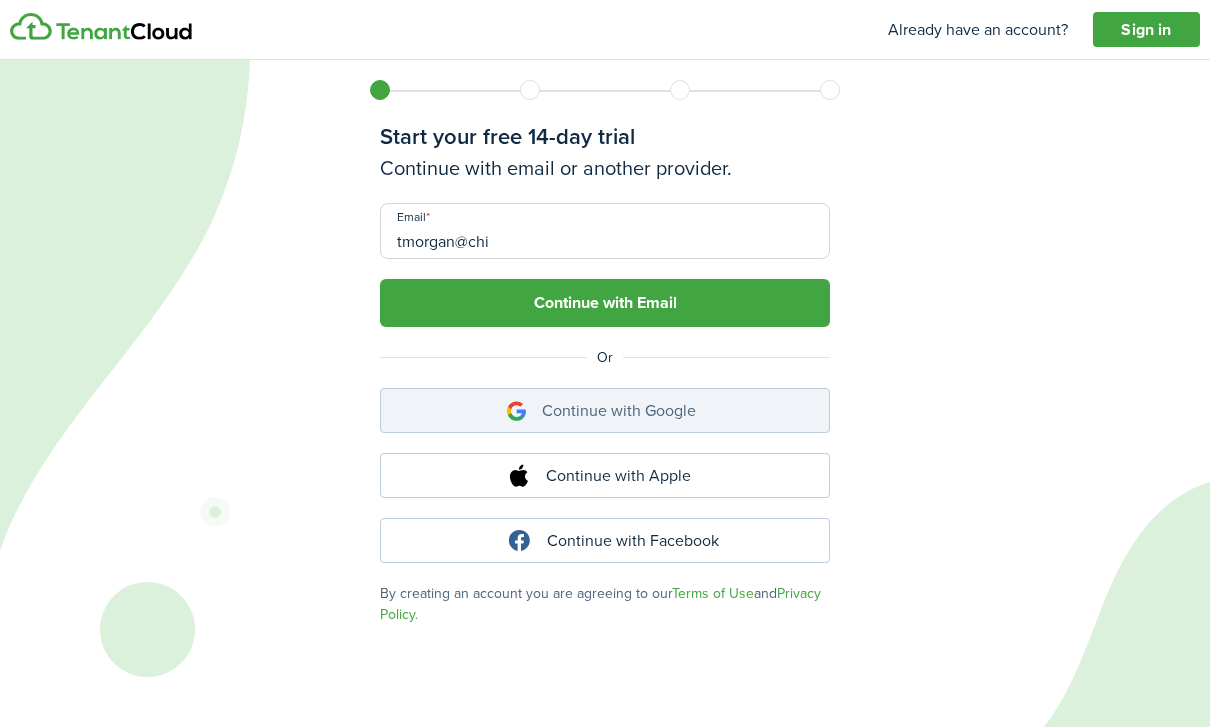type on "tmorgan@chi" 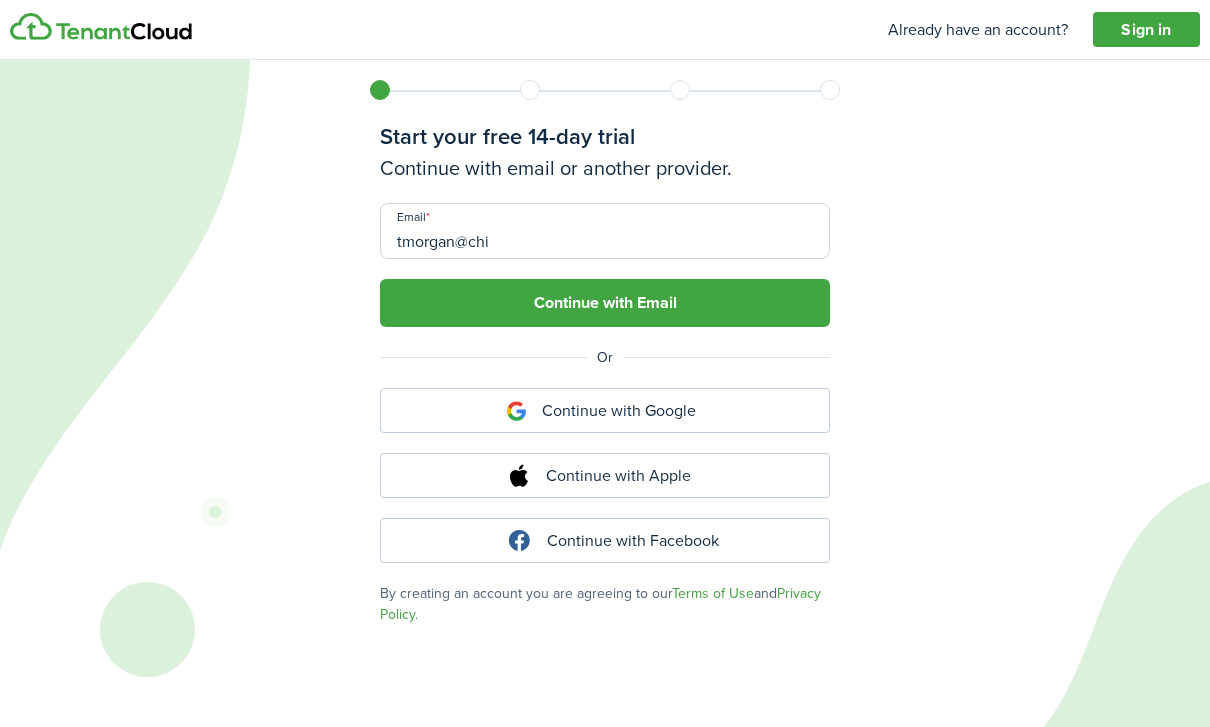 click on "tmorgan@chi" at bounding box center [605, 231] 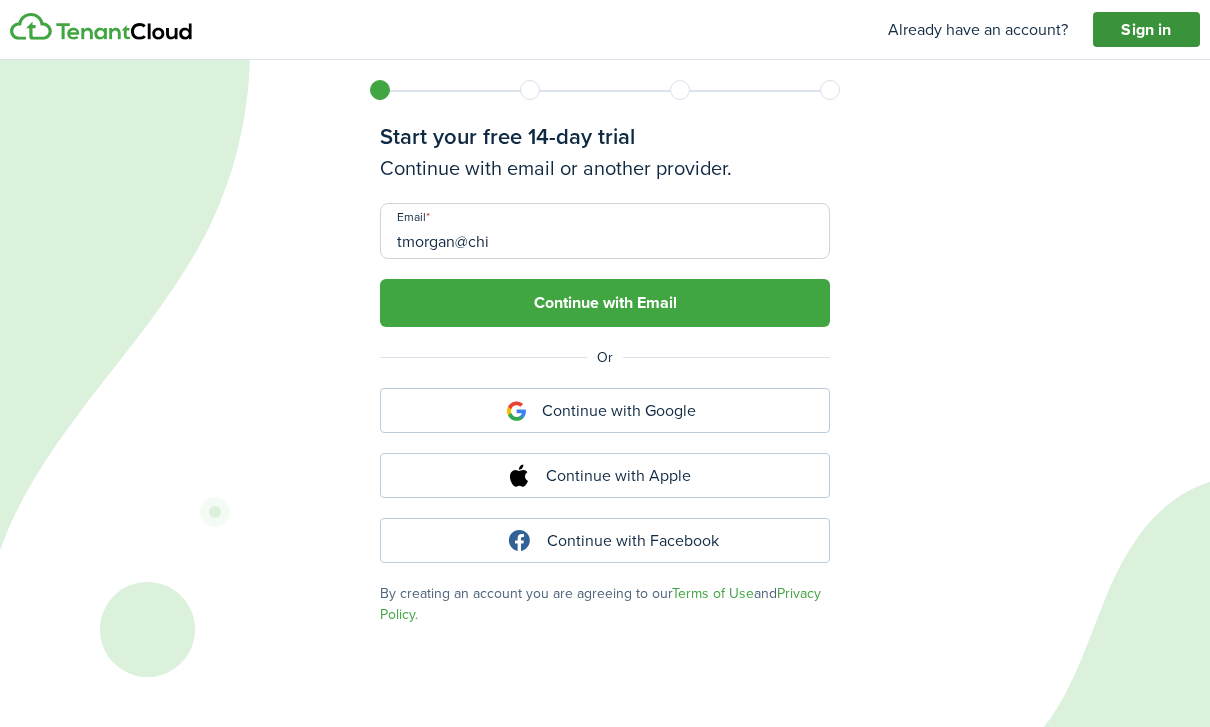 click on "Sign in" 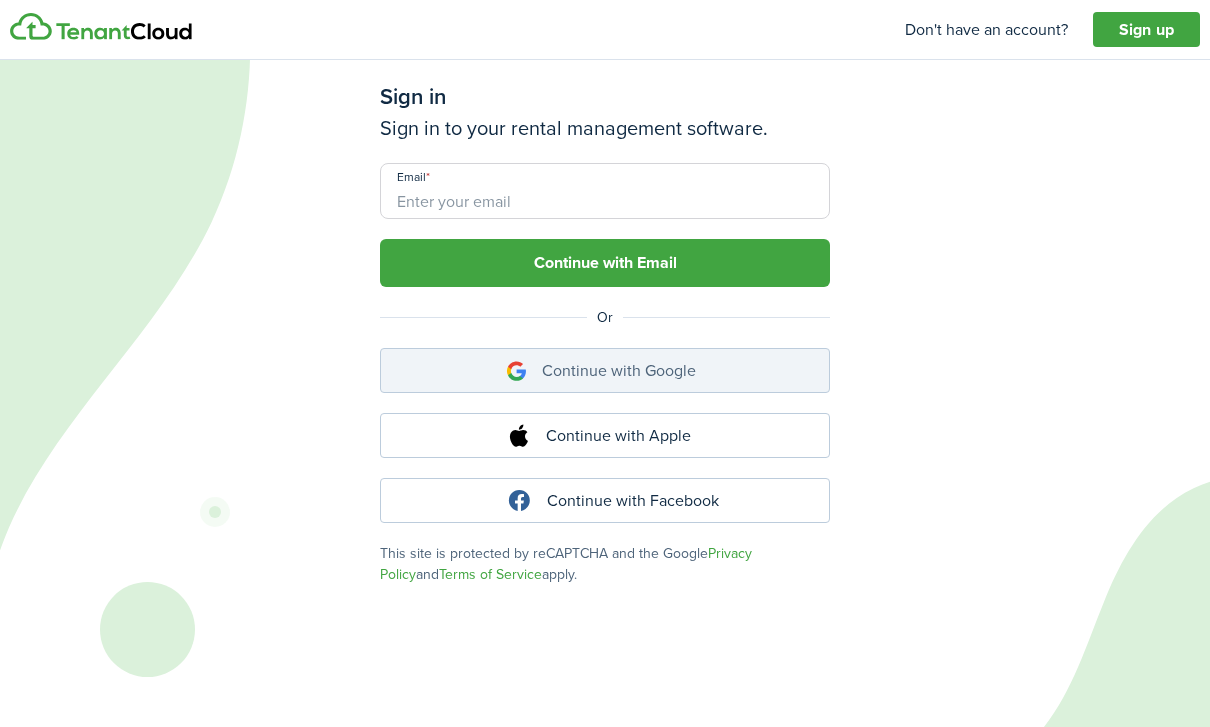 click on "Continue with Google" 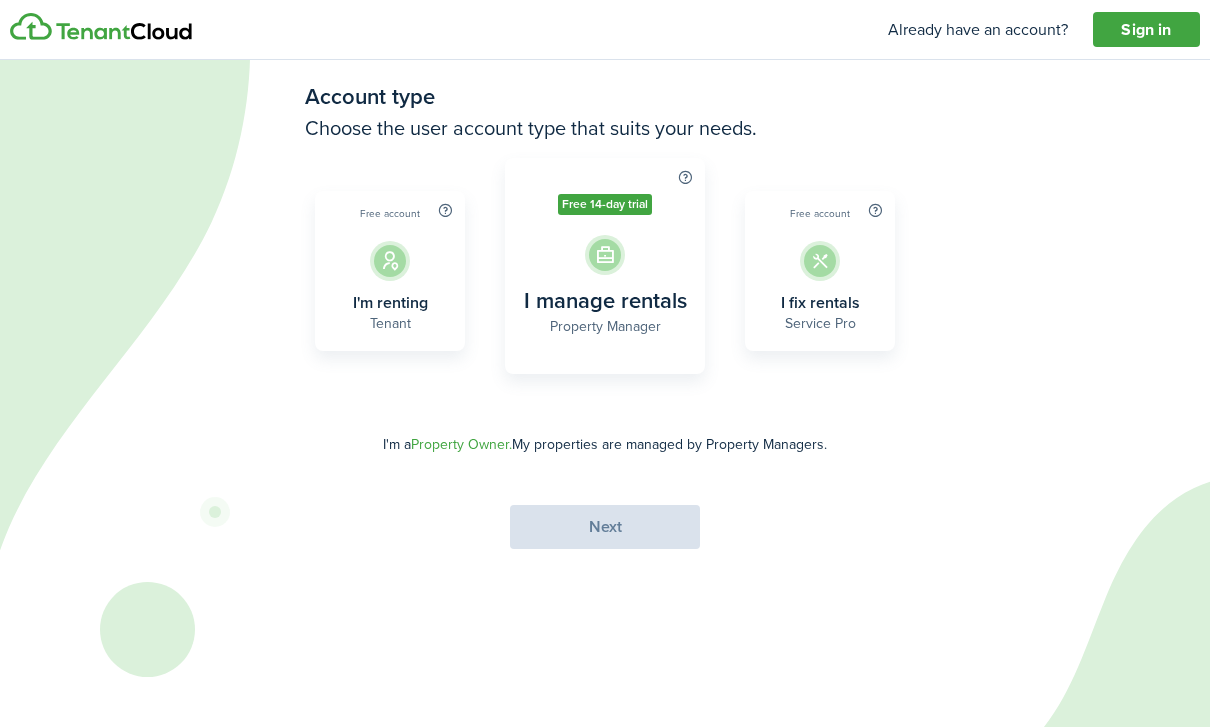 click 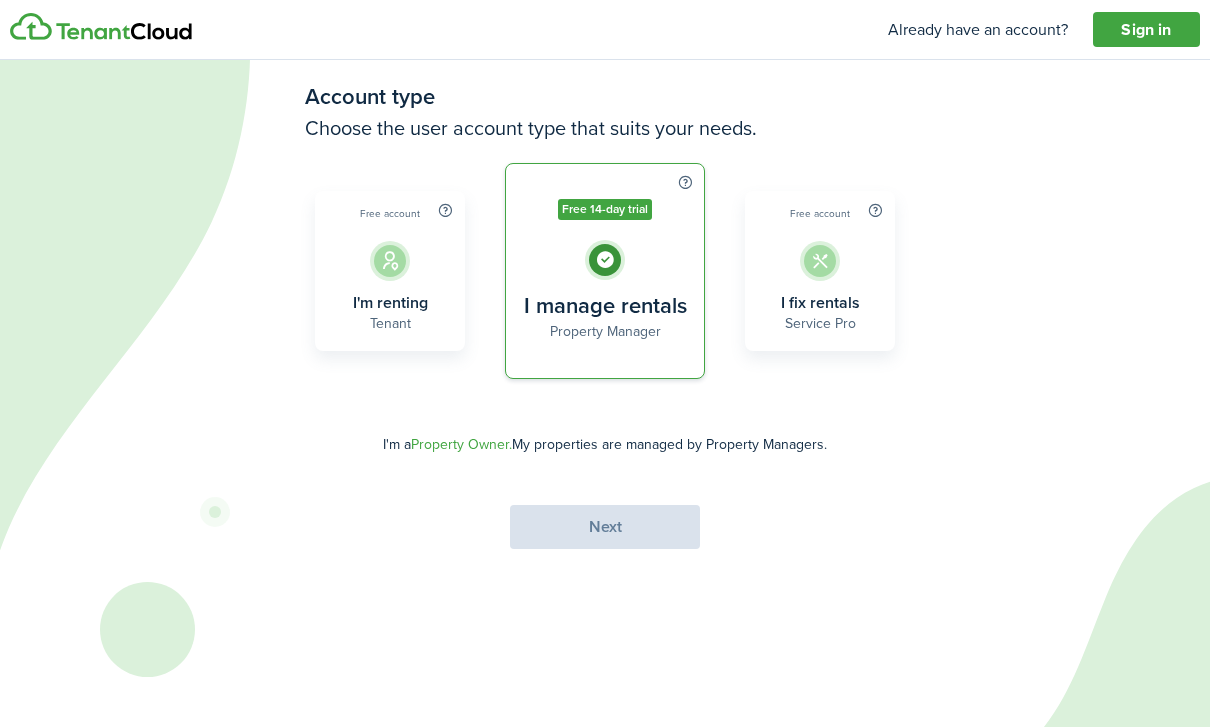 radio on "true" 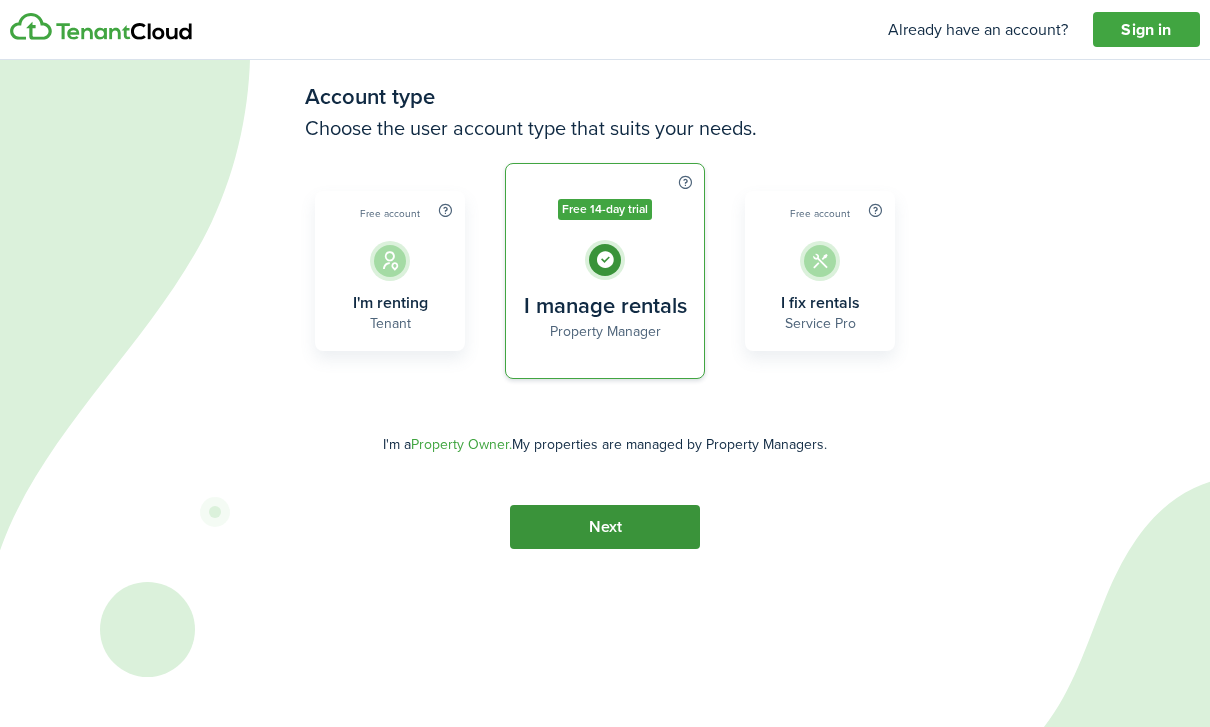click on "Next" at bounding box center [605, 527] 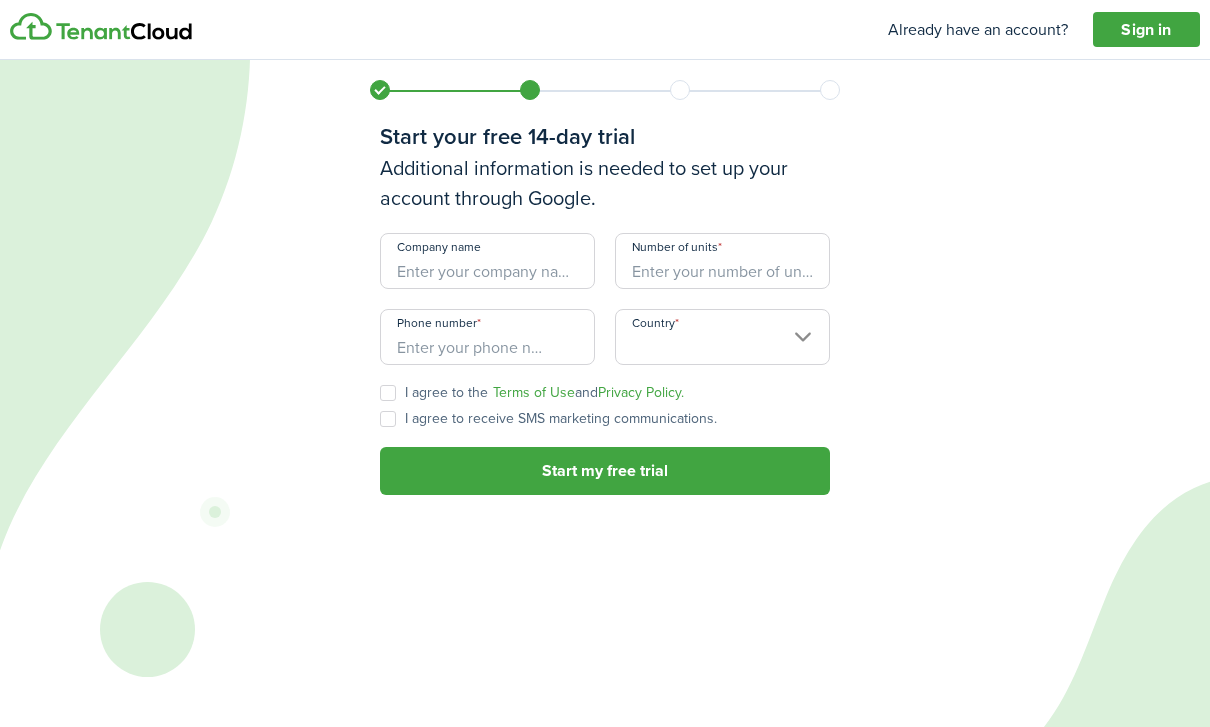 click on "Company name" at bounding box center (487, 261) 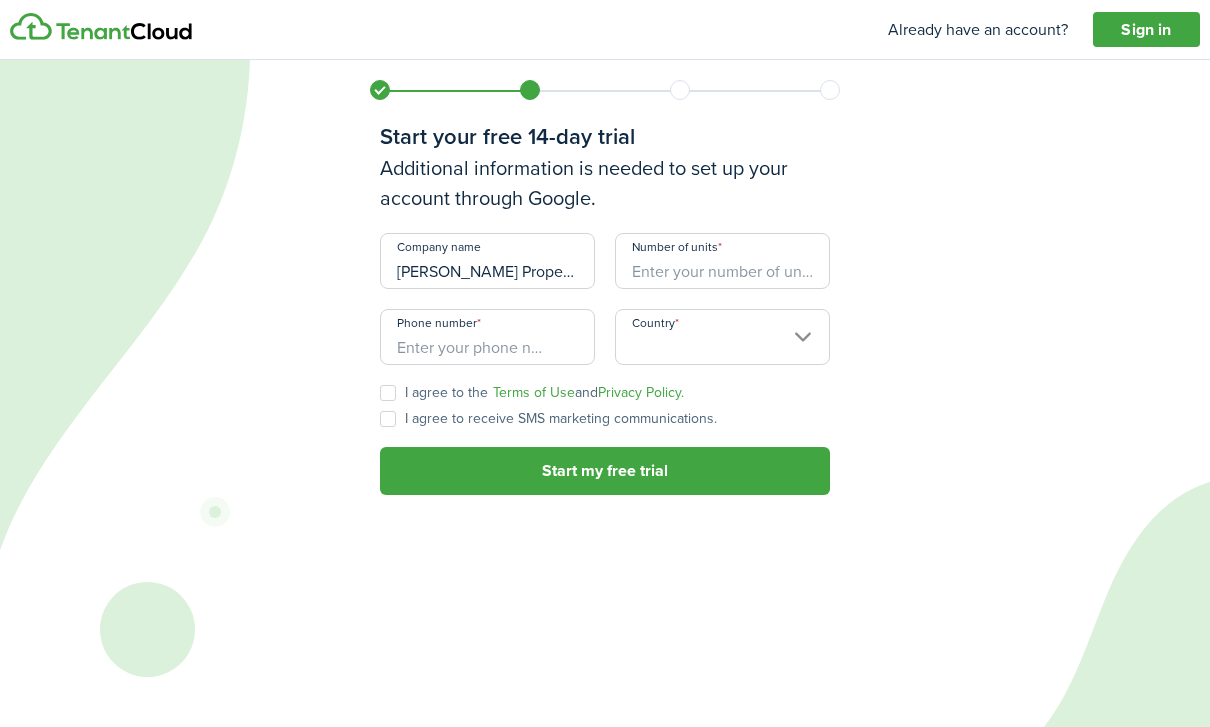 click on "[PERSON_NAME] Property Management" at bounding box center [487, 261] 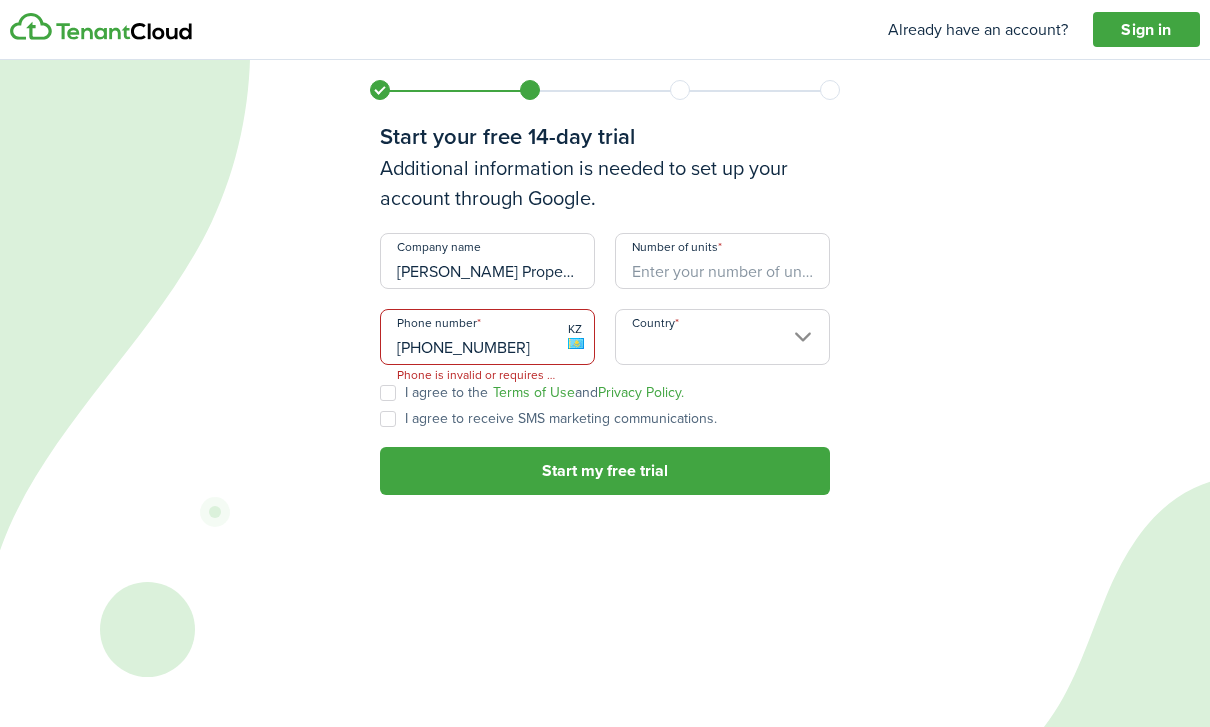 click on "Country" at bounding box center (722, 337) 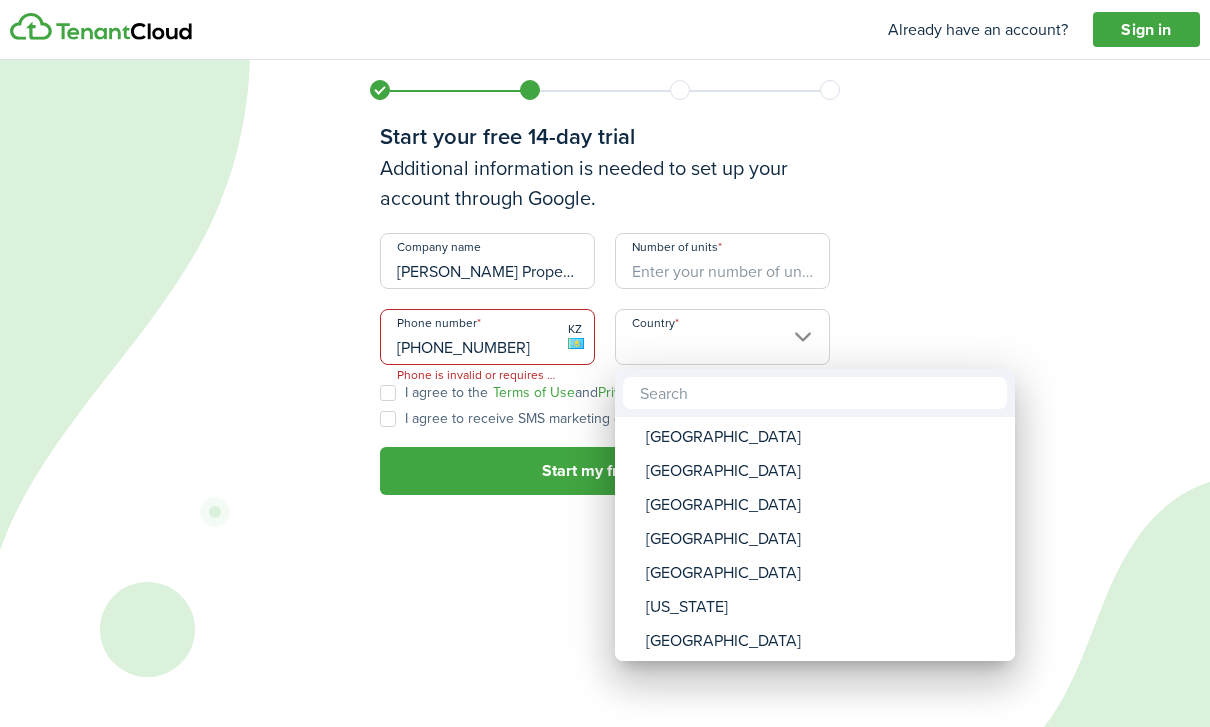 click at bounding box center [605, 363] 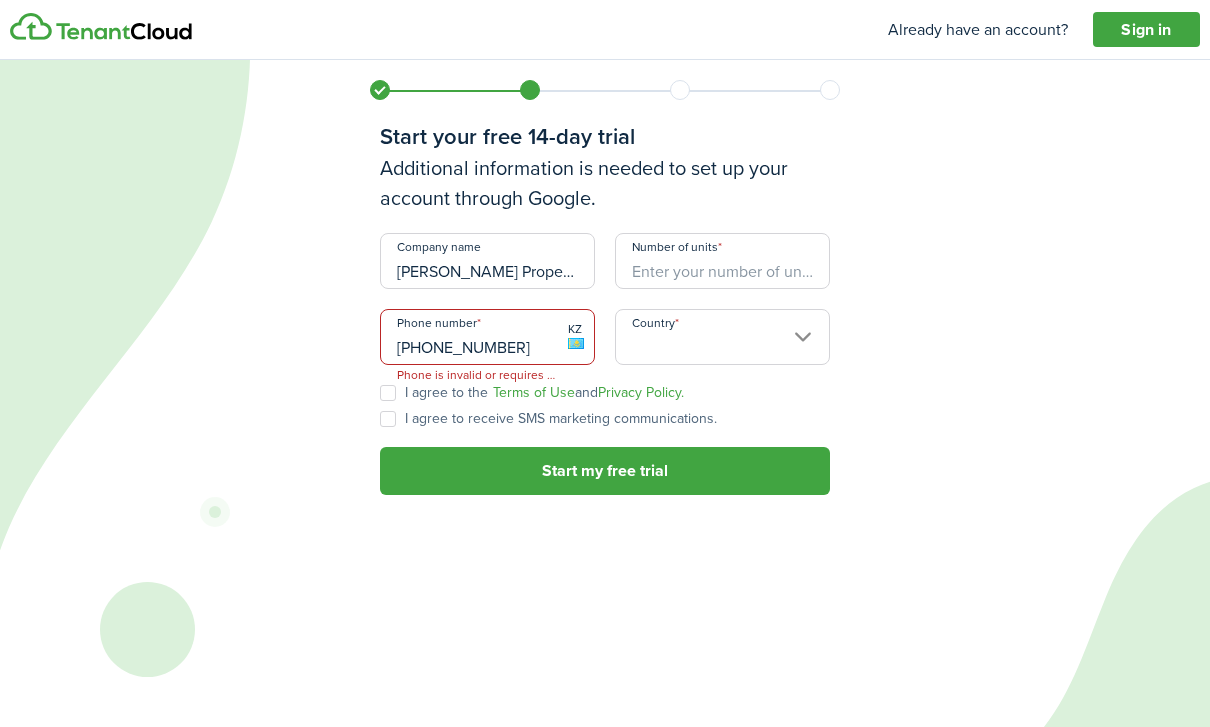 click on "[PHONE_NUMBER]" at bounding box center (487, 337) 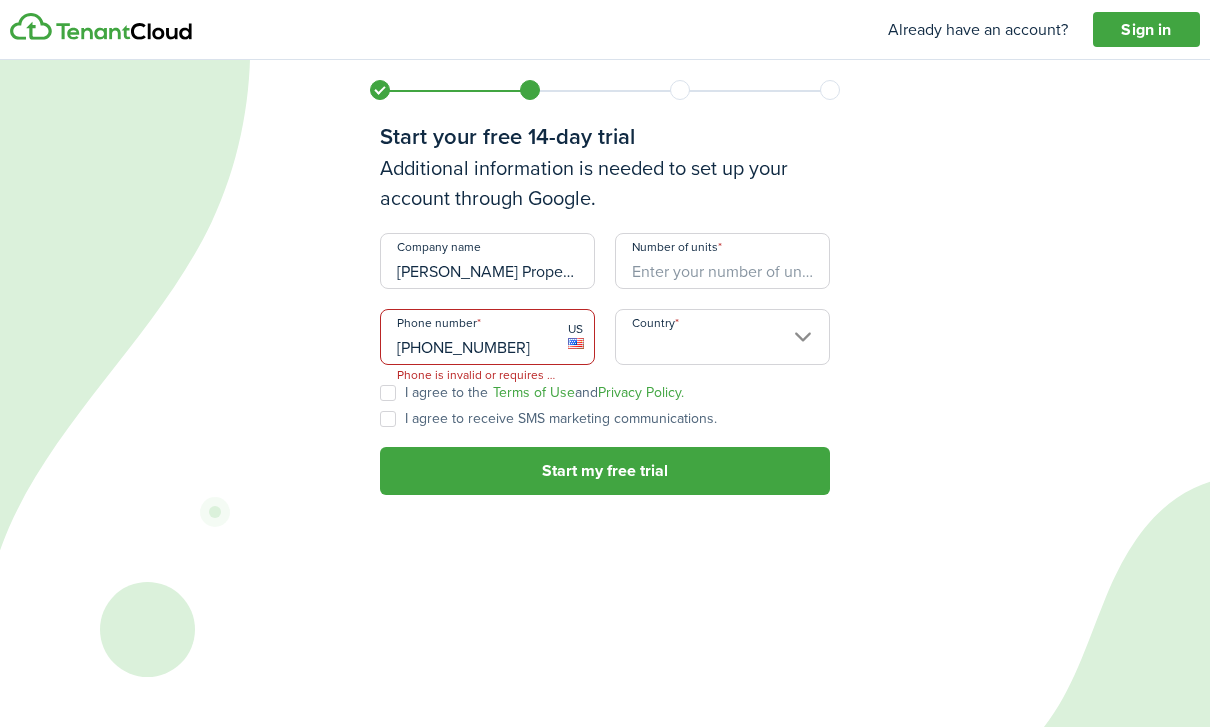 click on "Country" at bounding box center (722, 337) 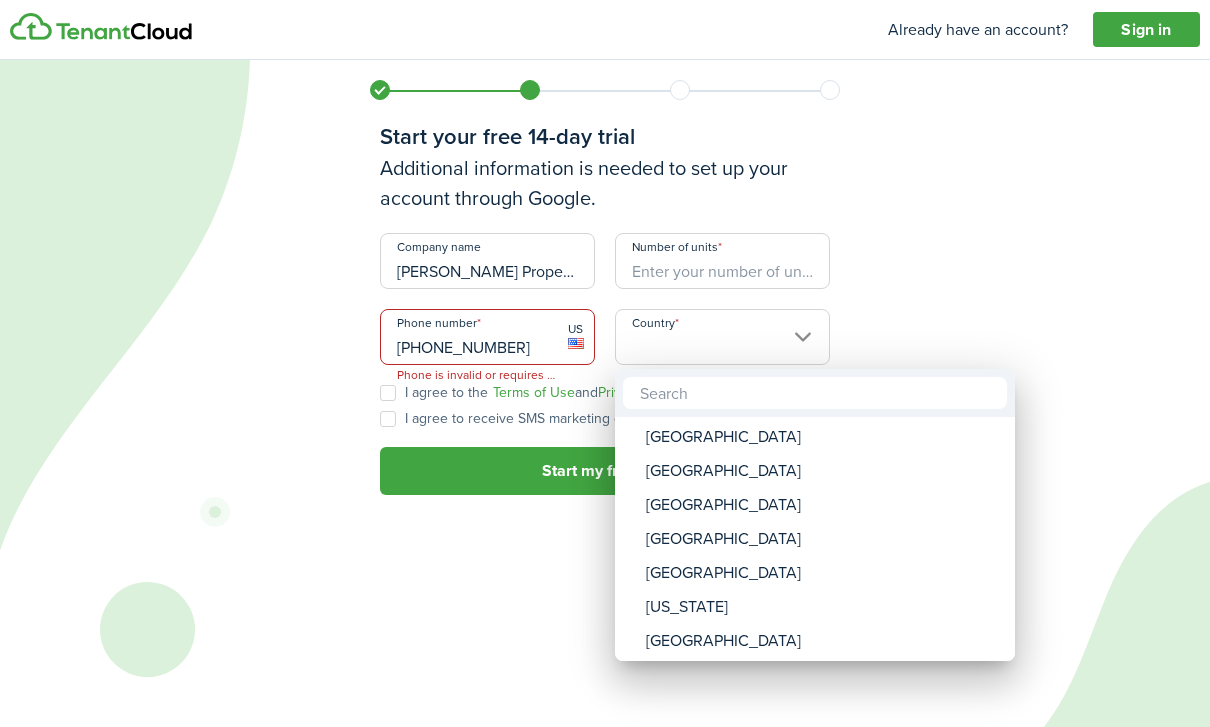 click at bounding box center [605, 363] 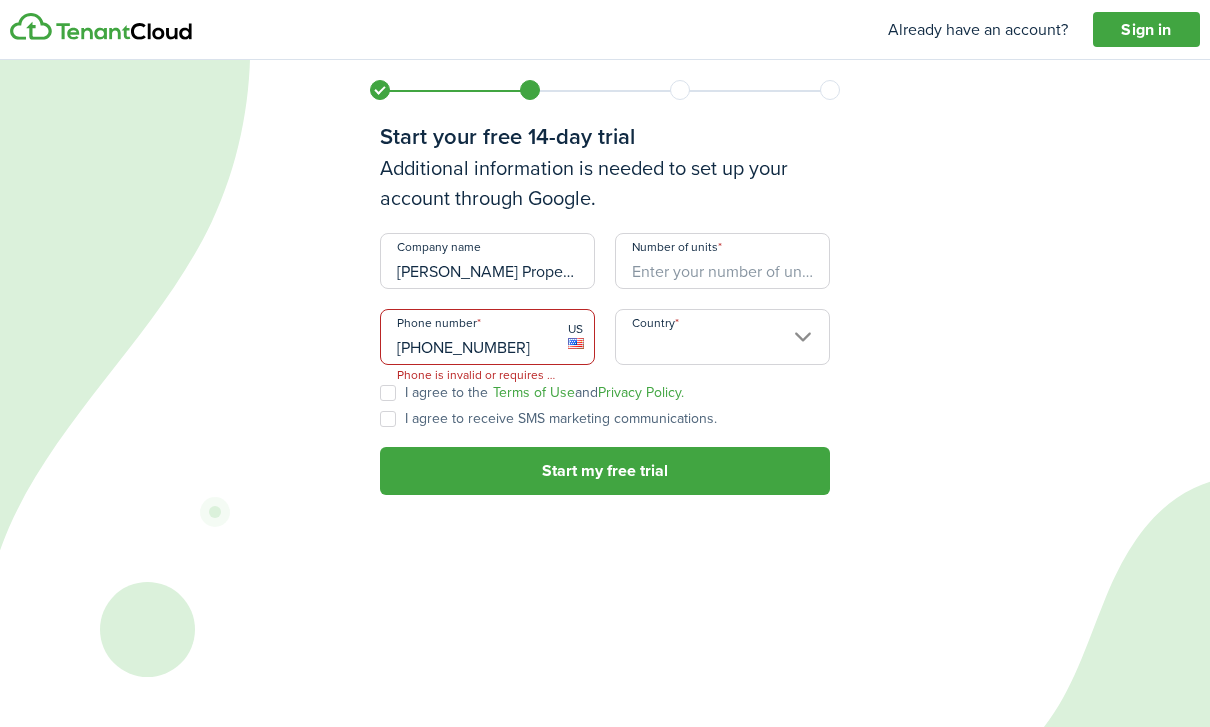 click on "[PHONE_NUMBER]" at bounding box center [487, 337] 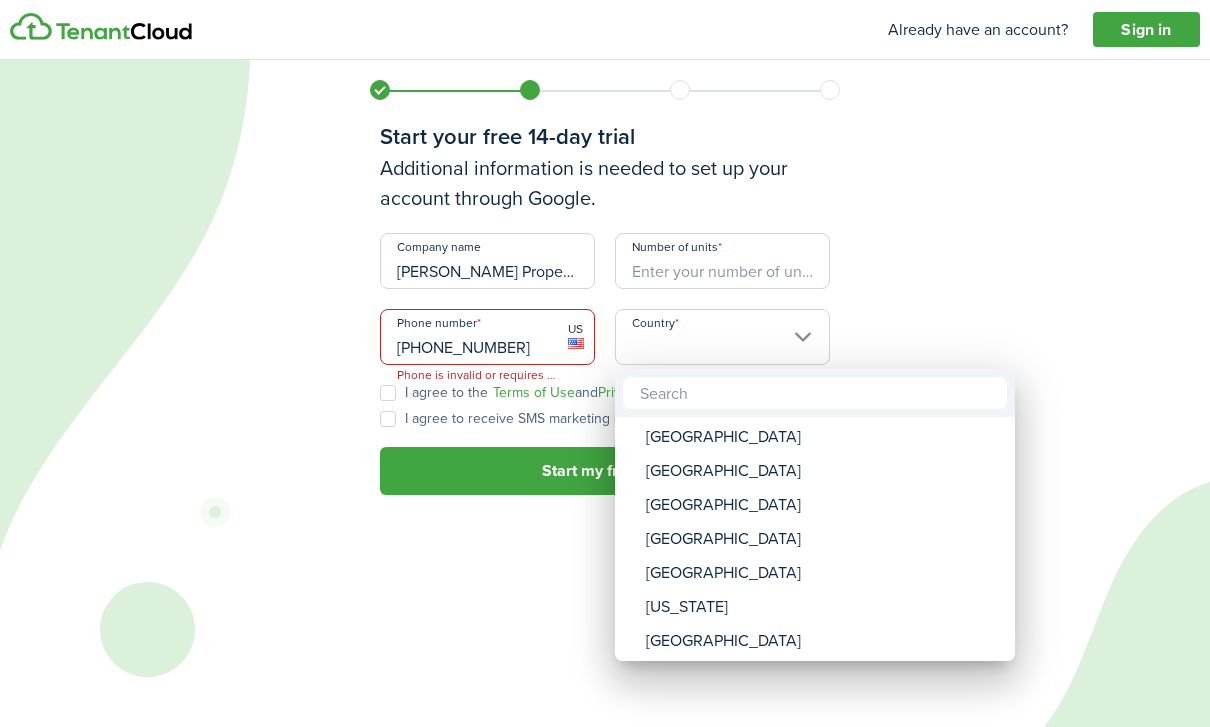 click on "[GEOGRAPHIC_DATA]" at bounding box center [823, 437] 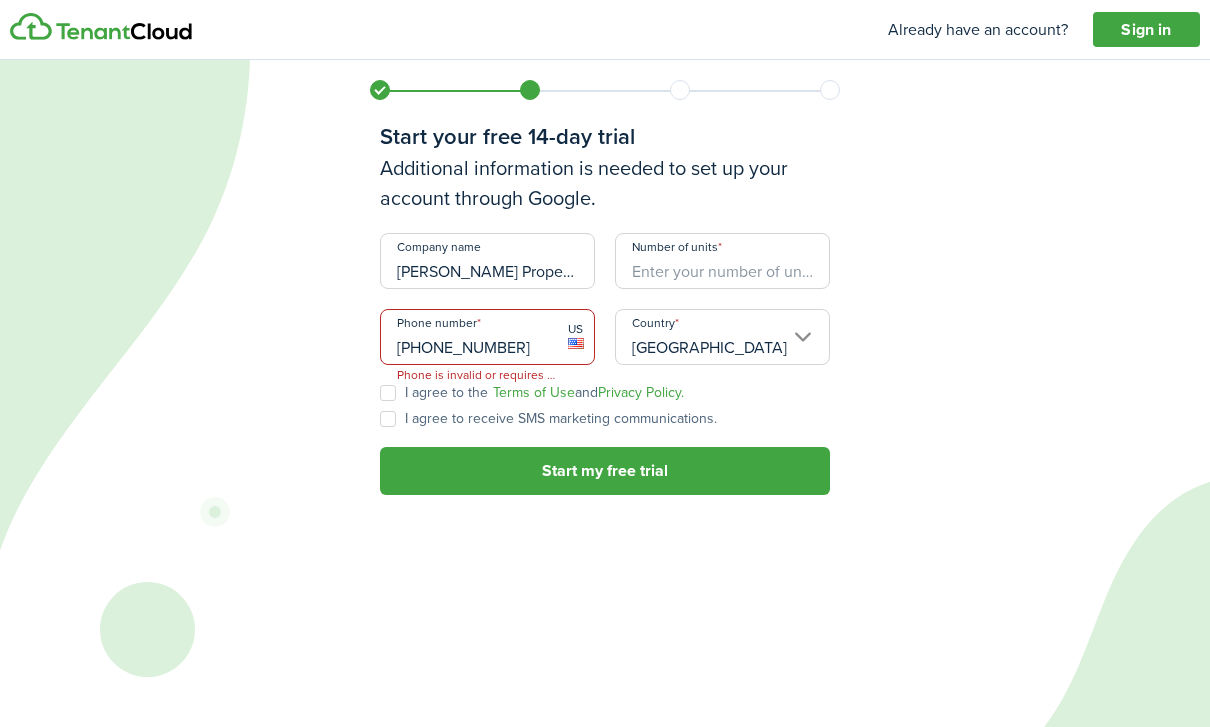 click on "Number of units" at bounding box center (722, 261) 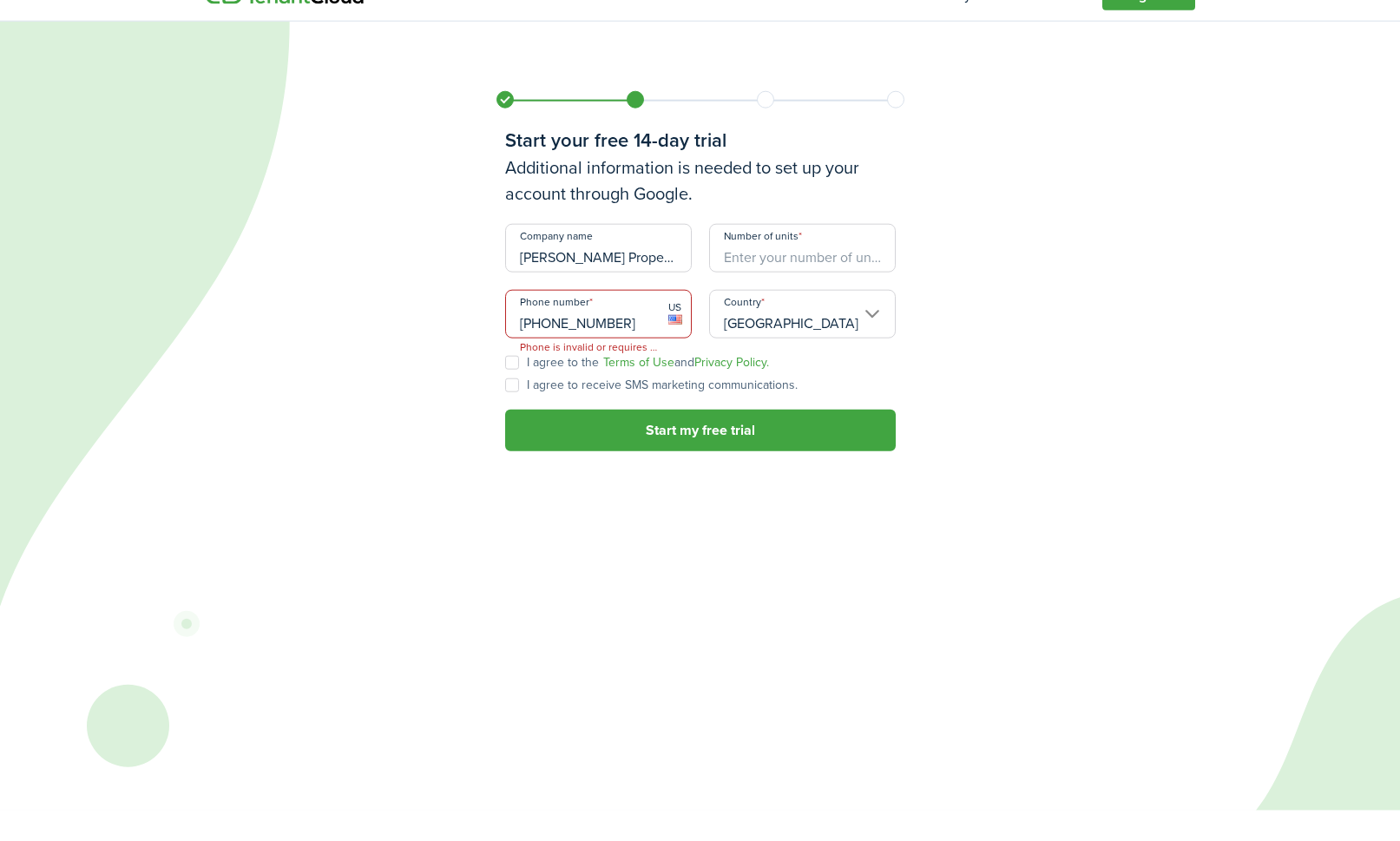 click on "Number of units" at bounding box center (802, 279) 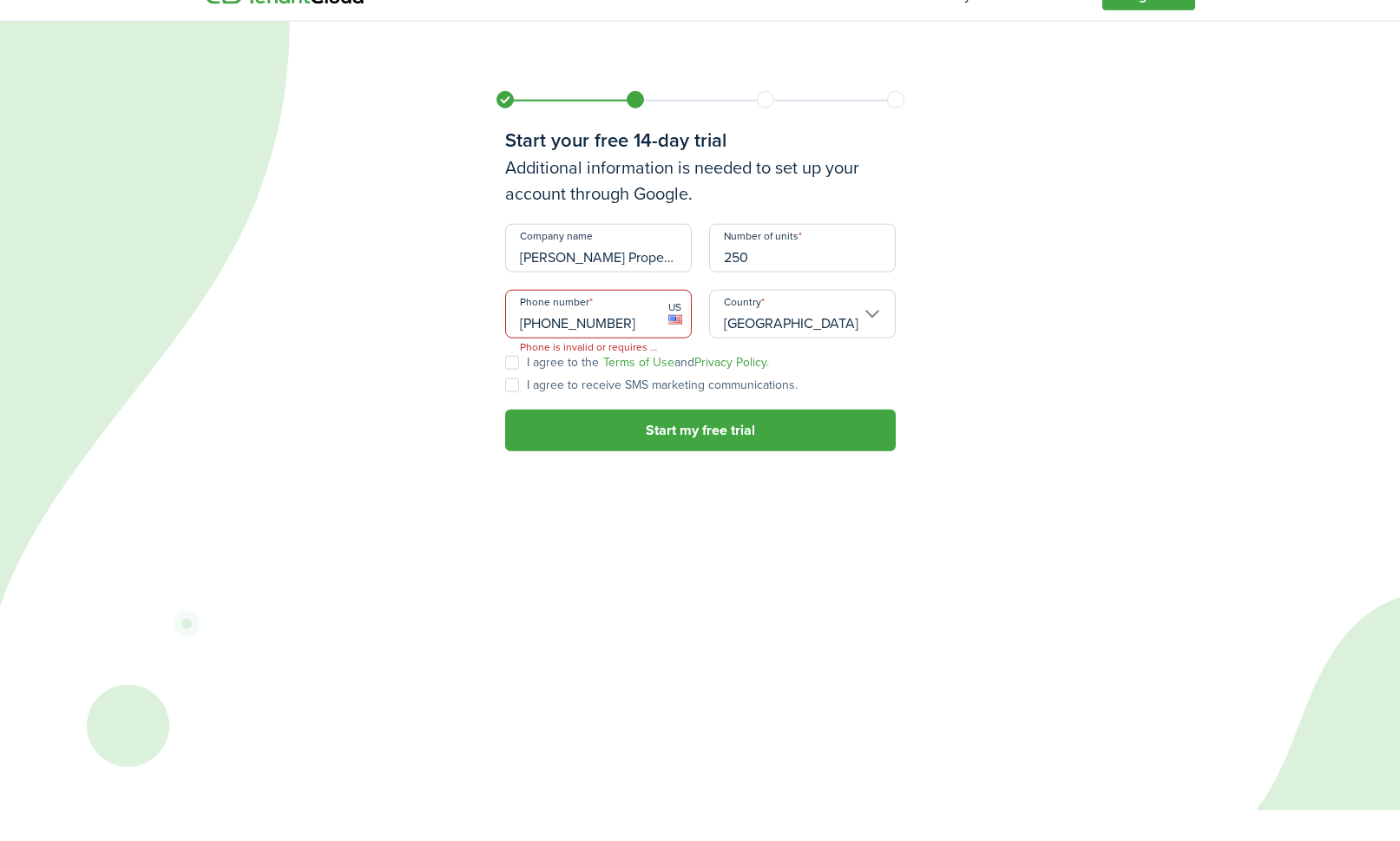type on "250" 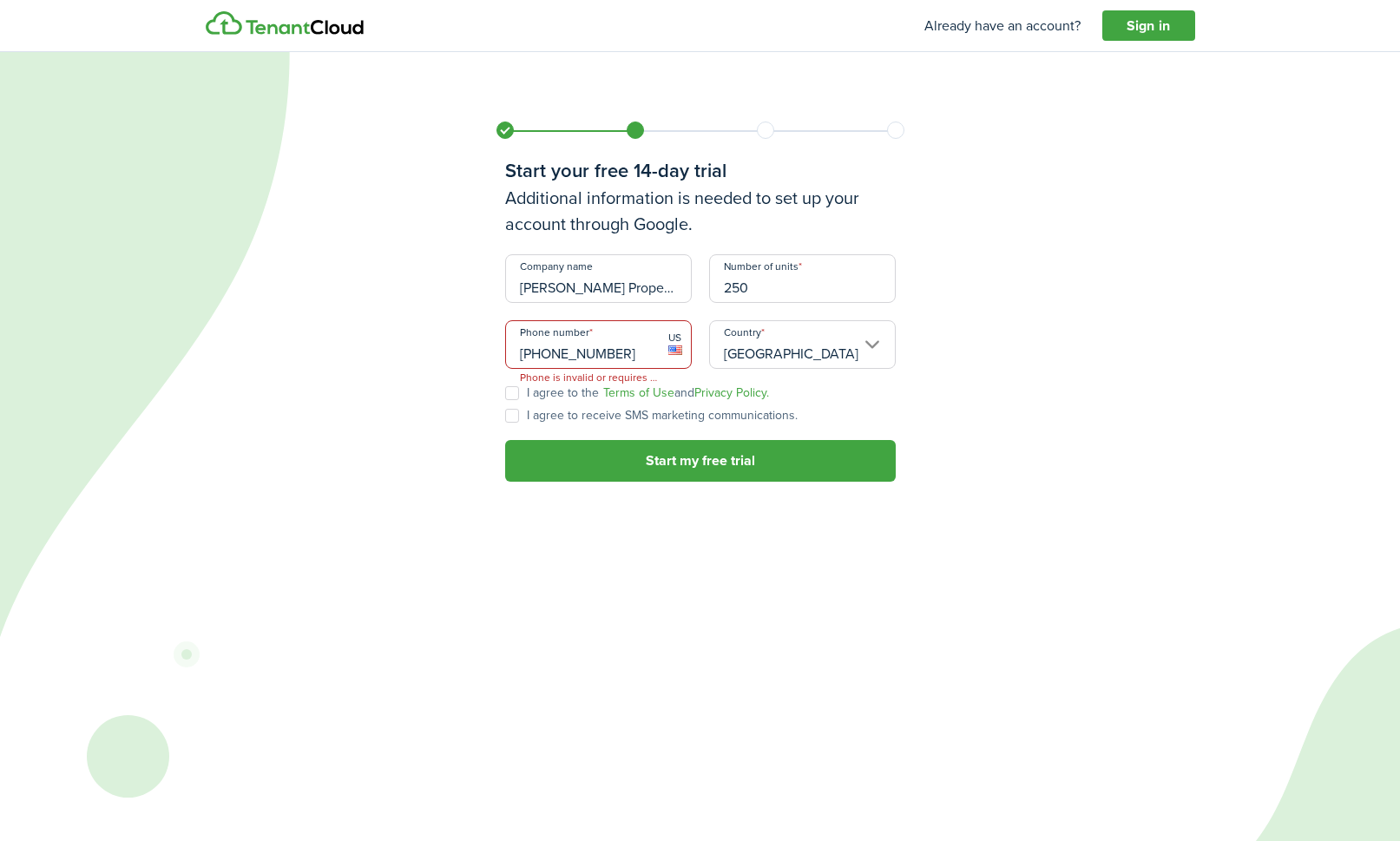 click on "I agree to the Terms of Use  and  Privacy Policy." at bounding box center (637, 393) 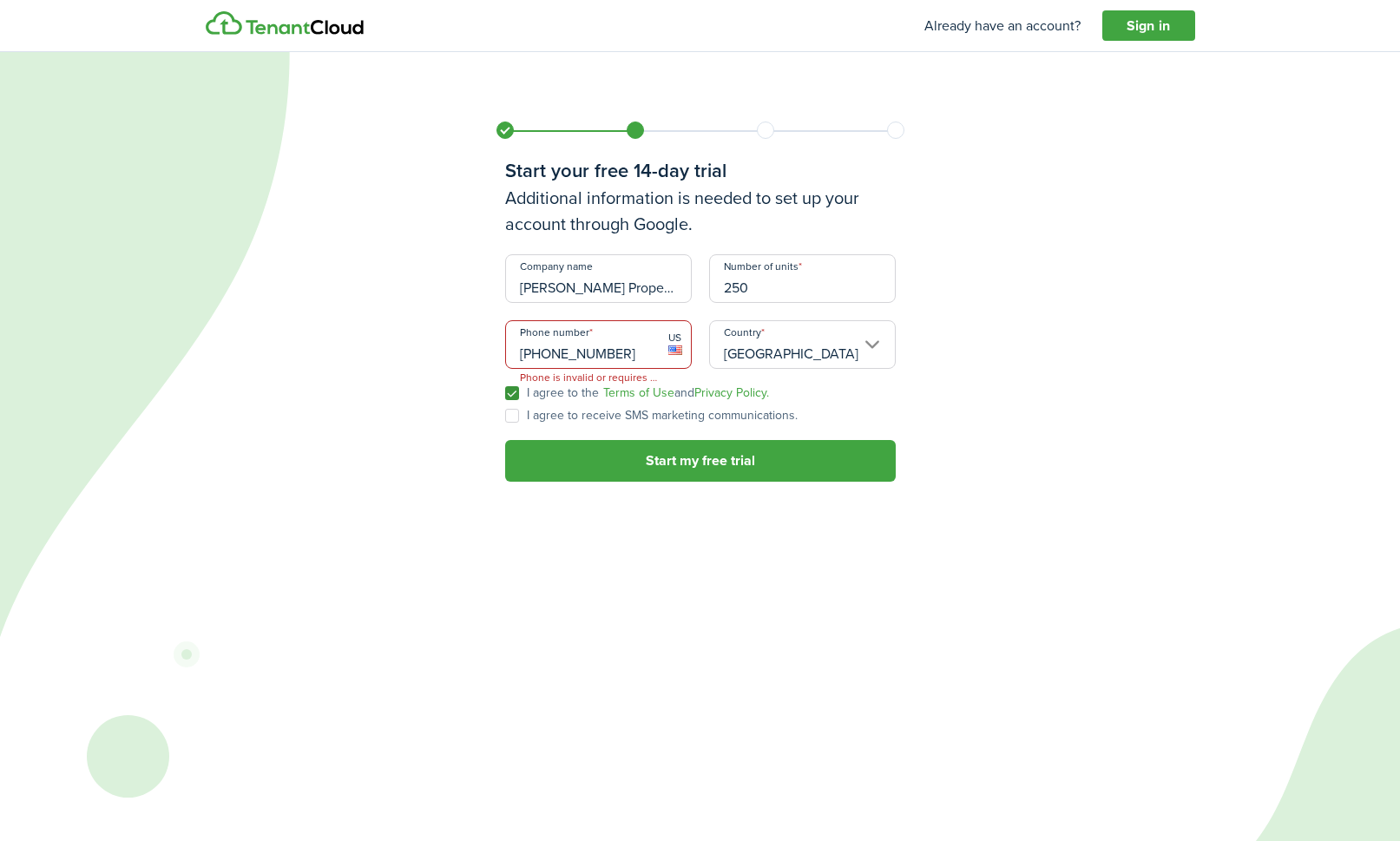 checkbox on "true" 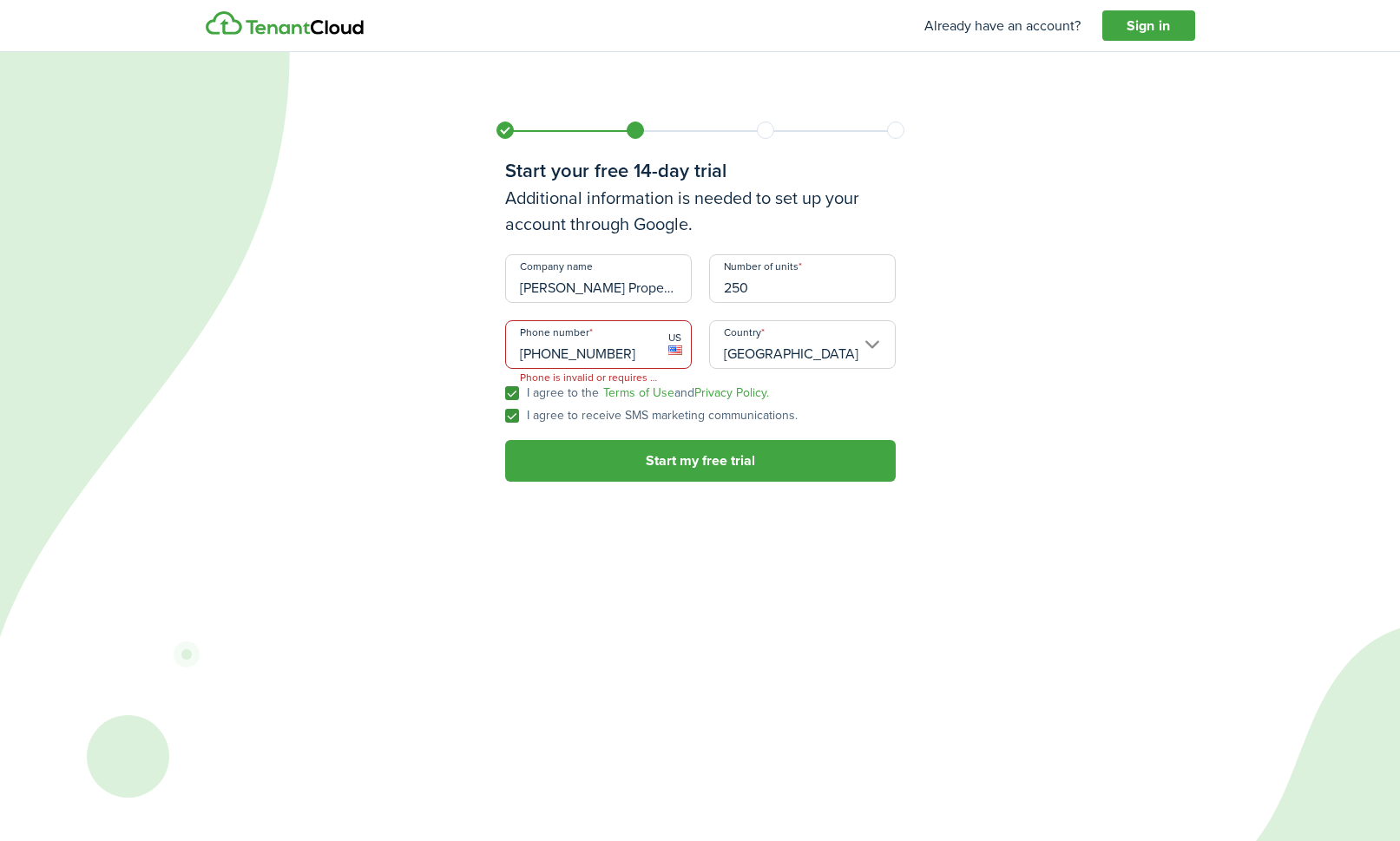 checkbox on "true" 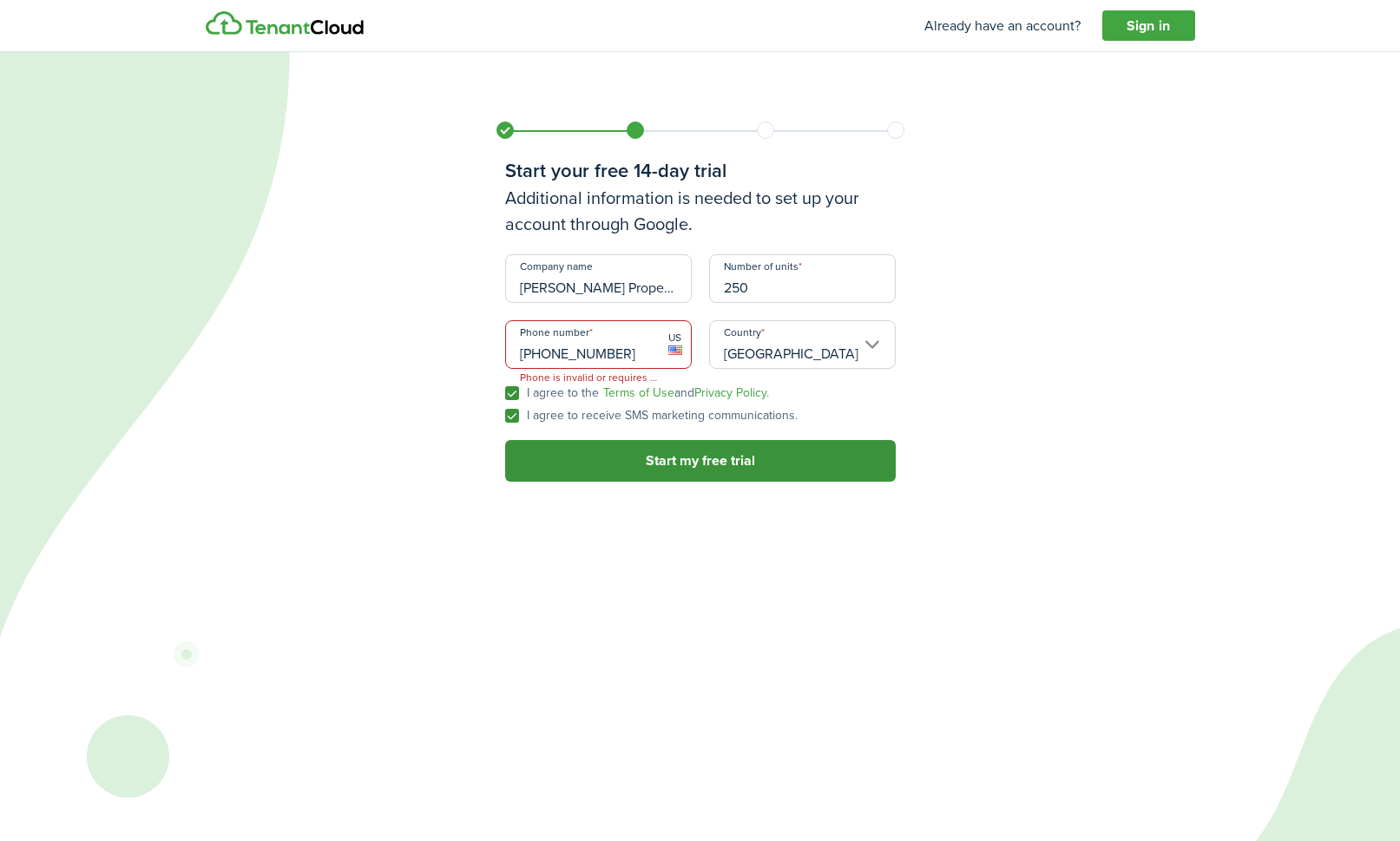 click on "Start my free trial" at bounding box center [700, 461] 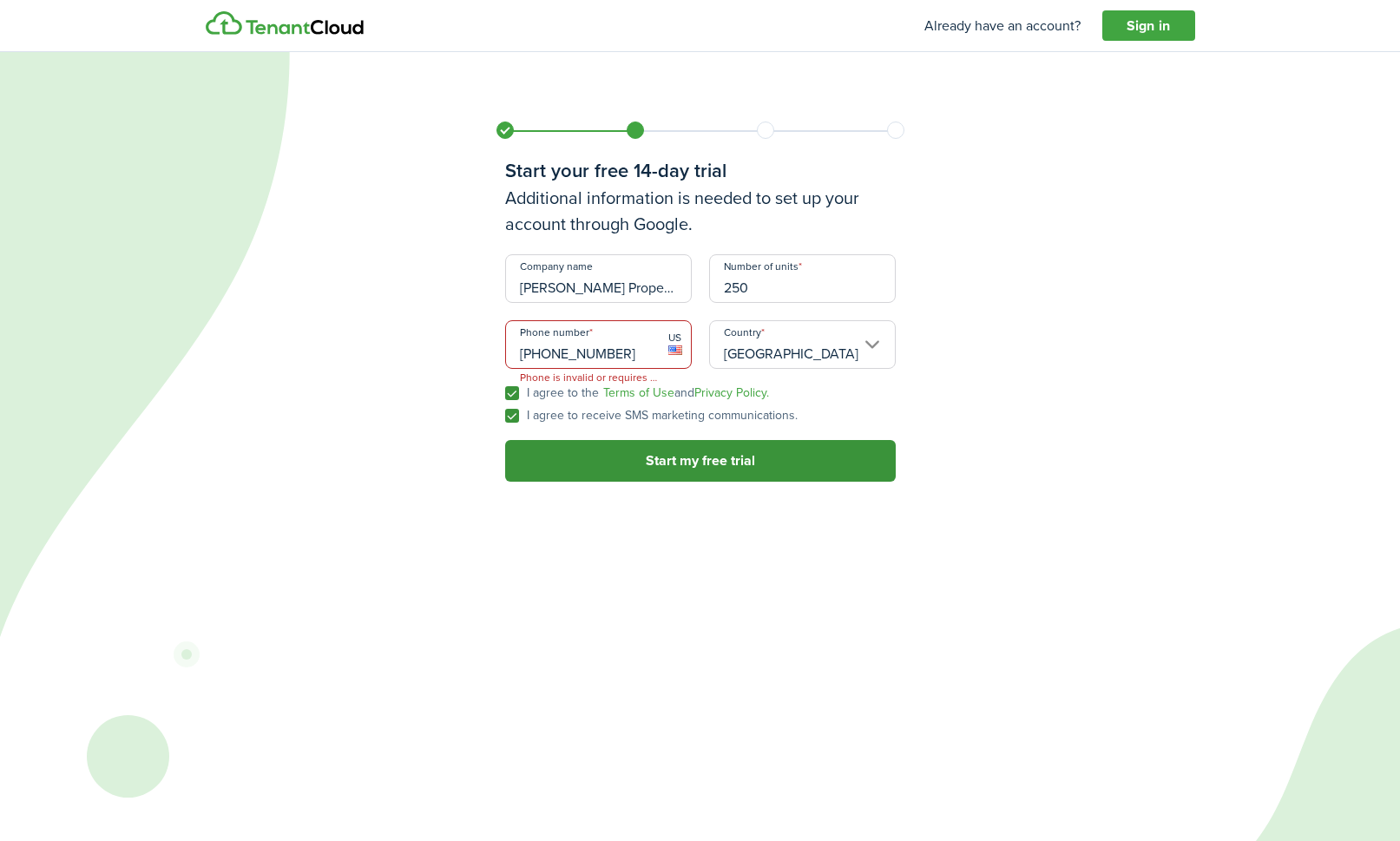click on "Start my free trial" at bounding box center (700, 461) 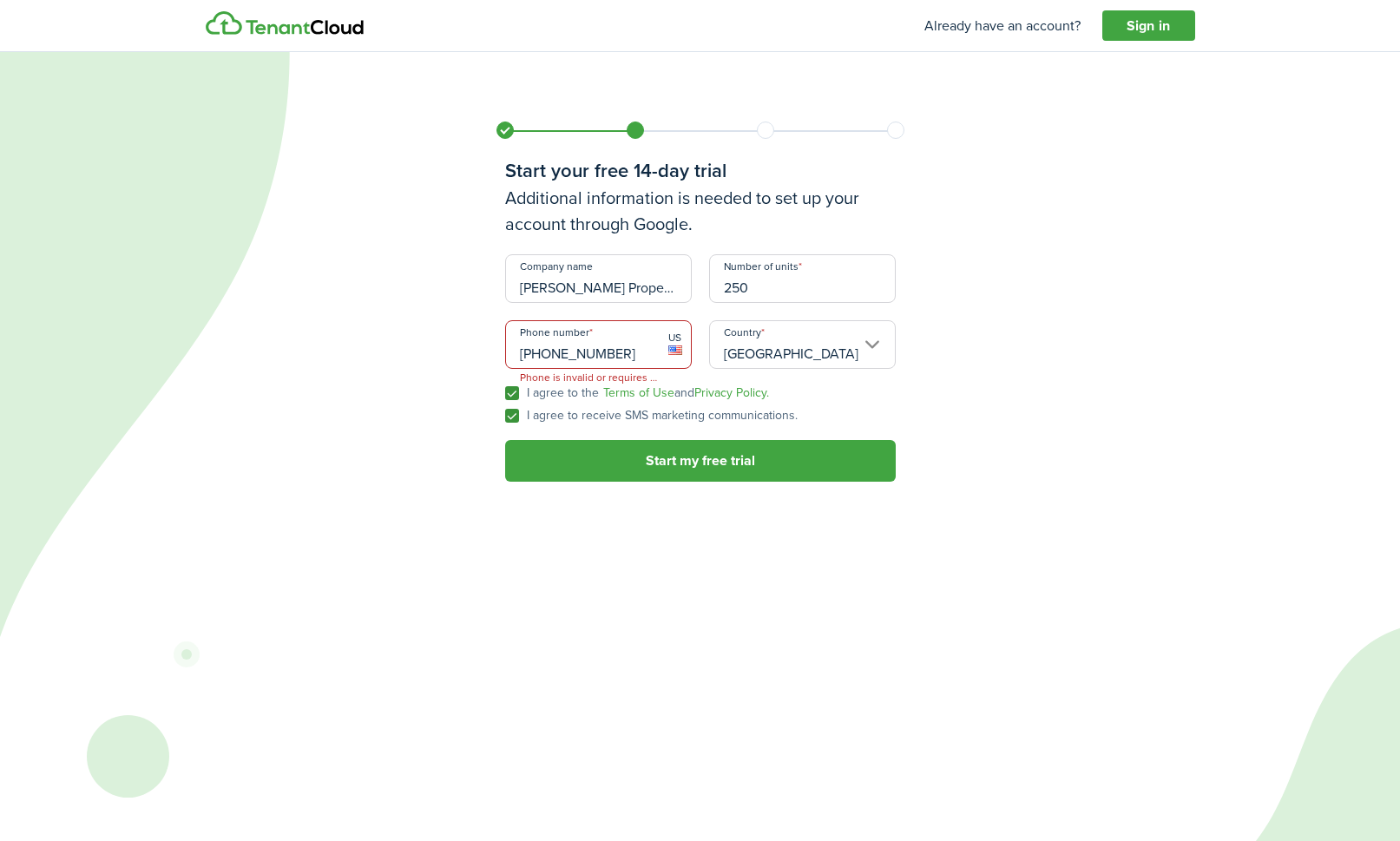 click on "[PHONE_NUMBER]" at bounding box center (598, 345) 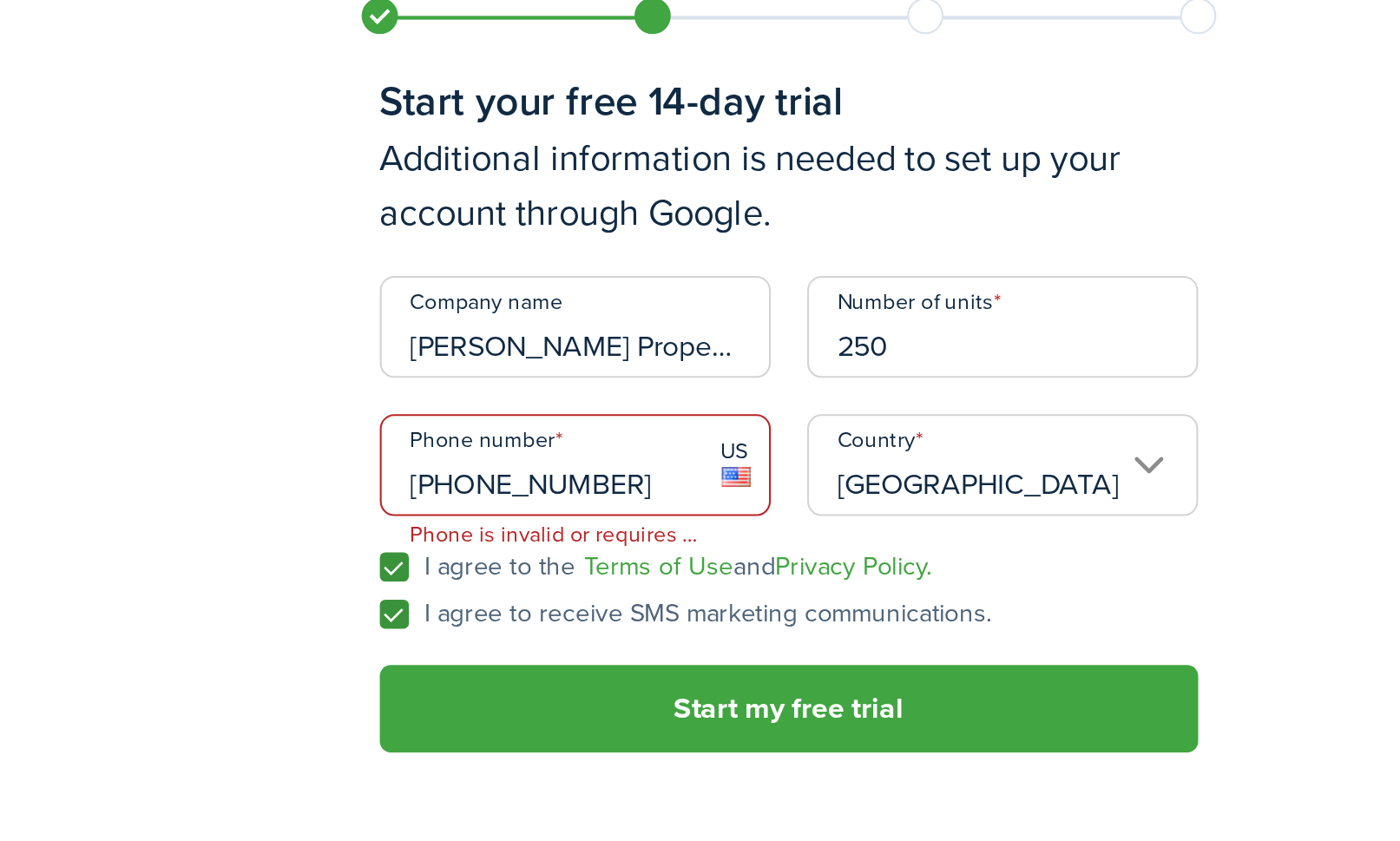 type on "[PHONE_NUMBER]" 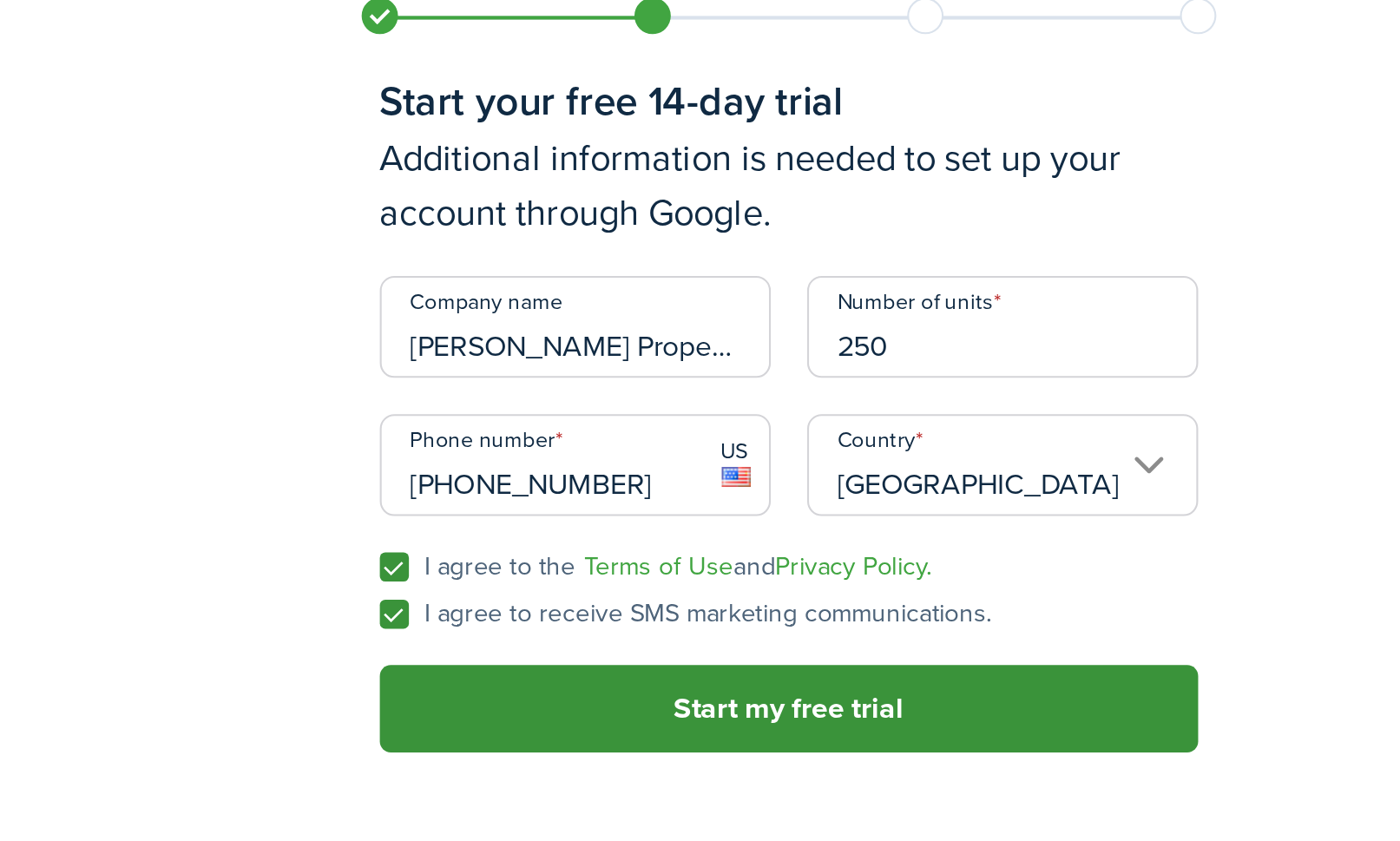 click on "Start my free trial" at bounding box center [700, 461] 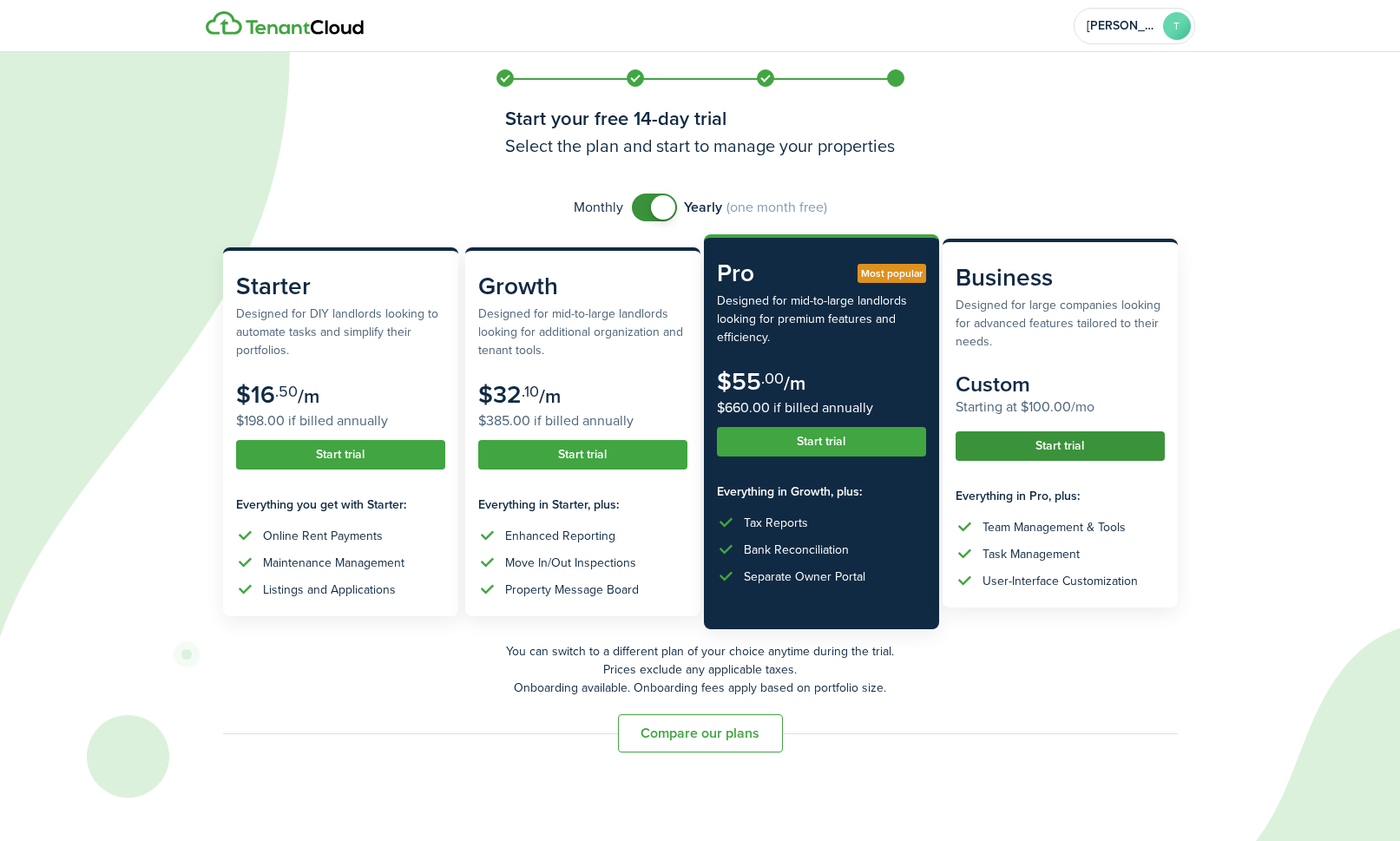 click on "Start trial" 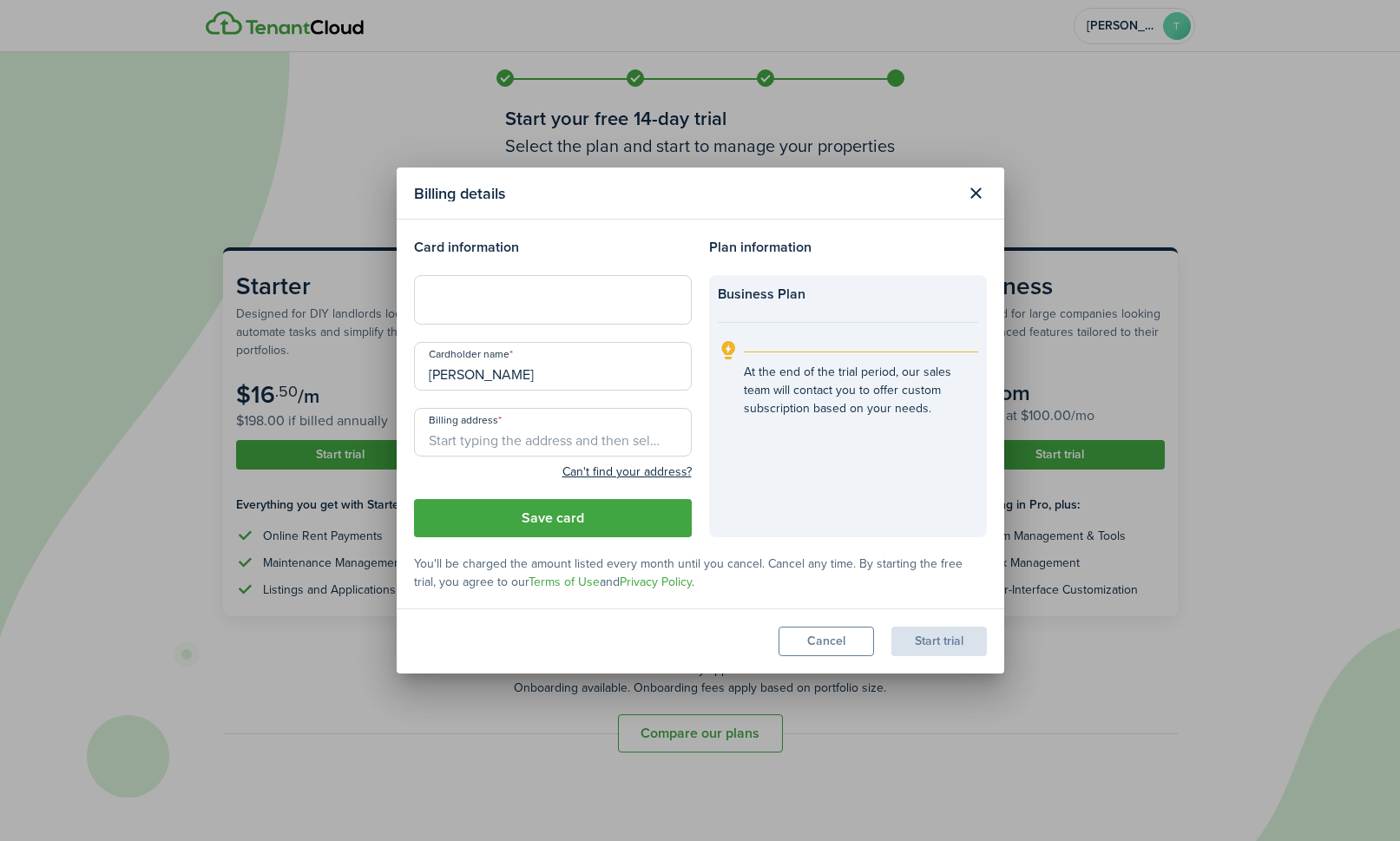 click on "Billing address" at bounding box center [553, 432] 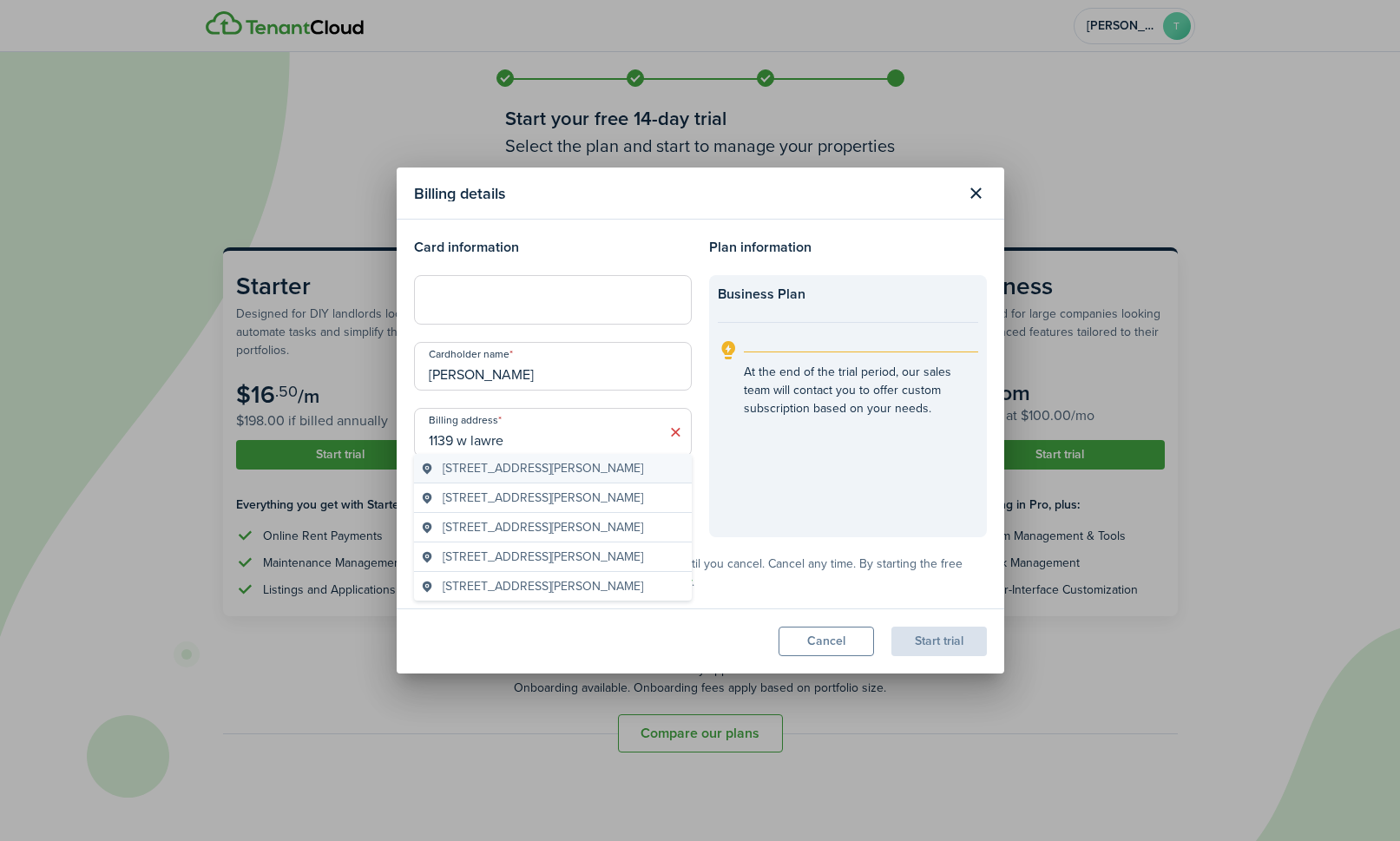 click on "[STREET_ADDRESS][PERSON_NAME]" at bounding box center [542, 468] 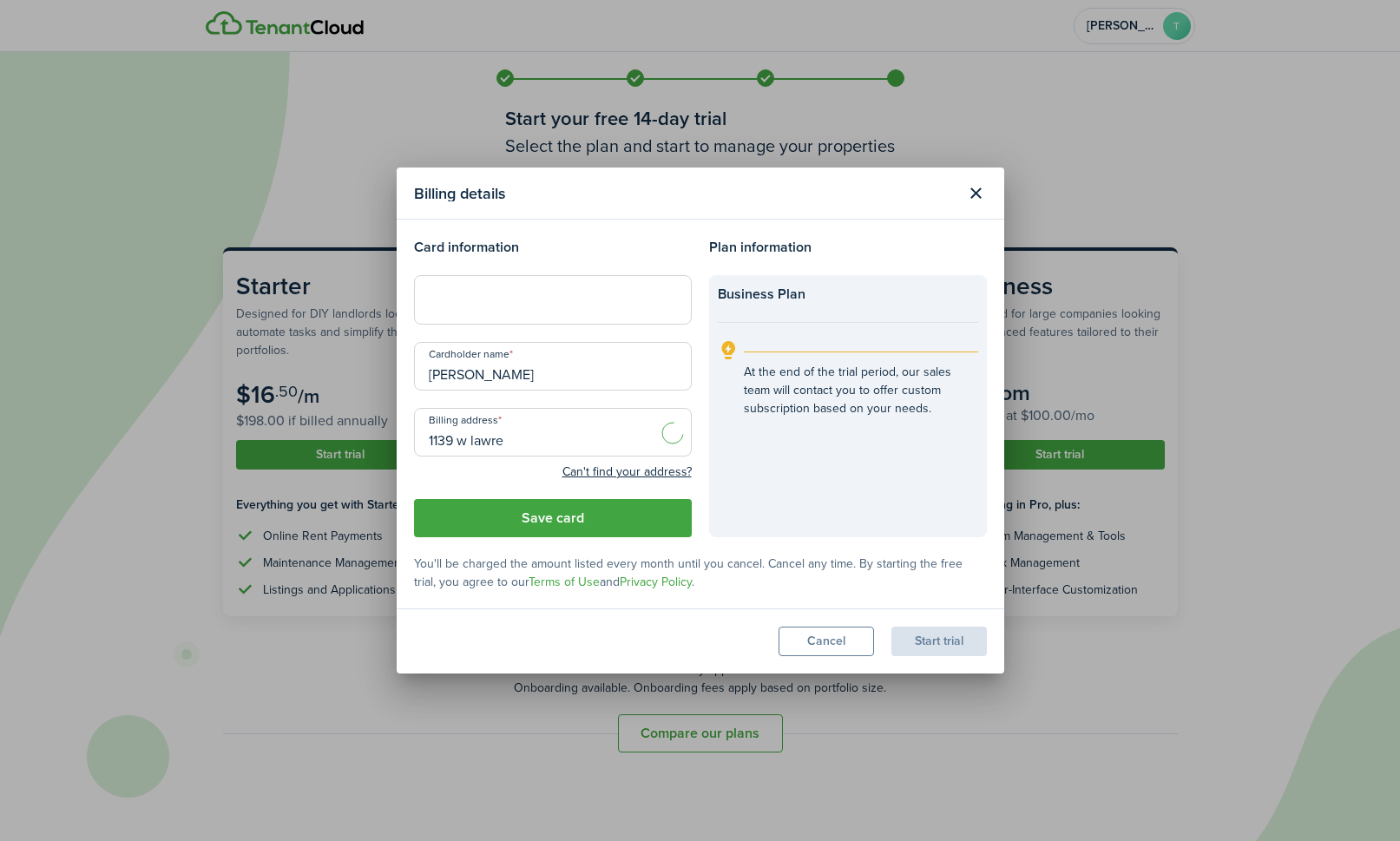 type on "[STREET_ADDRESS][PERSON_NAME]" 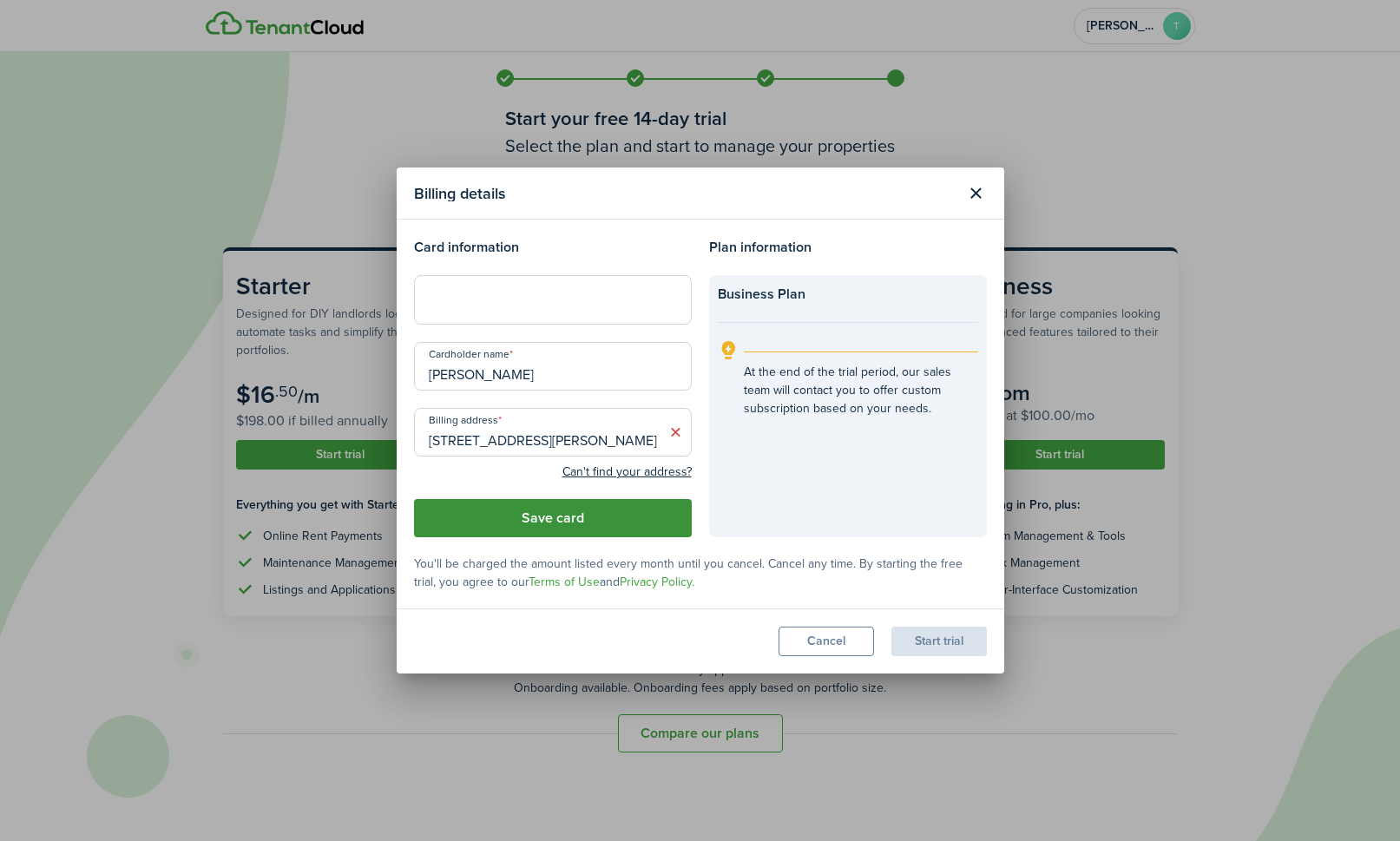 click on "Save card" 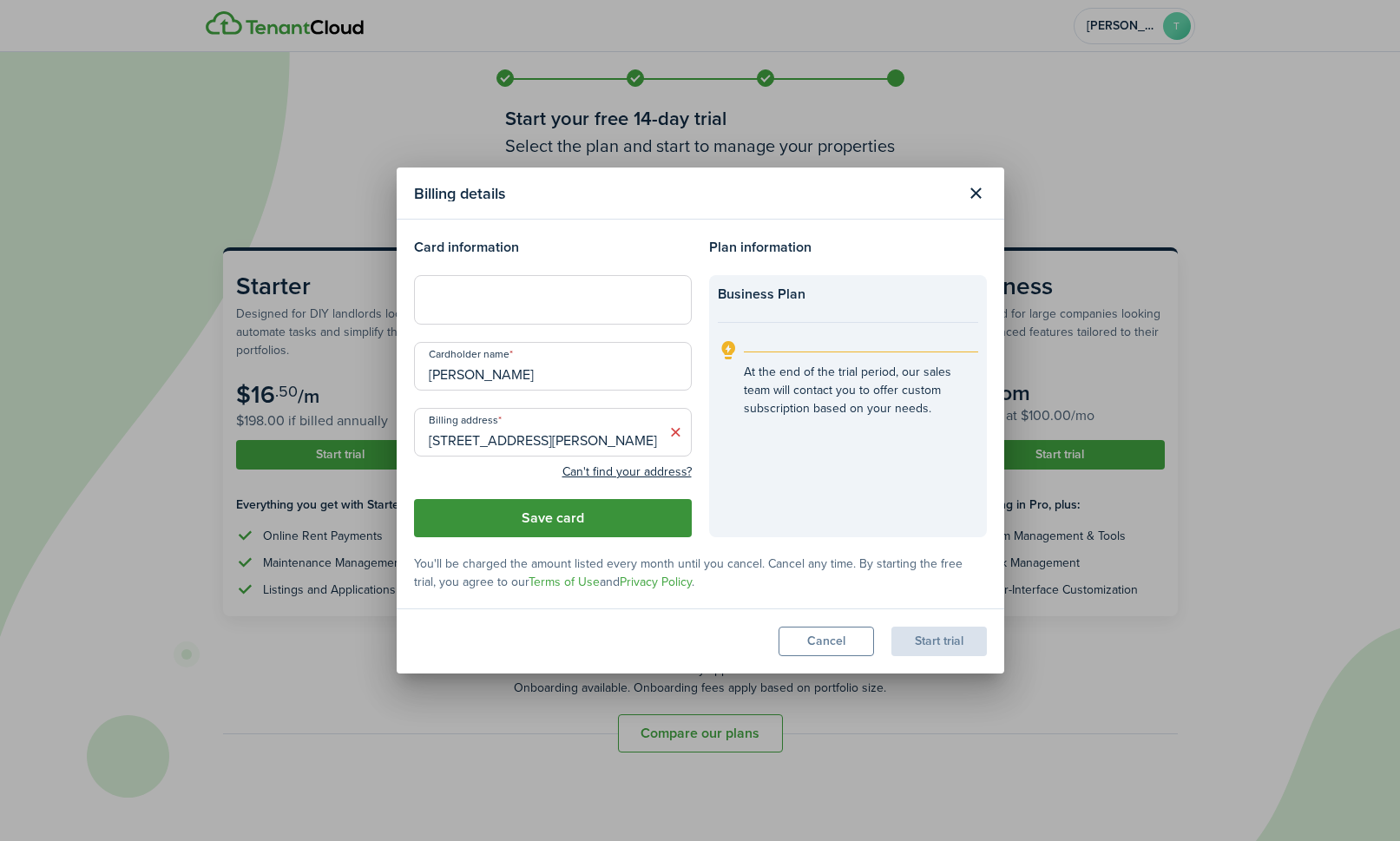 click on "Save card" 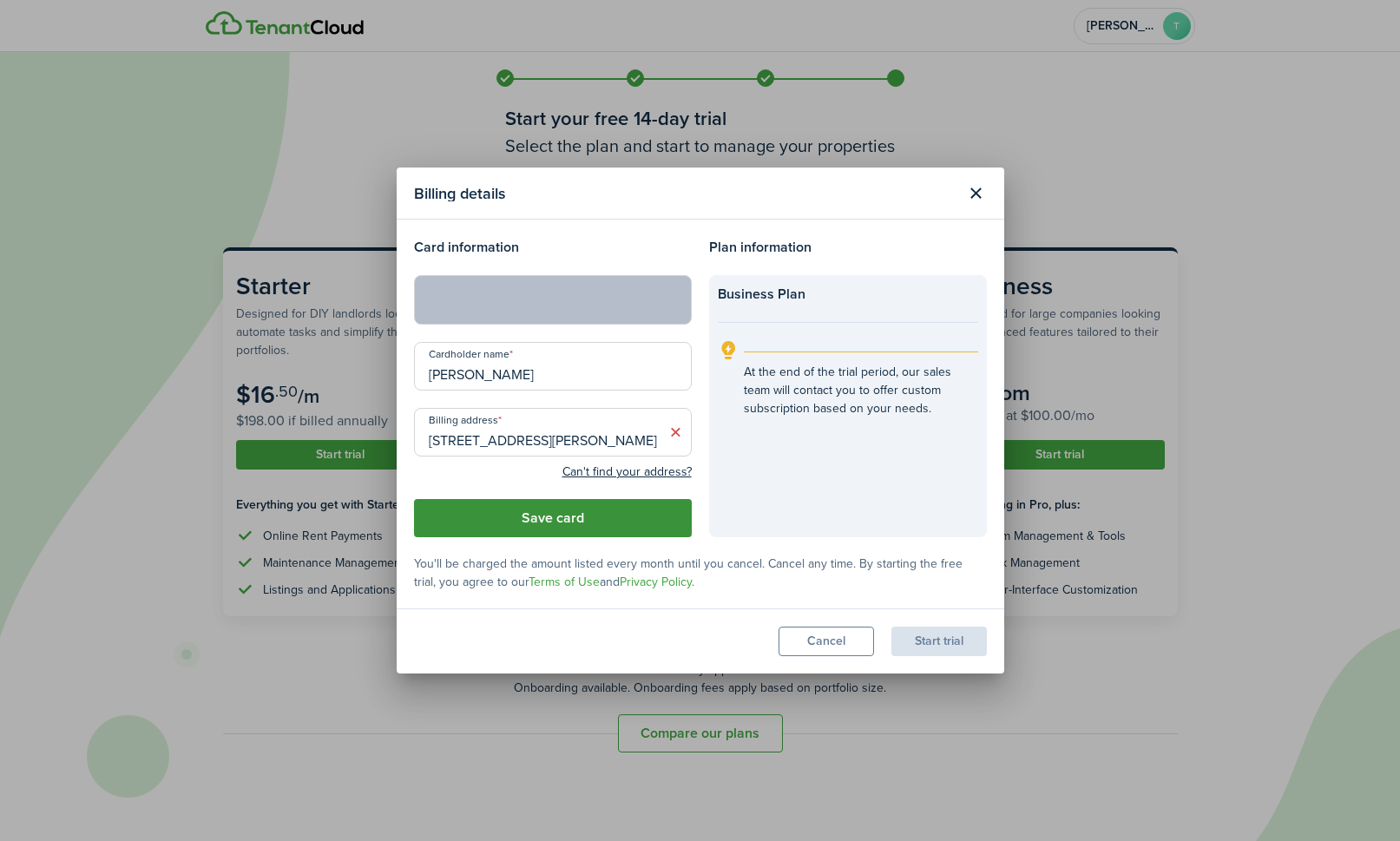 click on "Save card" 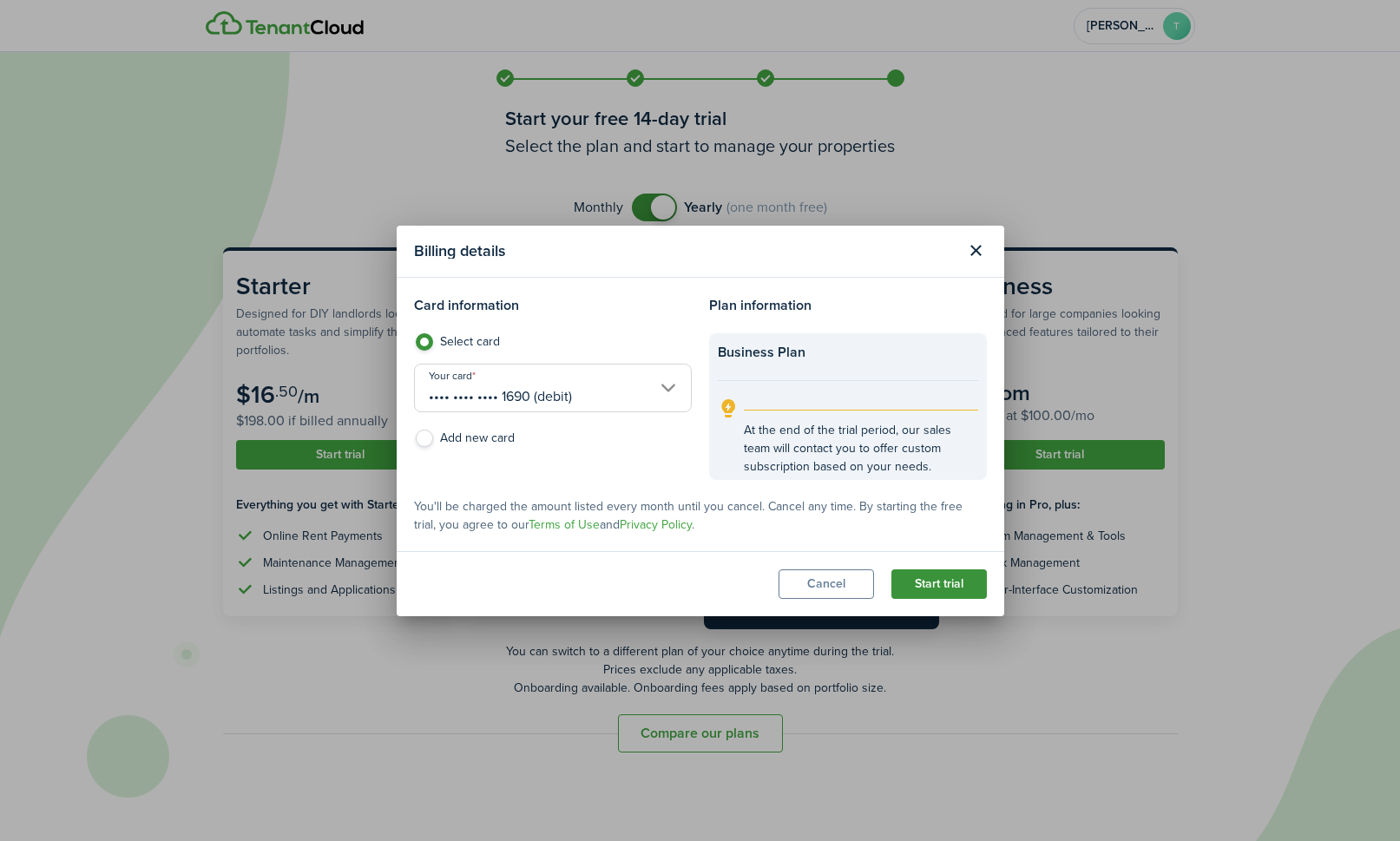 click on "Start trial" 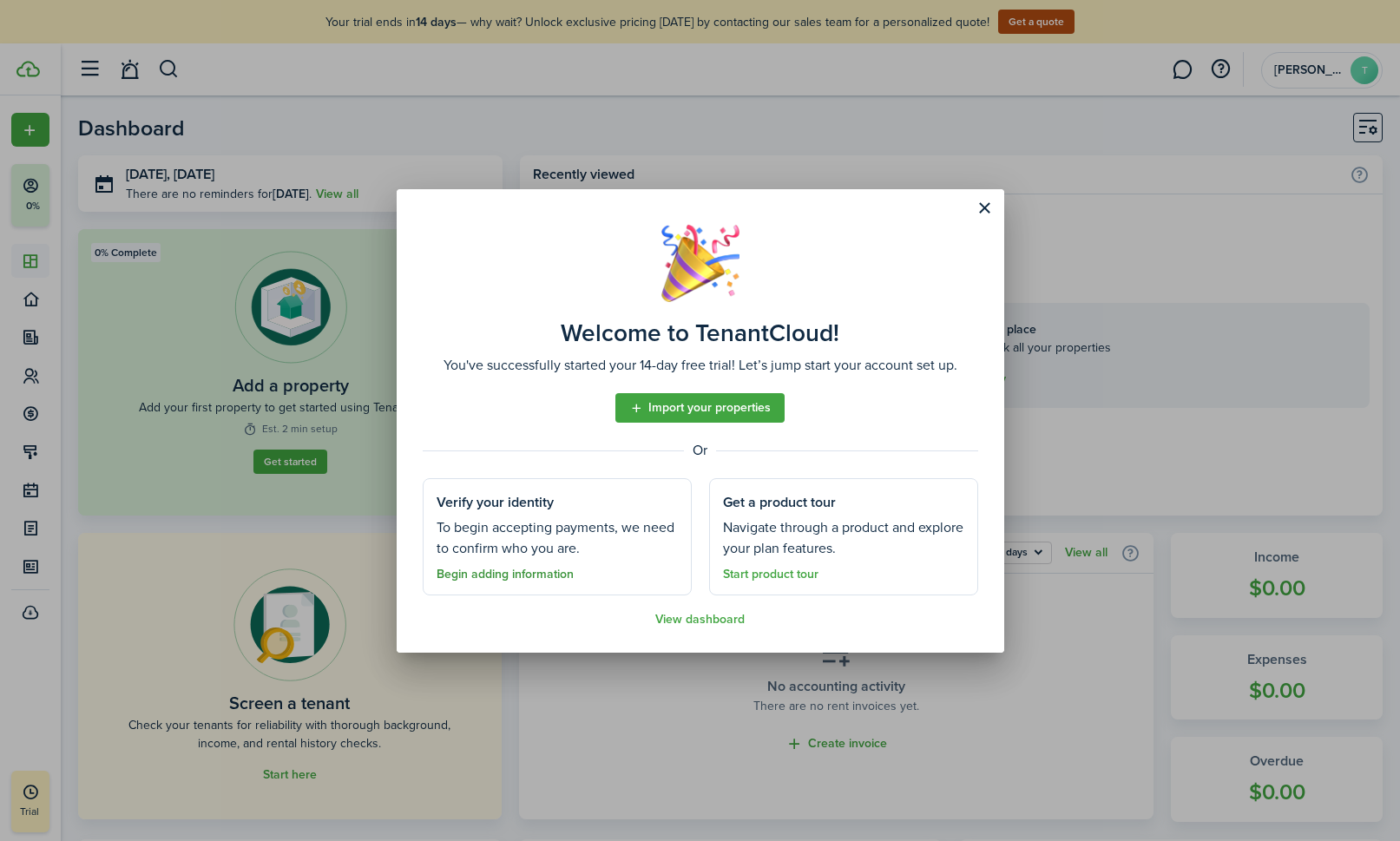 click on "Begin adding information" 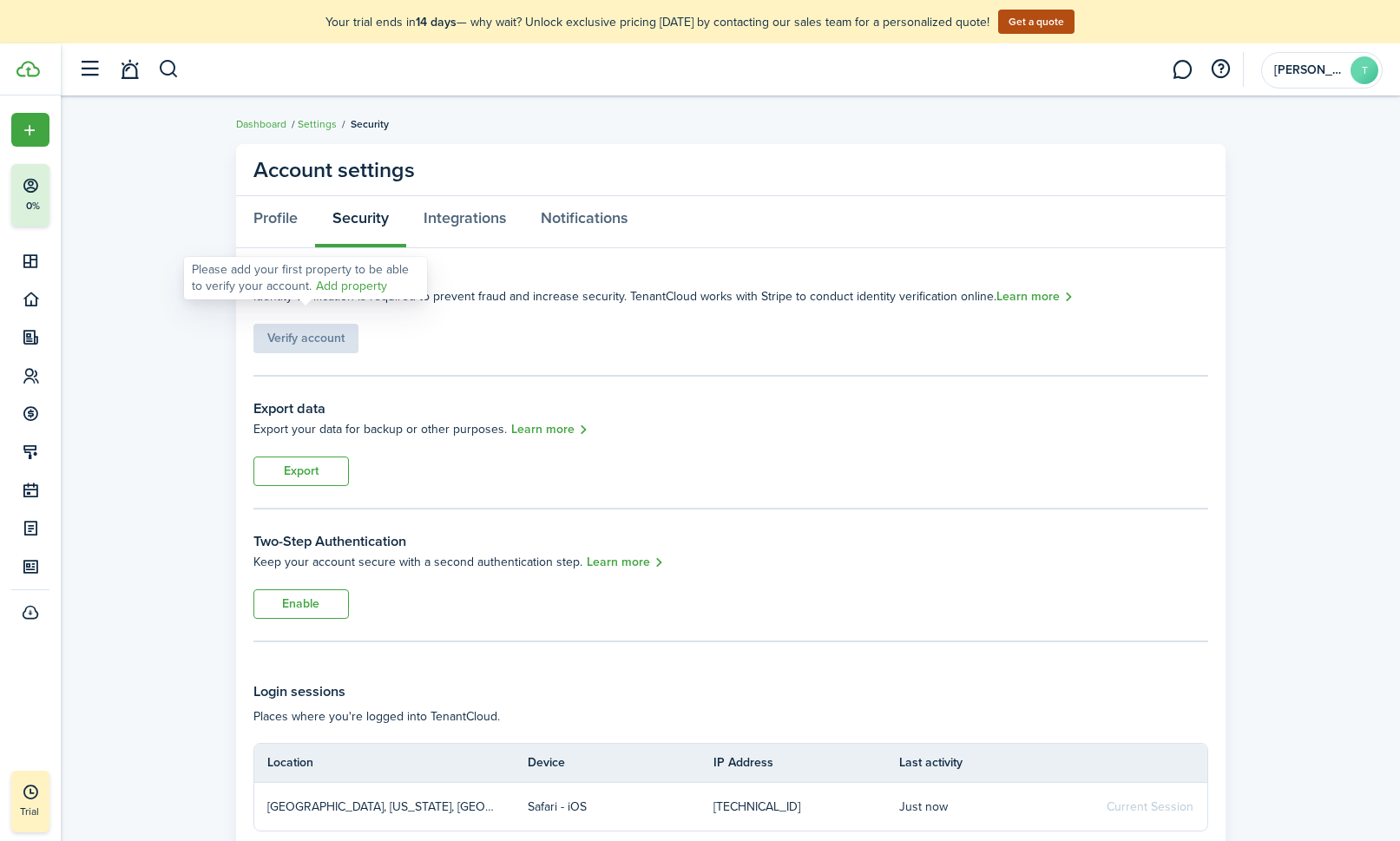 click on "Verify account" 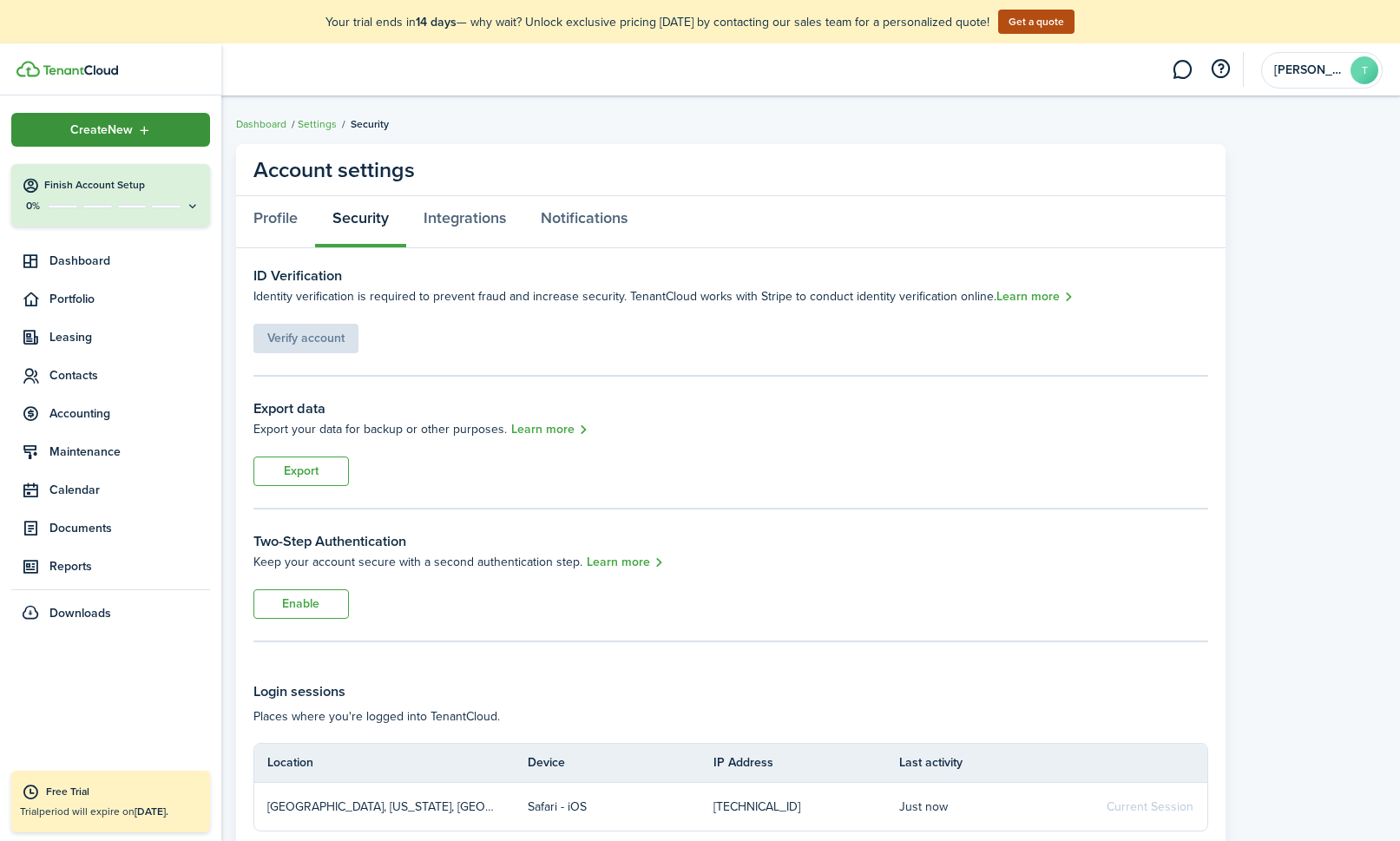 click on "Create  New" 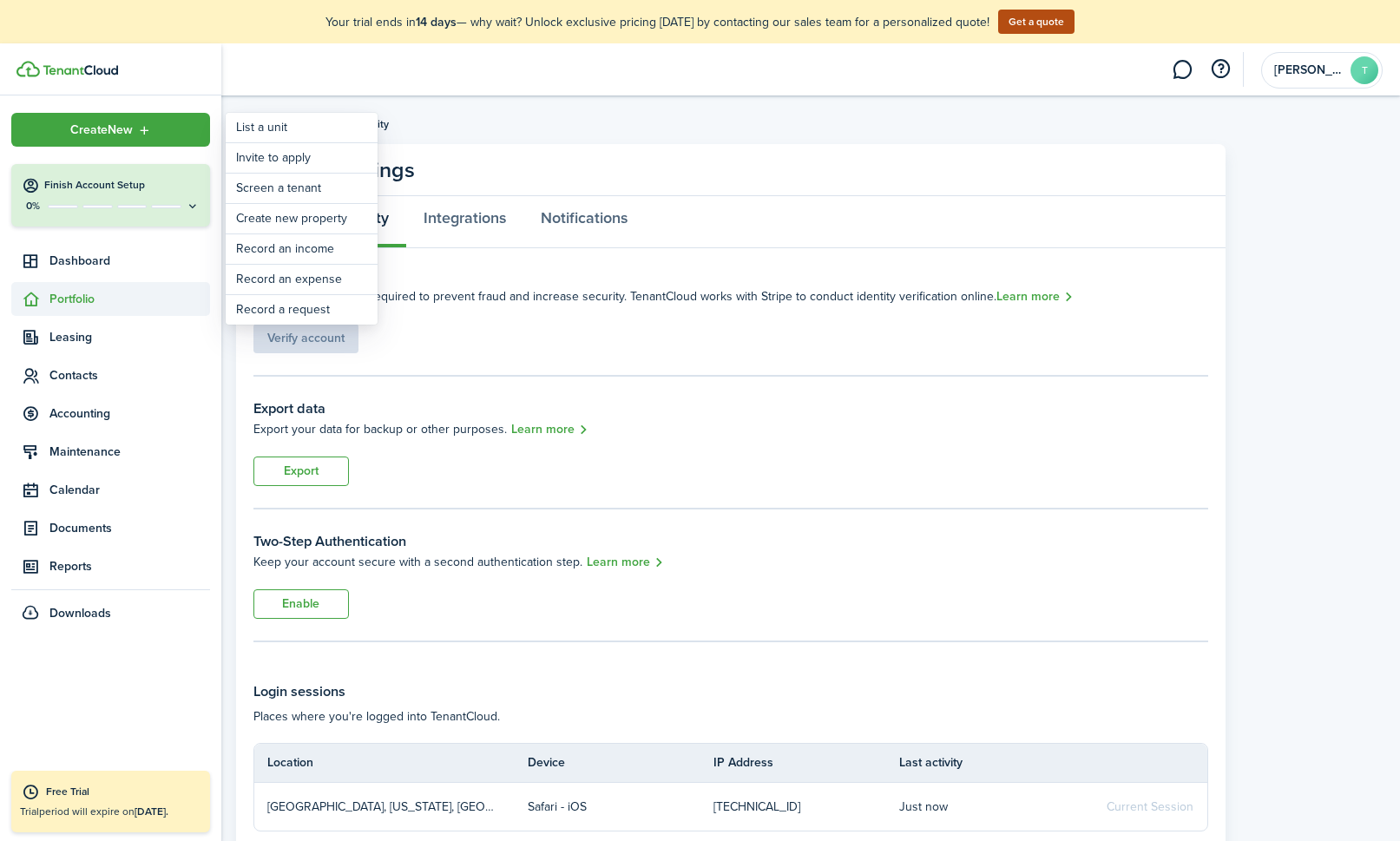 click on "Portfolio" 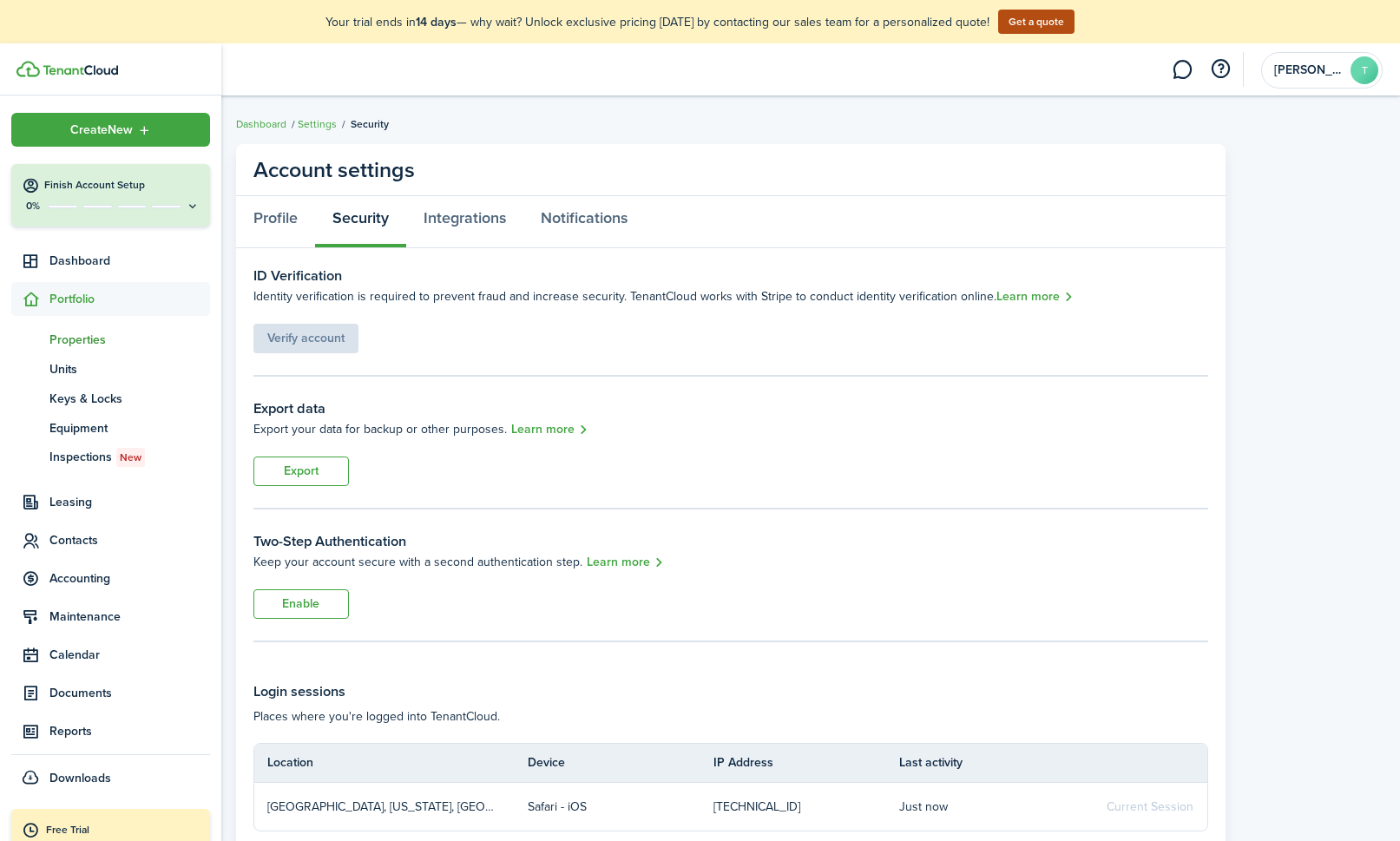 click on "Properties" 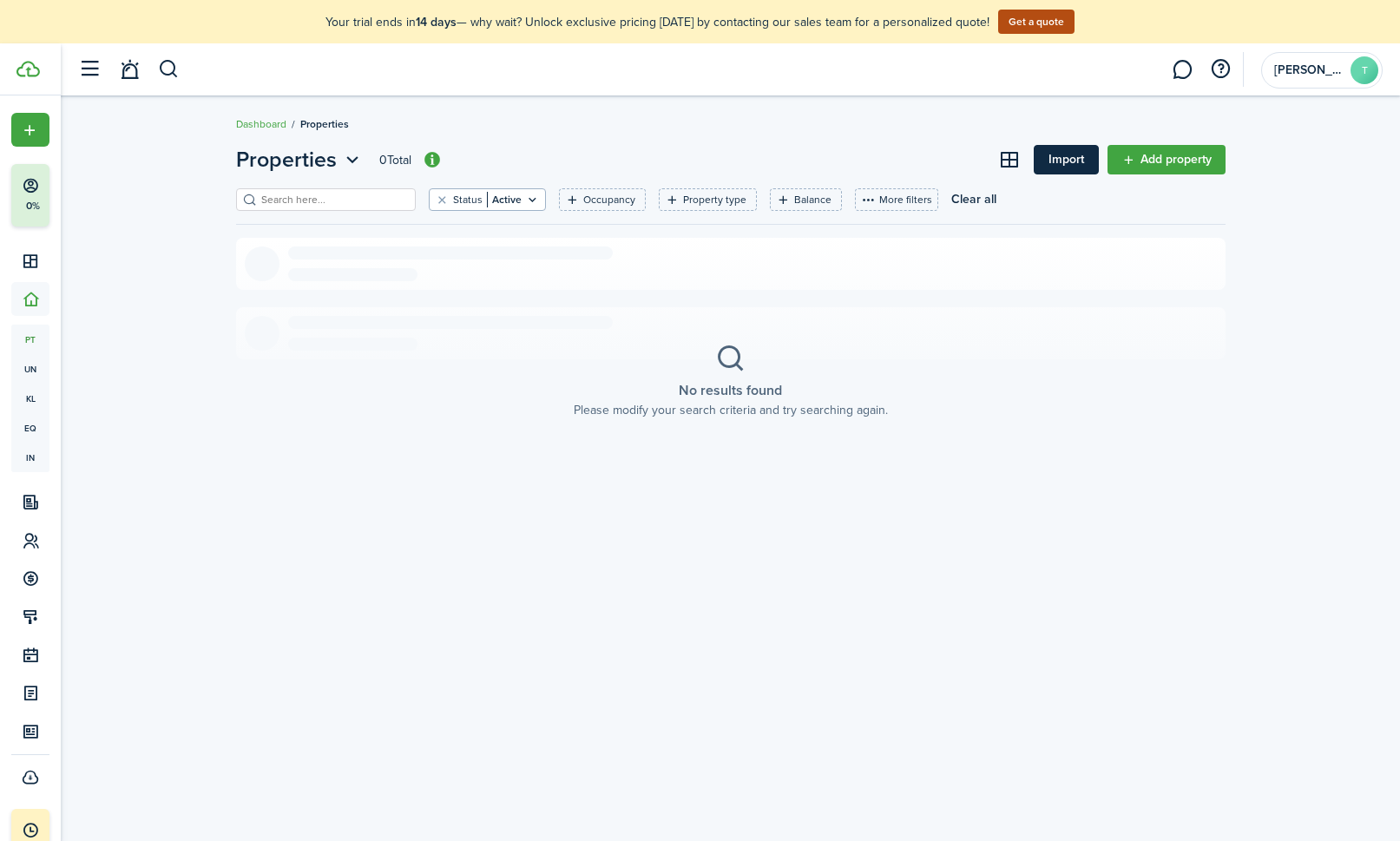click on "Import" 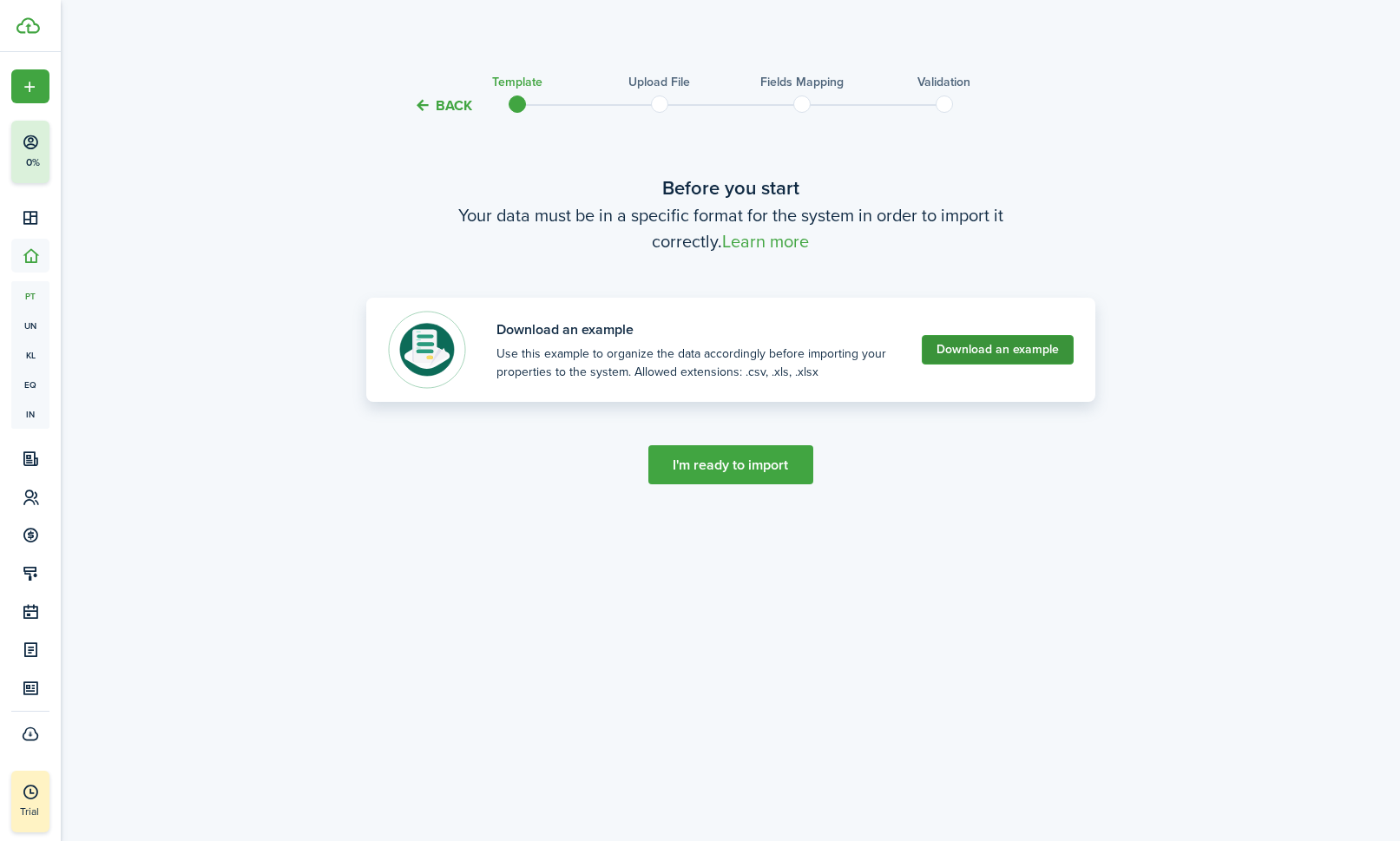 click on "Download an example" 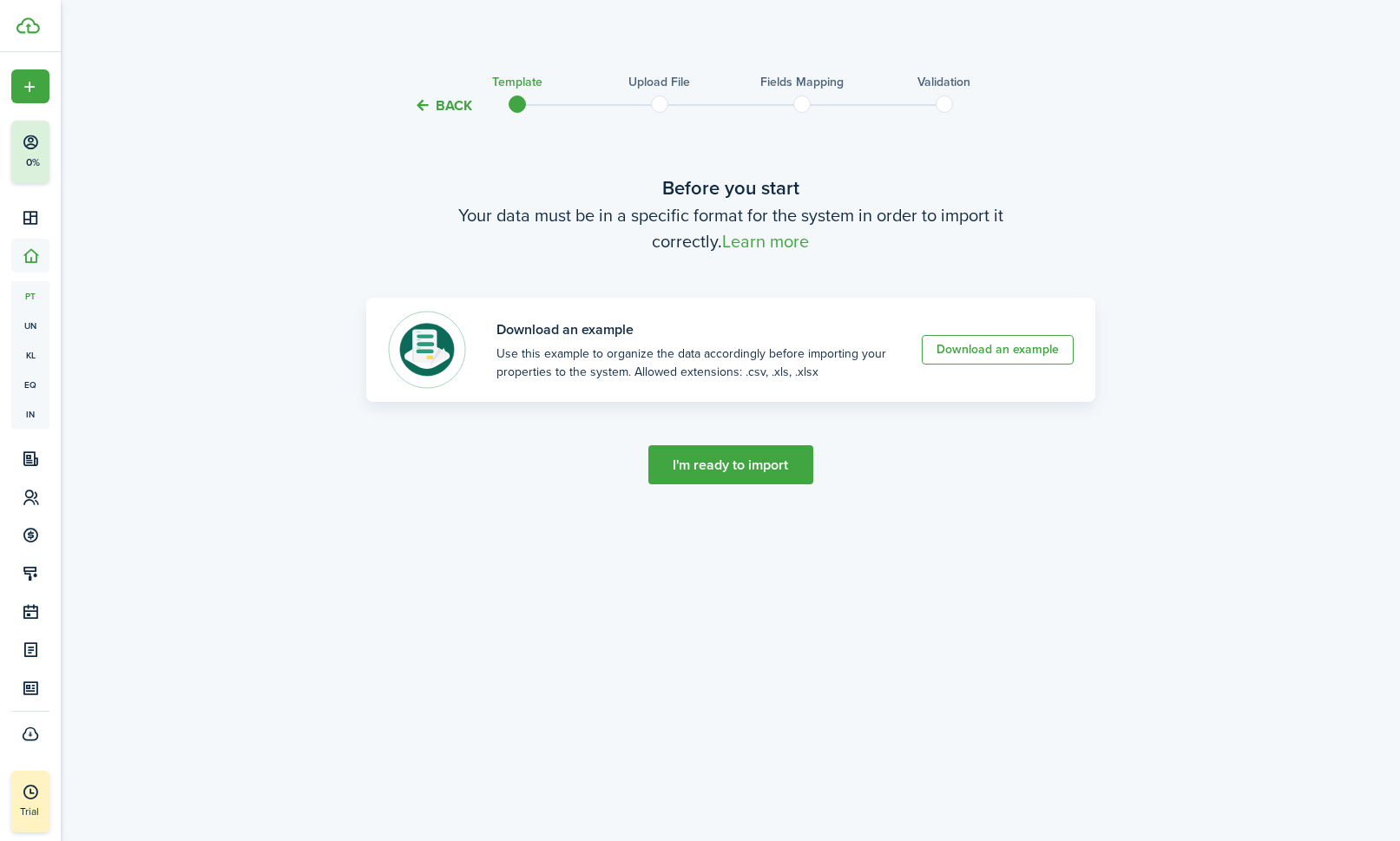 click on "I'm ready to import" at bounding box center (731, 464) 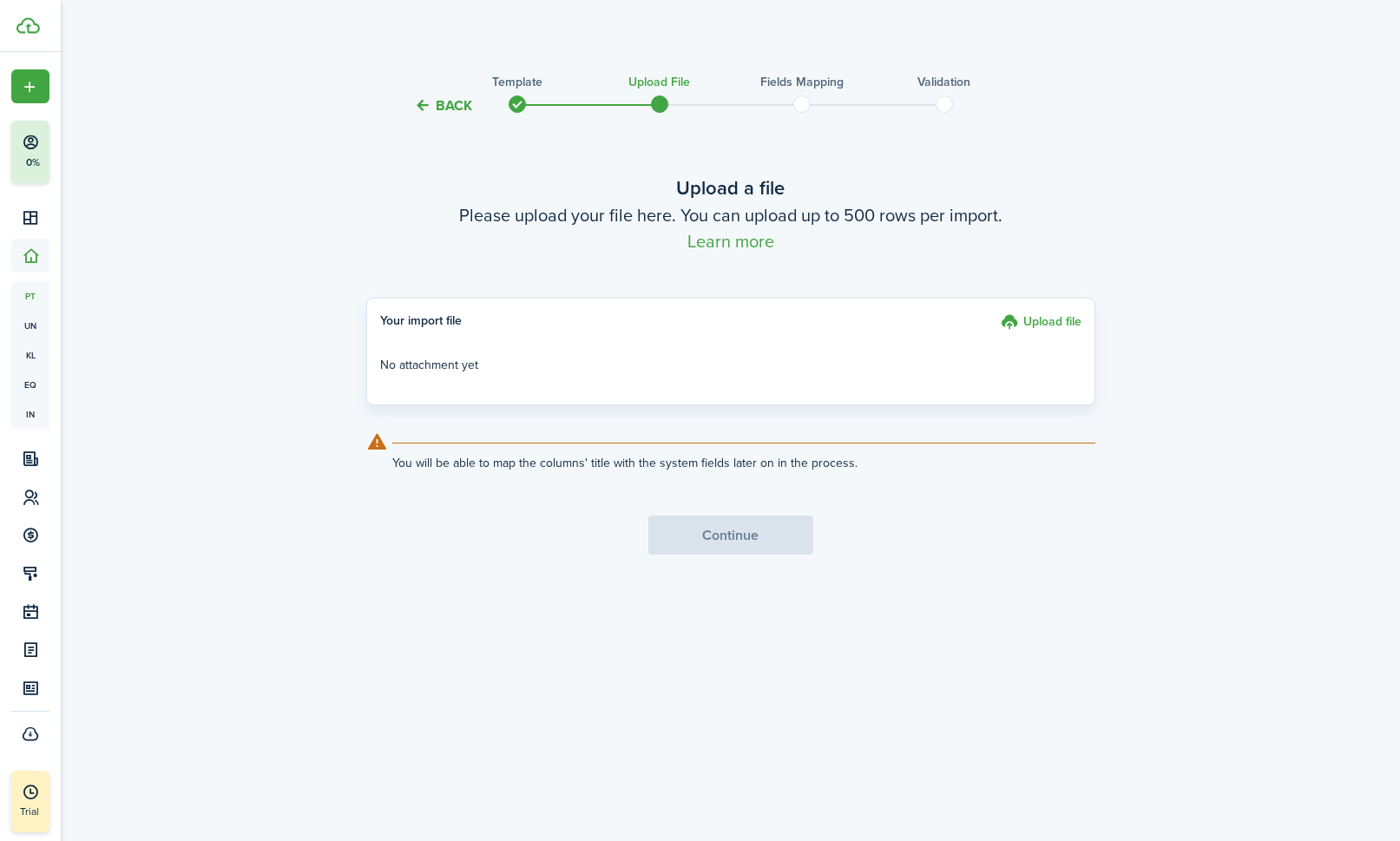 click on "Upload file" 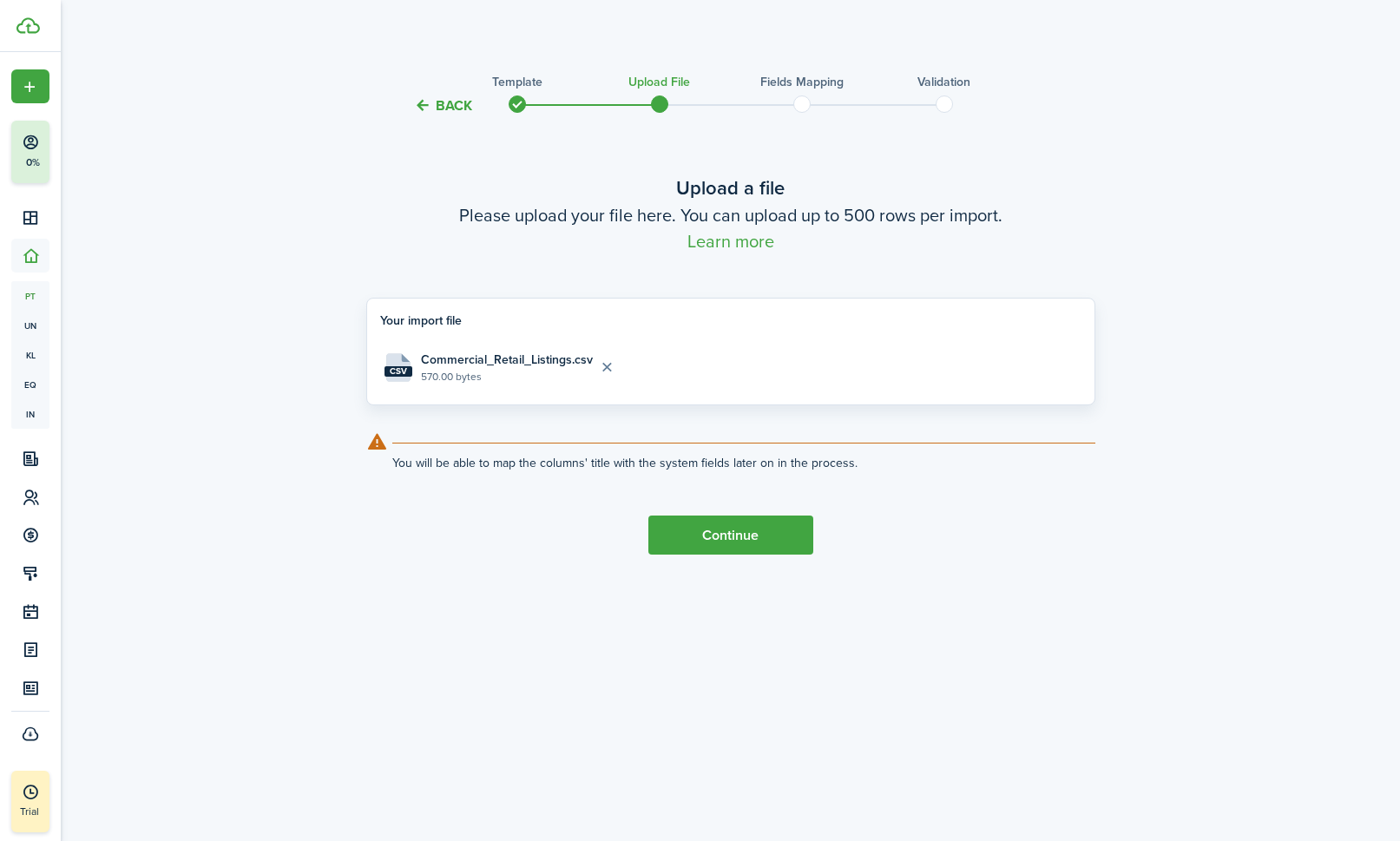 click on "Continue" at bounding box center (731, 535) 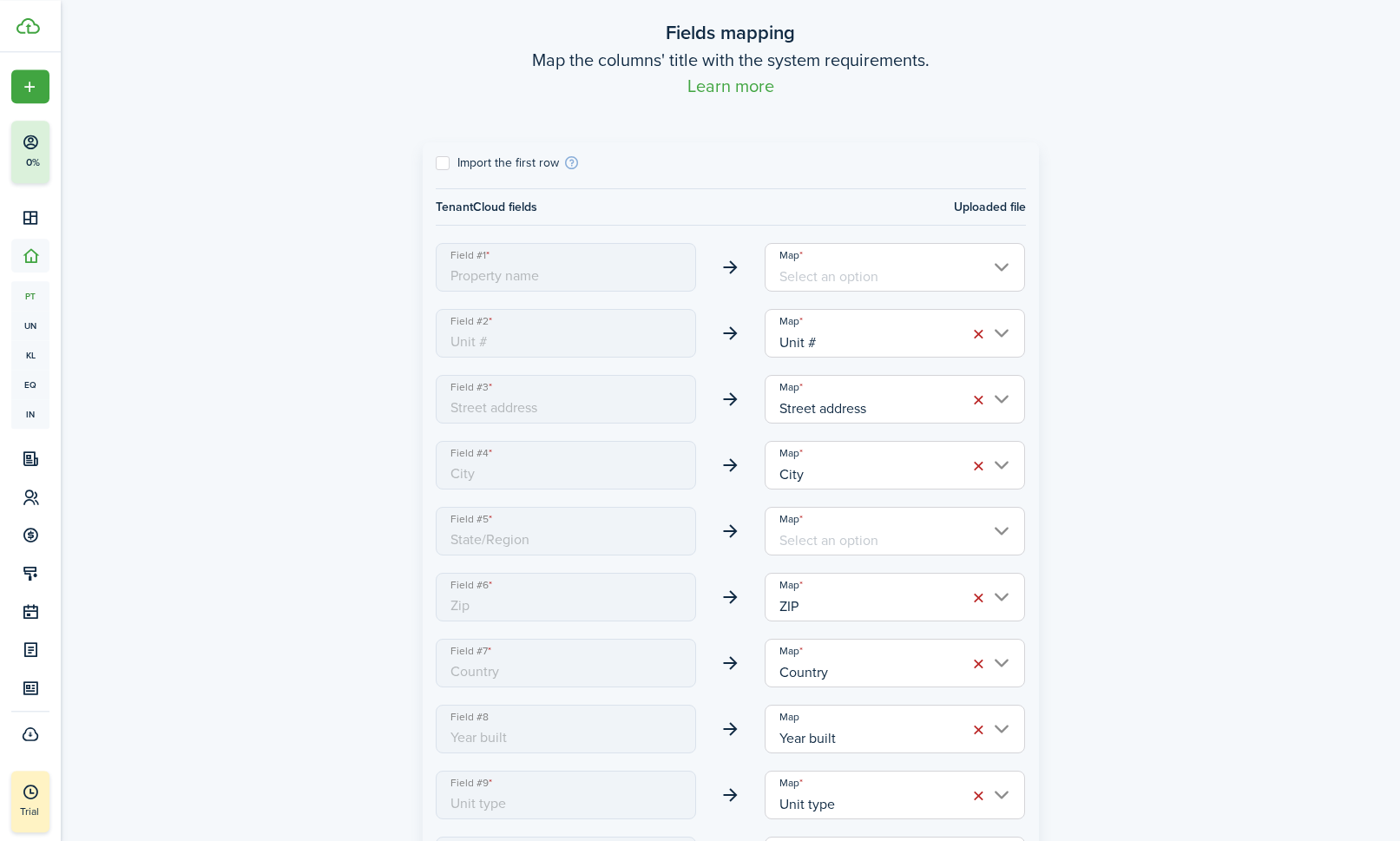 click on "Map" at bounding box center (895, 267) 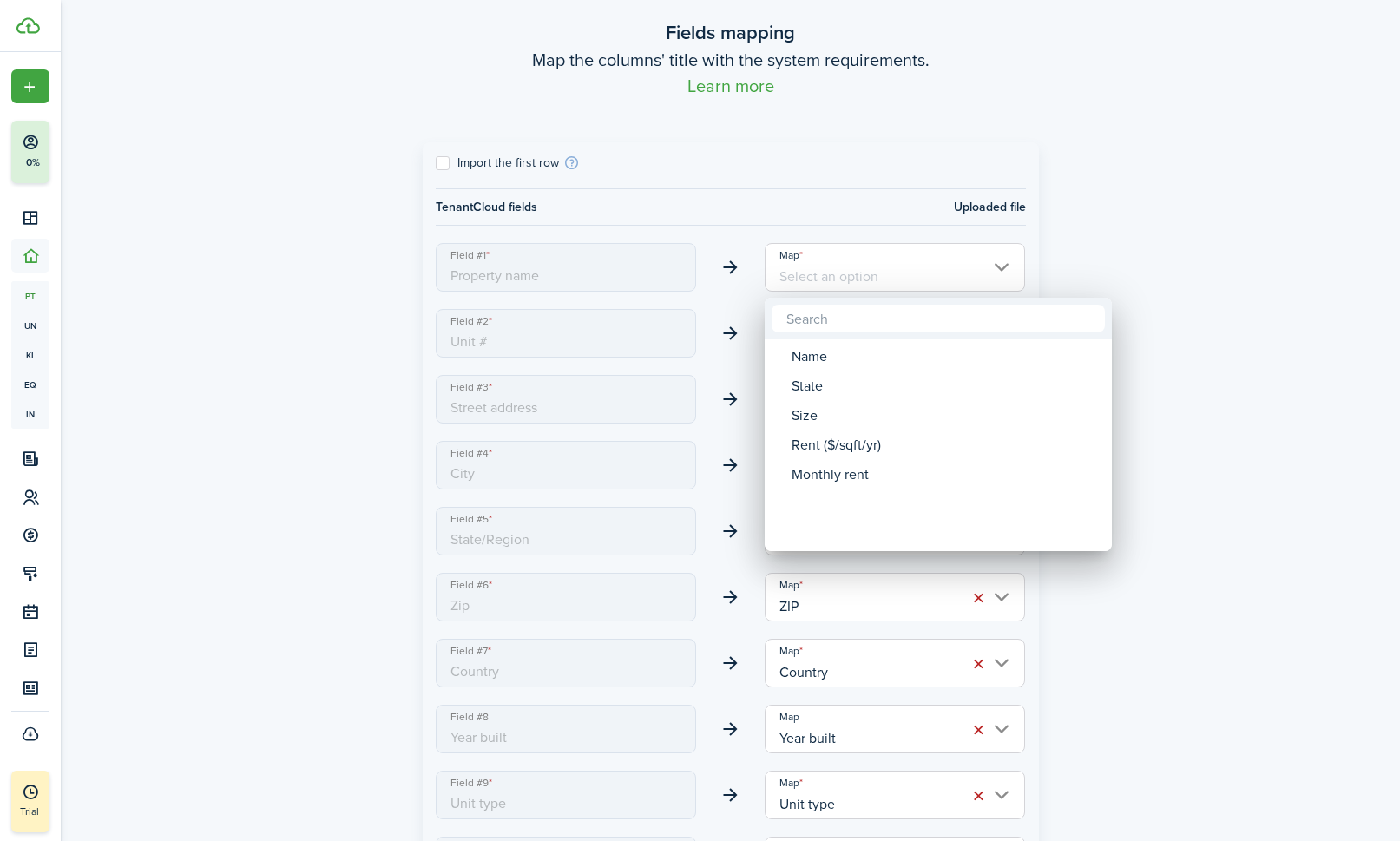 scroll, scrollTop: 155, scrollLeft: 0, axis: vertical 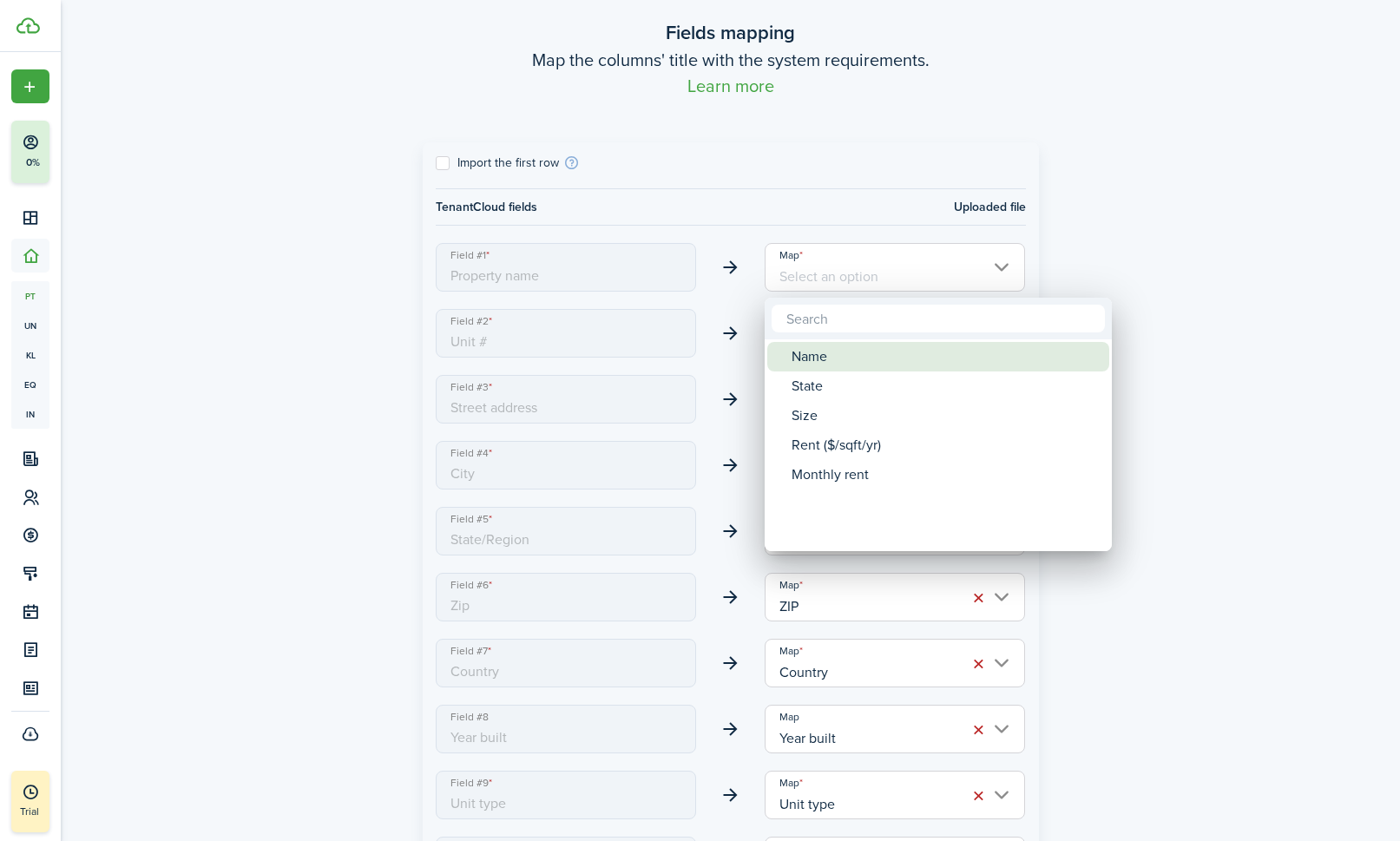 click on "Name" at bounding box center (945, 357) 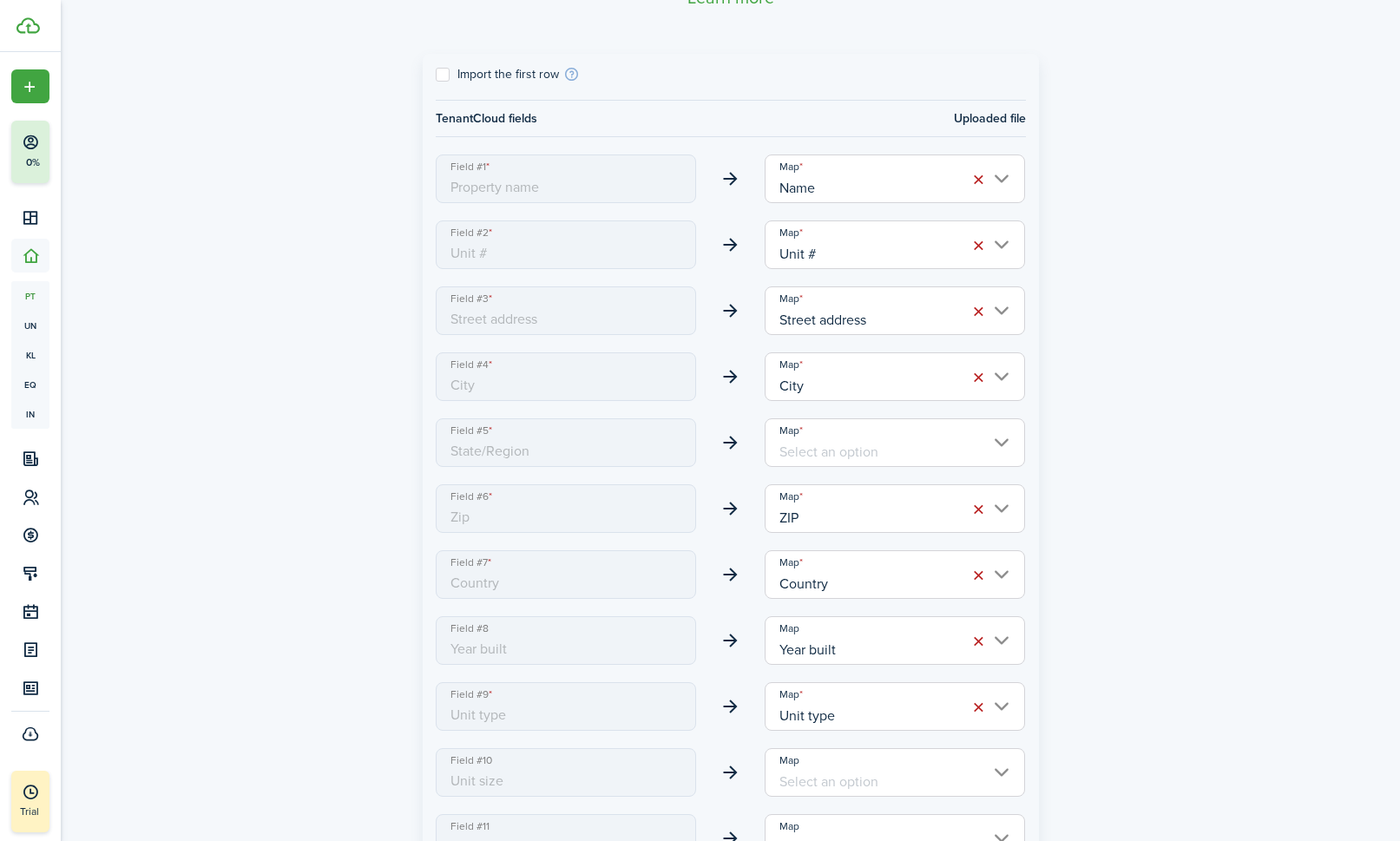 click on "Map" at bounding box center [895, 443] 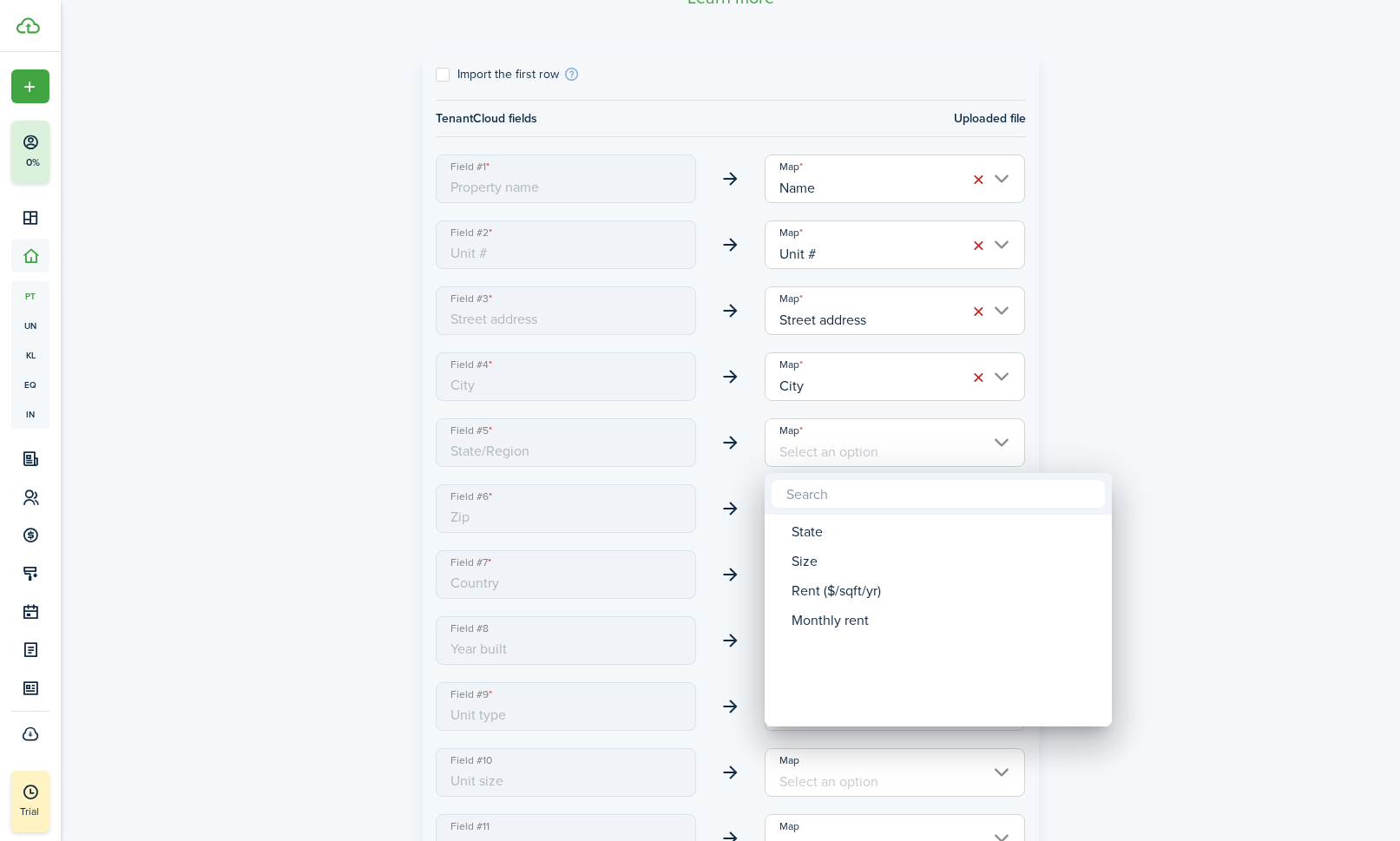 scroll, scrollTop: 243, scrollLeft: 0, axis: vertical 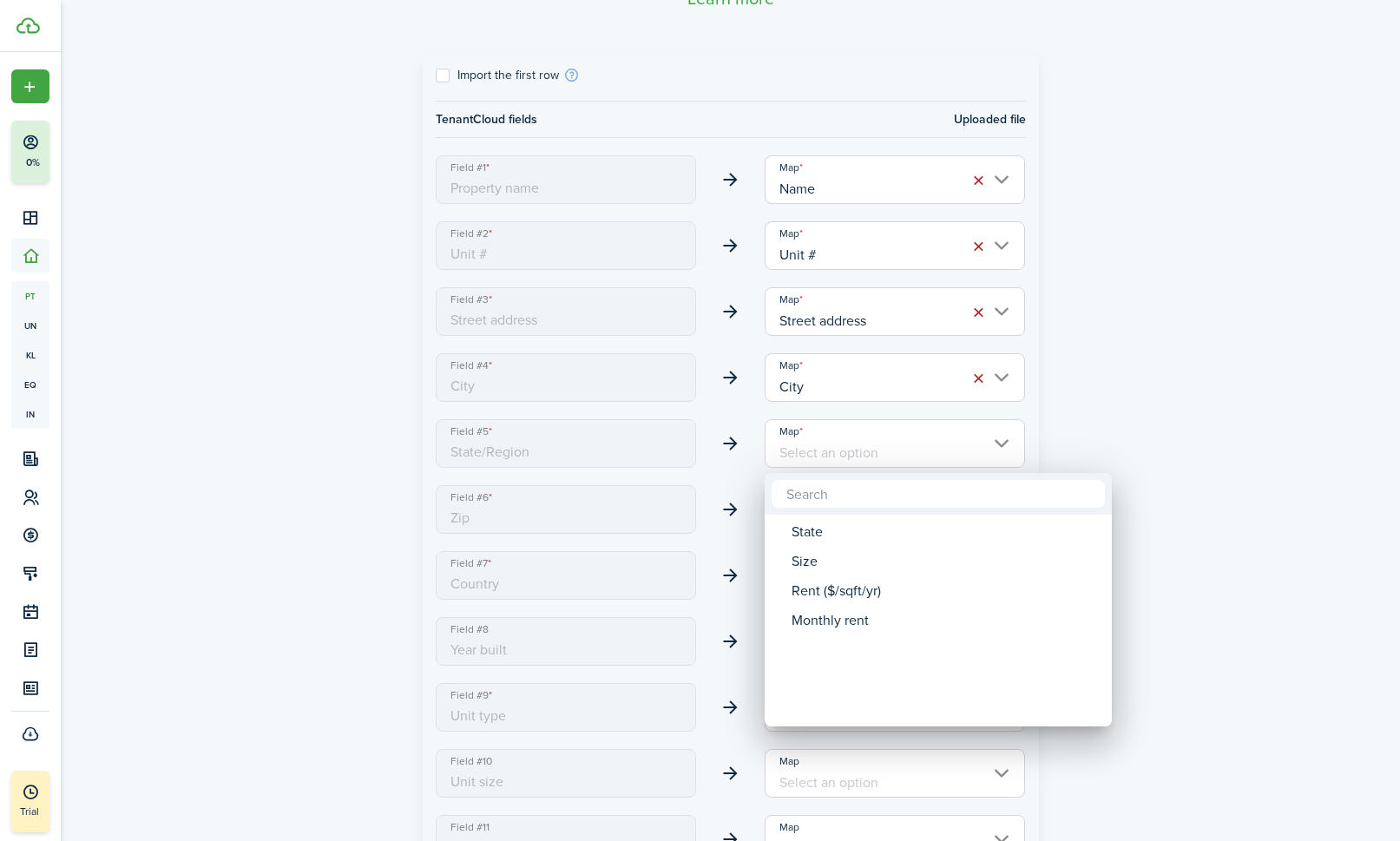 click on "State" at bounding box center (945, 532) 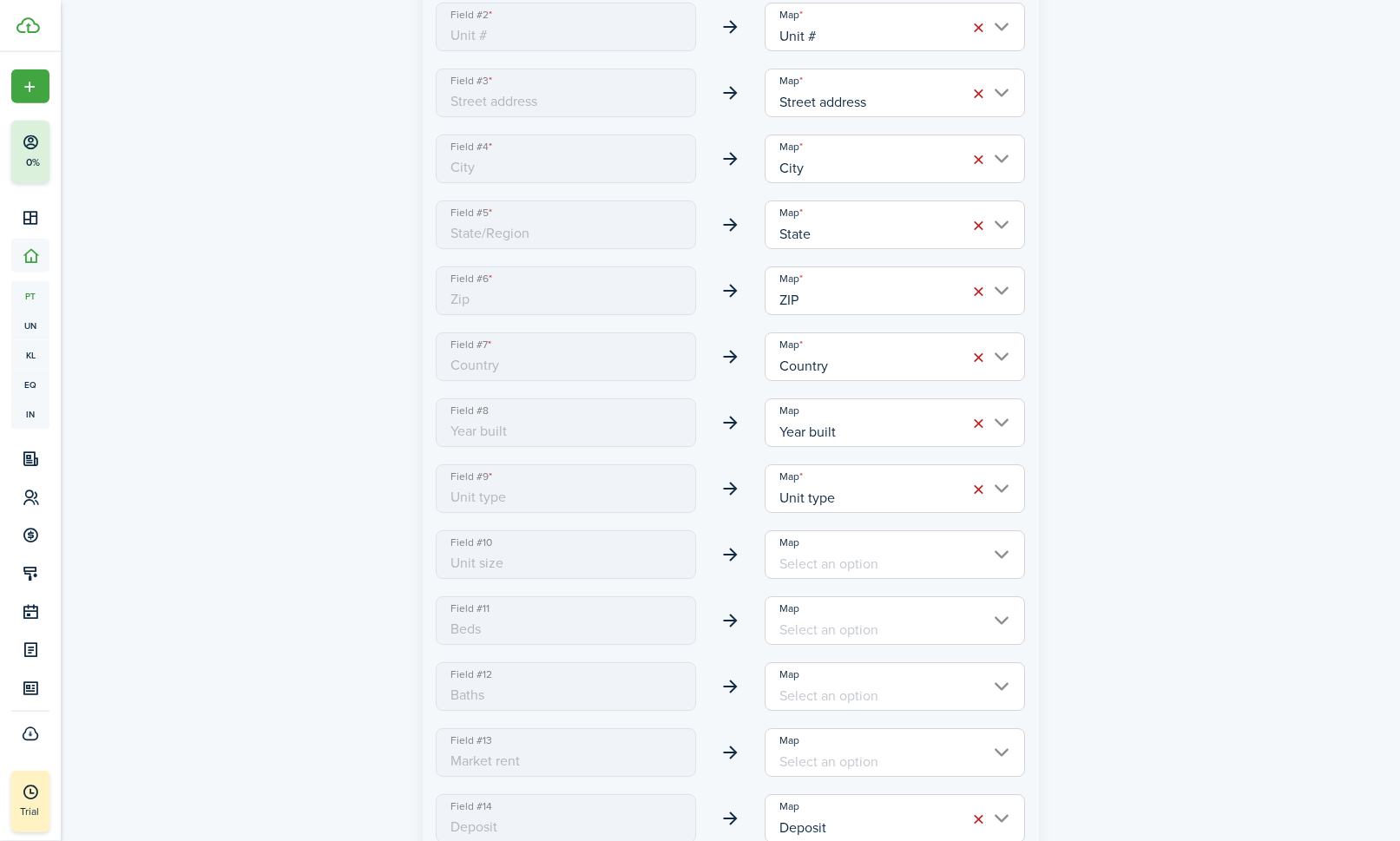 scroll, scrollTop: 465, scrollLeft: 0, axis: vertical 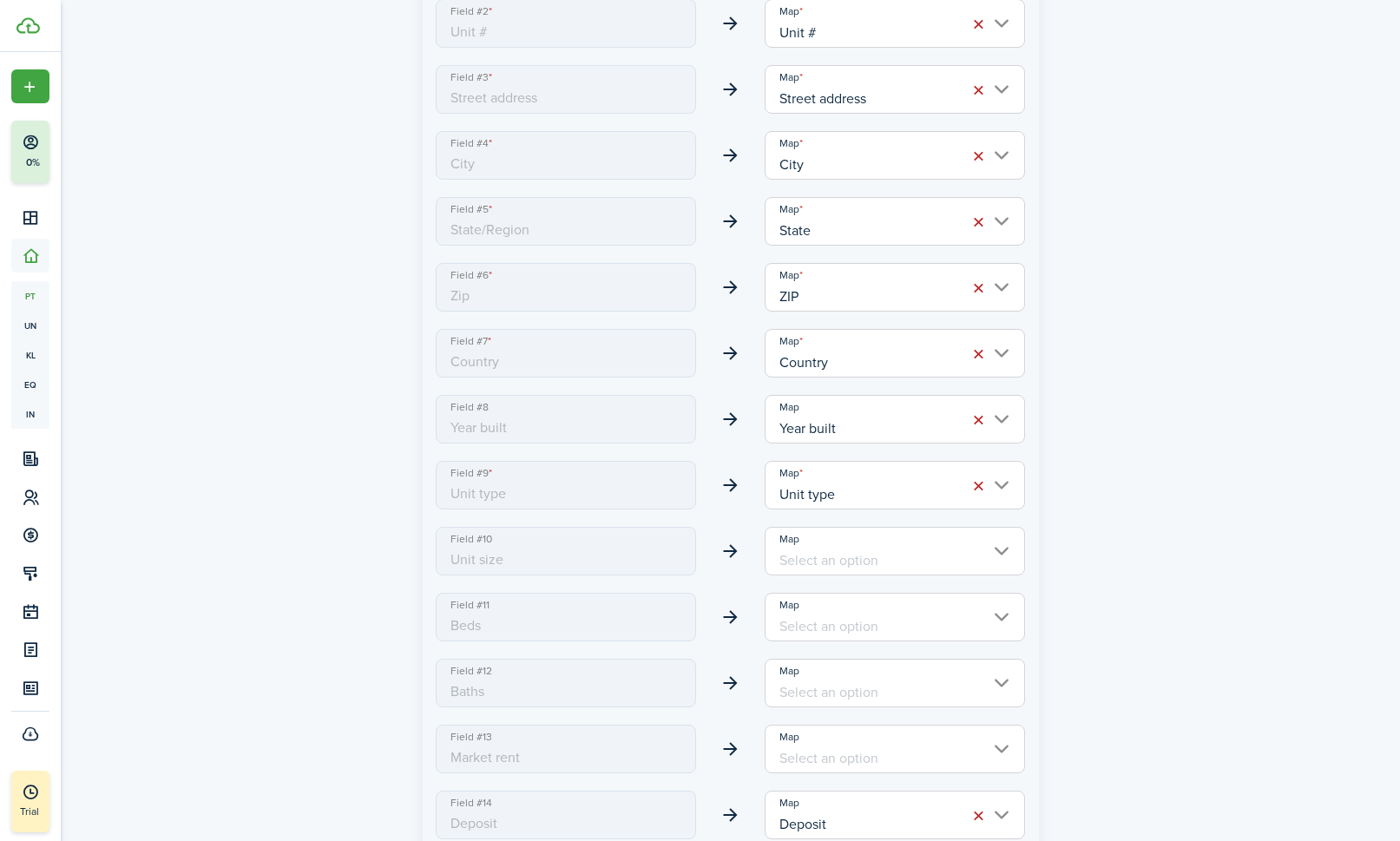 click on "Map" at bounding box center (895, 551) 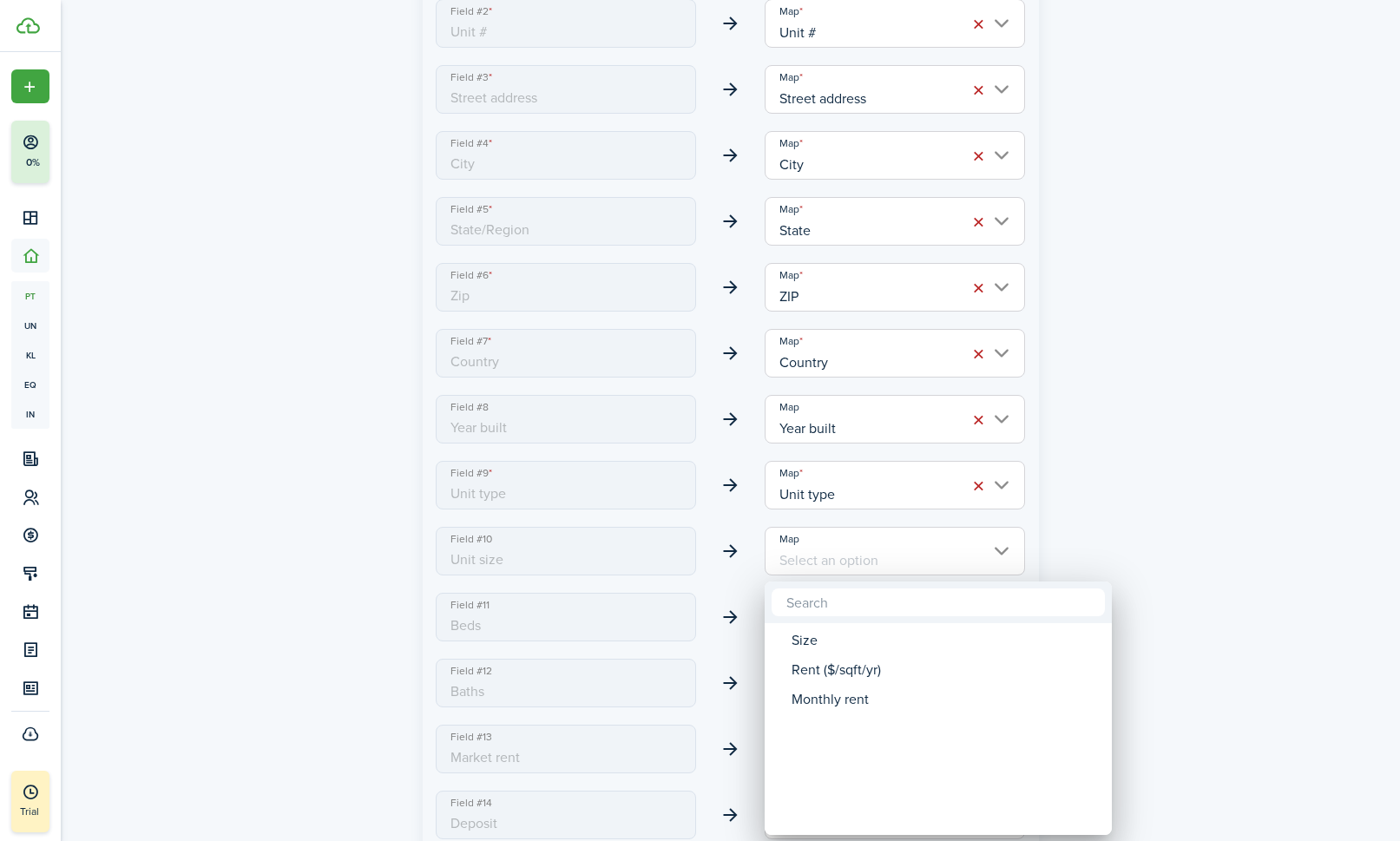 click on "Size" at bounding box center (945, 641) 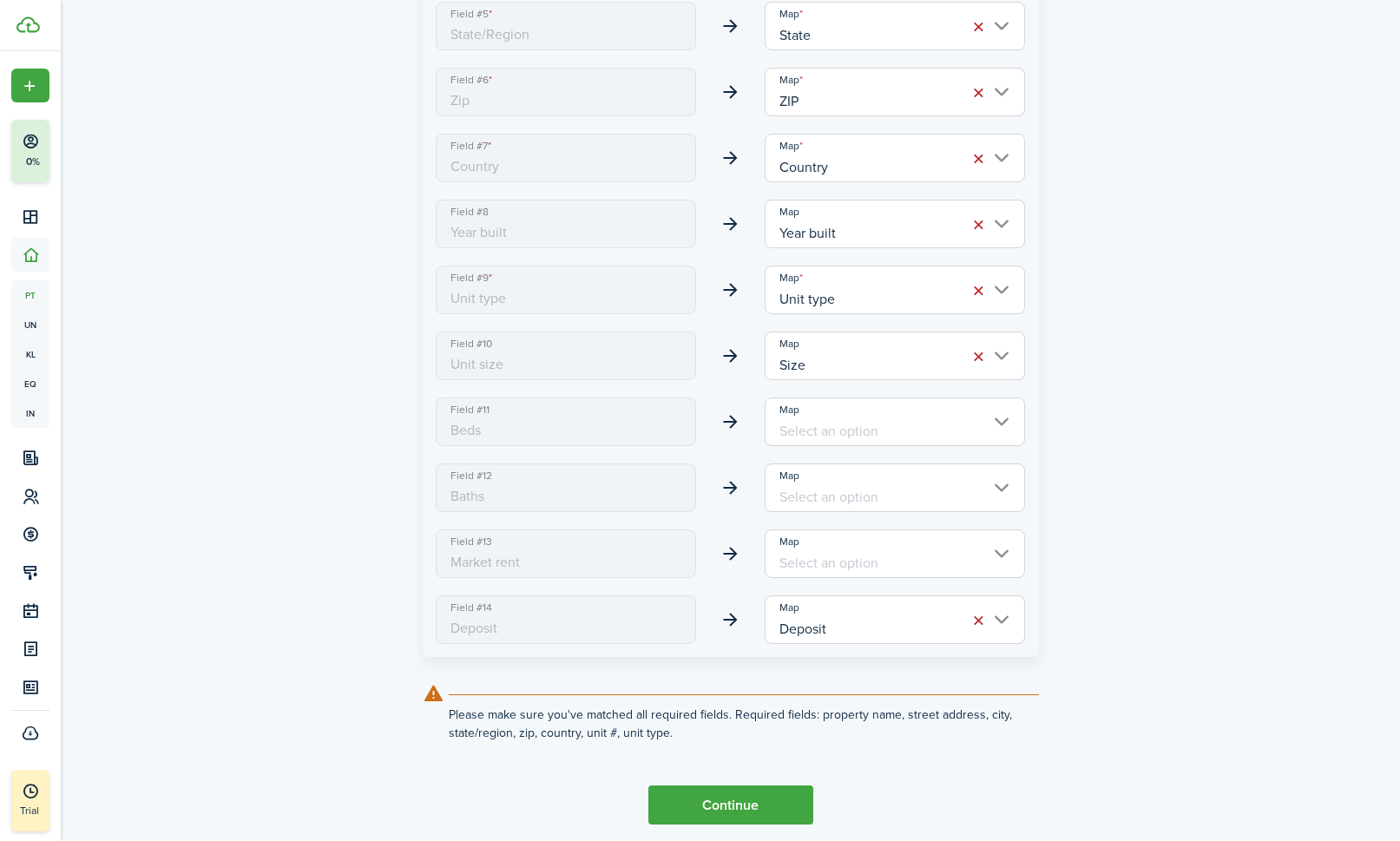 scroll, scrollTop: 660, scrollLeft: 0, axis: vertical 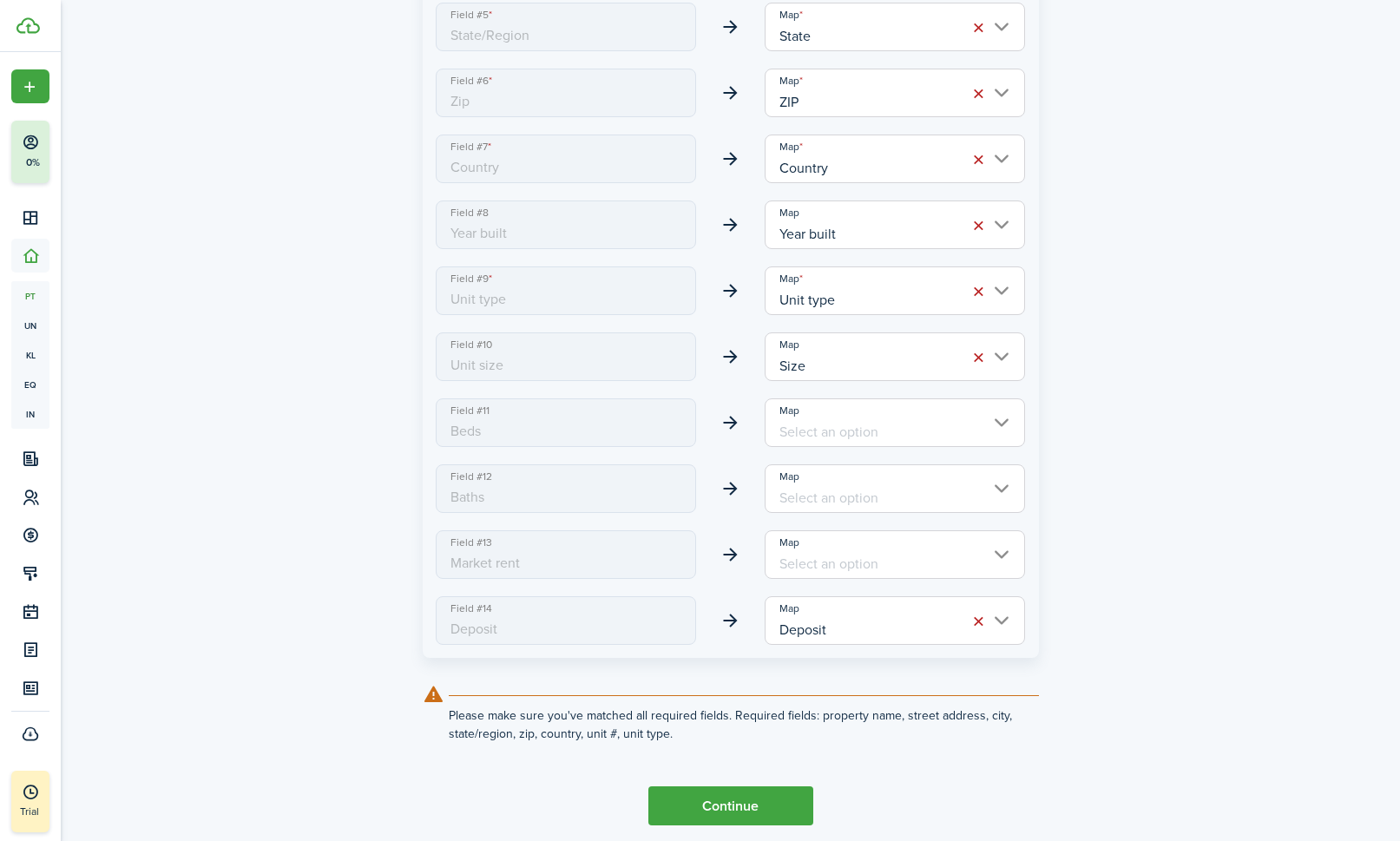click on "Map" at bounding box center [895, 423] 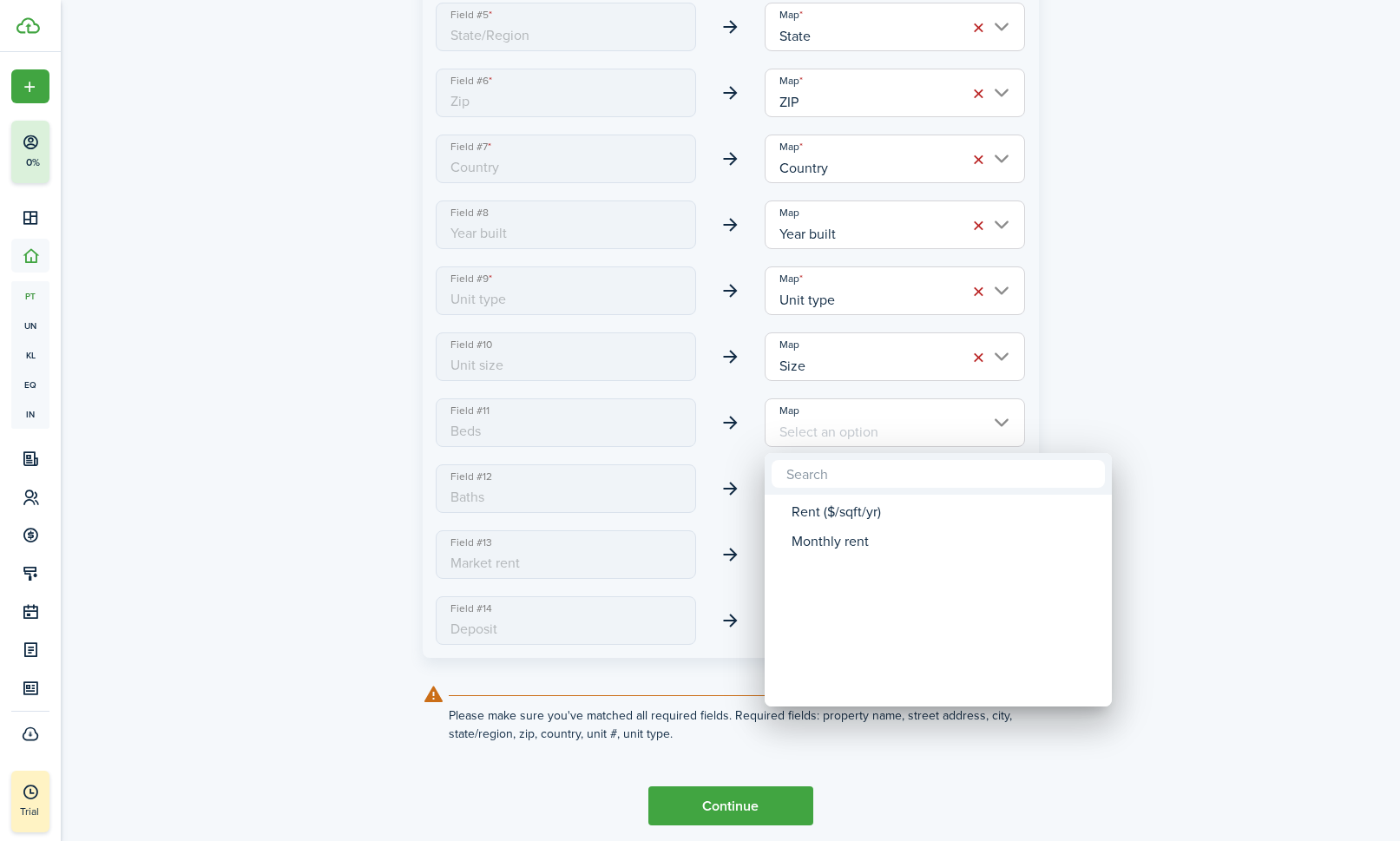 click at bounding box center (700, 420) 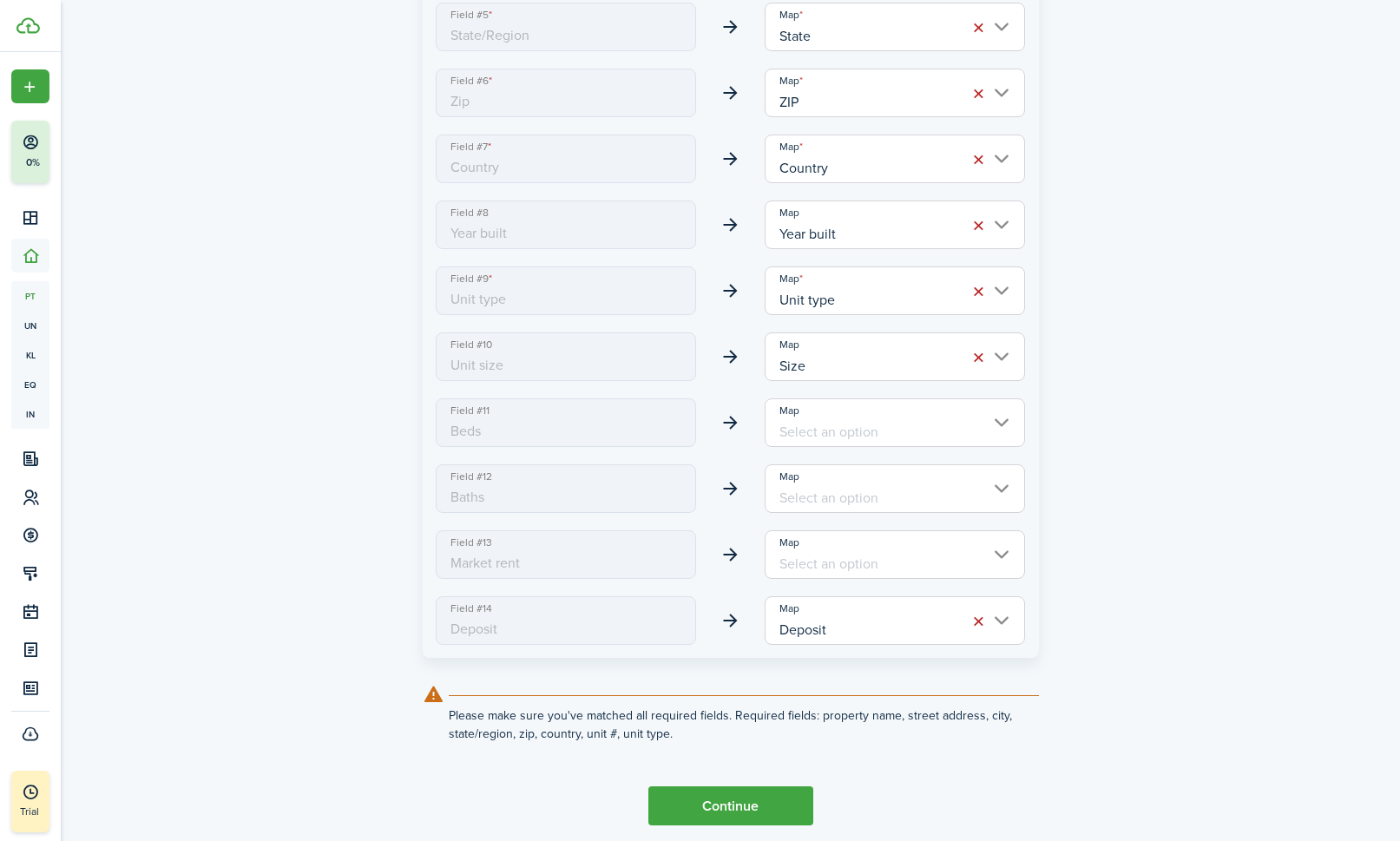 click on "Deposit" at bounding box center (895, 621) 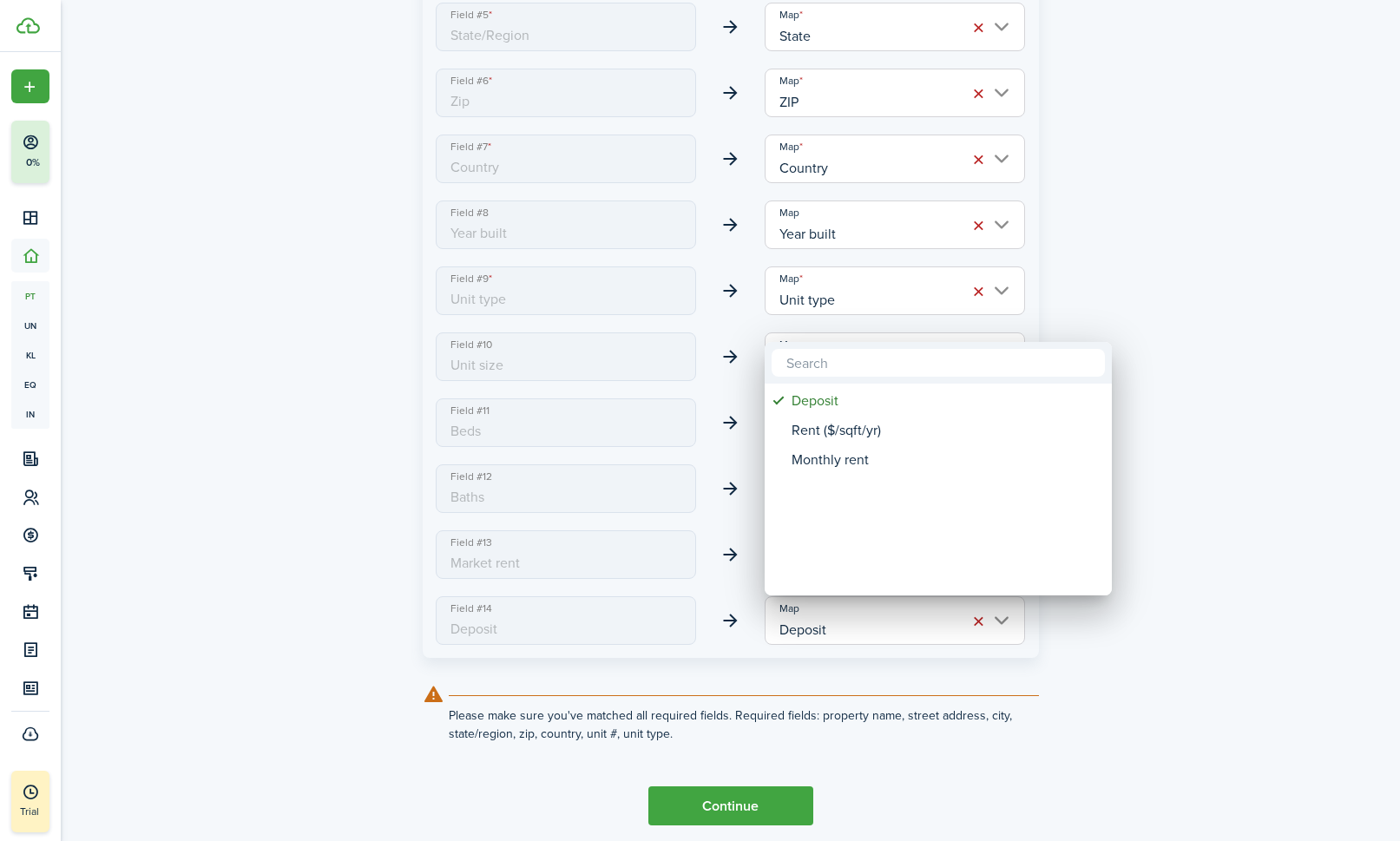 click at bounding box center [700, 420] 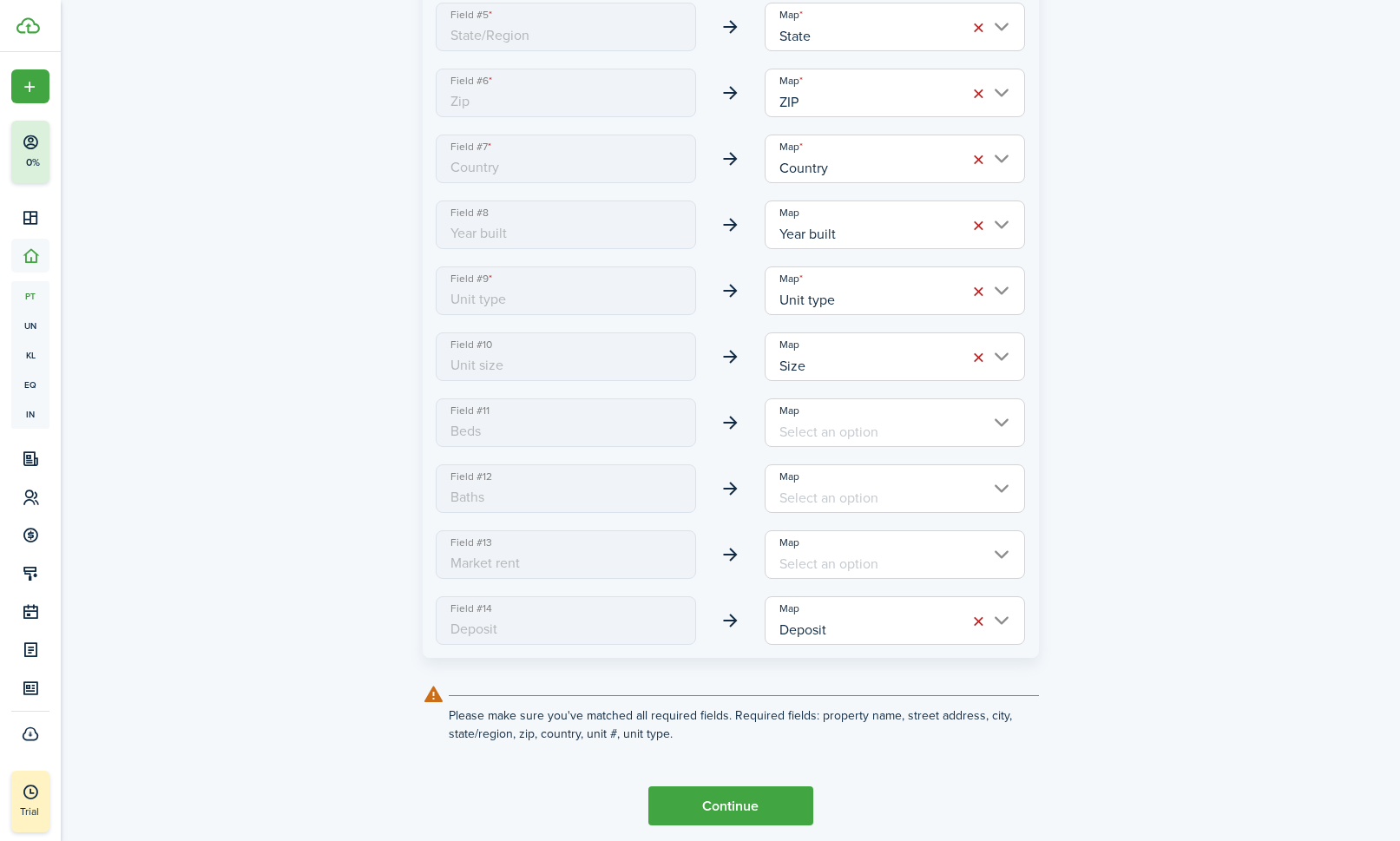 click on "Map" at bounding box center (895, 555) 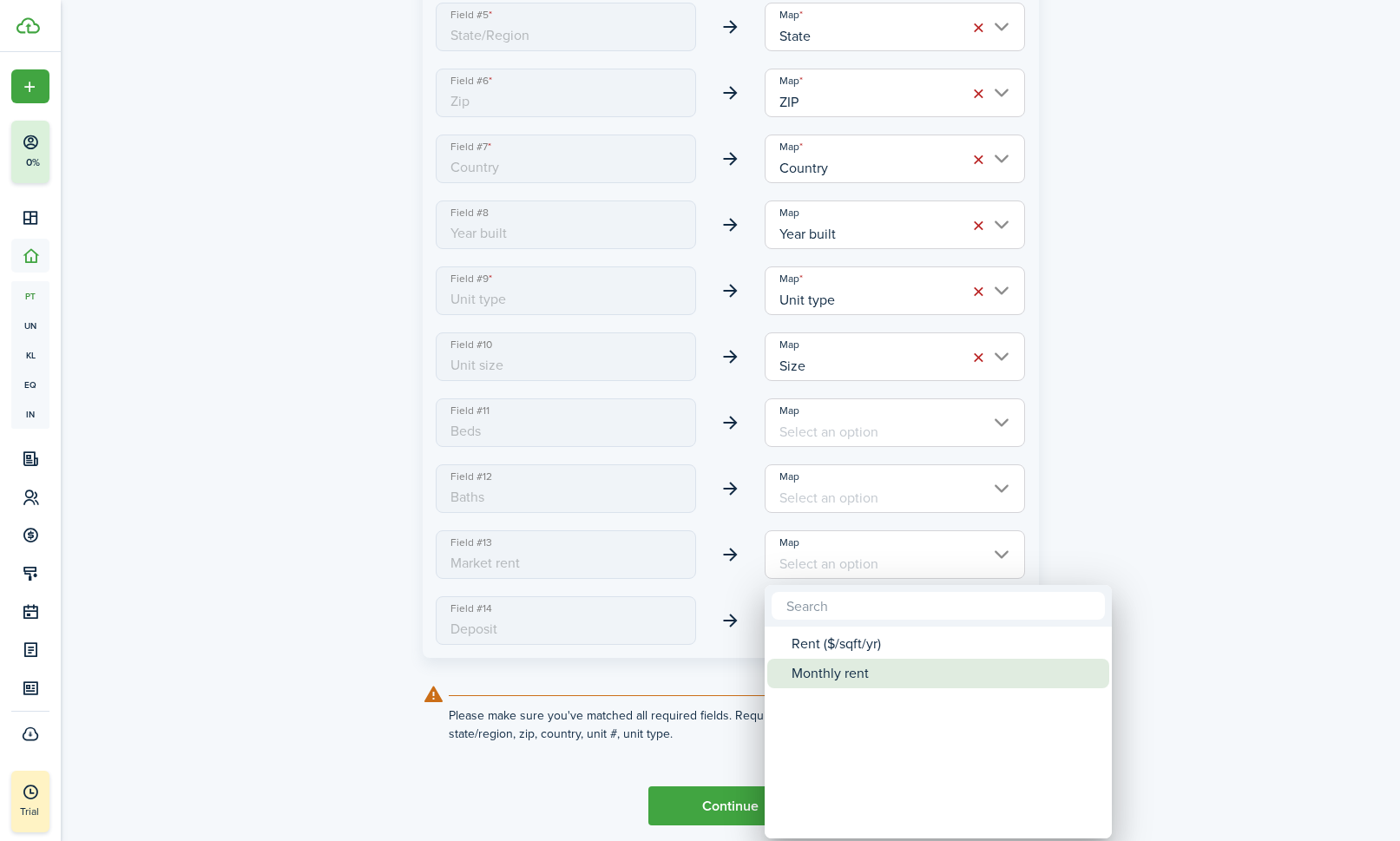 click on "Monthly rent" at bounding box center (945, 673) 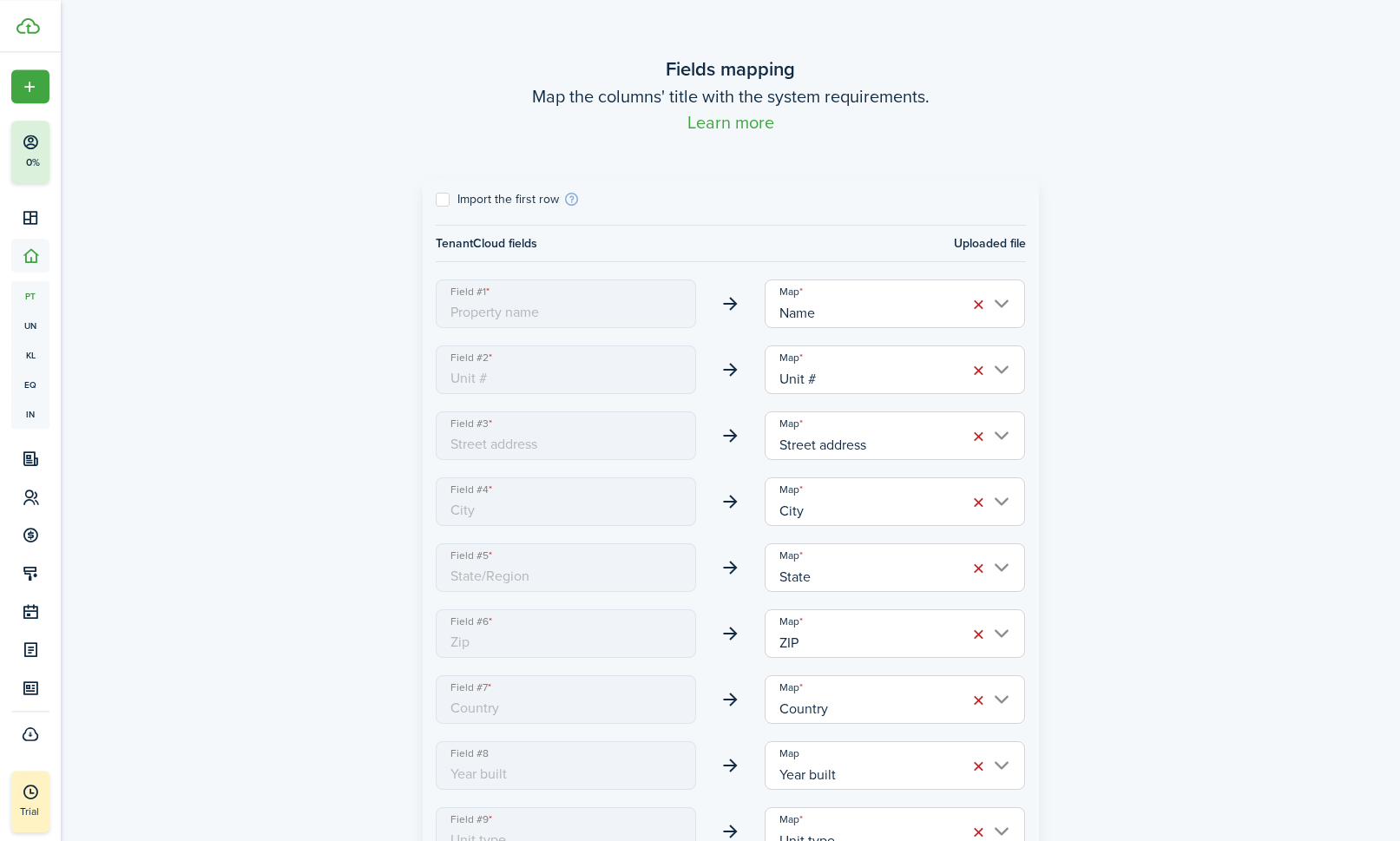 scroll, scrollTop: 118, scrollLeft: 0, axis: vertical 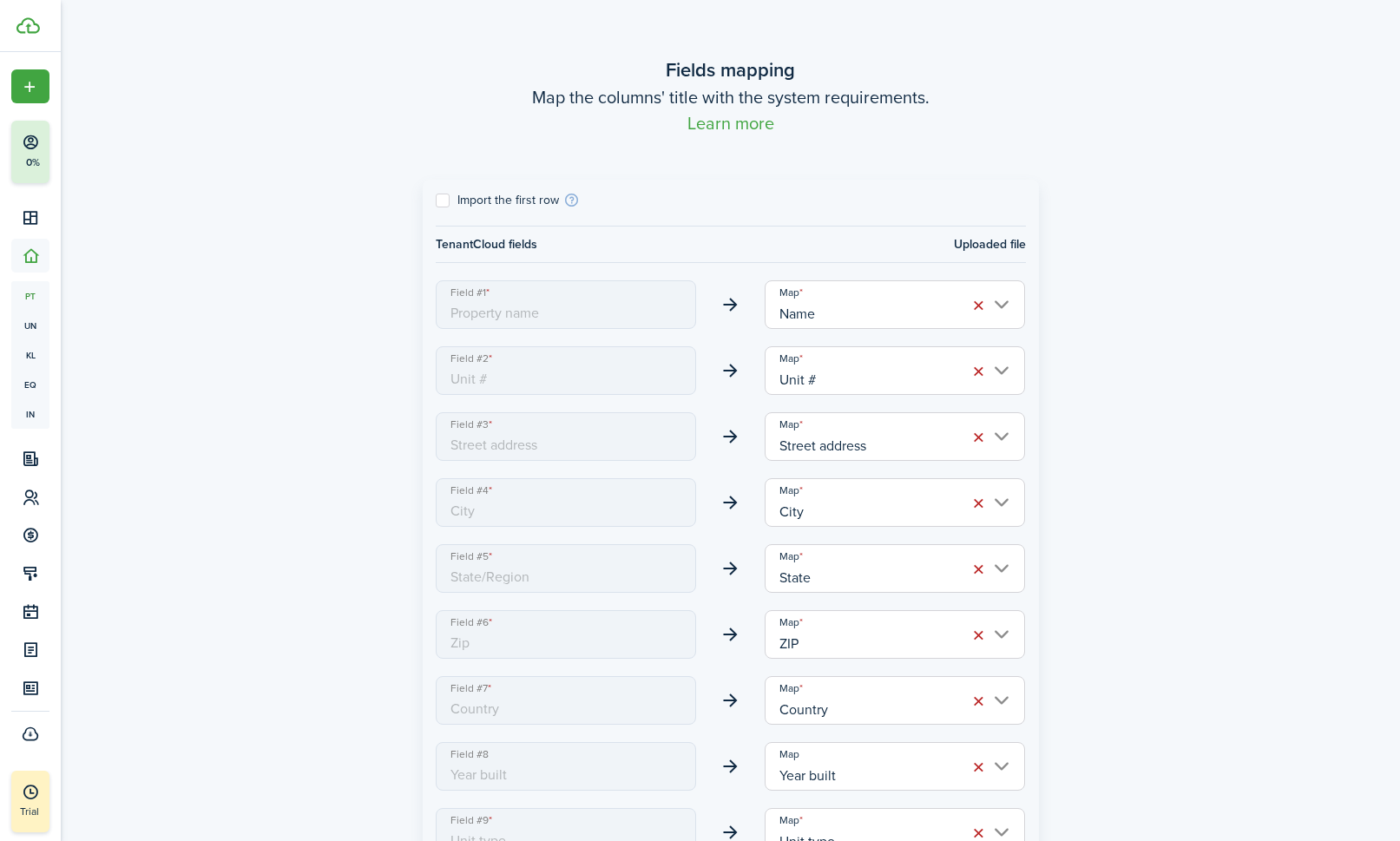 click on "Import the first row" at bounding box center (497, 200) 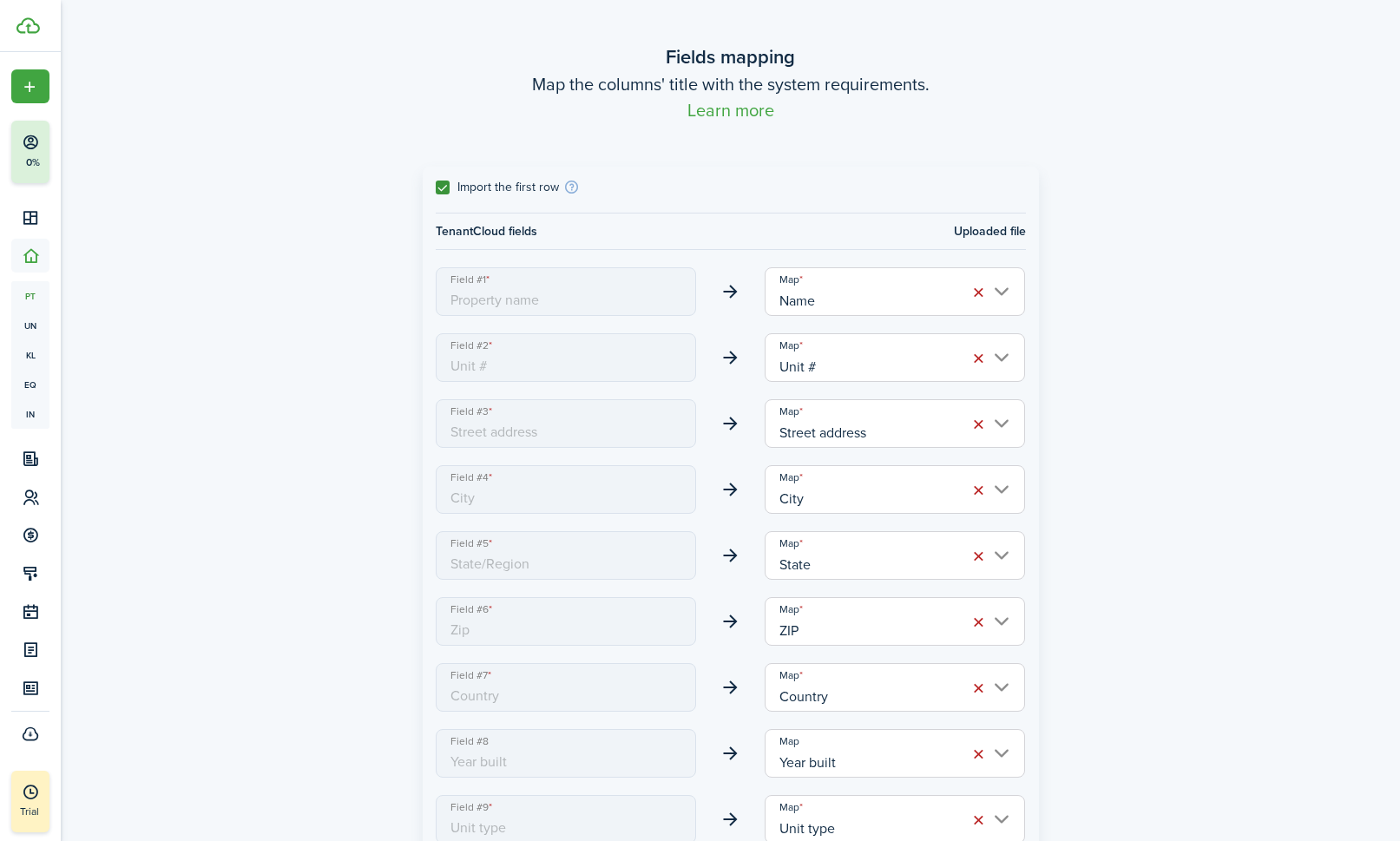 scroll, scrollTop: 15, scrollLeft: 0, axis: vertical 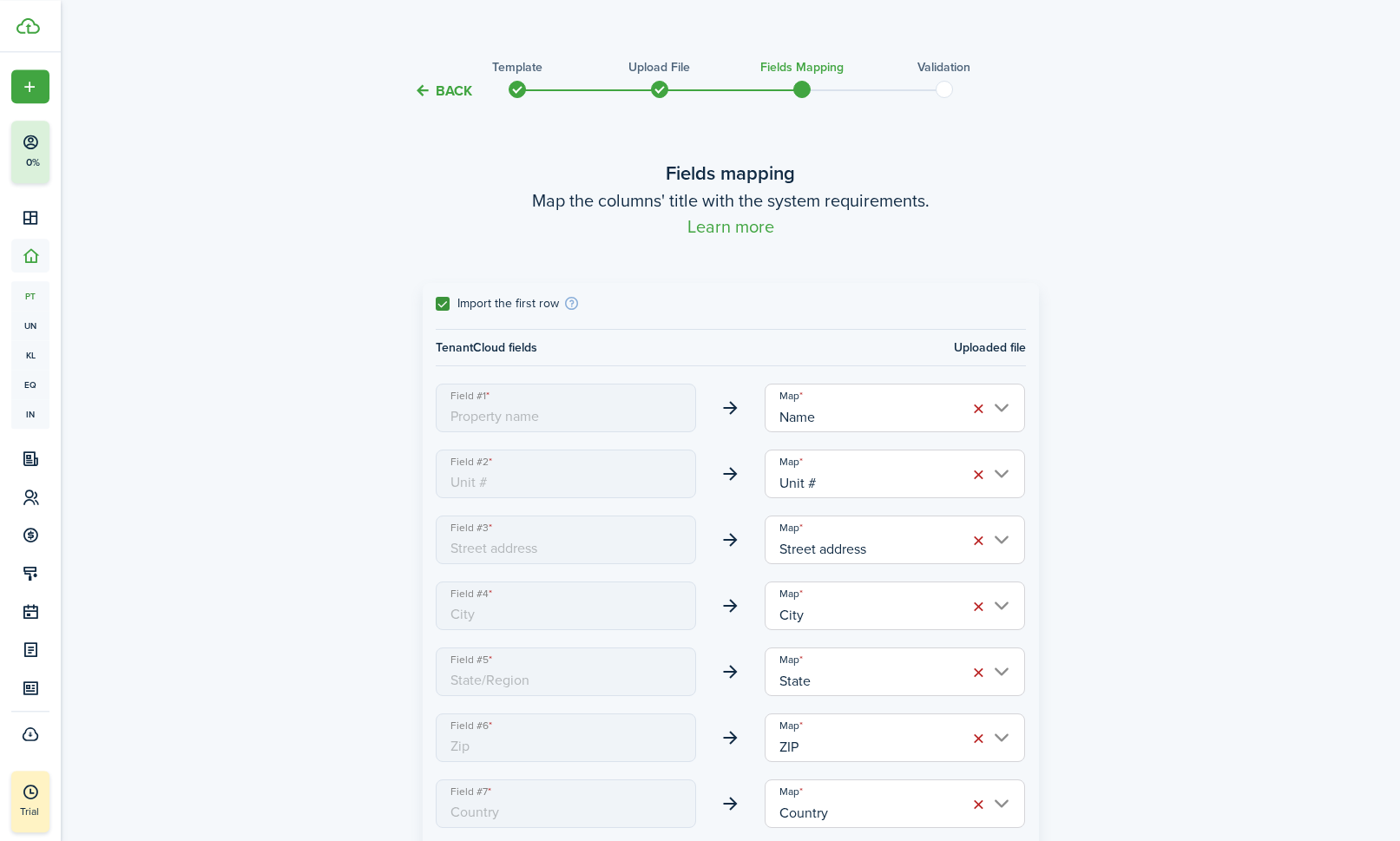 click on "Import the first row" at bounding box center (497, 304) 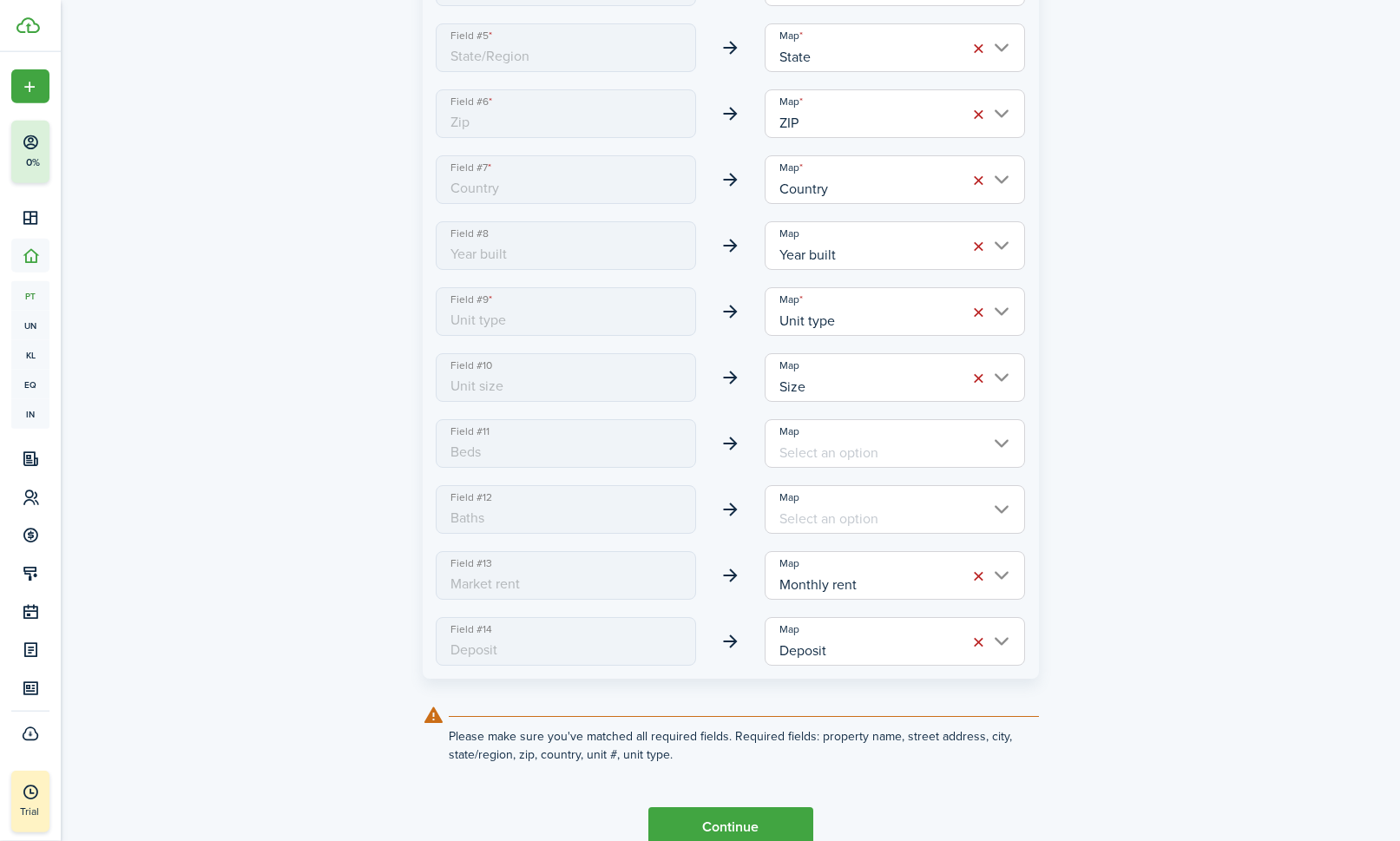 scroll, scrollTop: 638, scrollLeft: 0, axis: vertical 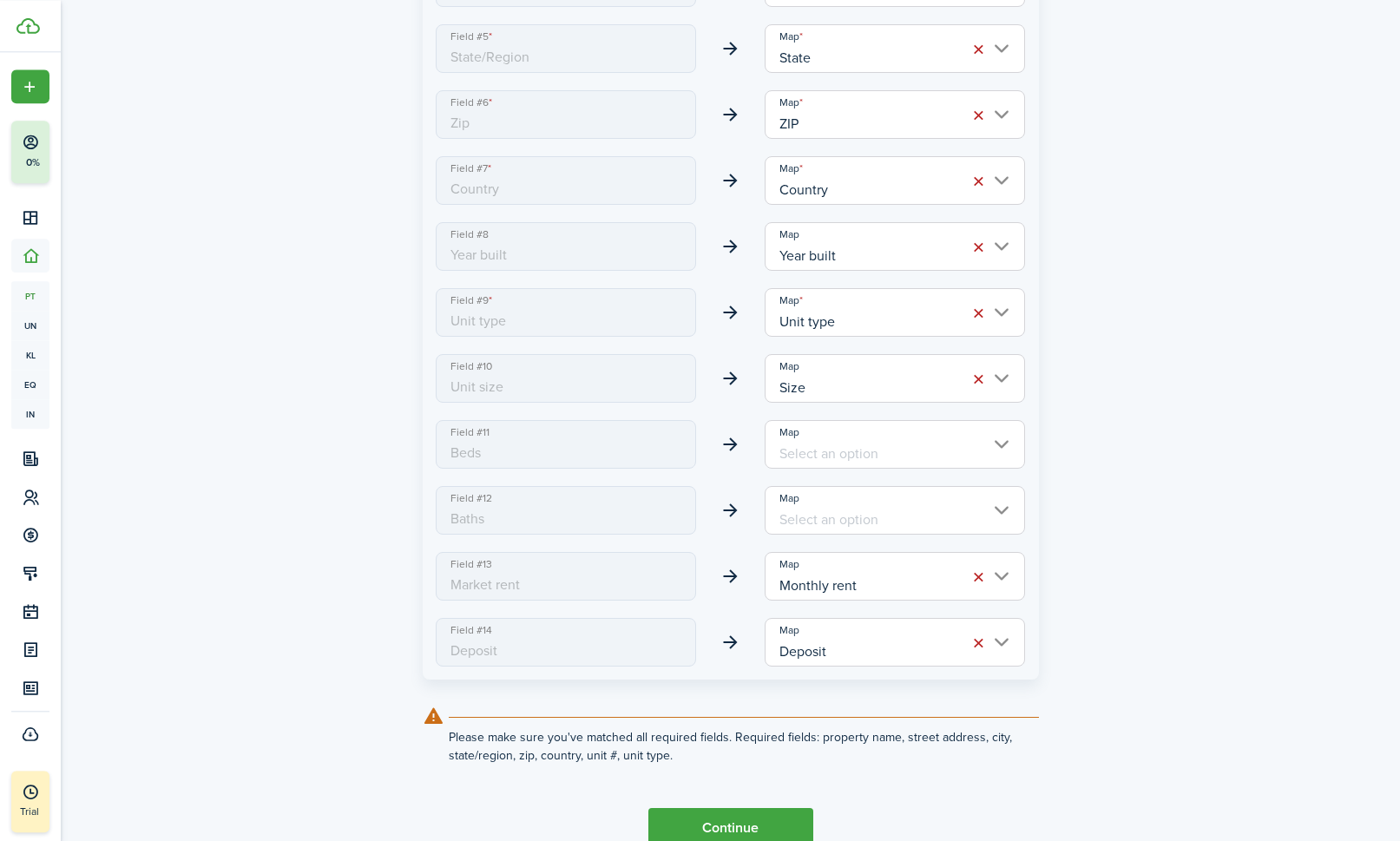 click on "Continue" at bounding box center [731, 827] 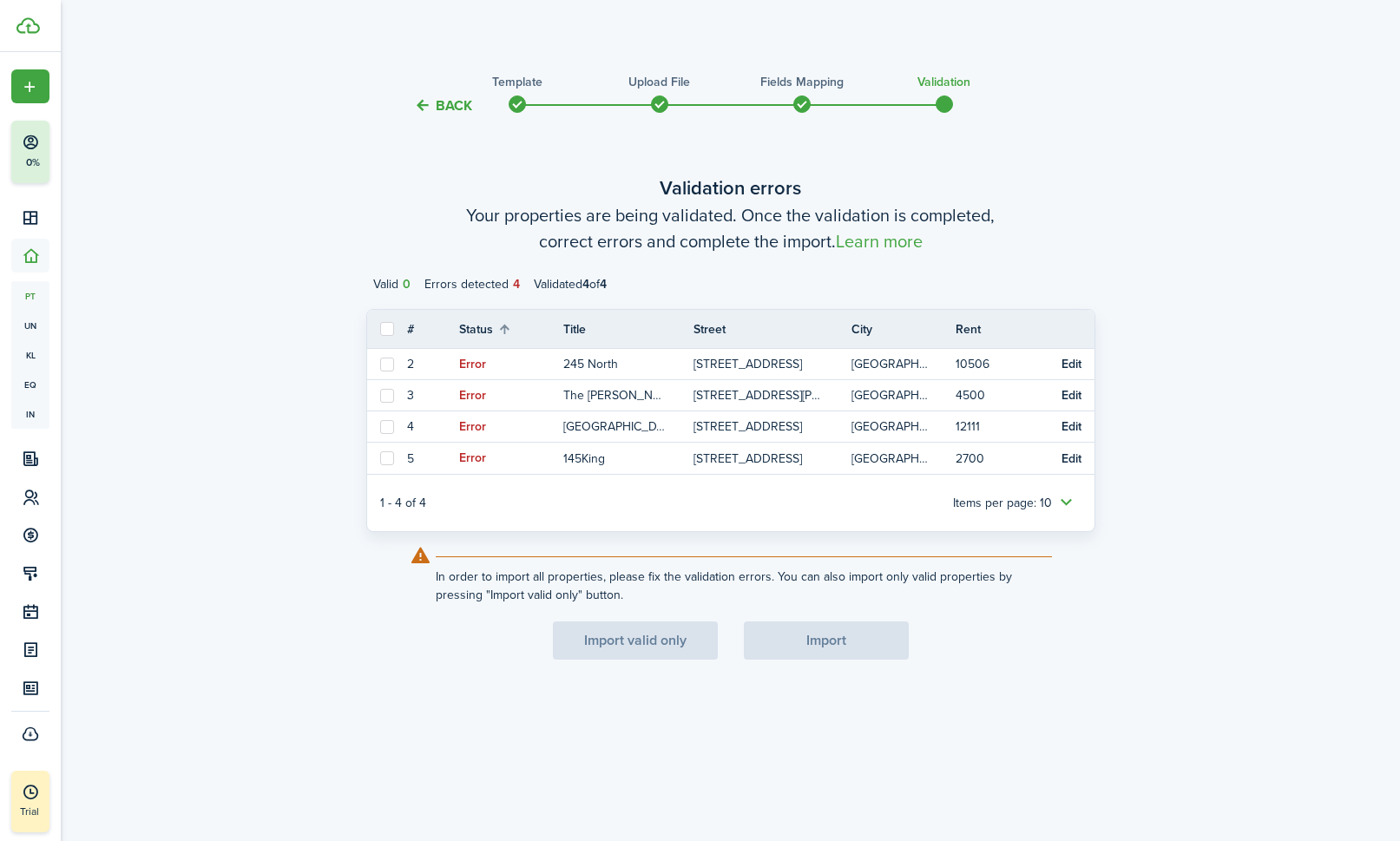 scroll, scrollTop: 0, scrollLeft: 0, axis: both 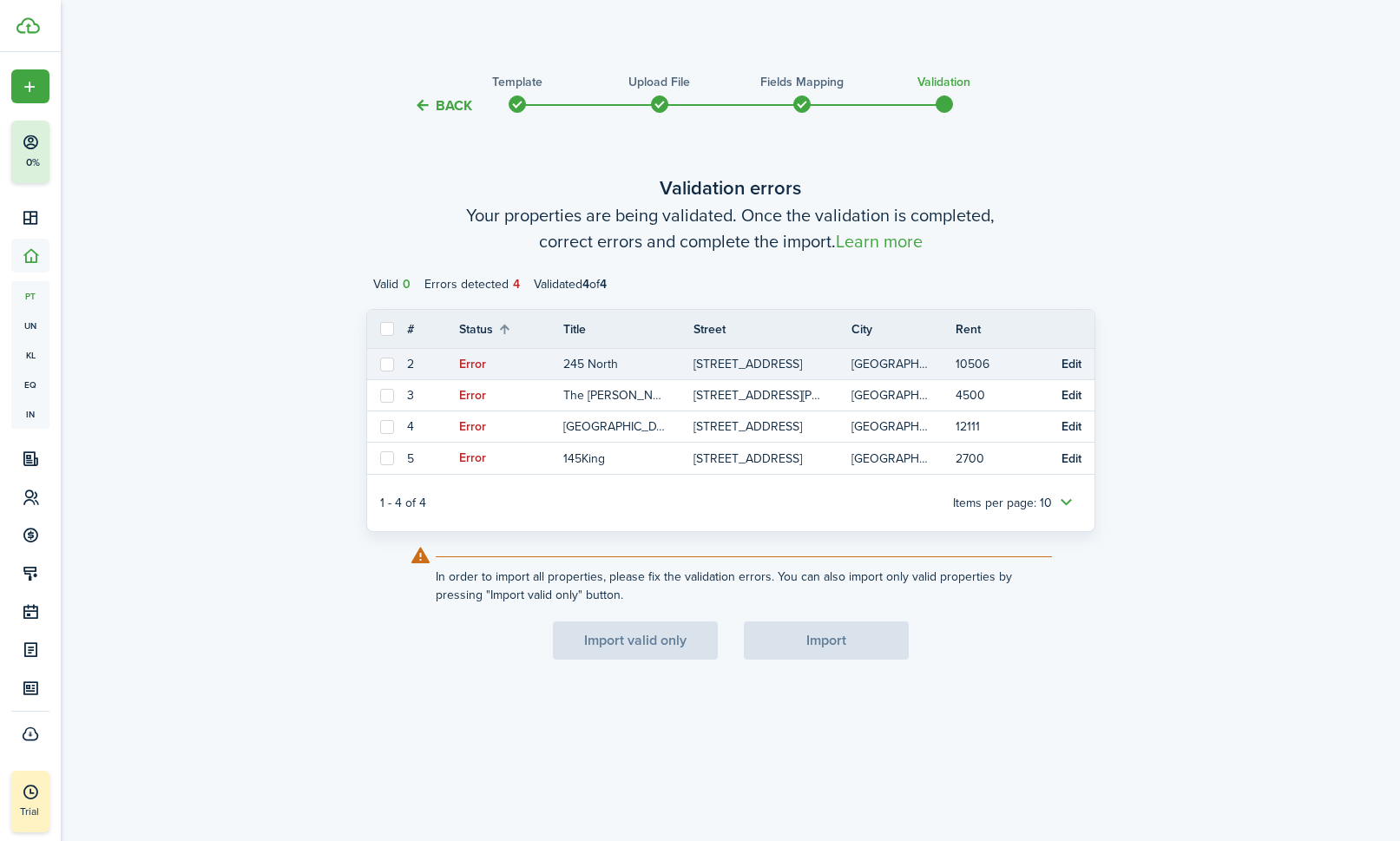 click on "2" at bounding box center [433, 364] 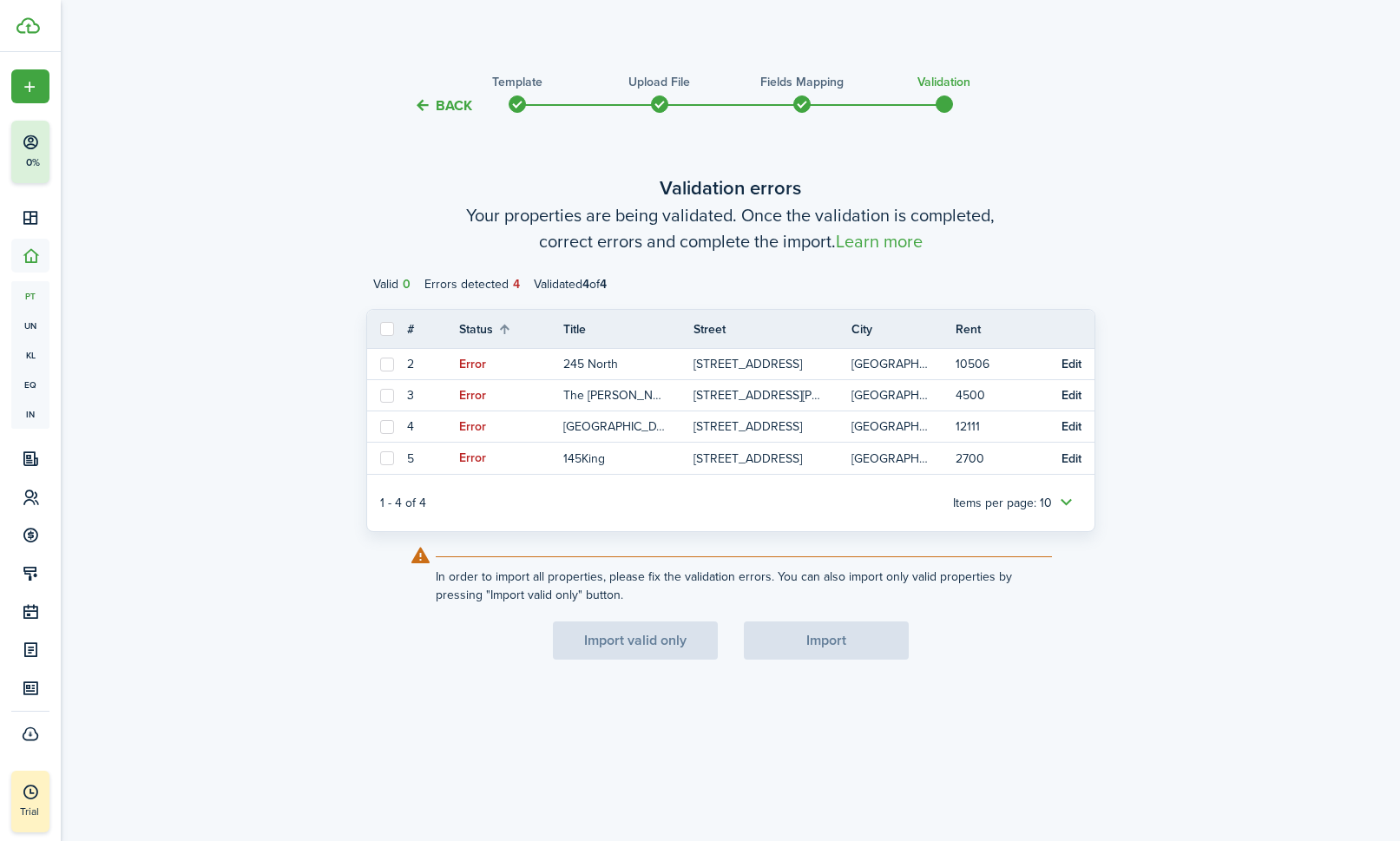 click at bounding box center [387, 329] 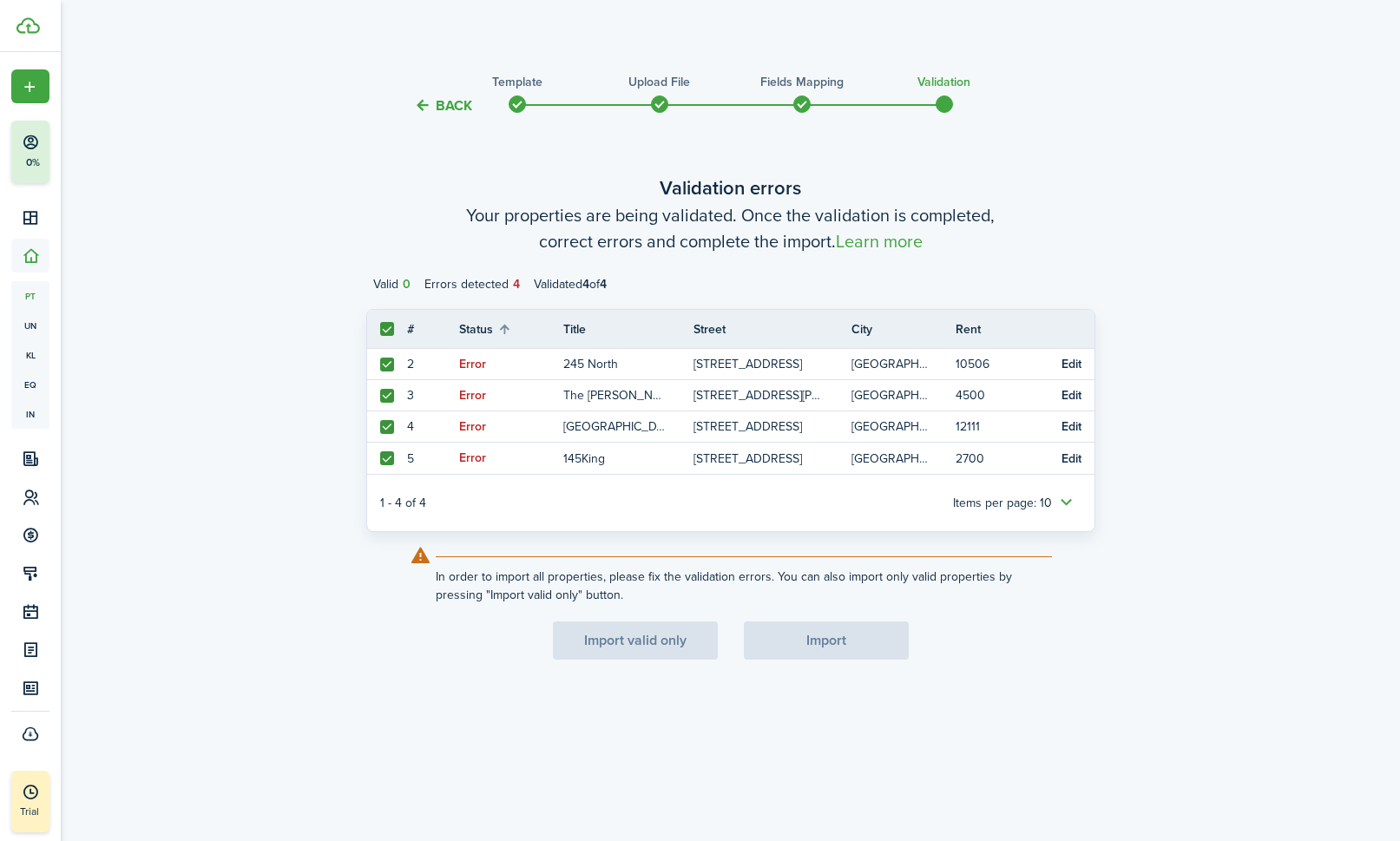 checkbox on "true" 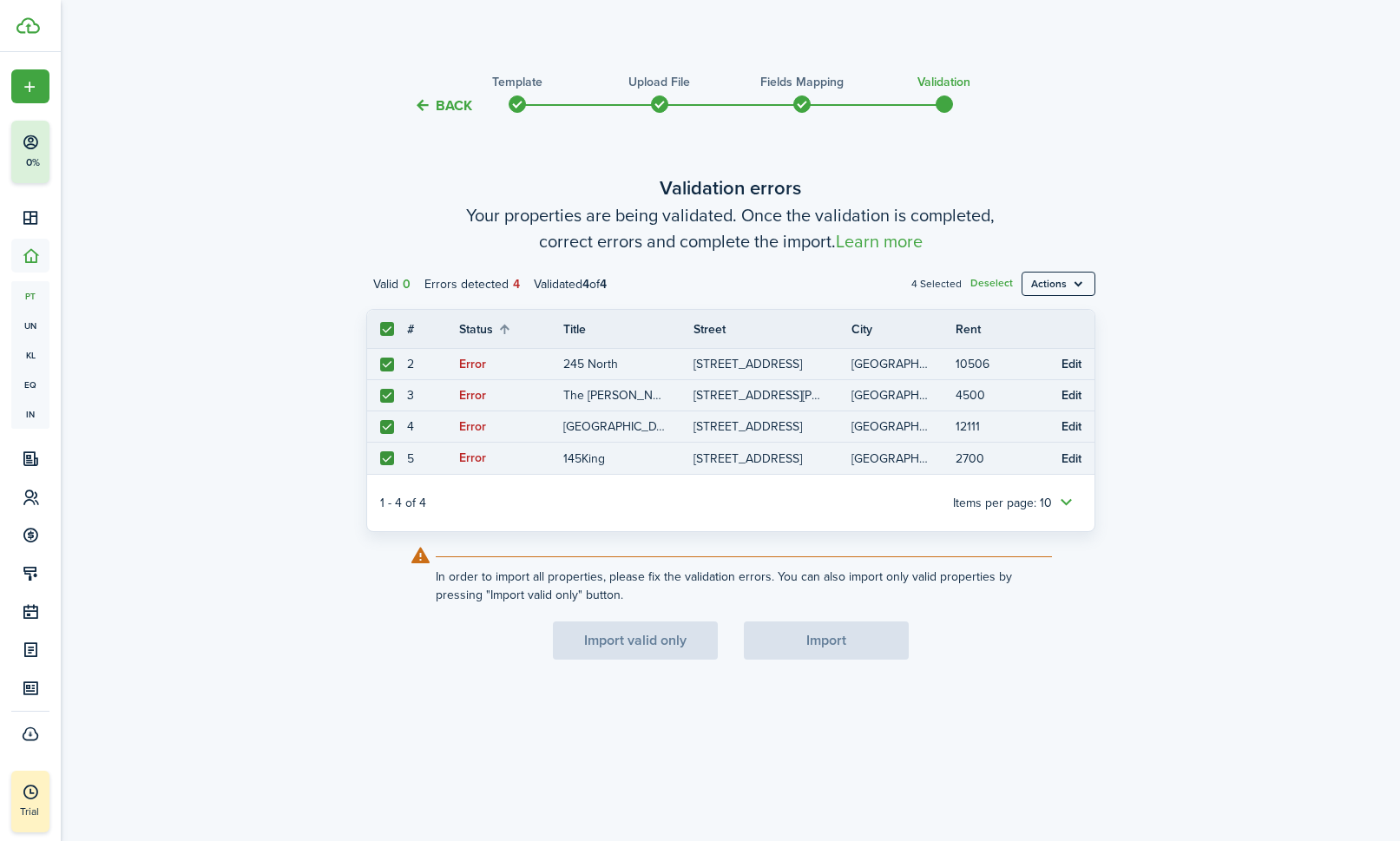 click on "Import valid only   Import" at bounding box center (731, 641) 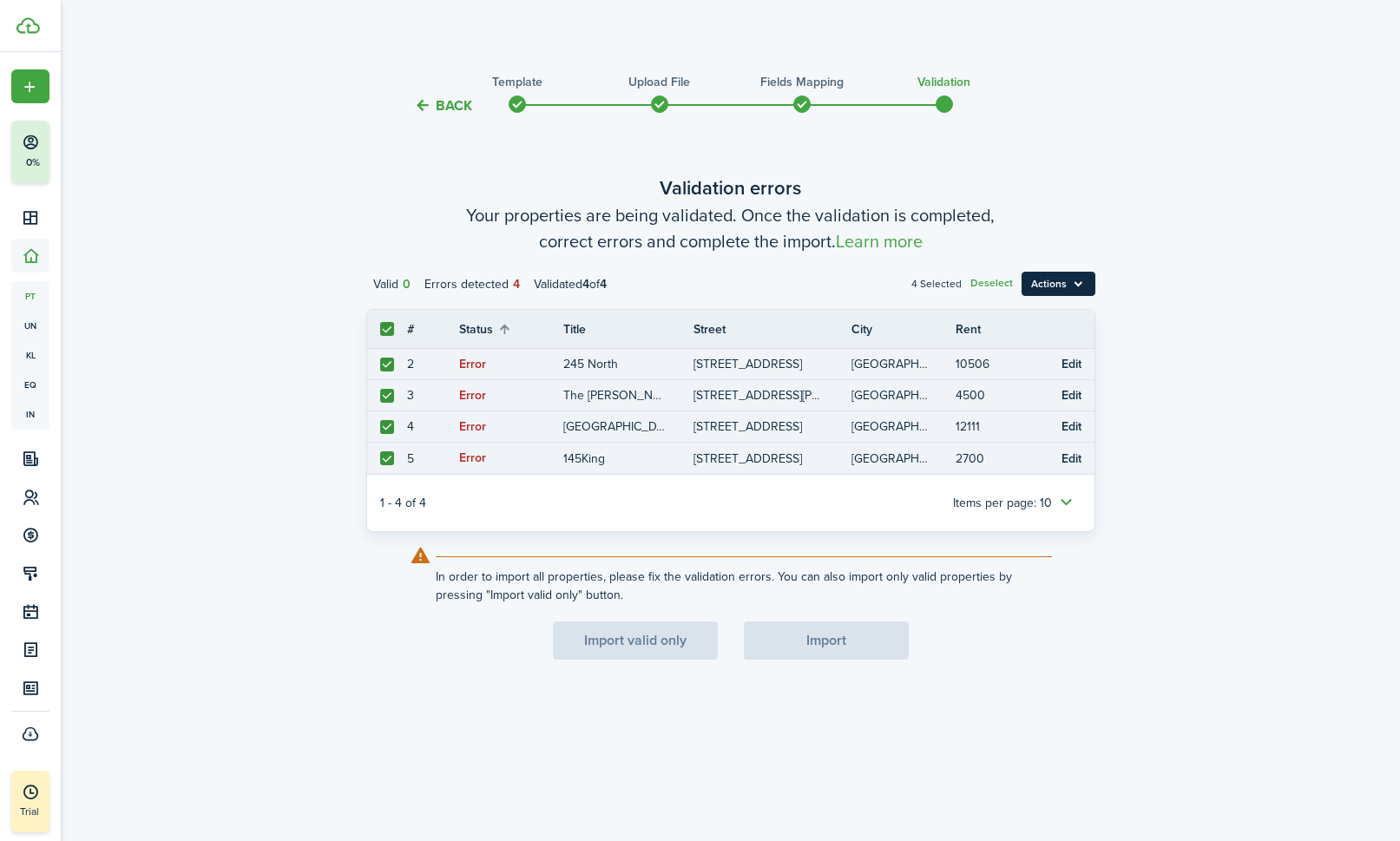 click on "Actions" at bounding box center (1058, 284) 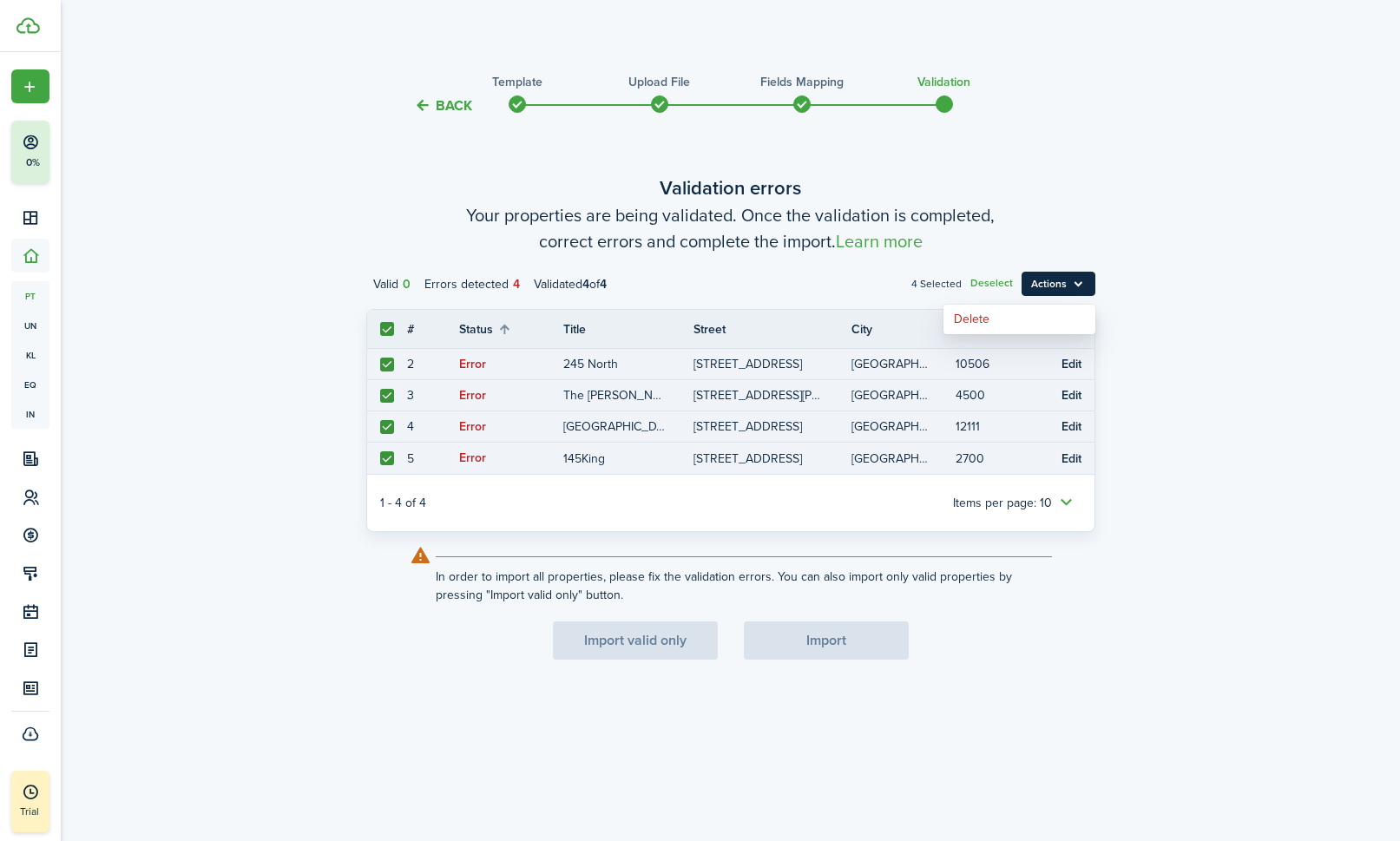 click on "Actions" at bounding box center [1058, 284] 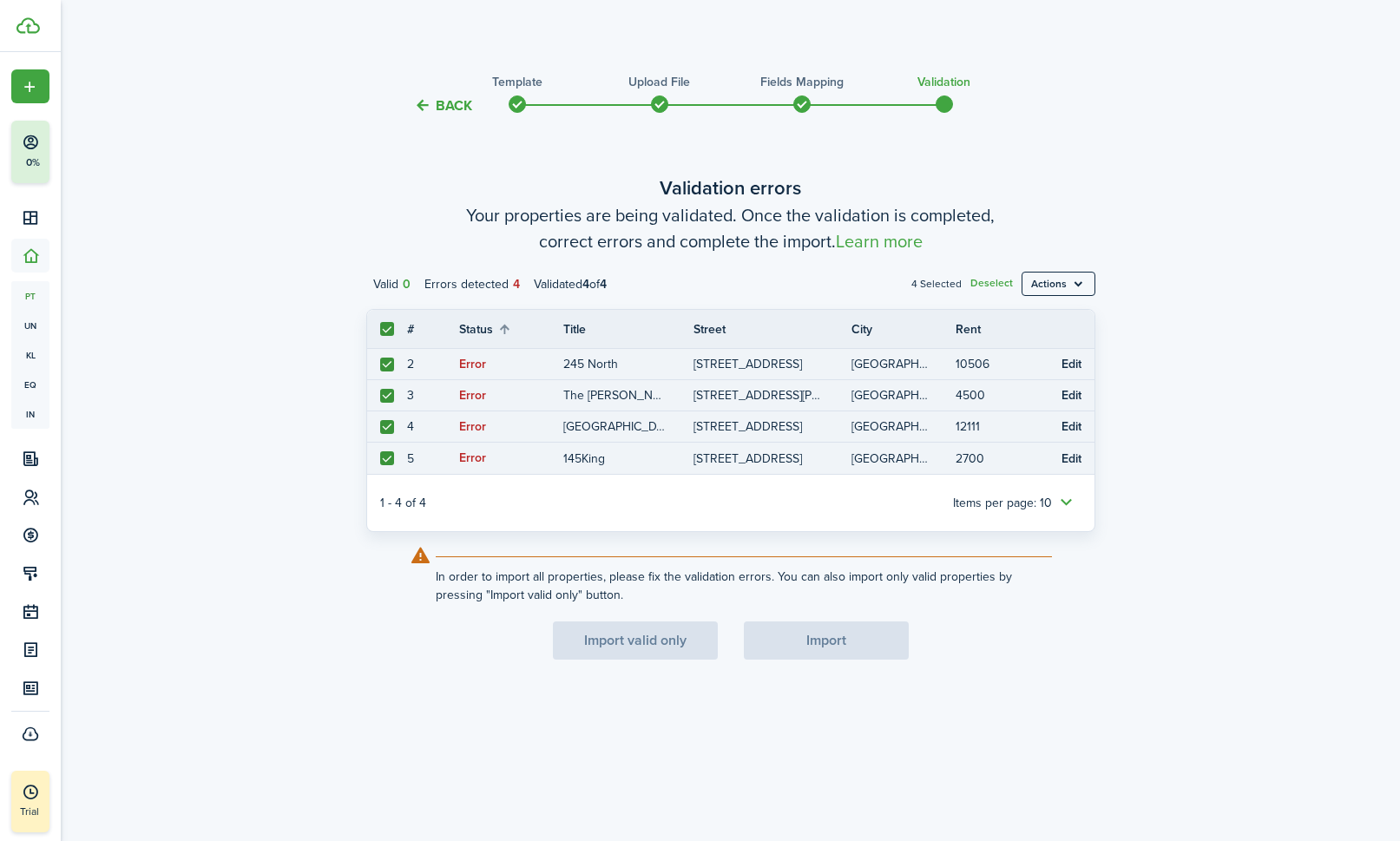 click at bounding box center (387, 329) 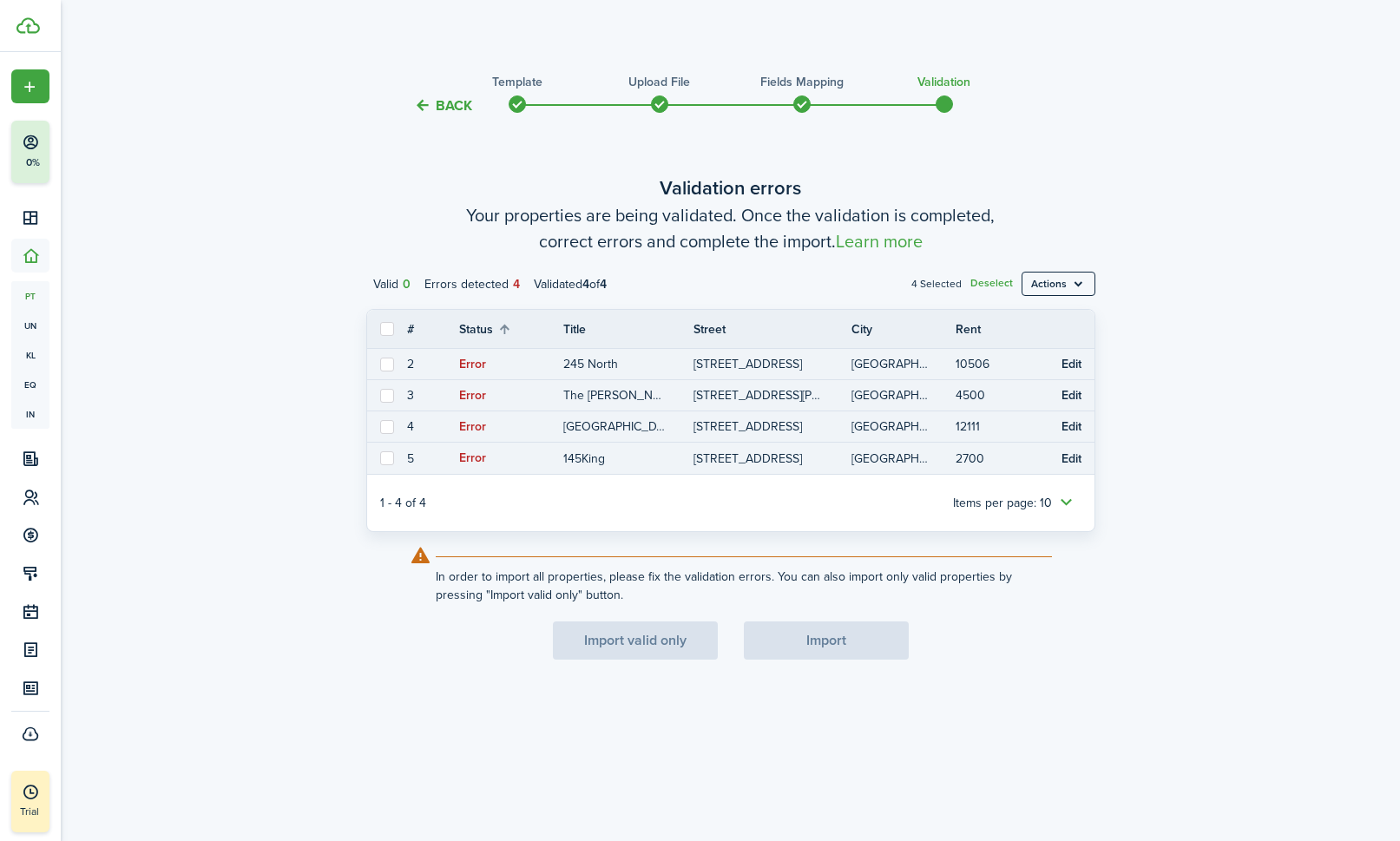 checkbox on "false" 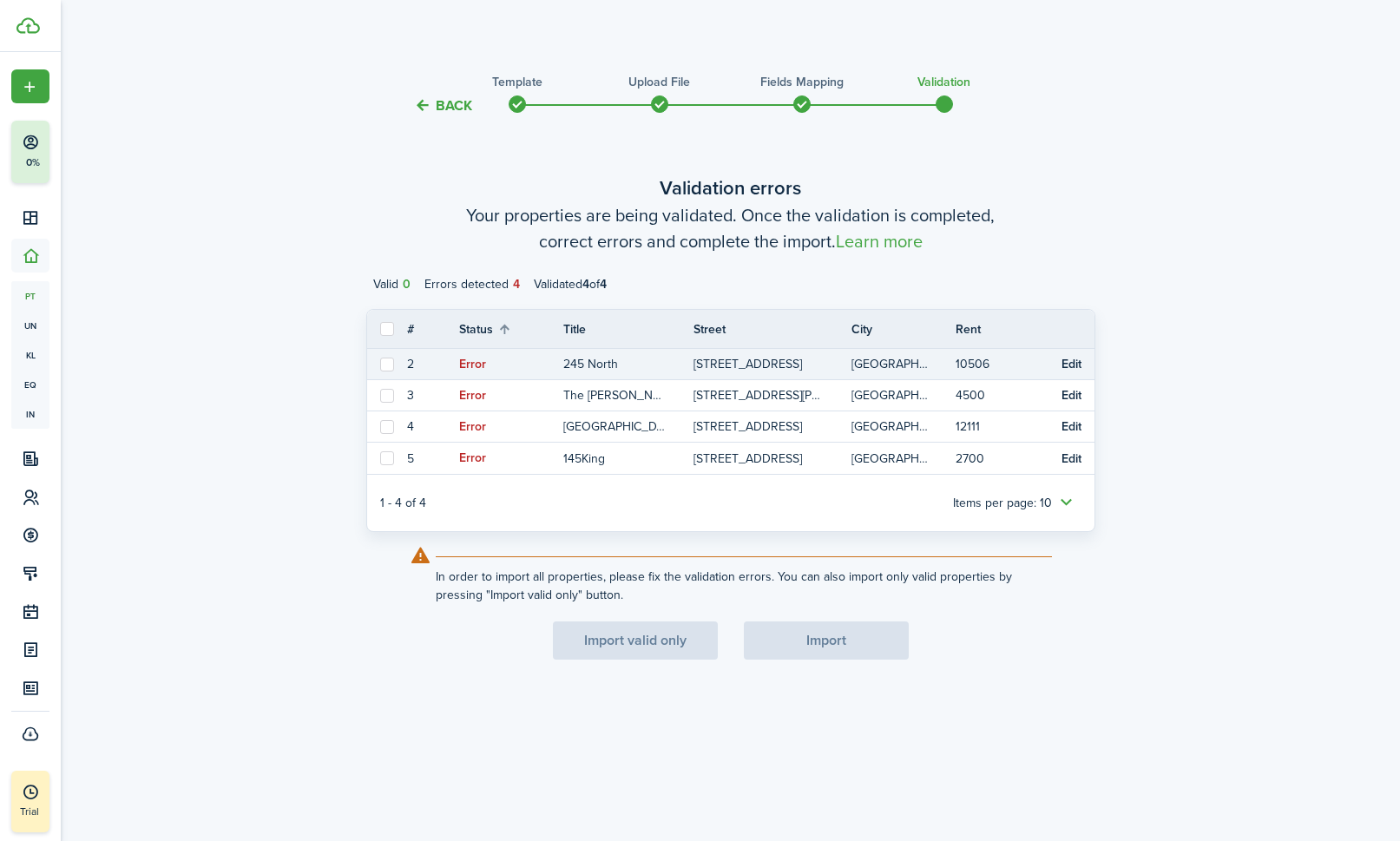 click on "2  Error  [STREET_ADDRESS]  Edit" at bounding box center [731, 365] 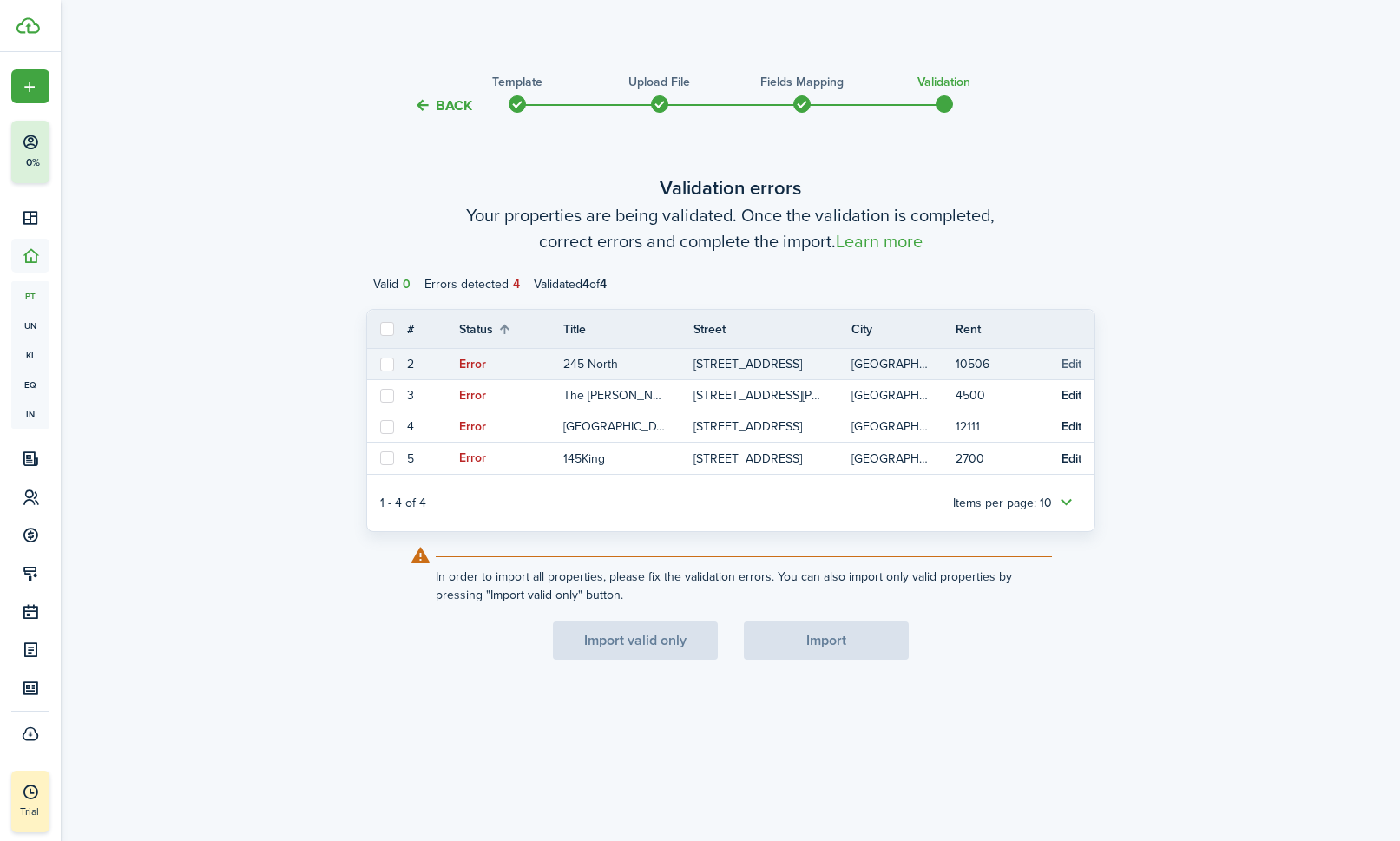 click on "Edit" at bounding box center (1071, 365) 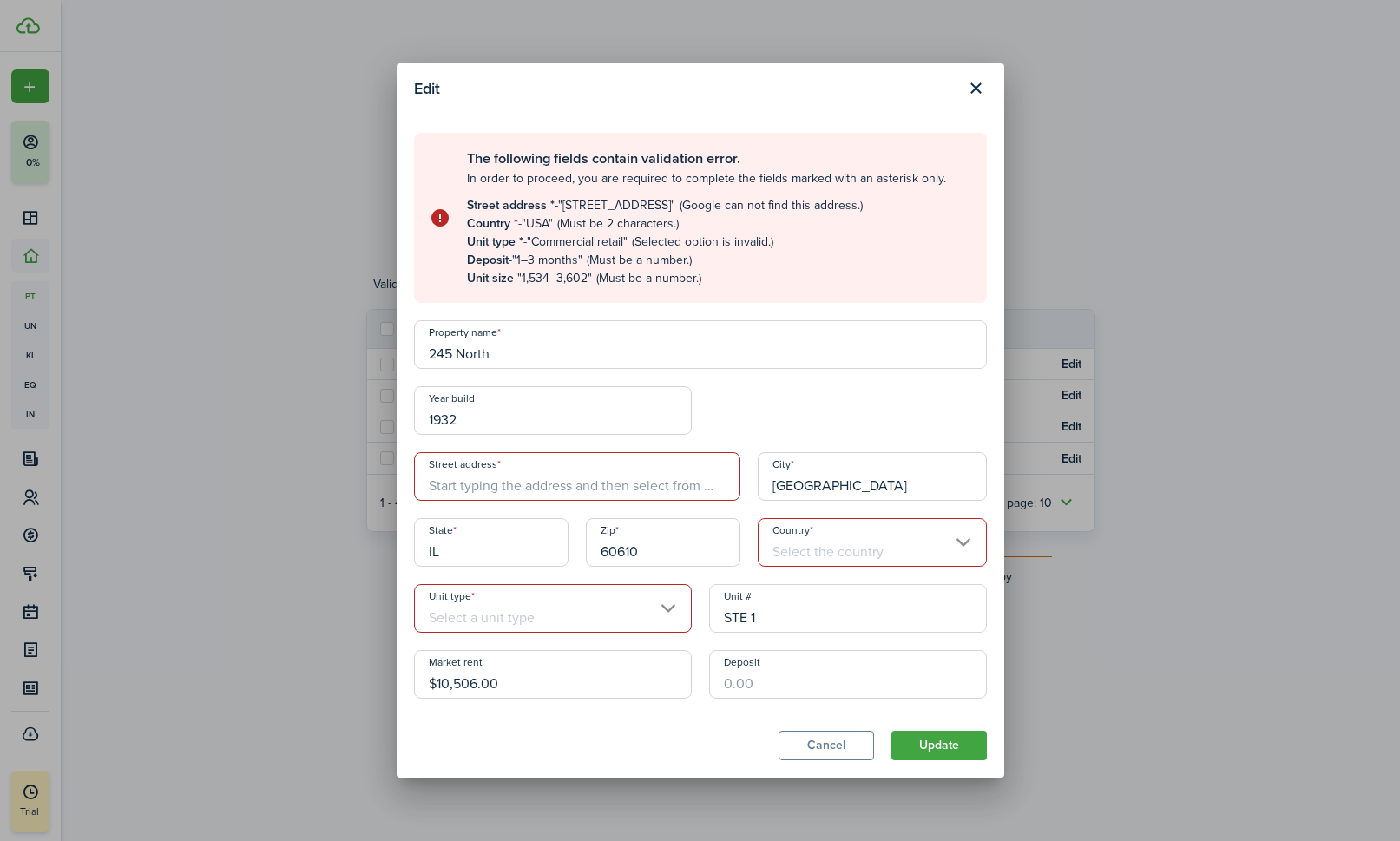 click on "Unit type" at bounding box center (553, 608) 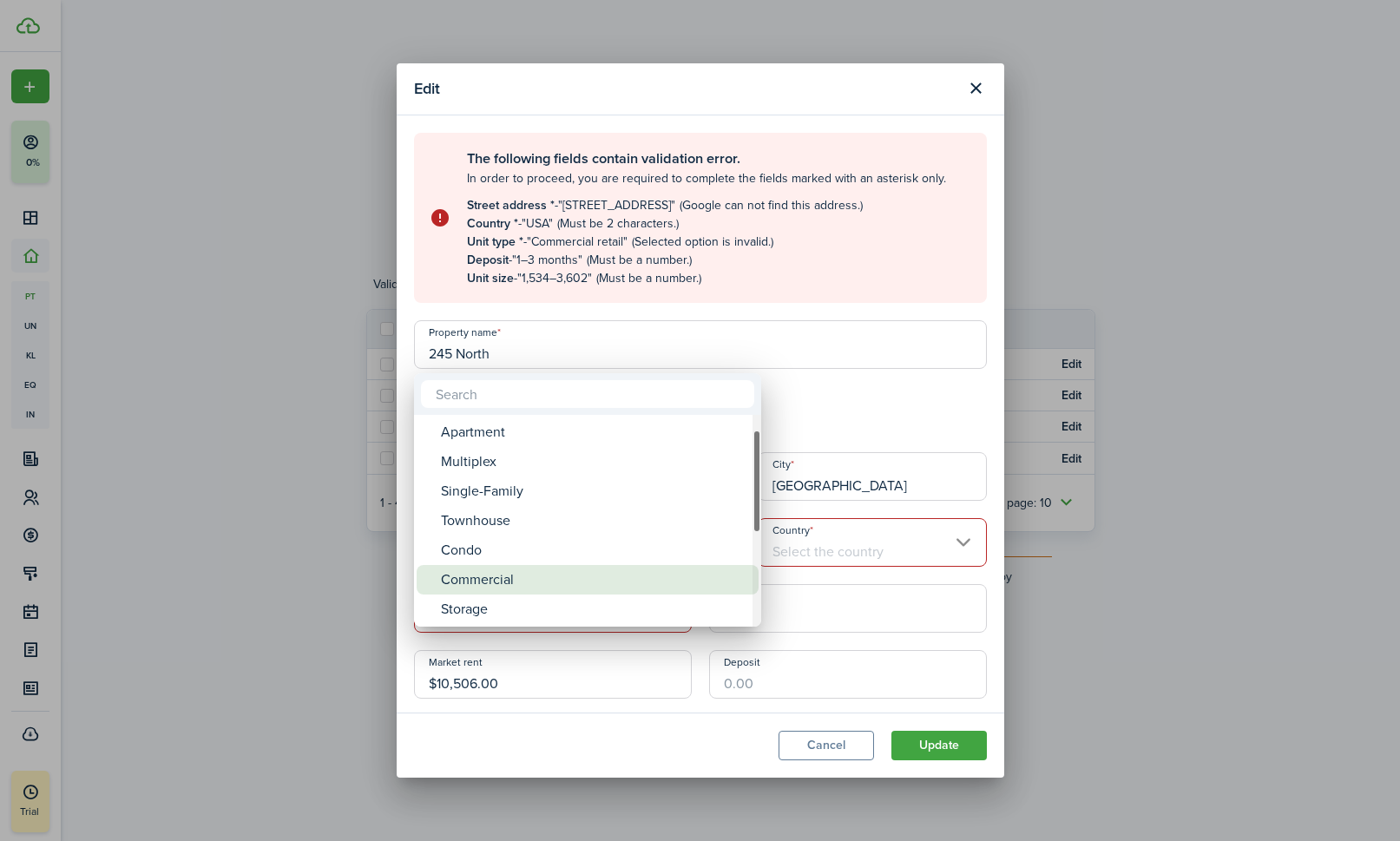 click on "Commercial" at bounding box center (595, 580) 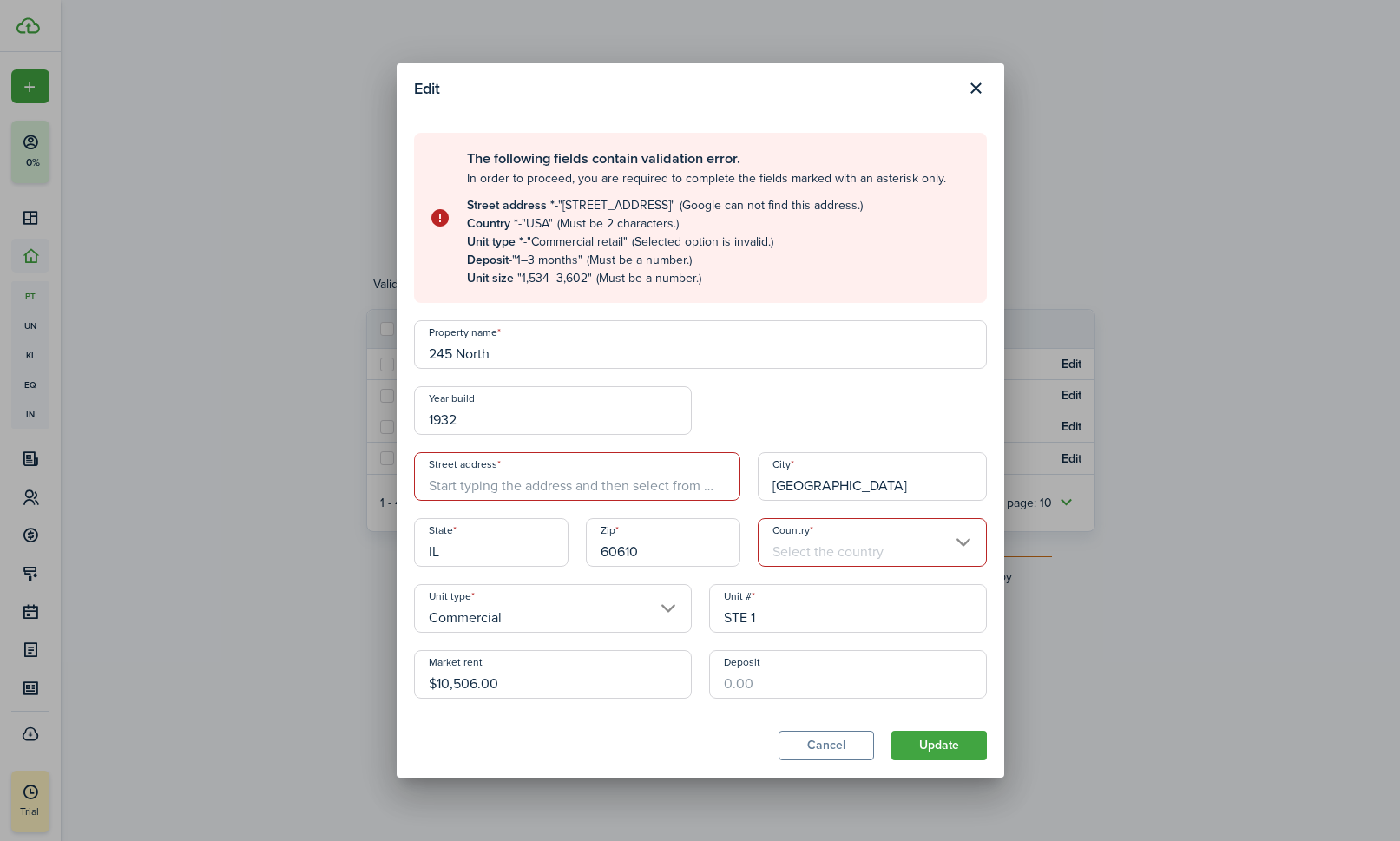 click on "Country" at bounding box center [871, 542] 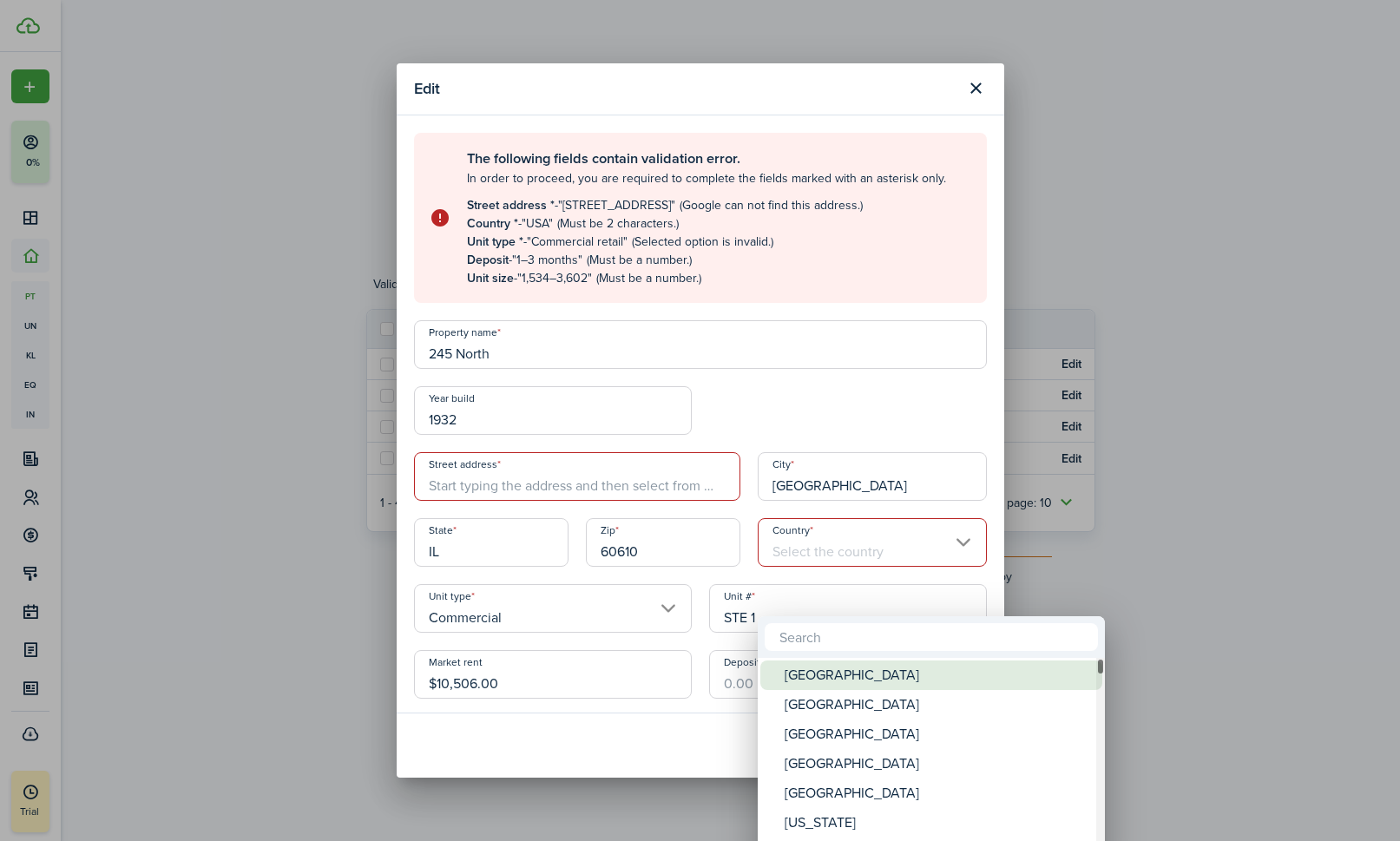 click on "[GEOGRAPHIC_DATA]" at bounding box center [938, 675] 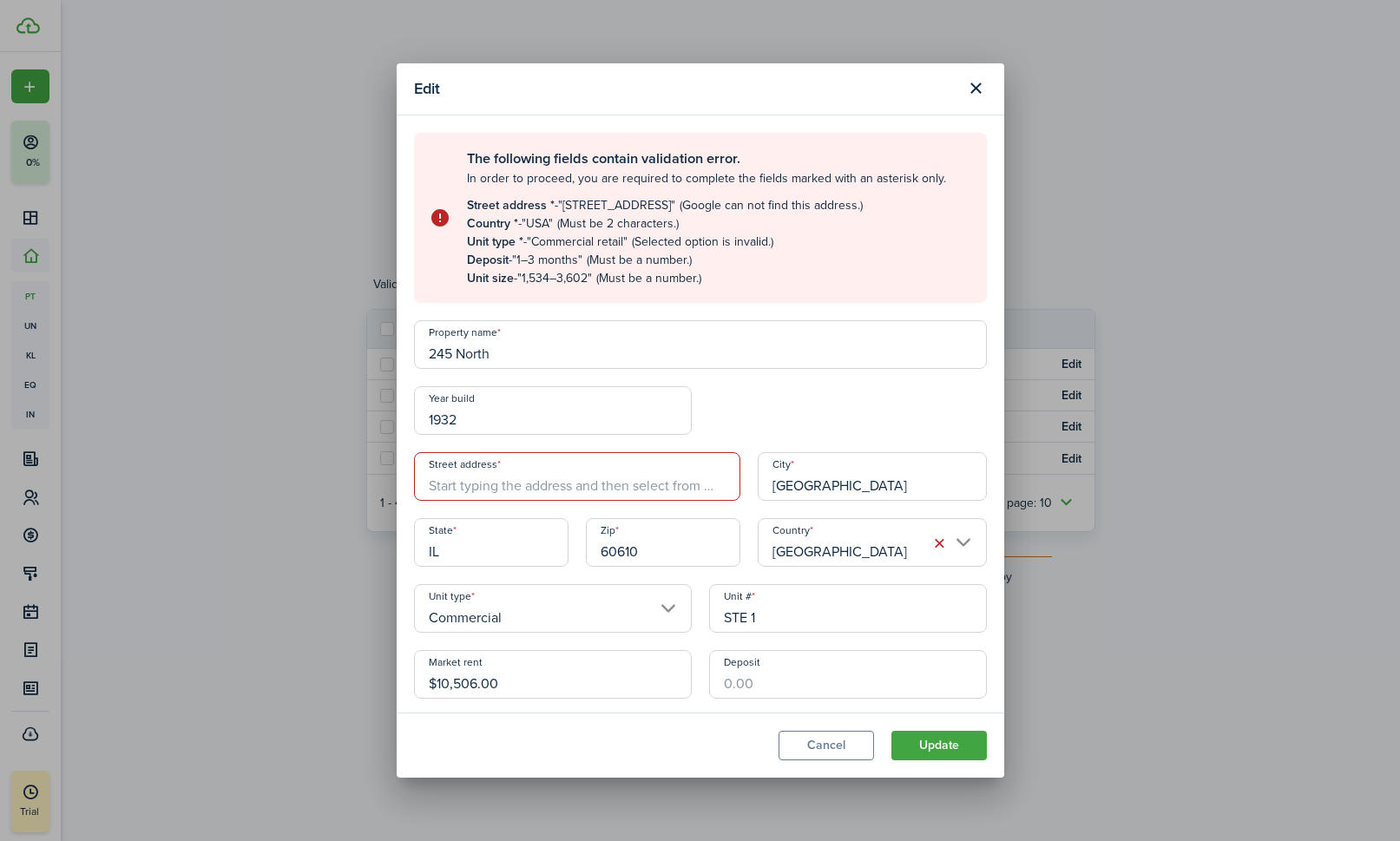 drag, startPoint x: 601, startPoint y: 526, endPoint x: 633, endPoint y: 536, distance: 33.5261 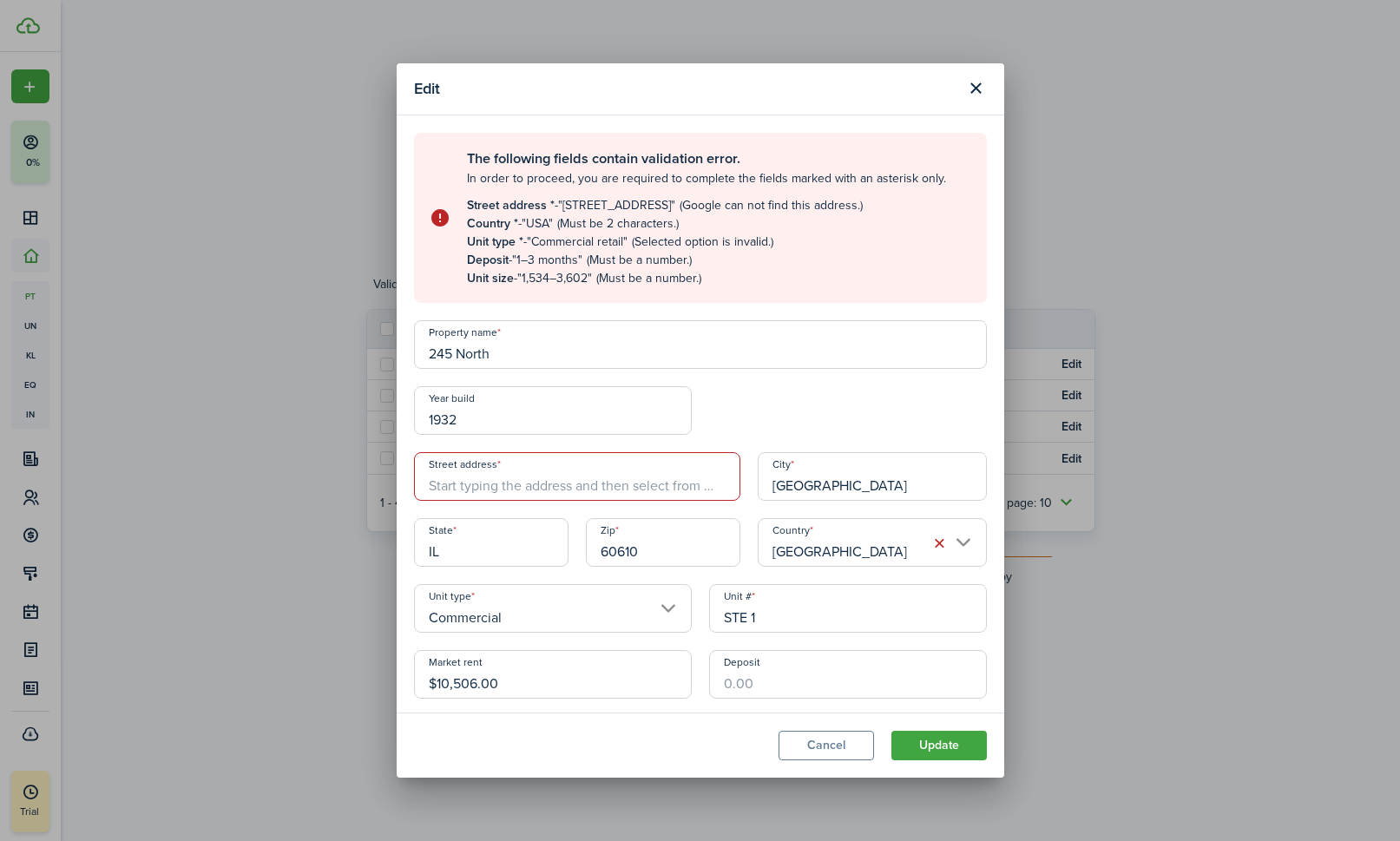 click on "Street address" at bounding box center [577, 476] 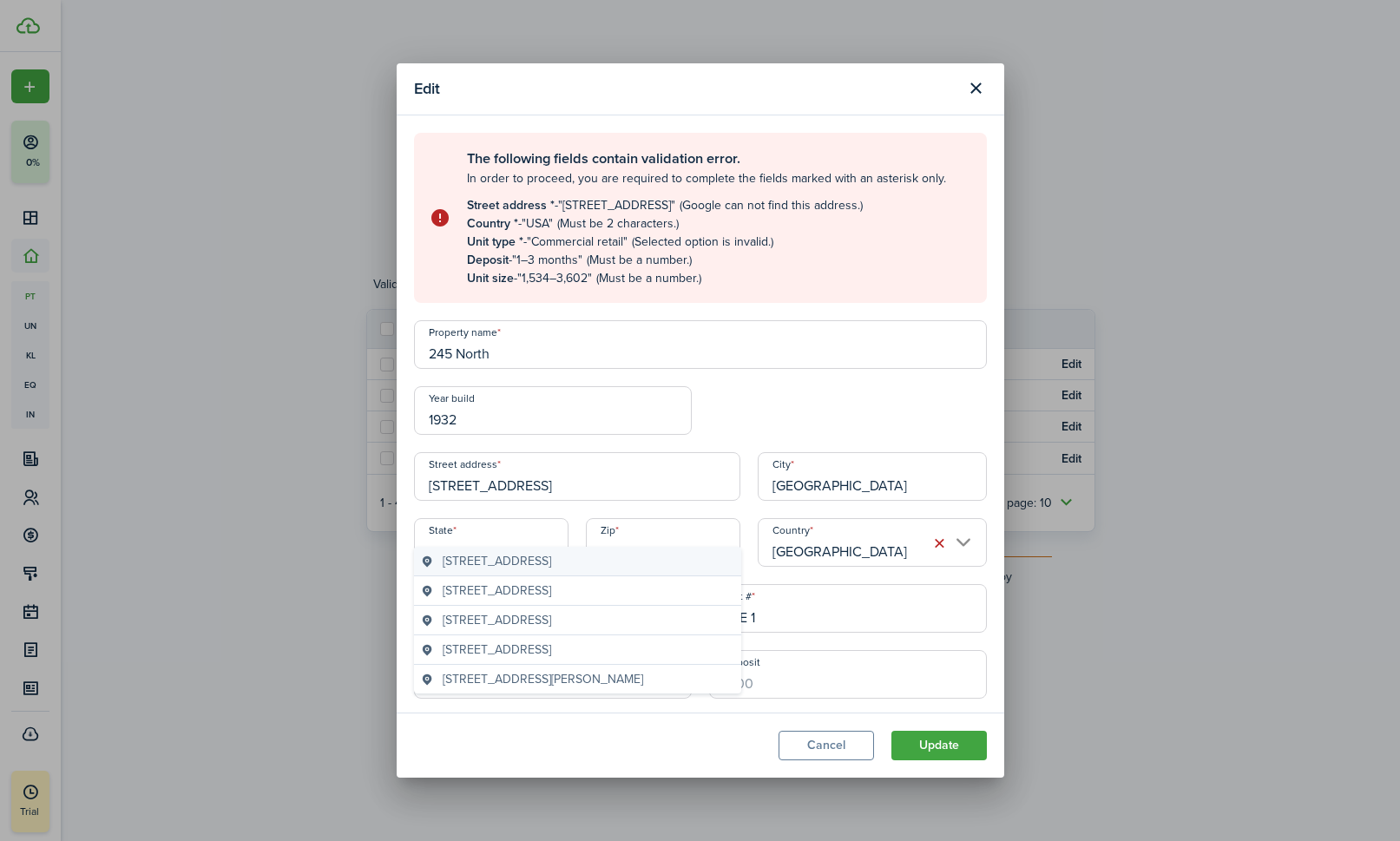 click on "[STREET_ADDRESS]" at bounding box center (577, 562) 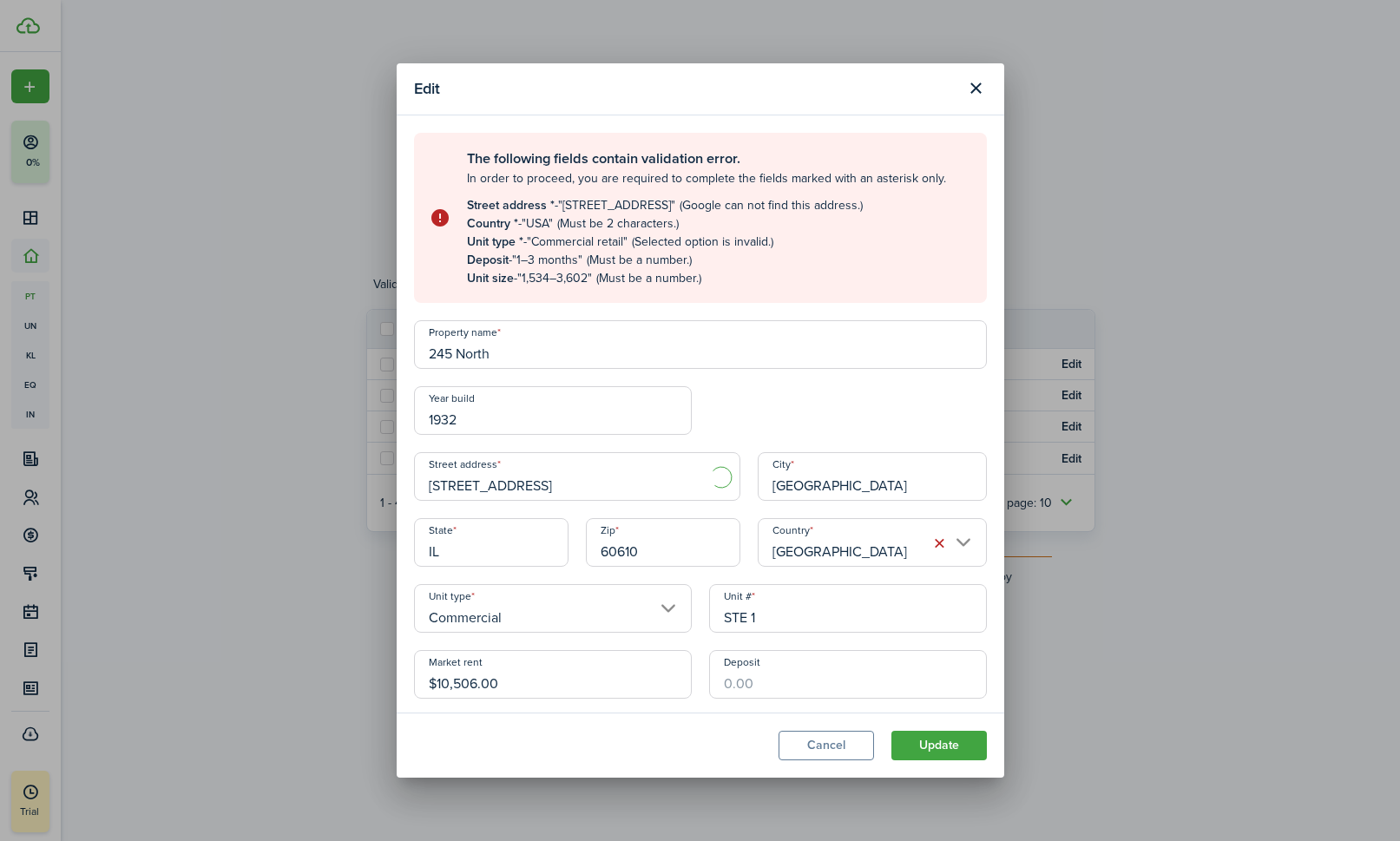 type on "[STREET_ADDRESS]" 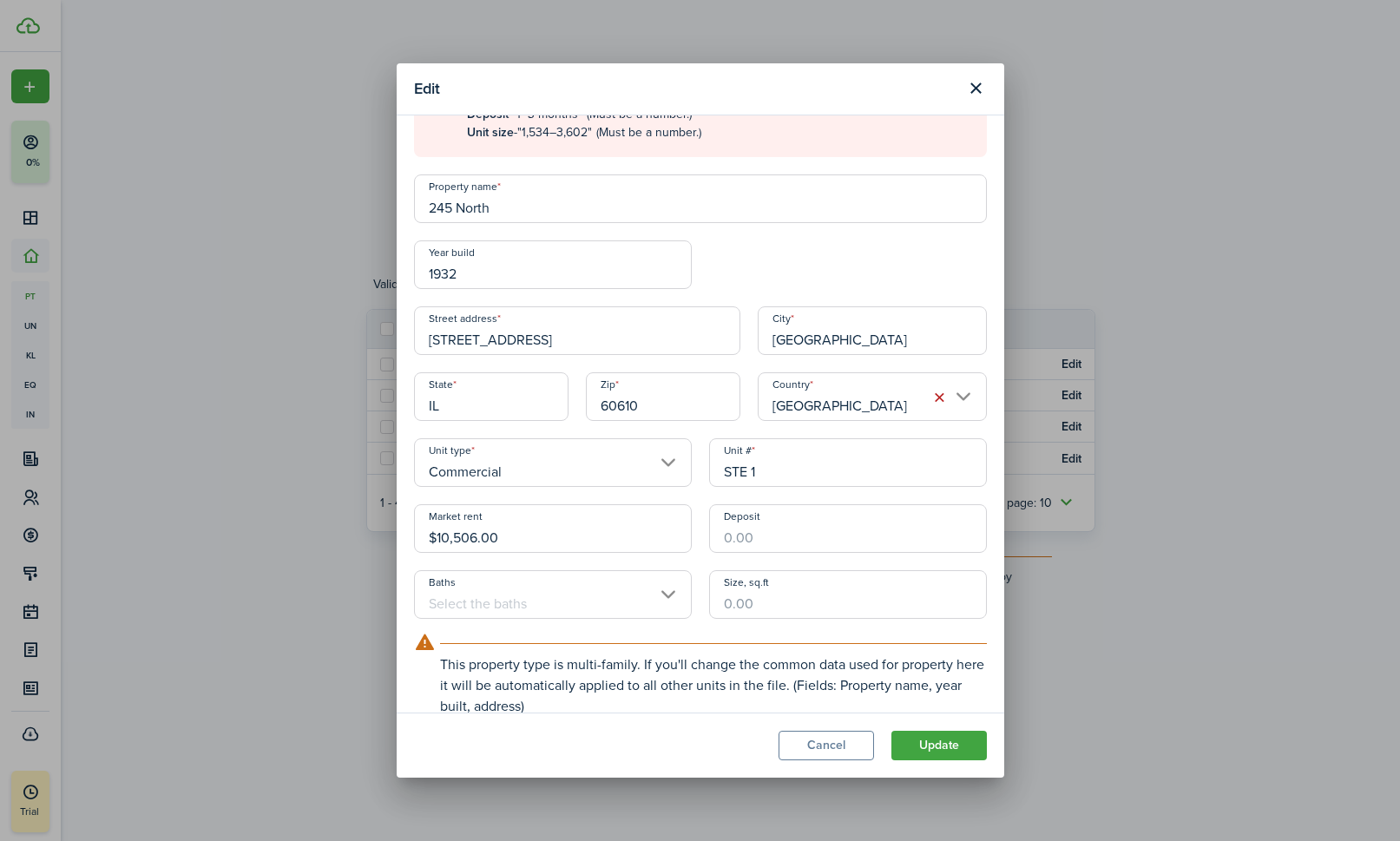 scroll, scrollTop: 145, scrollLeft: 0, axis: vertical 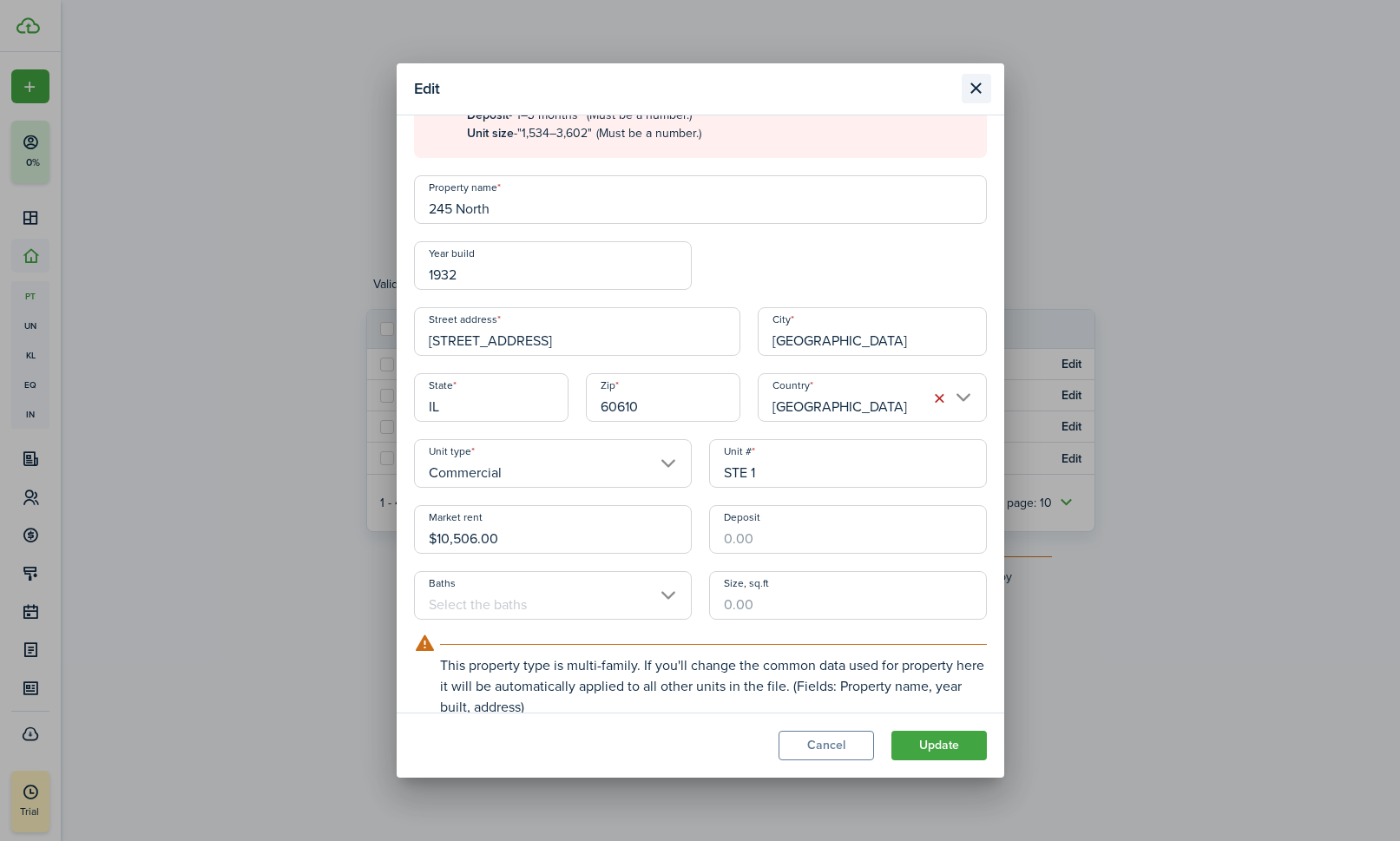click at bounding box center (976, 89) 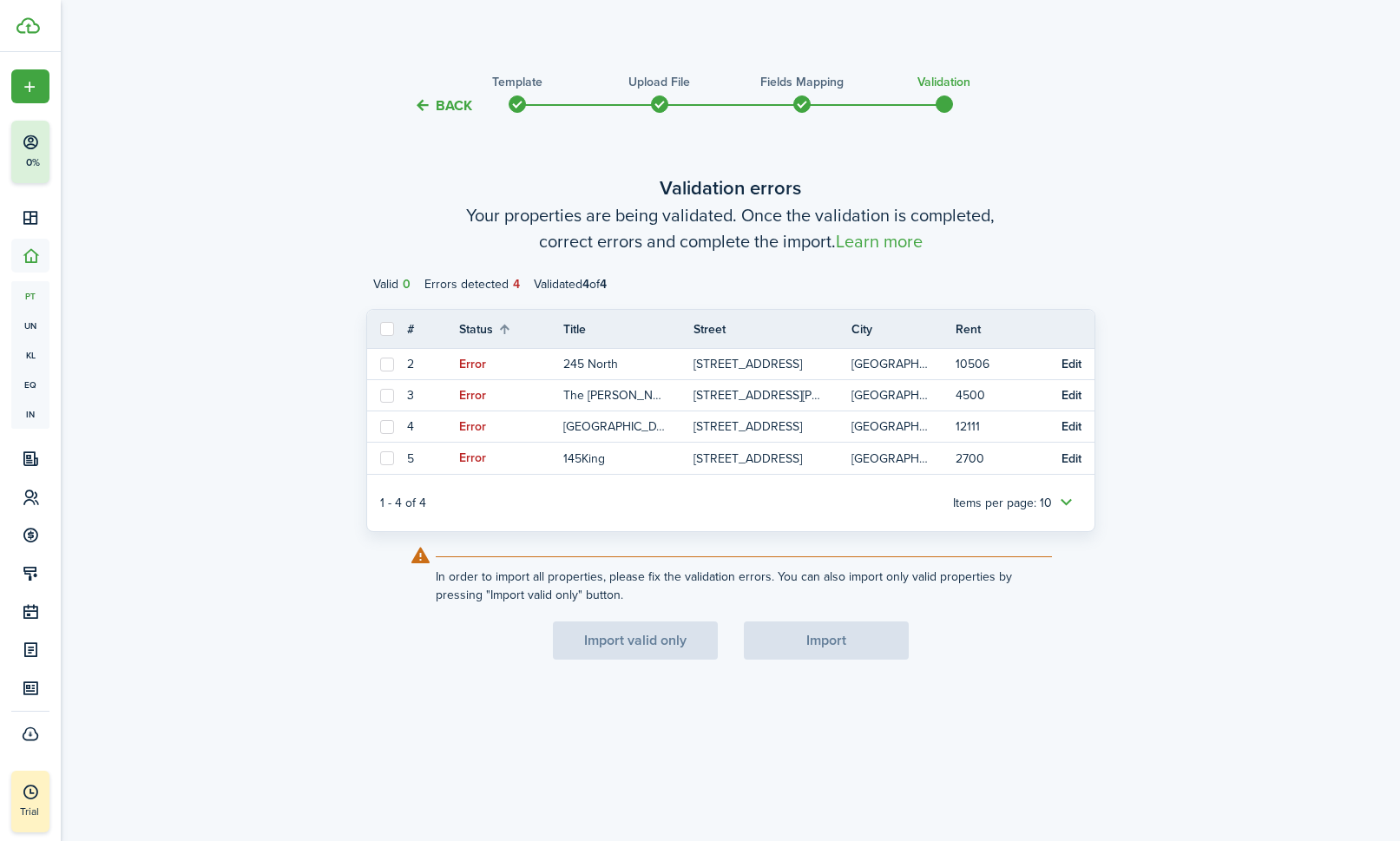 click at bounding box center (387, 329) 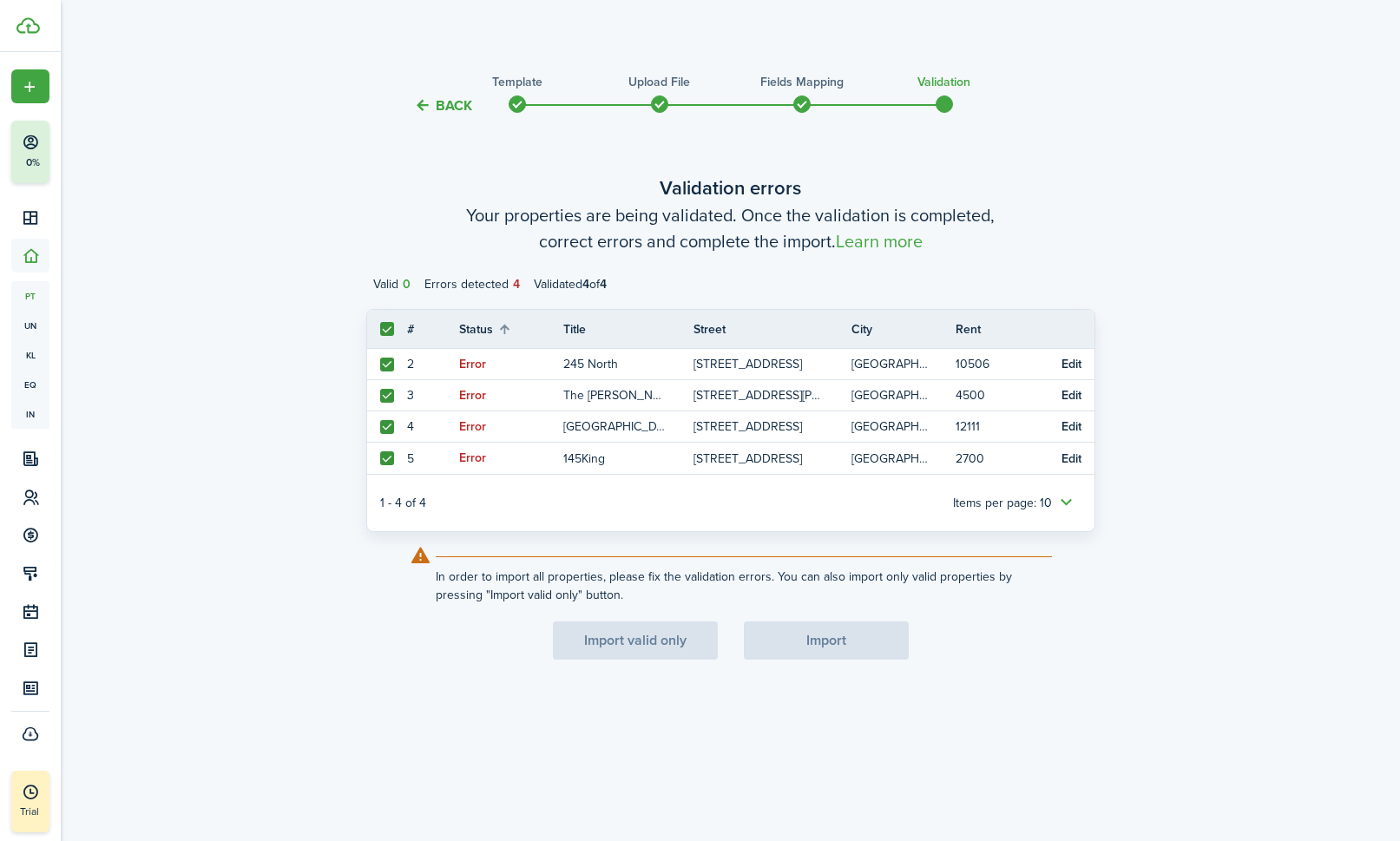 checkbox on "true" 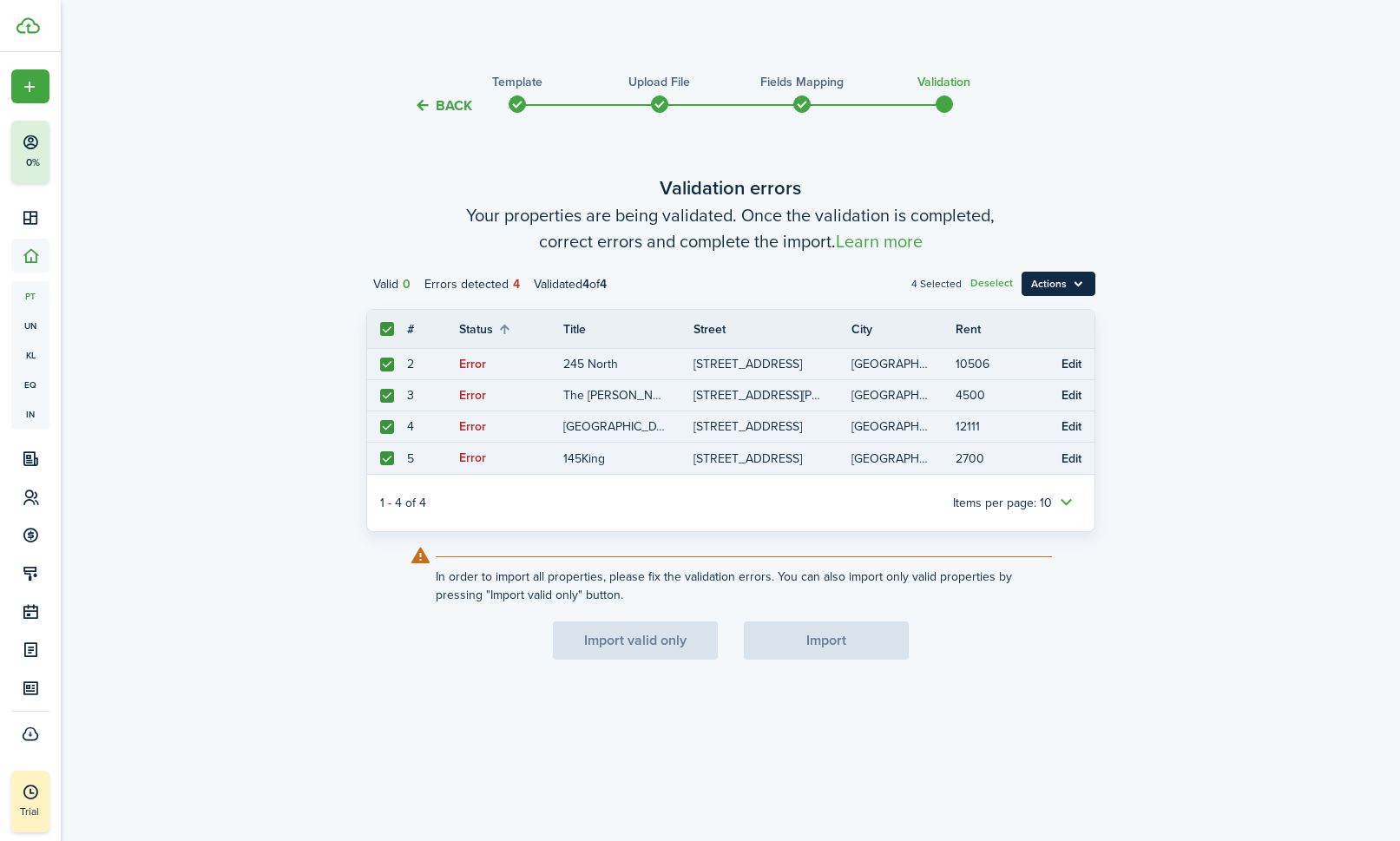click on "Actions" at bounding box center [1058, 284] 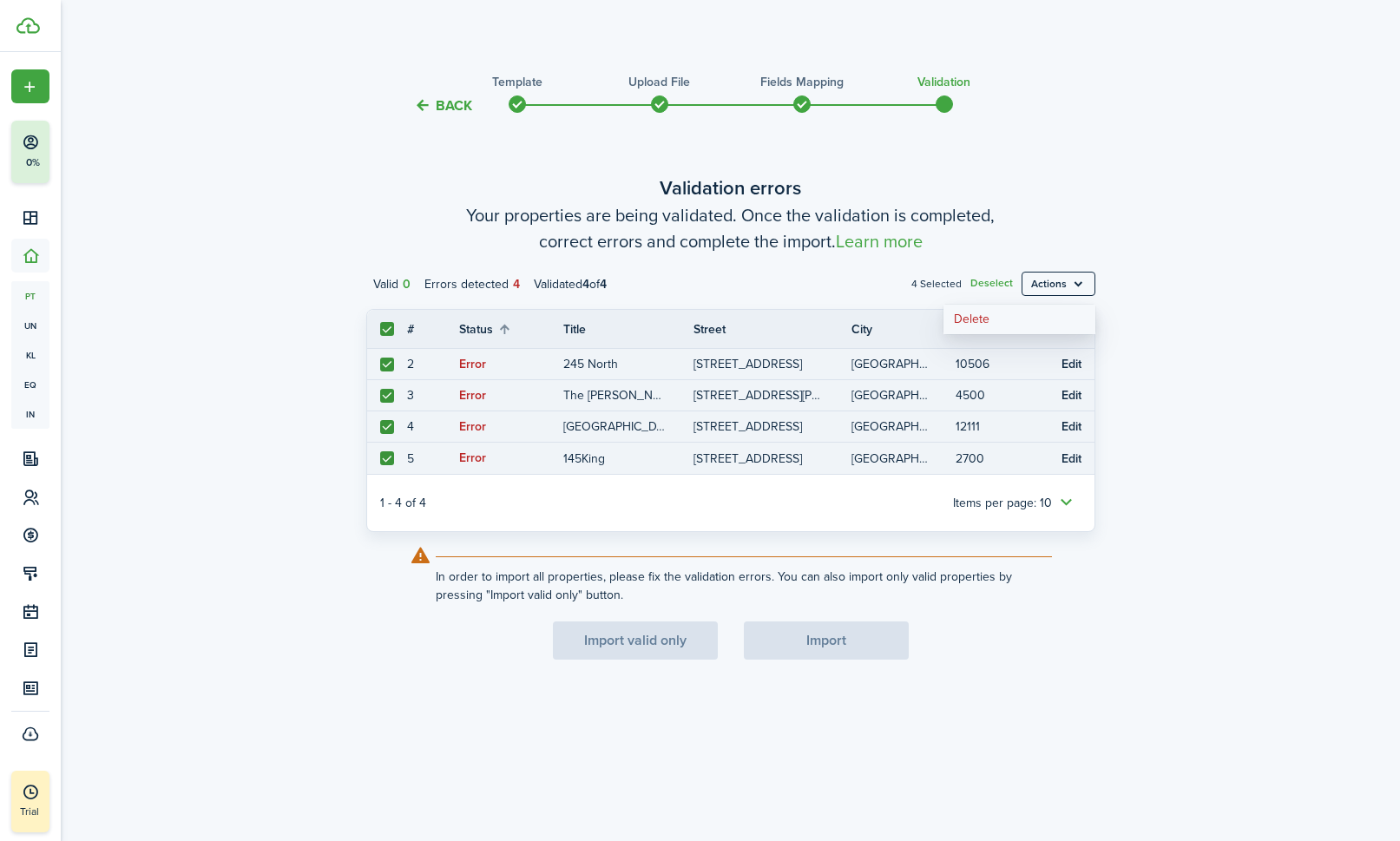 click on "Delete" at bounding box center [1019, 319] 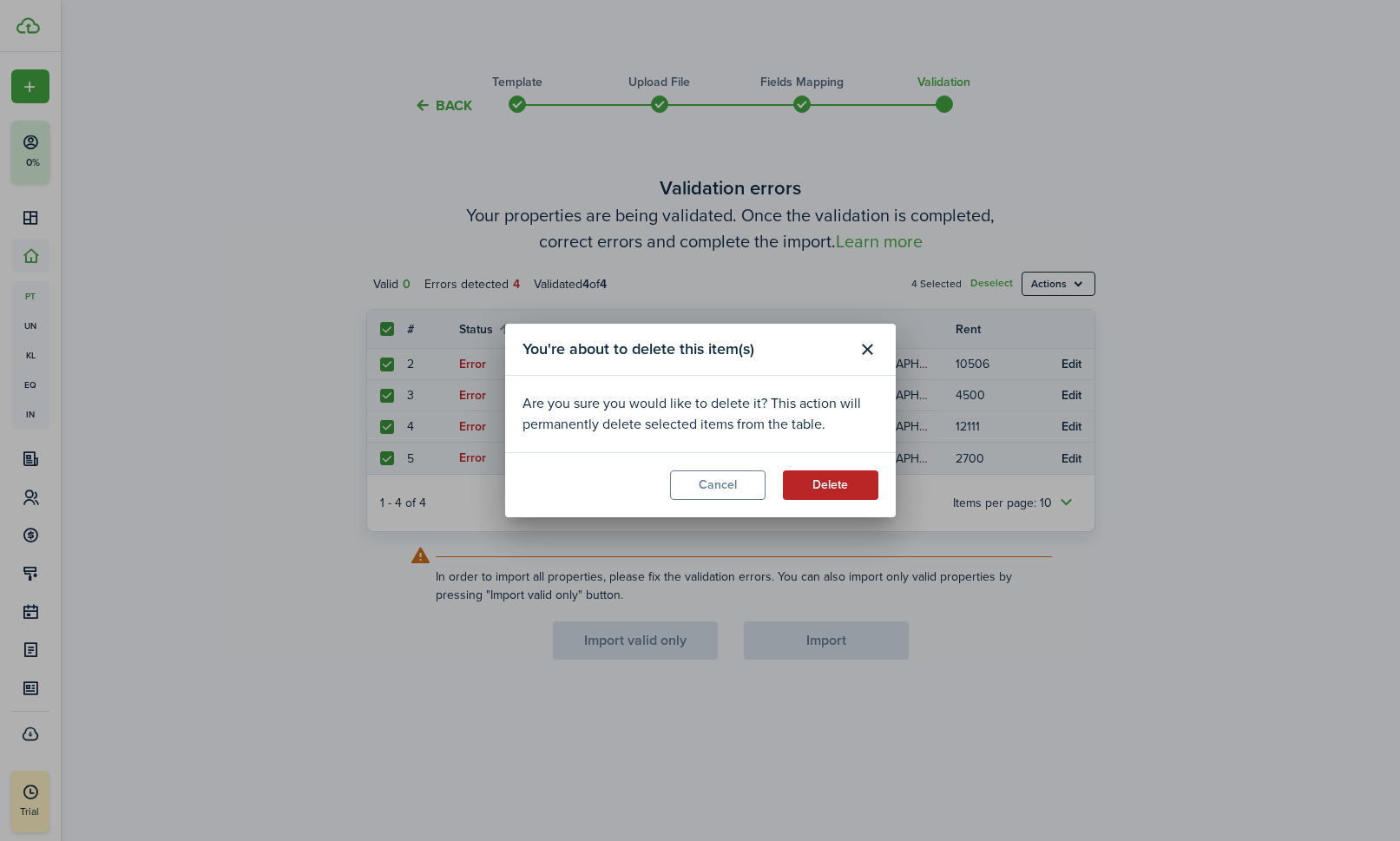 click on "Delete" 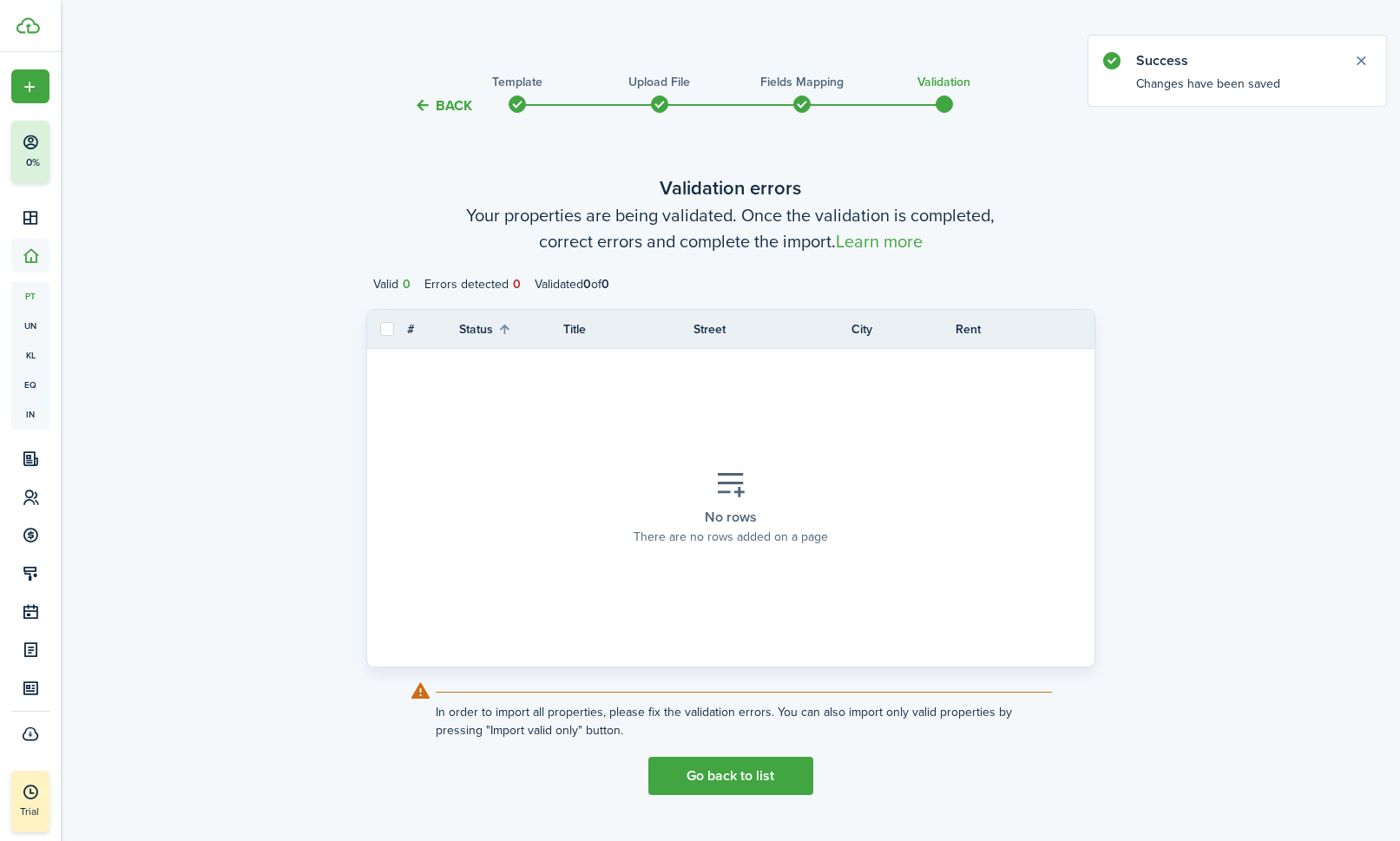 checkbox on "false" 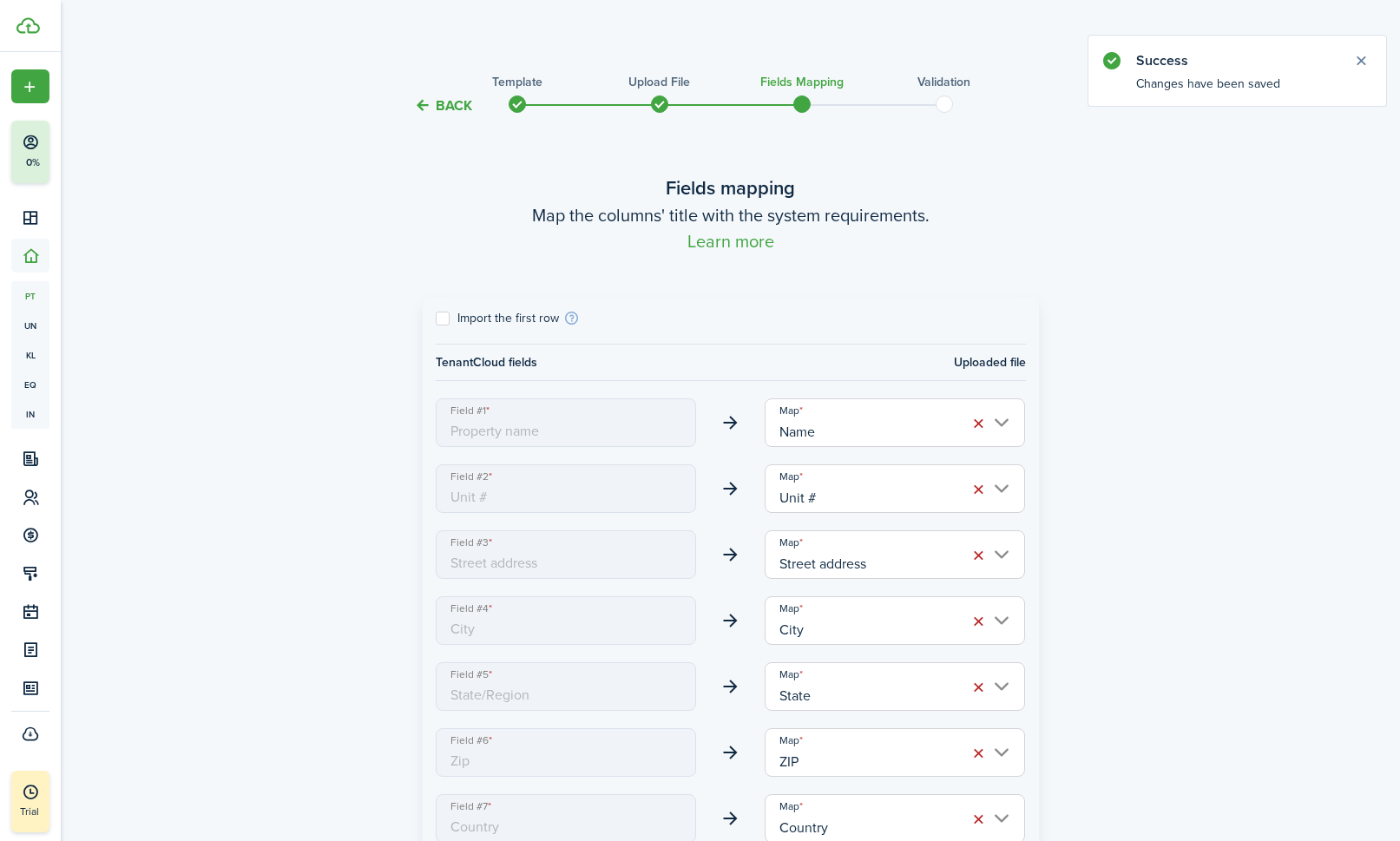 click at bounding box center (660, 104) 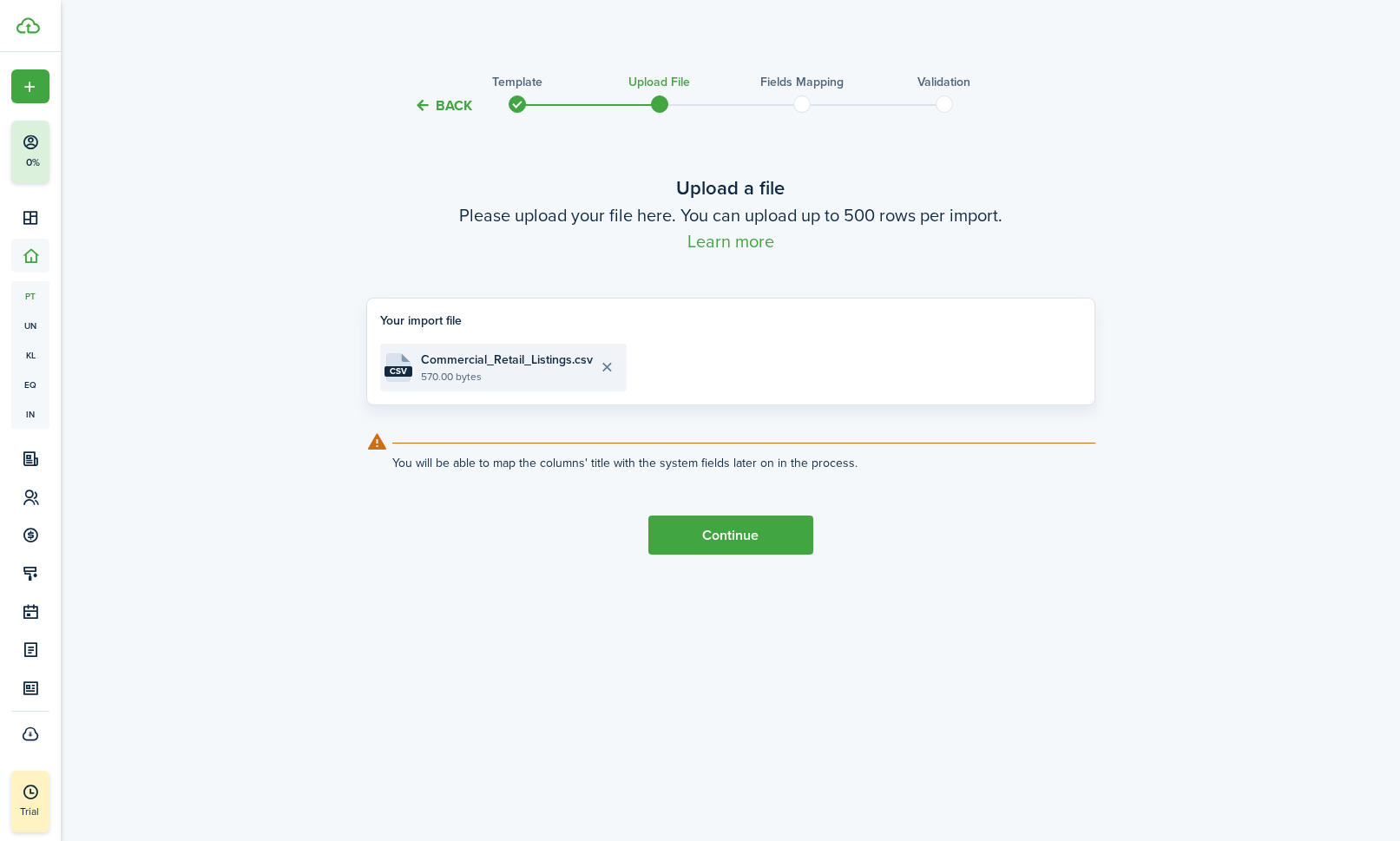 click on "570.00 bytes" 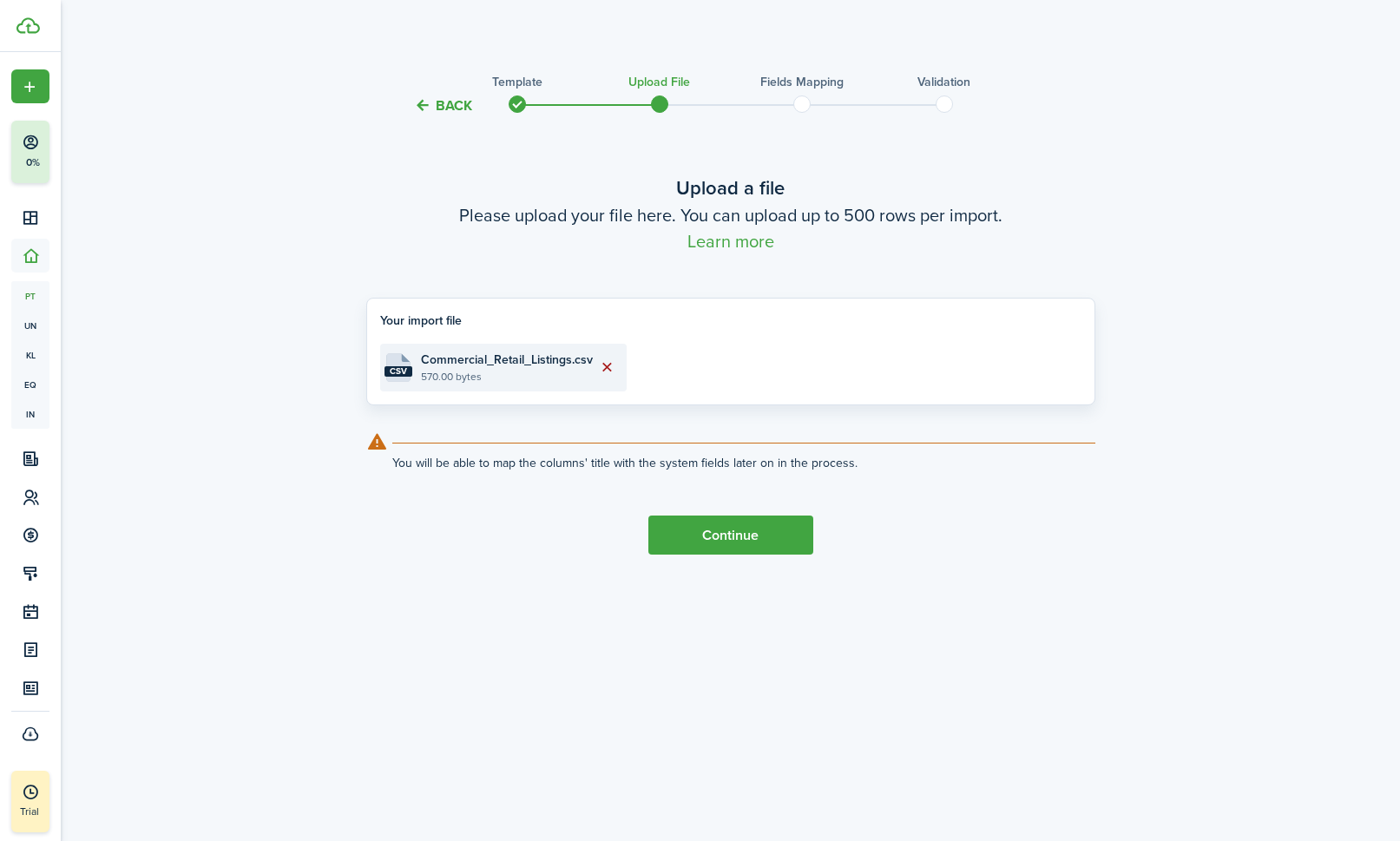 click 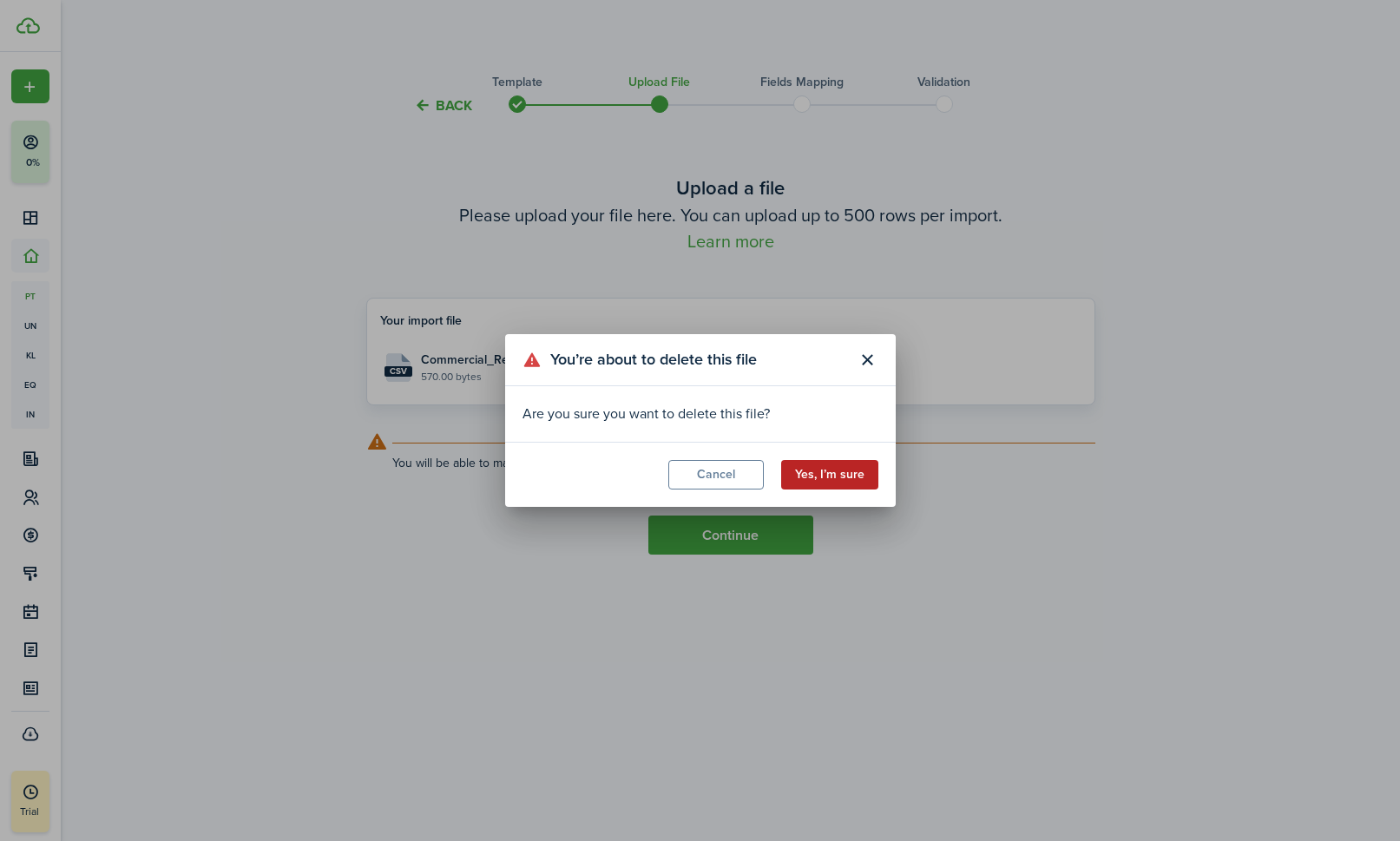 click on "Yes, I’m sure" 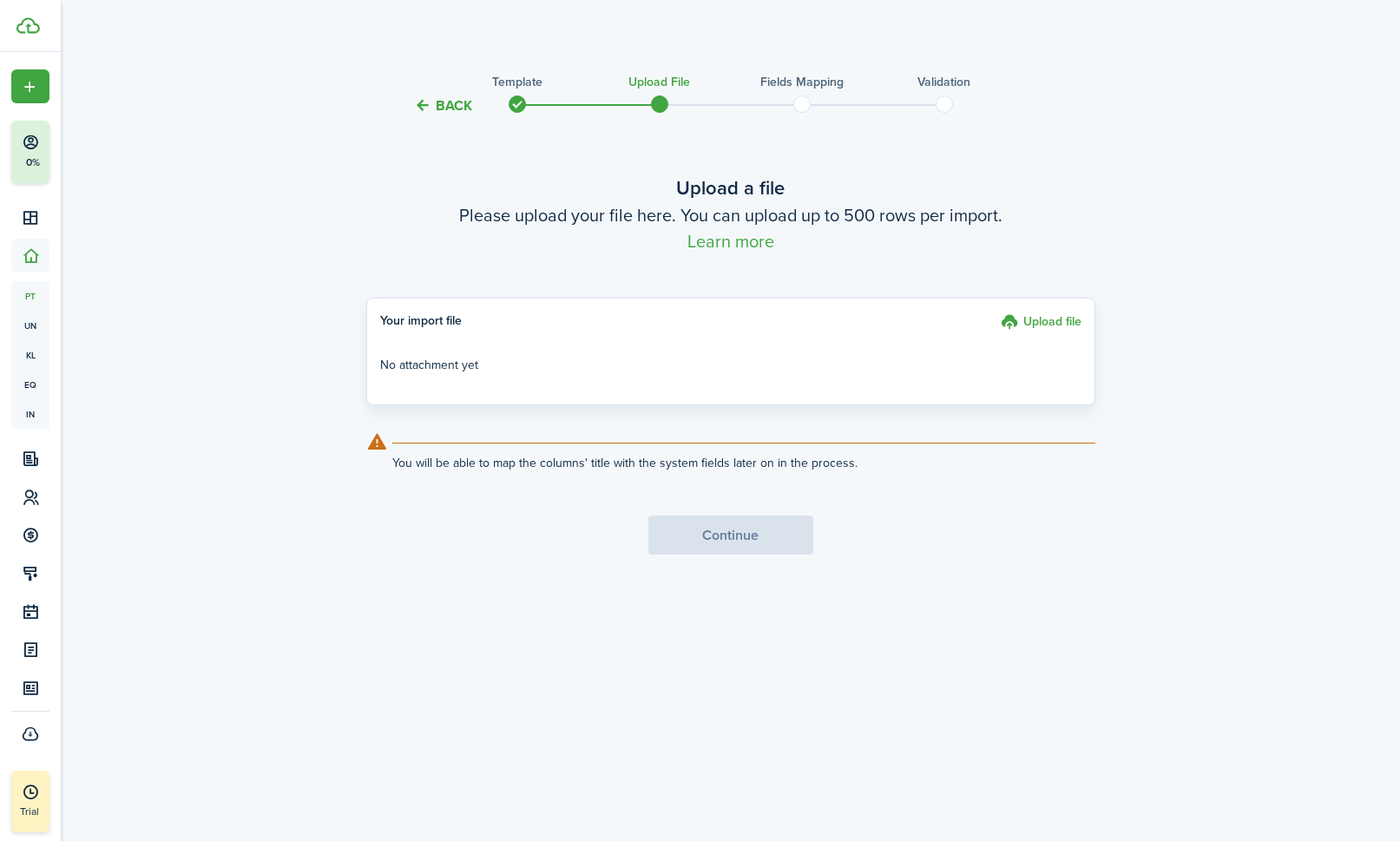 click on "Upload file" 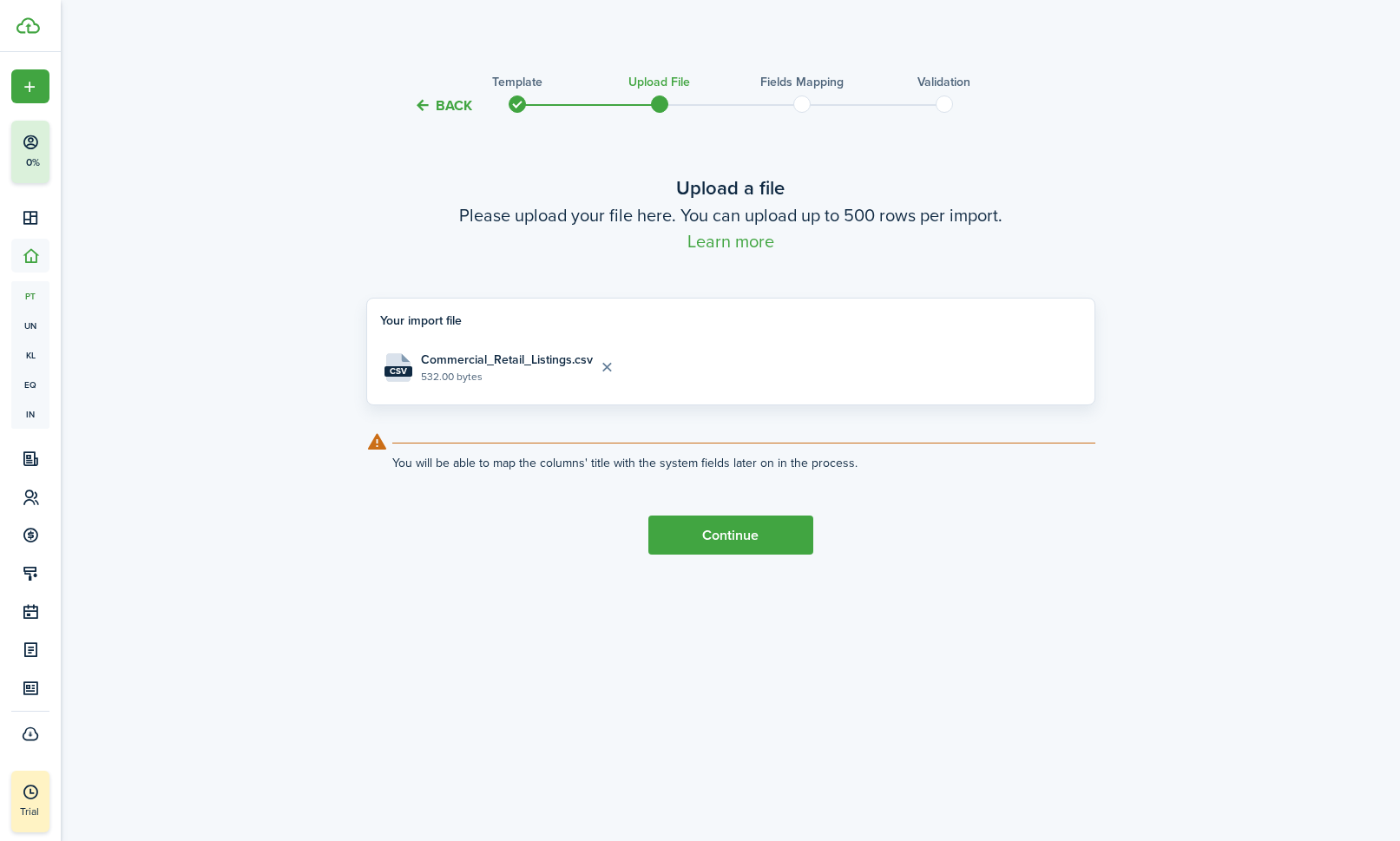 click on "Continue" at bounding box center (731, 535) 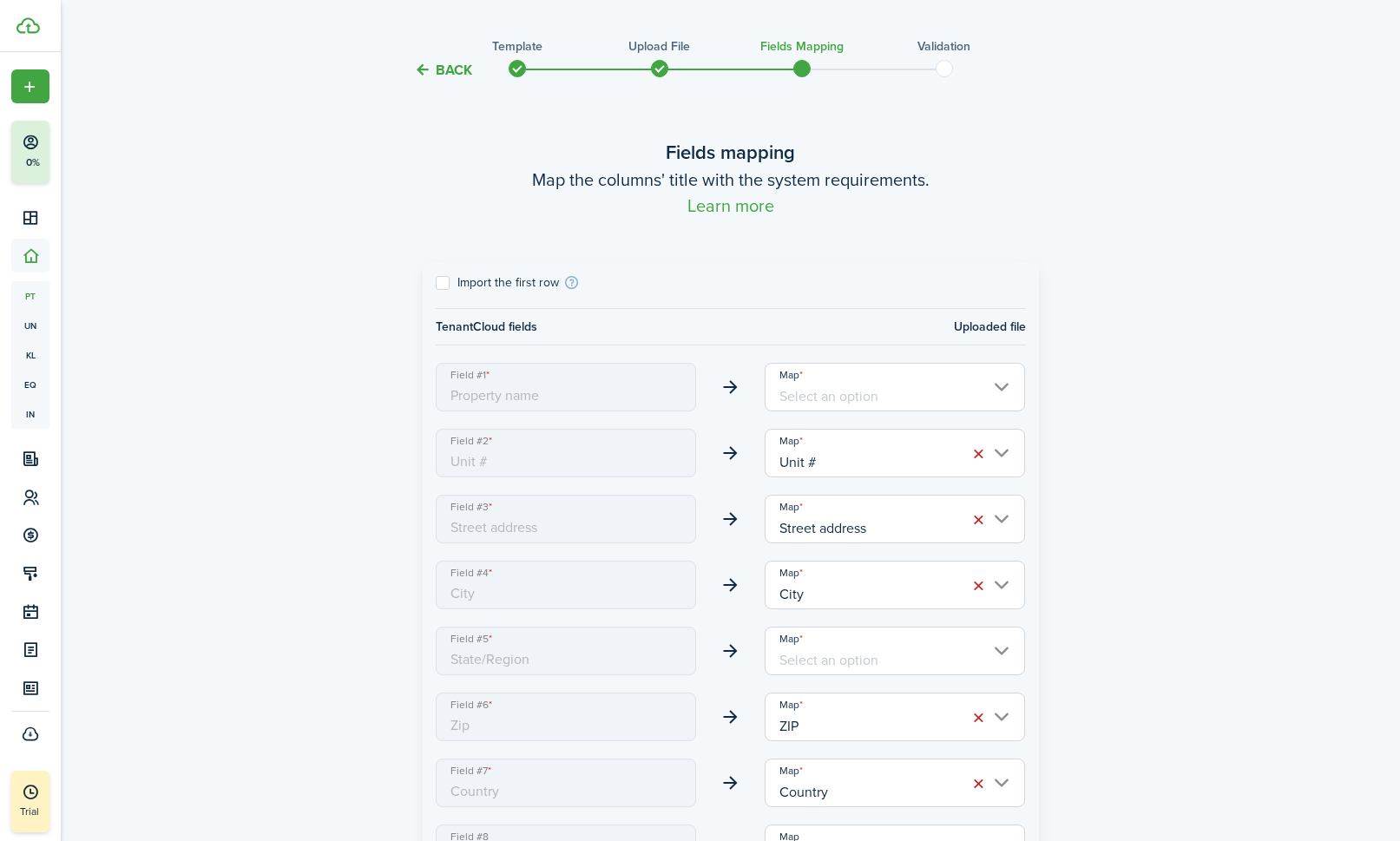 click on "Map" at bounding box center [895, 387] 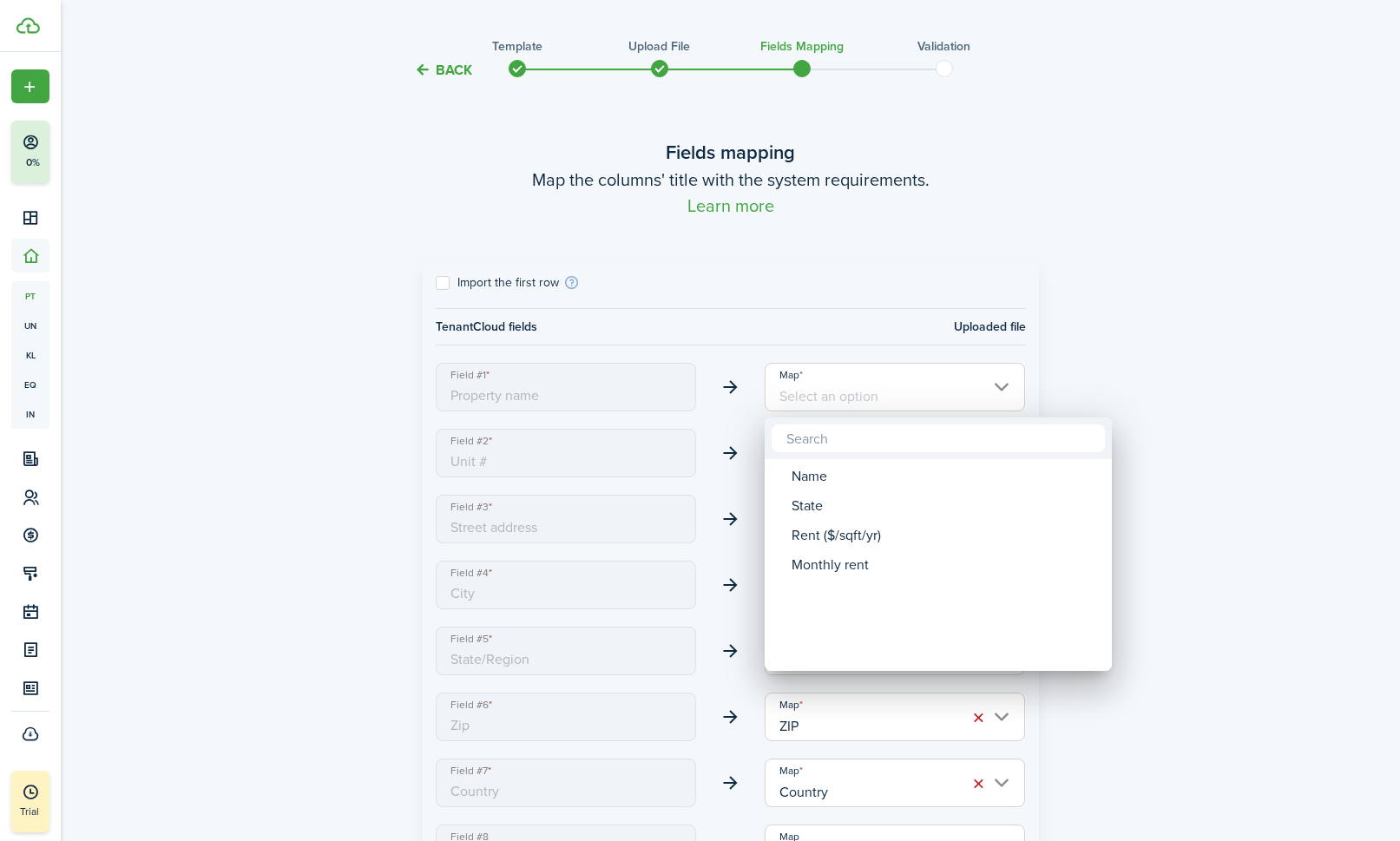 scroll, scrollTop: 36, scrollLeft: 0, axis: vertical 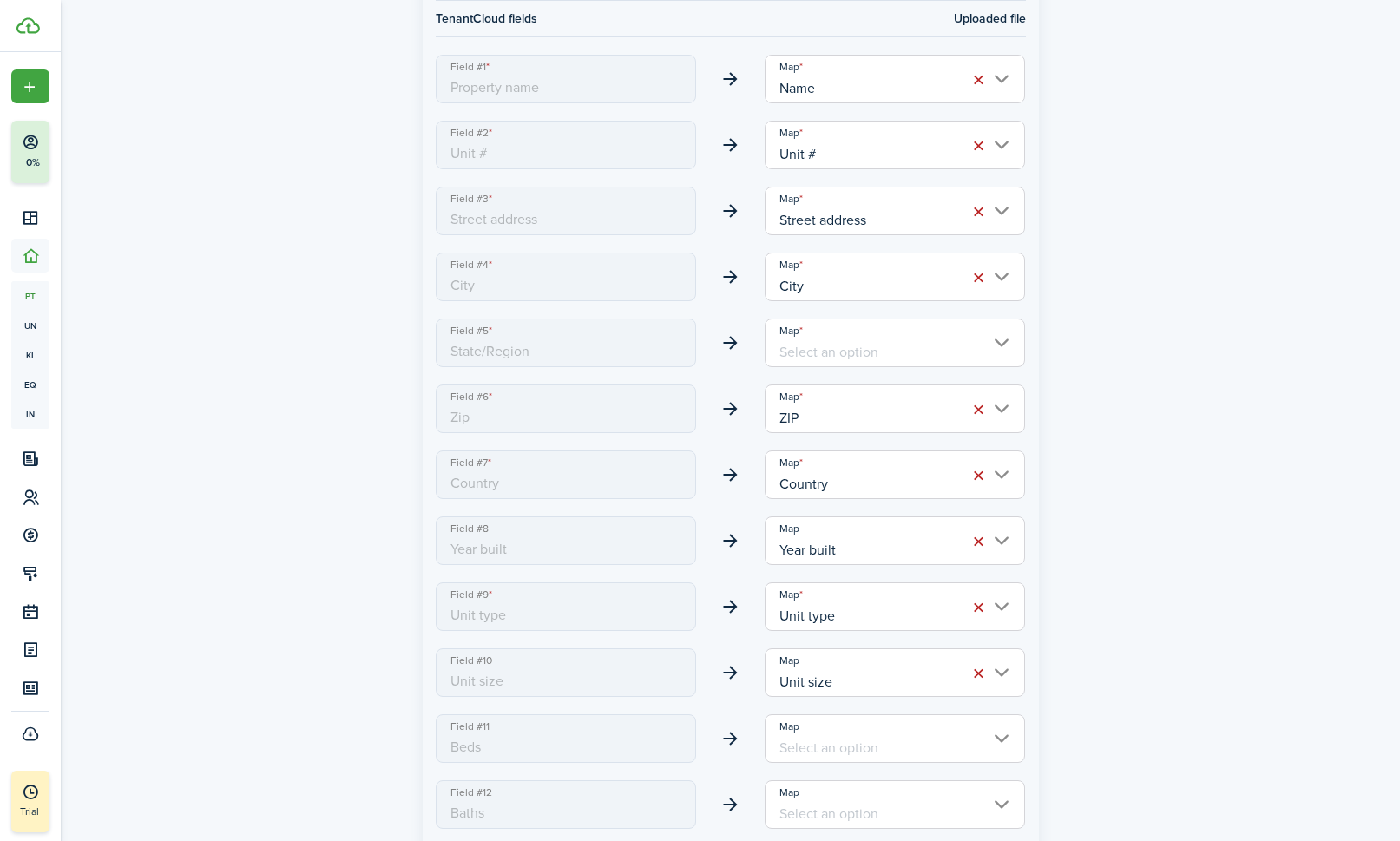 click on "Map" at bounding box center (895, 343) 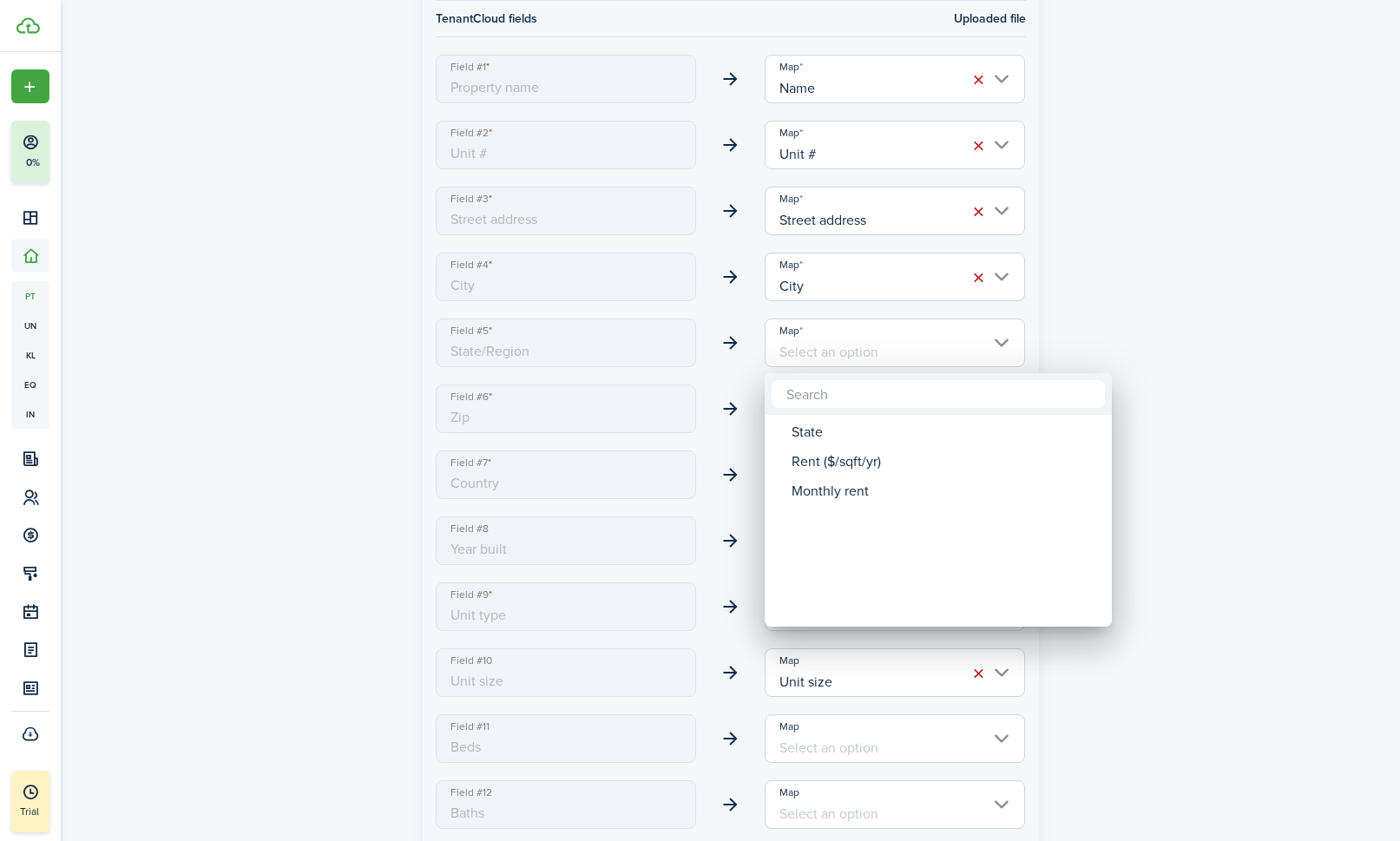 click on "State" at bounding box center [945, 432] 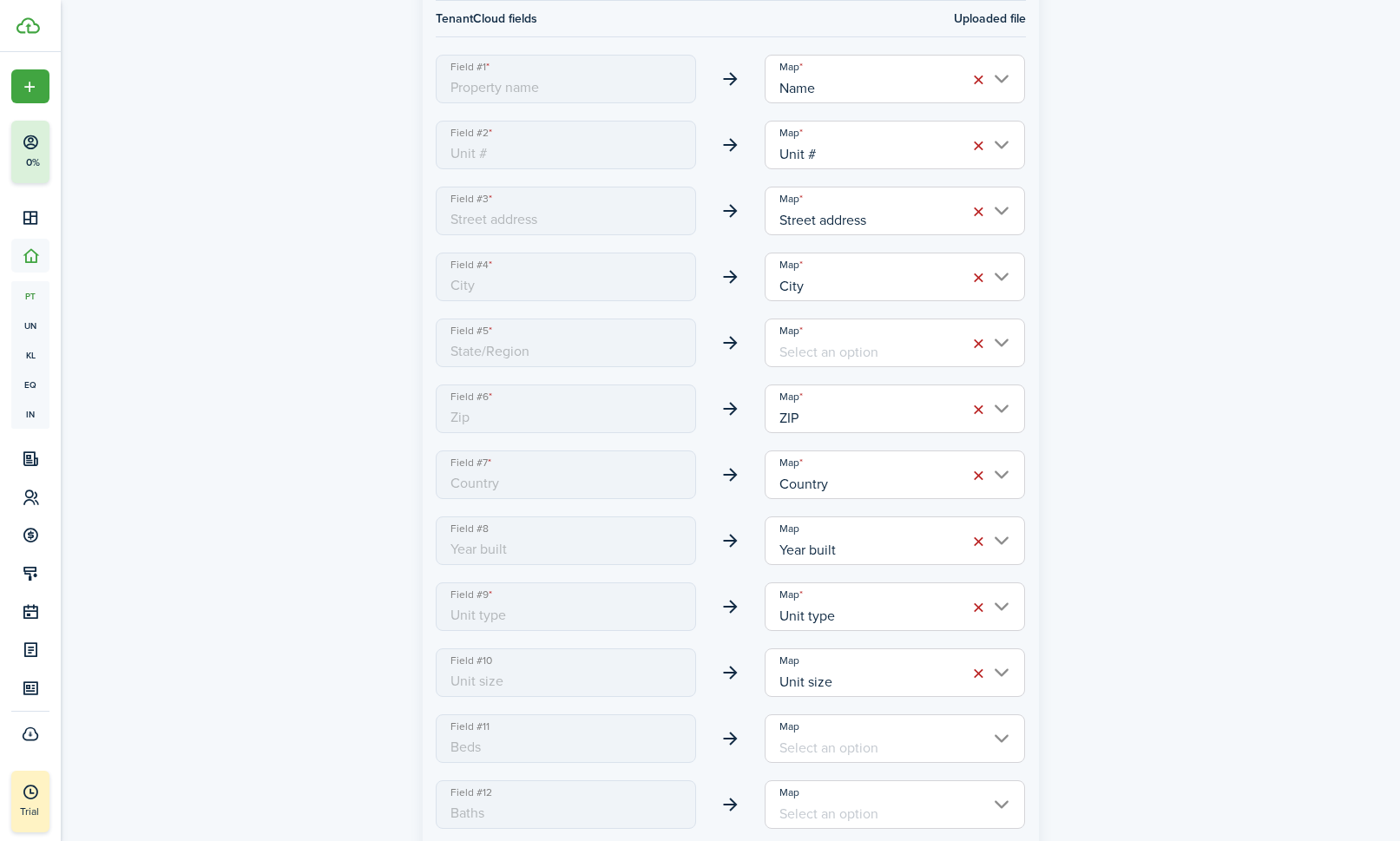 type on "State" 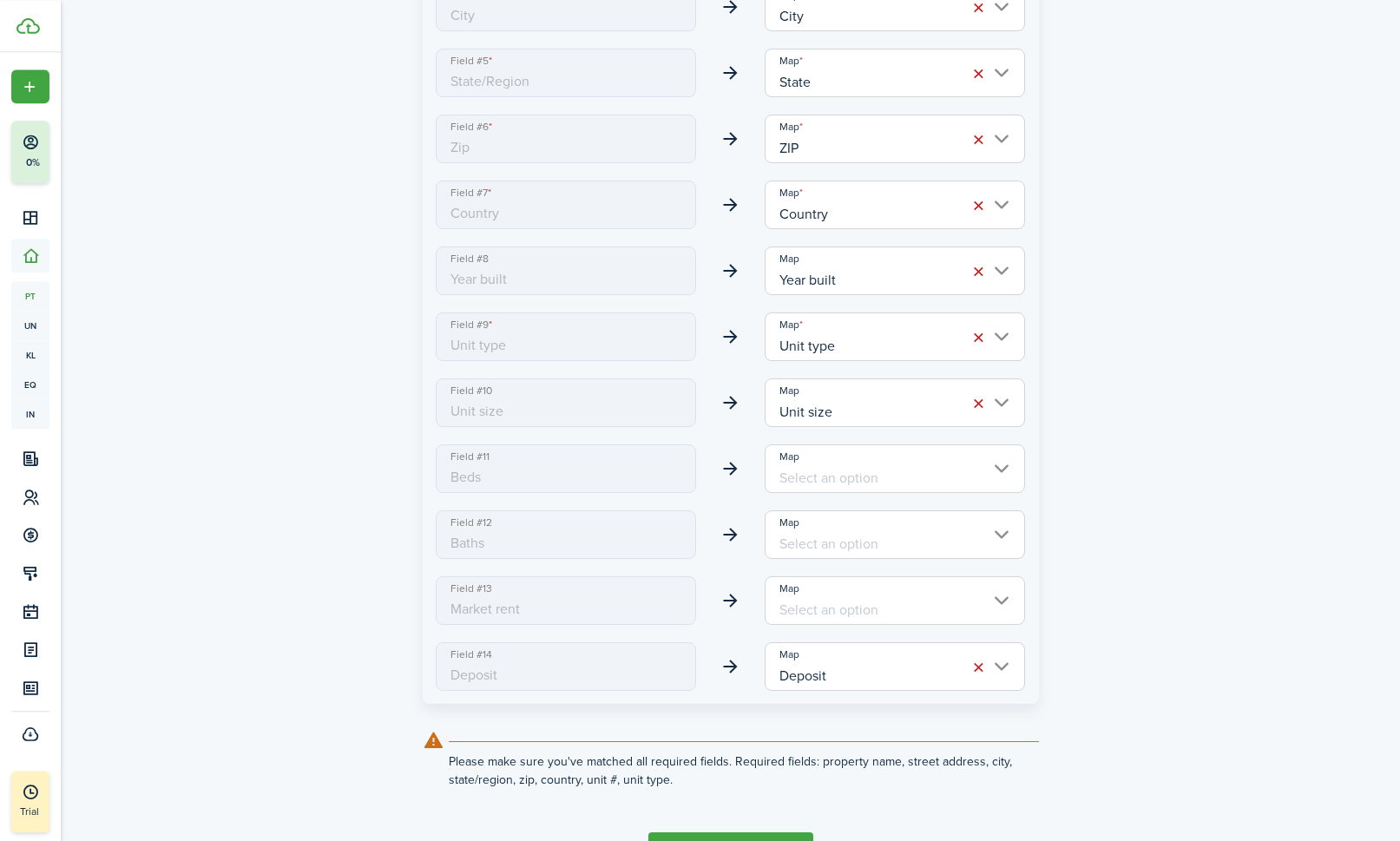 scroll, scrollTop: 616, scrollLeft: 0, axis: vertical 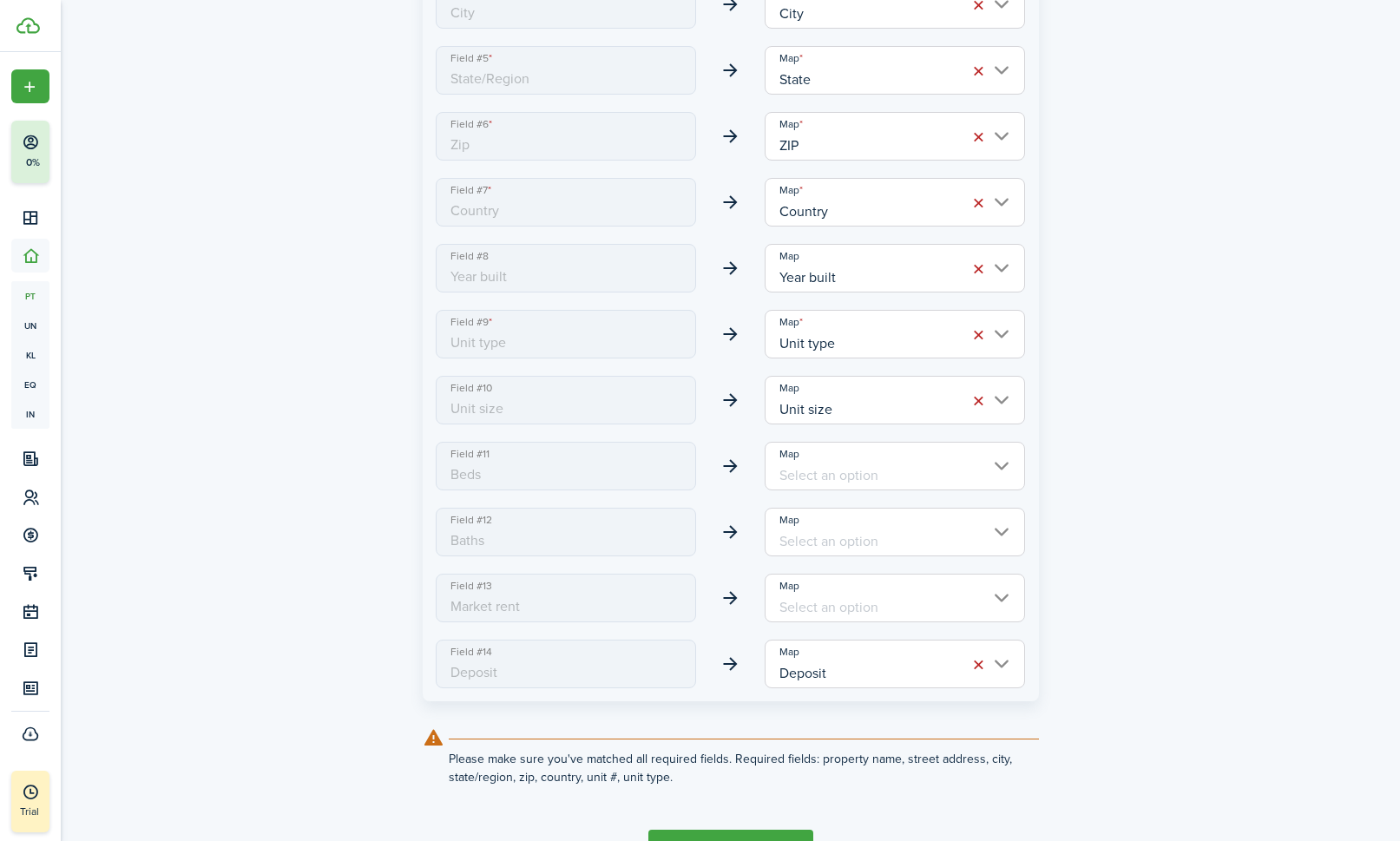 click on "Map" at bounding box center (895, 598) 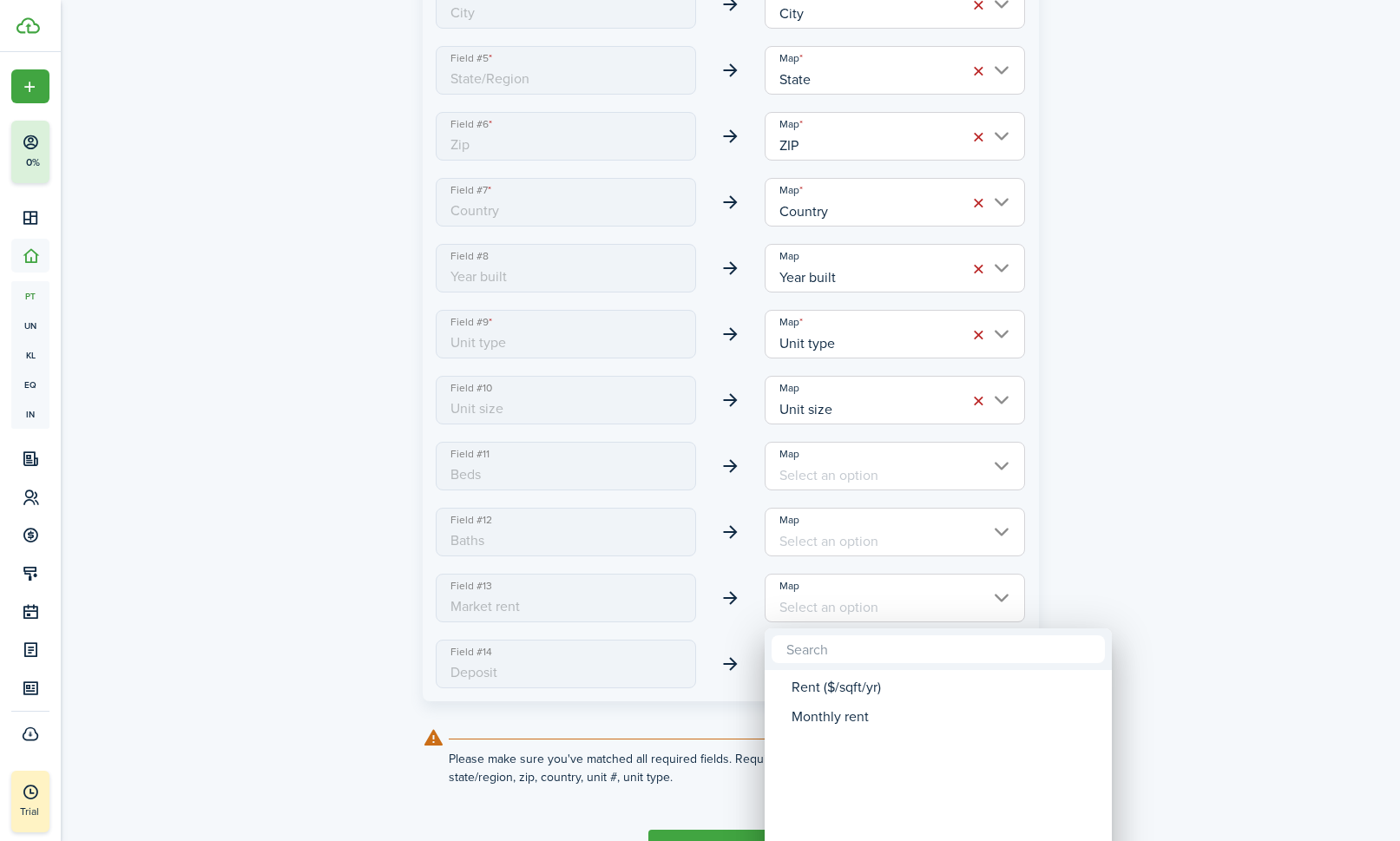 click on "Monthly rent" at bounding box center [945, 717] 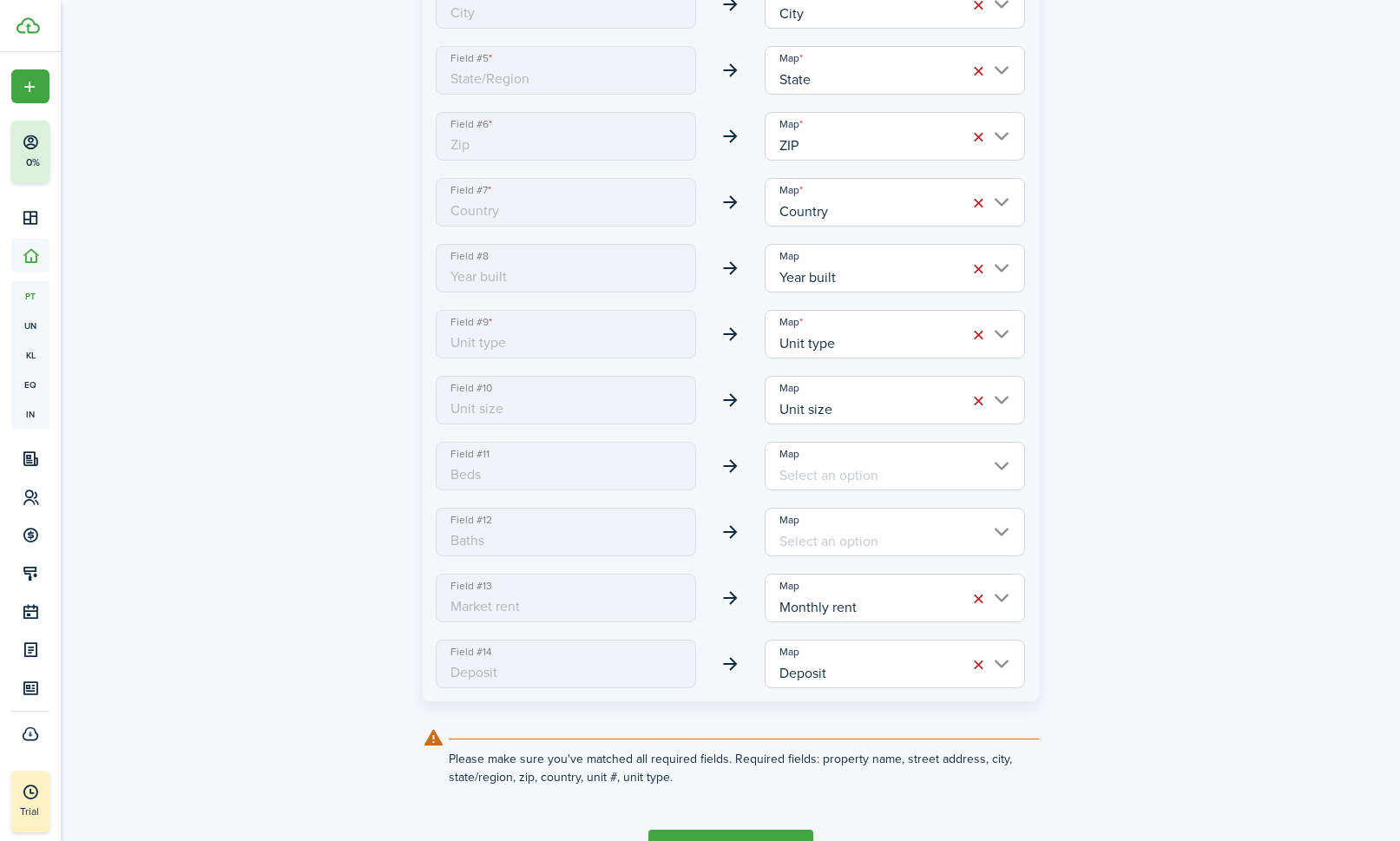 click on "Continue" at bounding box center (731, 849) 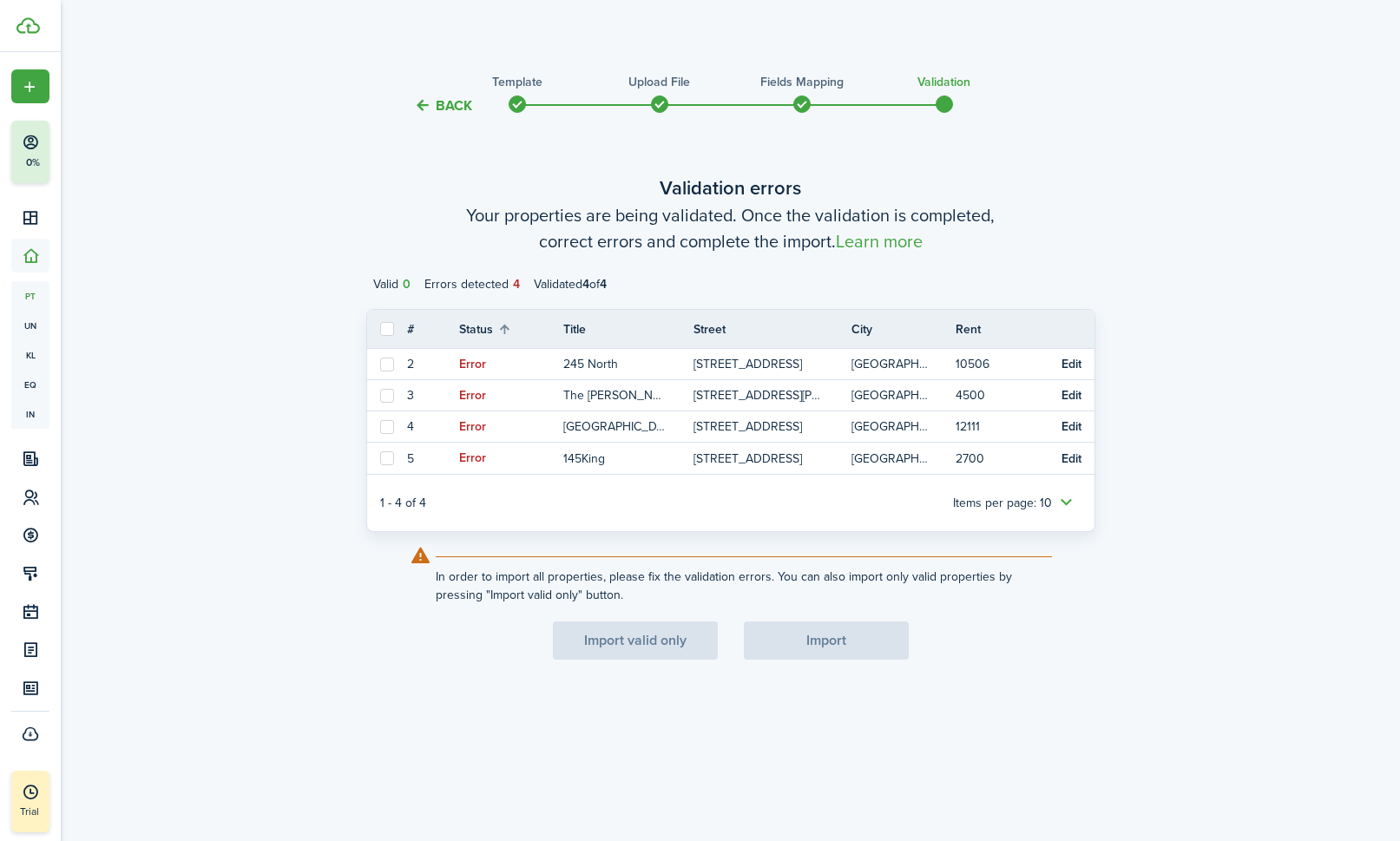 scroll, scrollTop: 74, scrollLeft: 0, axis: vertical 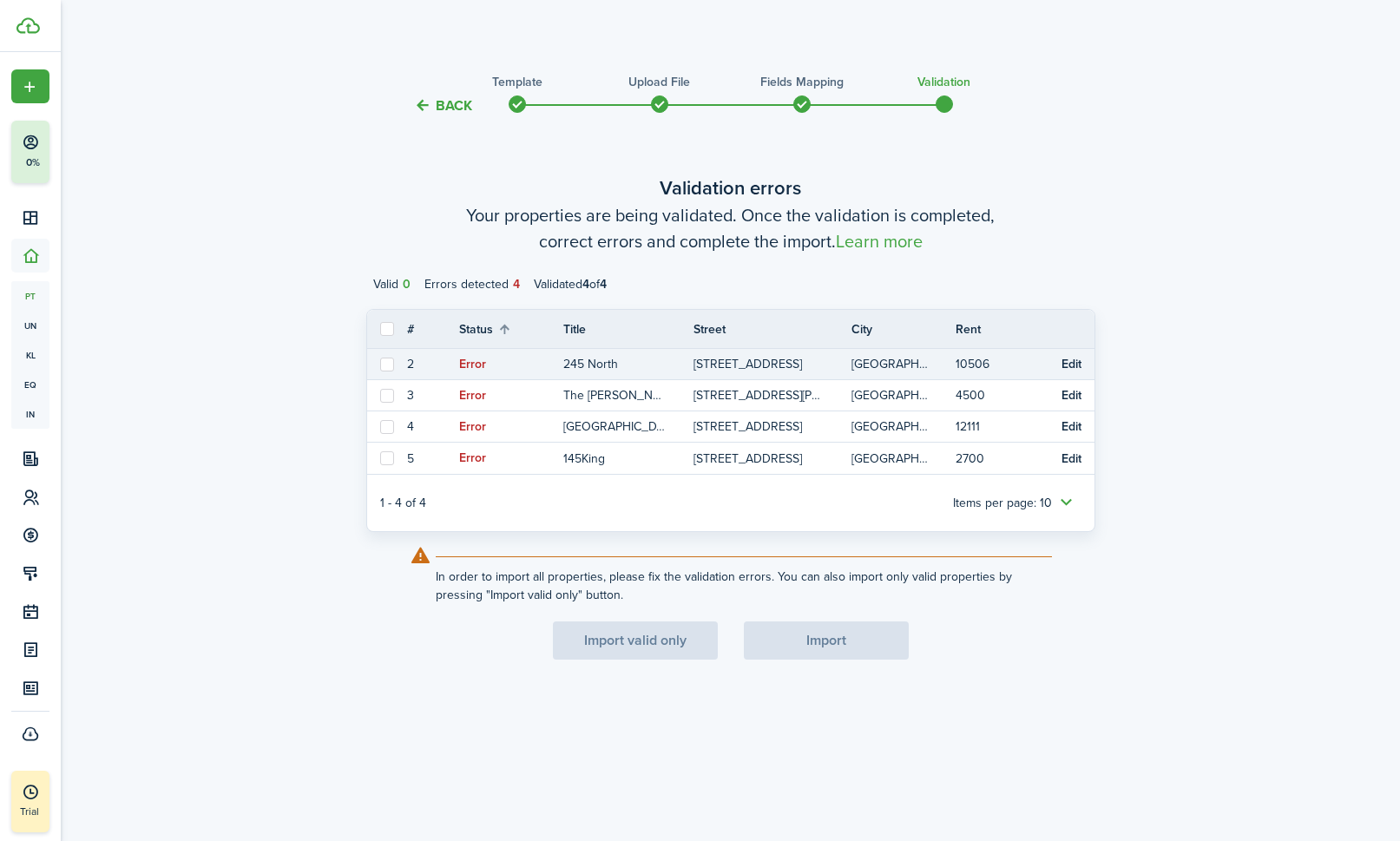 click on "2" at bounding box center [433, 364] 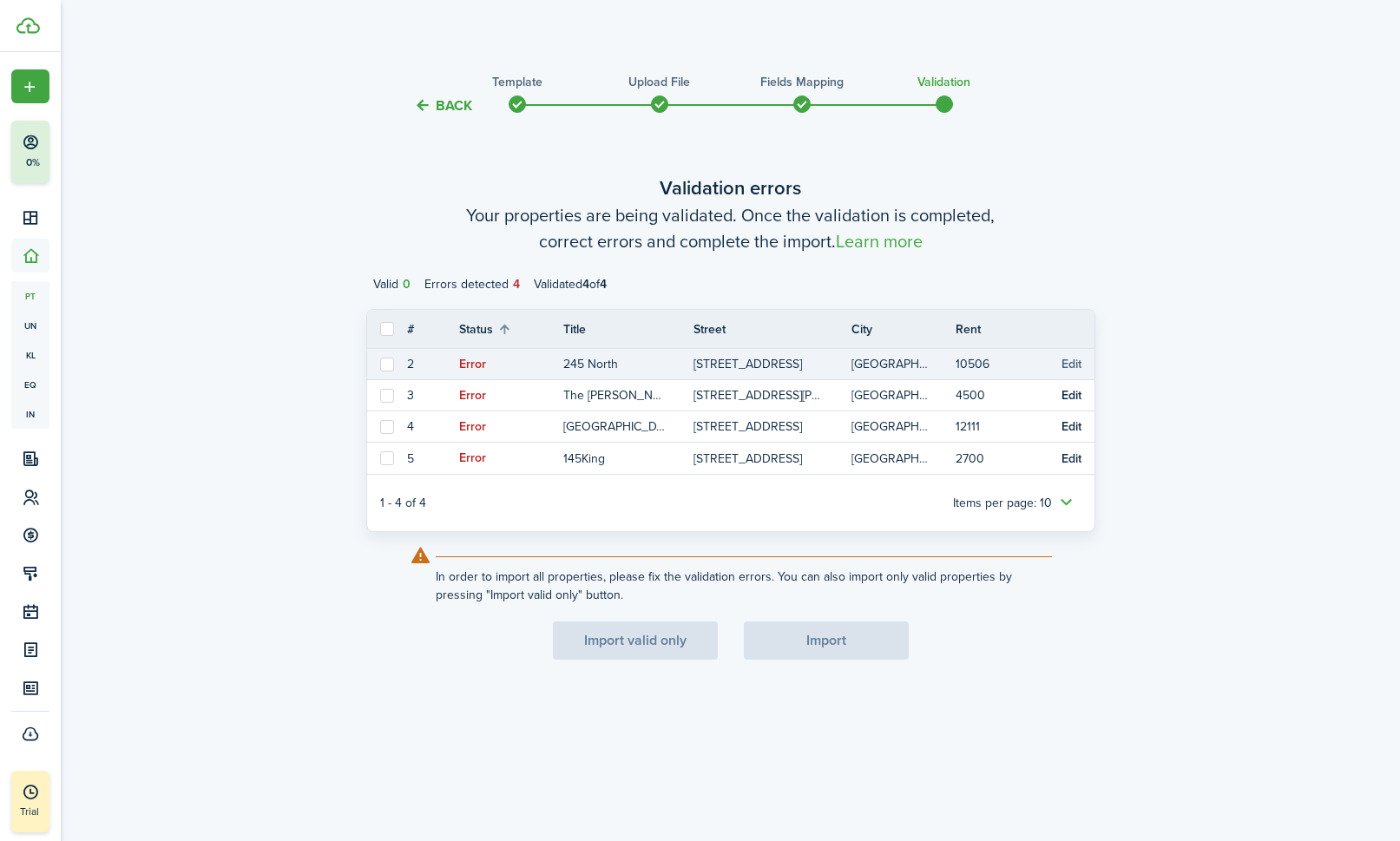 click on "Edit" at bounding box center (1071, 365) 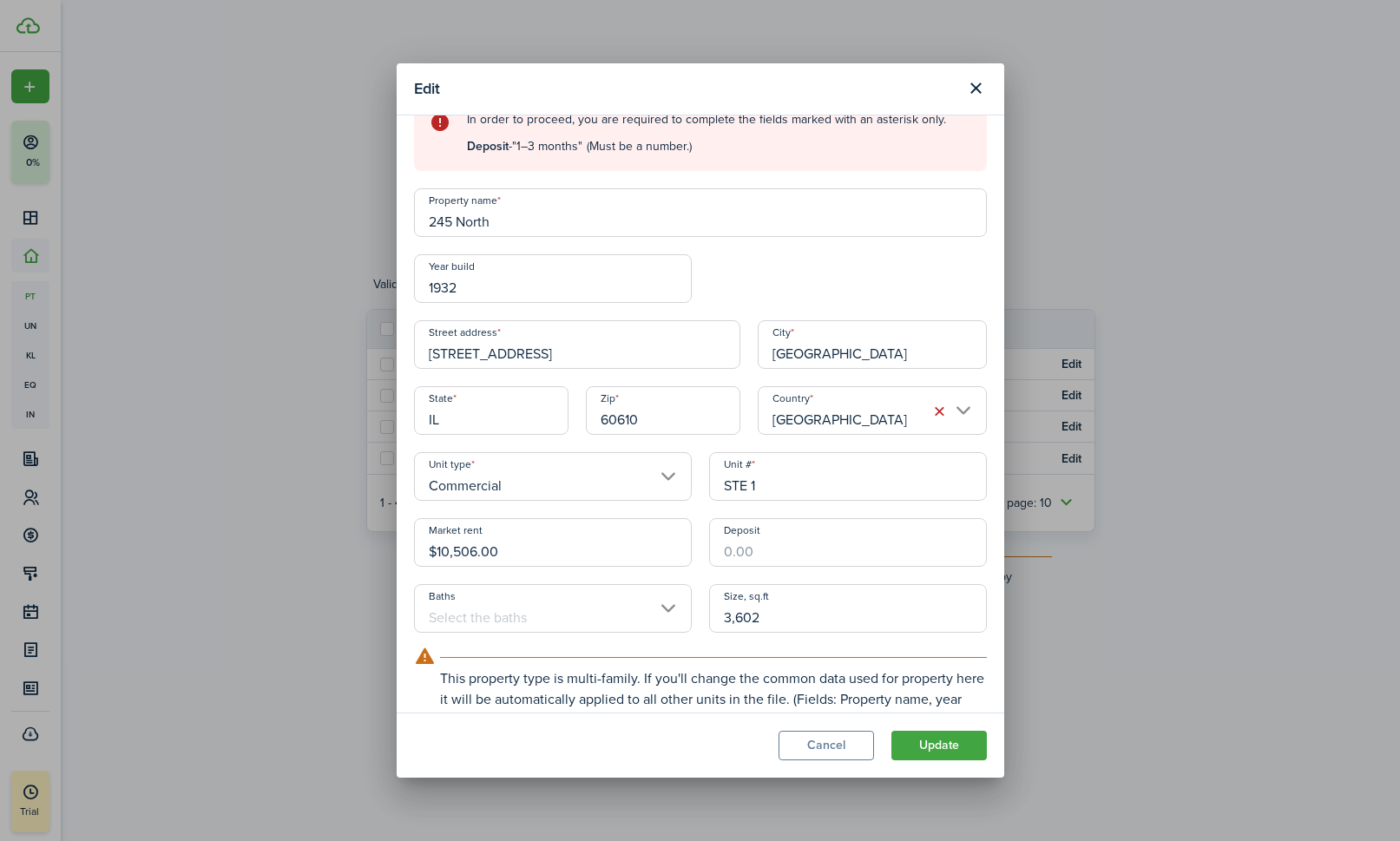scroll, scrollTop: 58, scrollLeft: 0, axis: vertical 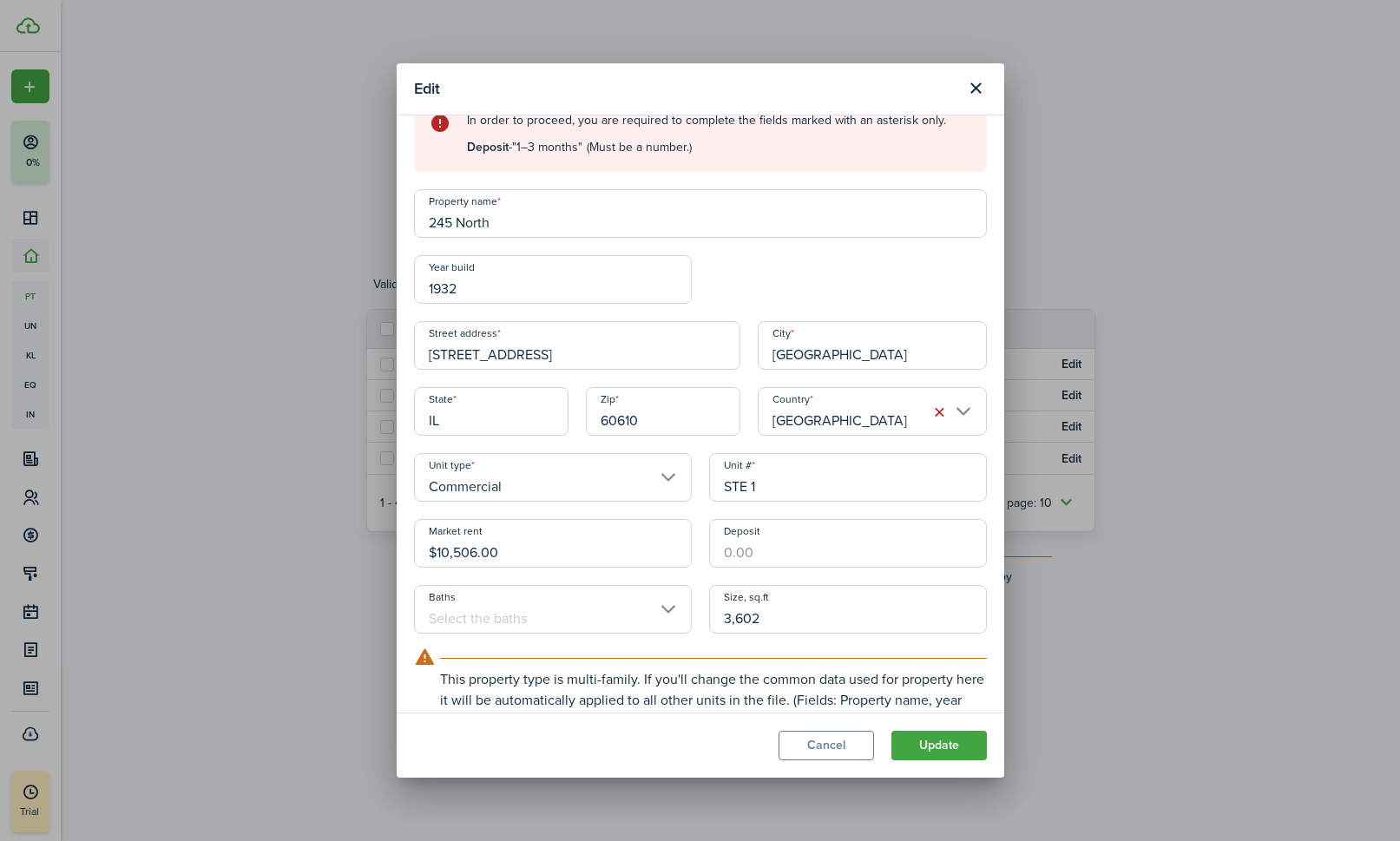 click on "Deposit" at bounding box center [848, 543] 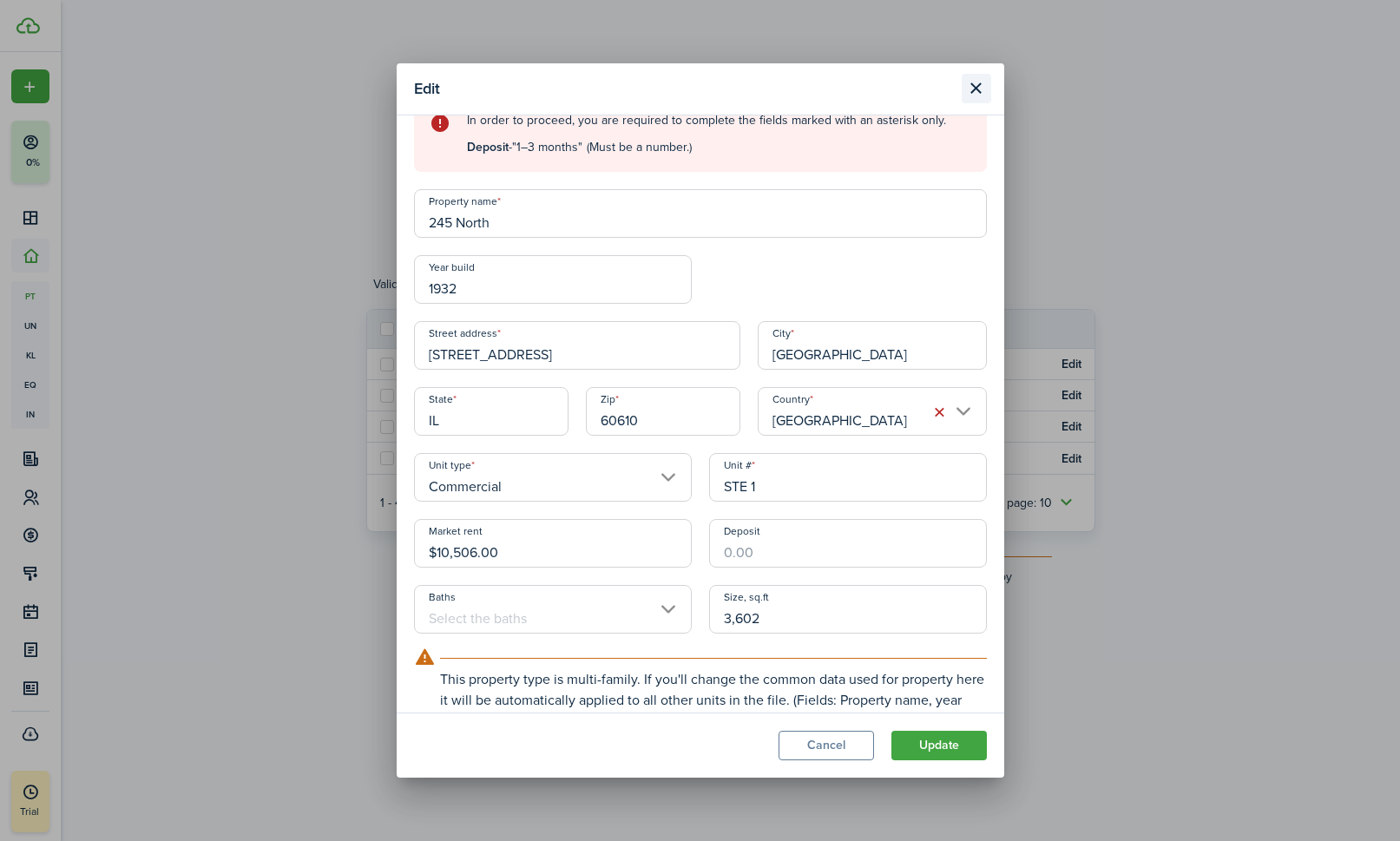 click at bounding box center [976, 89] 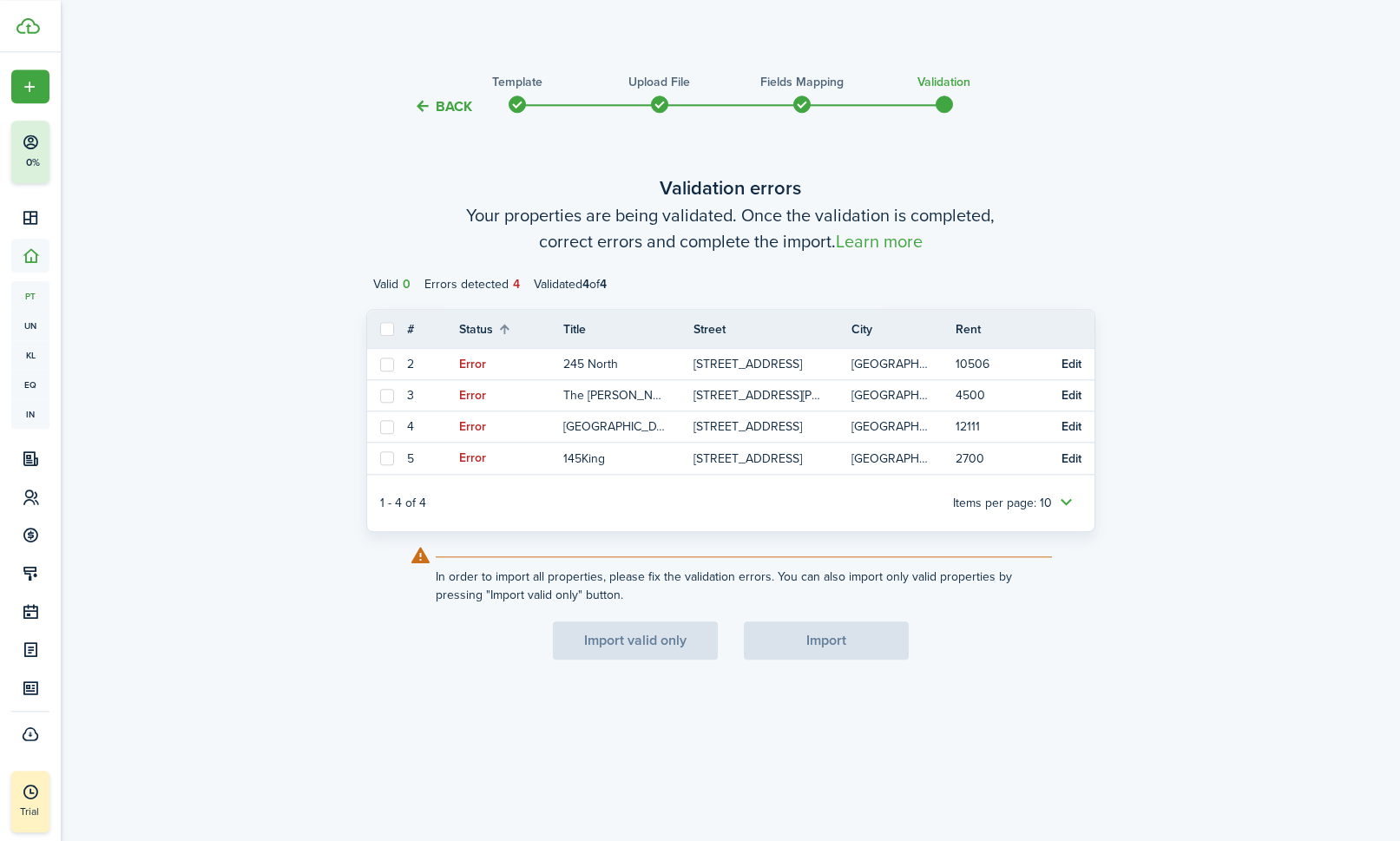 click on "Back" at bounding box center [443, 105] 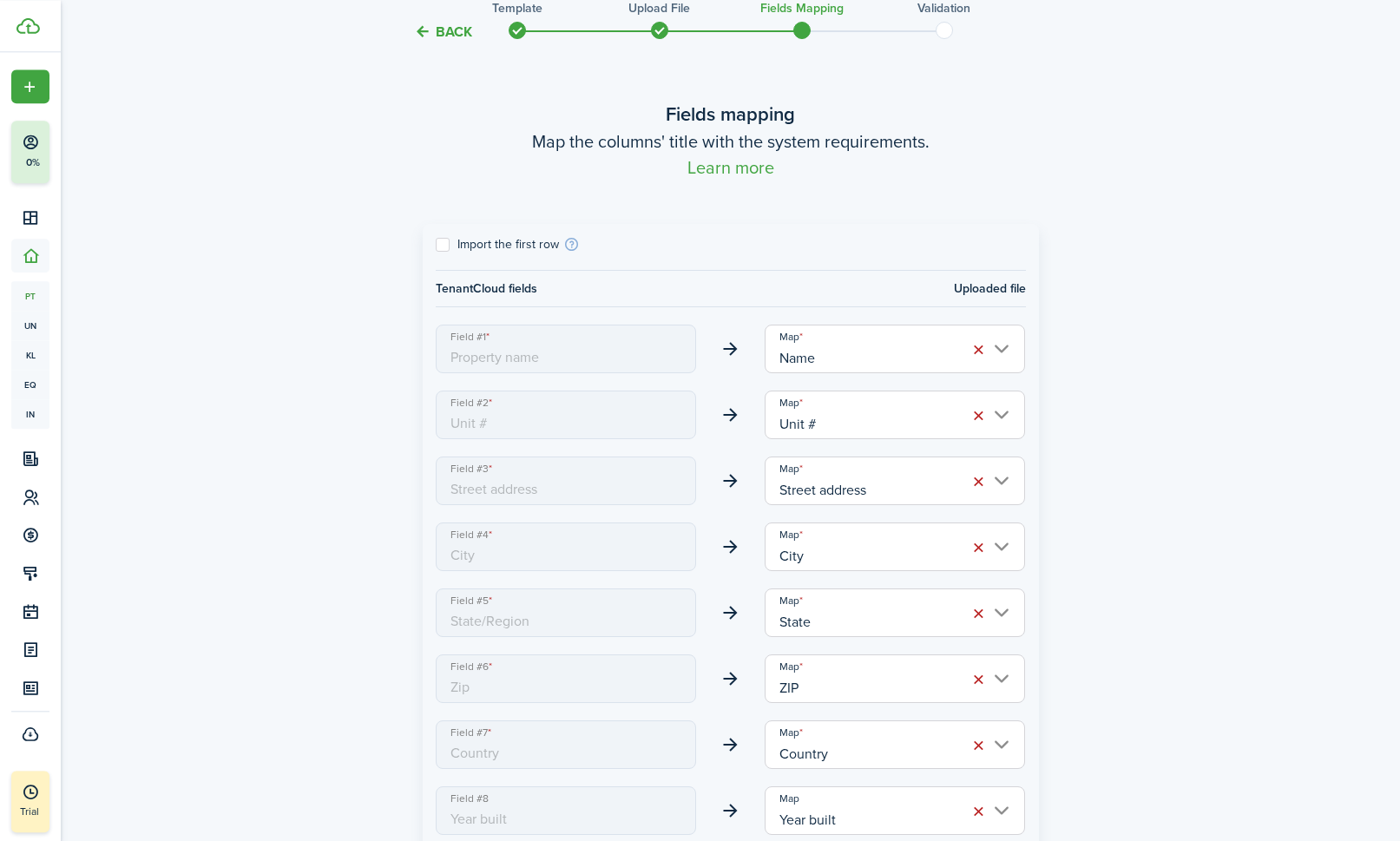 scroll, scrollTop: 0, scrollLeft: 0, axis: both 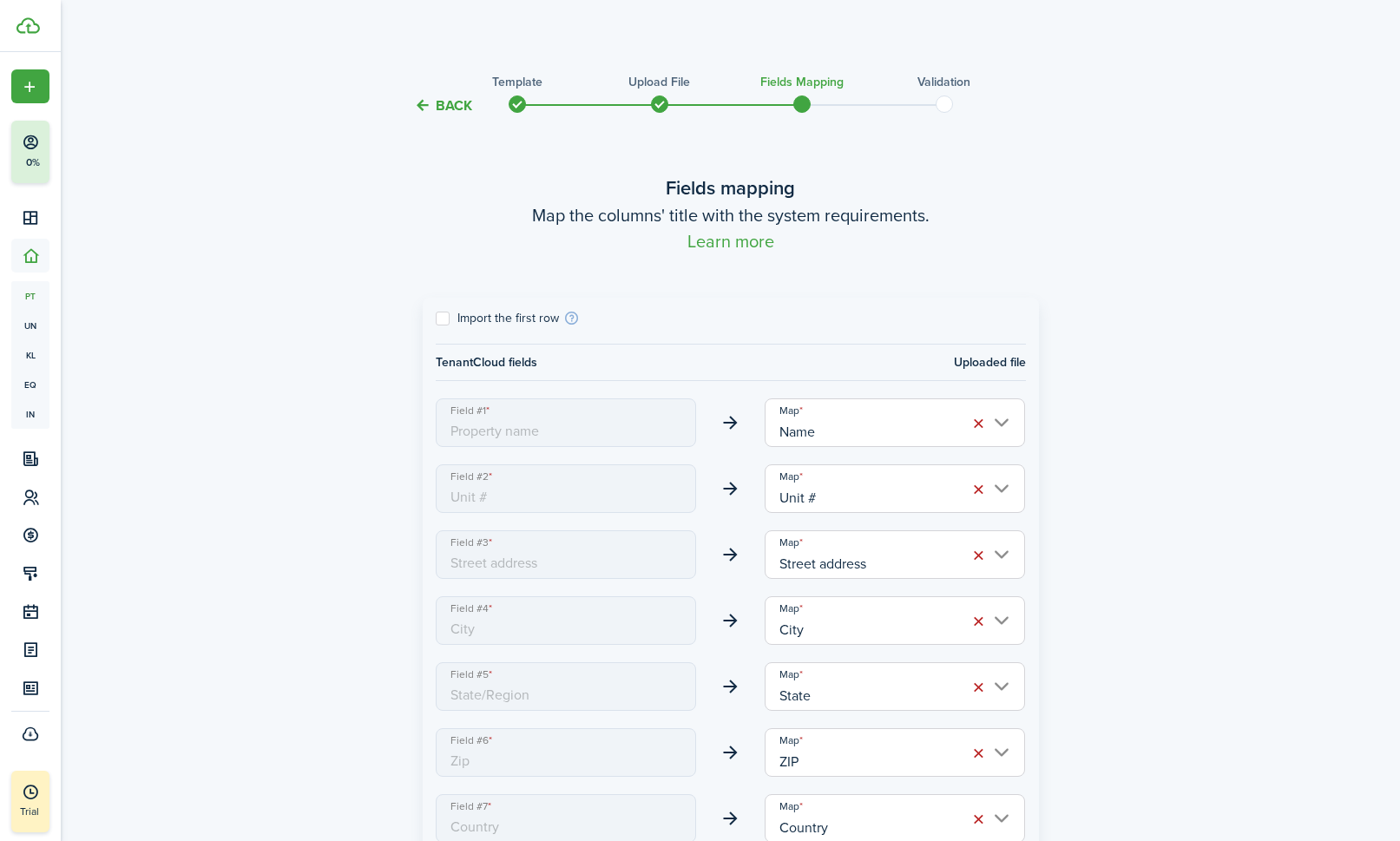 click on "Back" at bounding box center [443, 105] 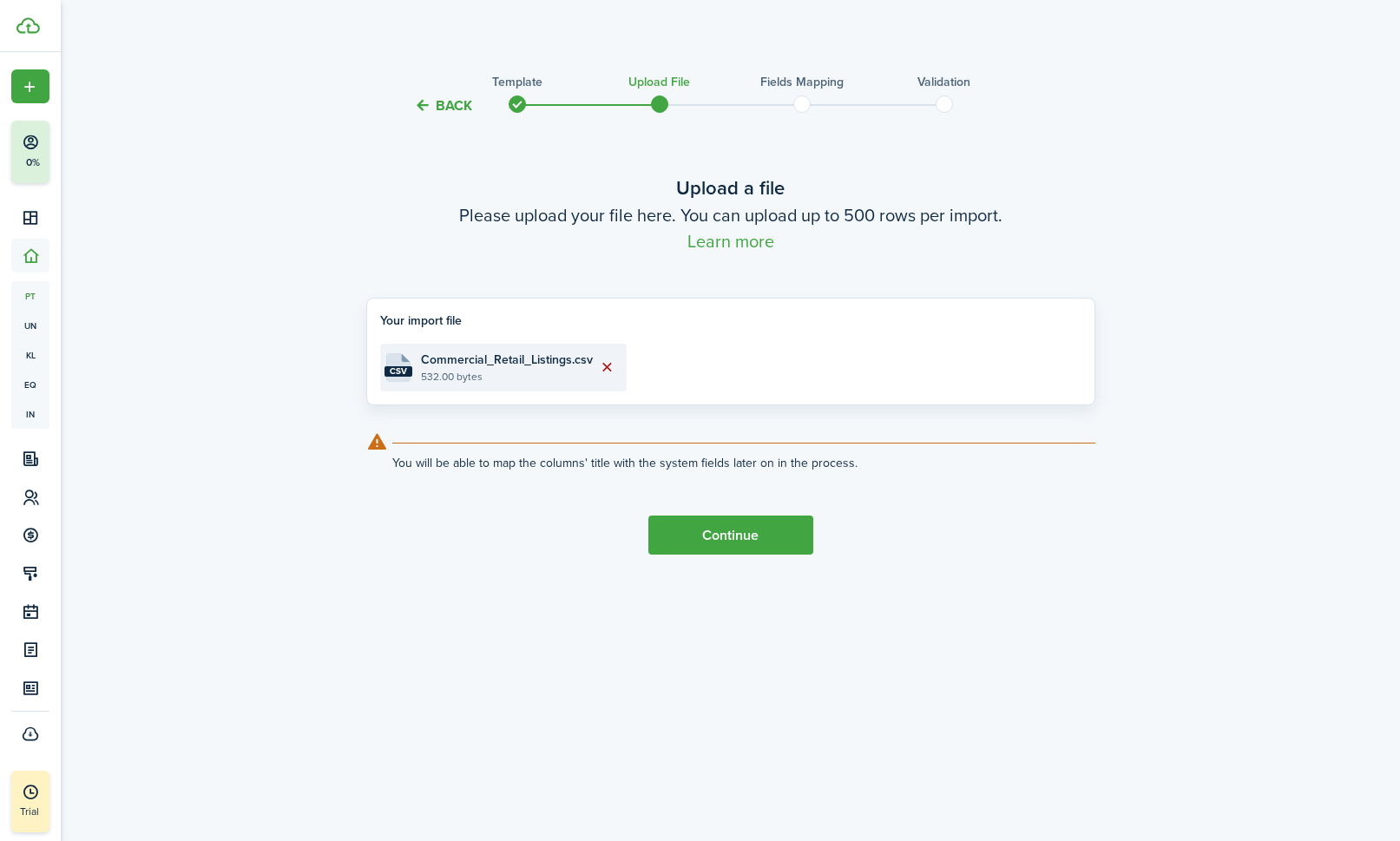 click 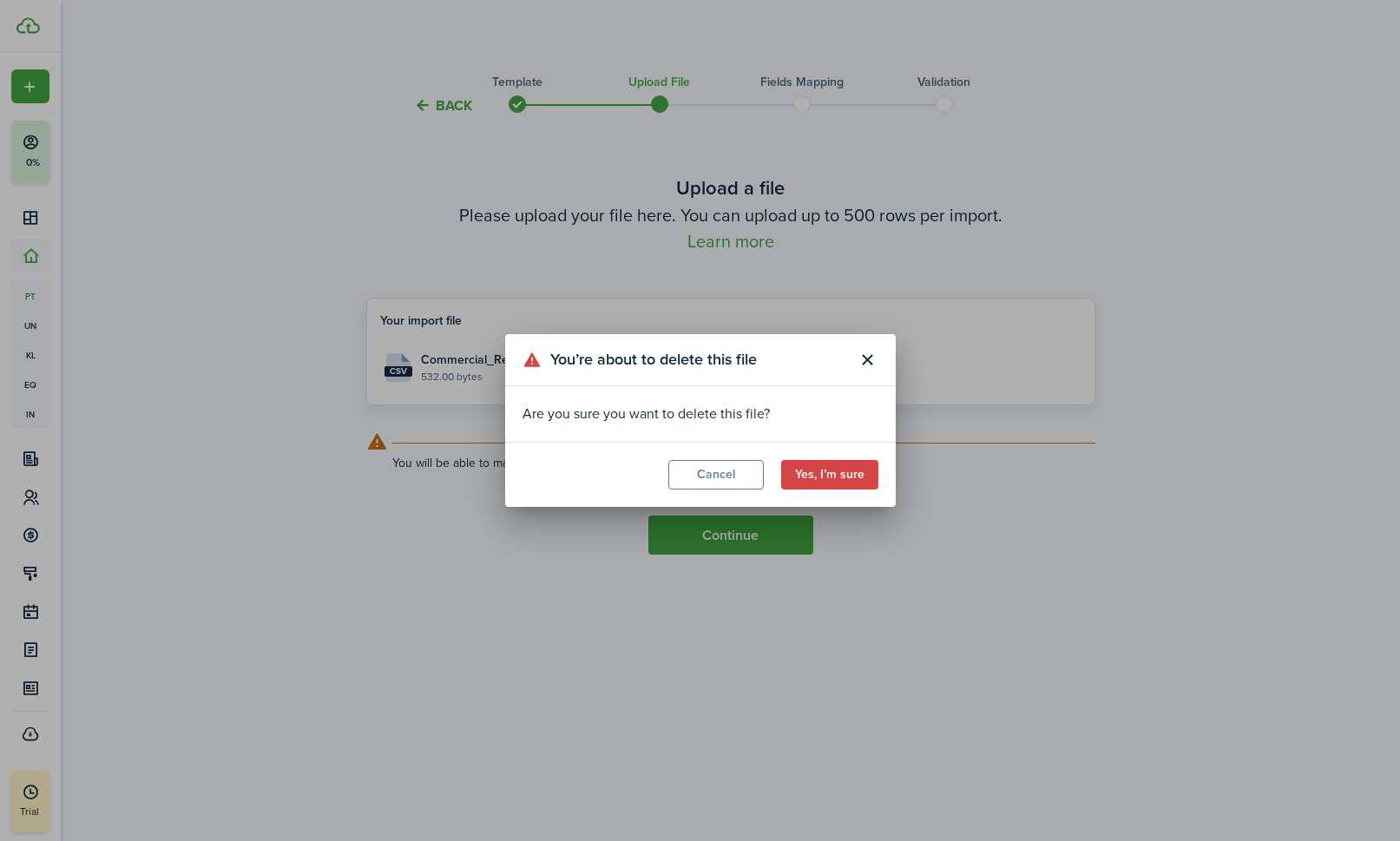 click on "You’re about to delete this file Are you sure you want to delete this file?  Cancel   Yes, I’m sure" at bounding box center [700, 420] 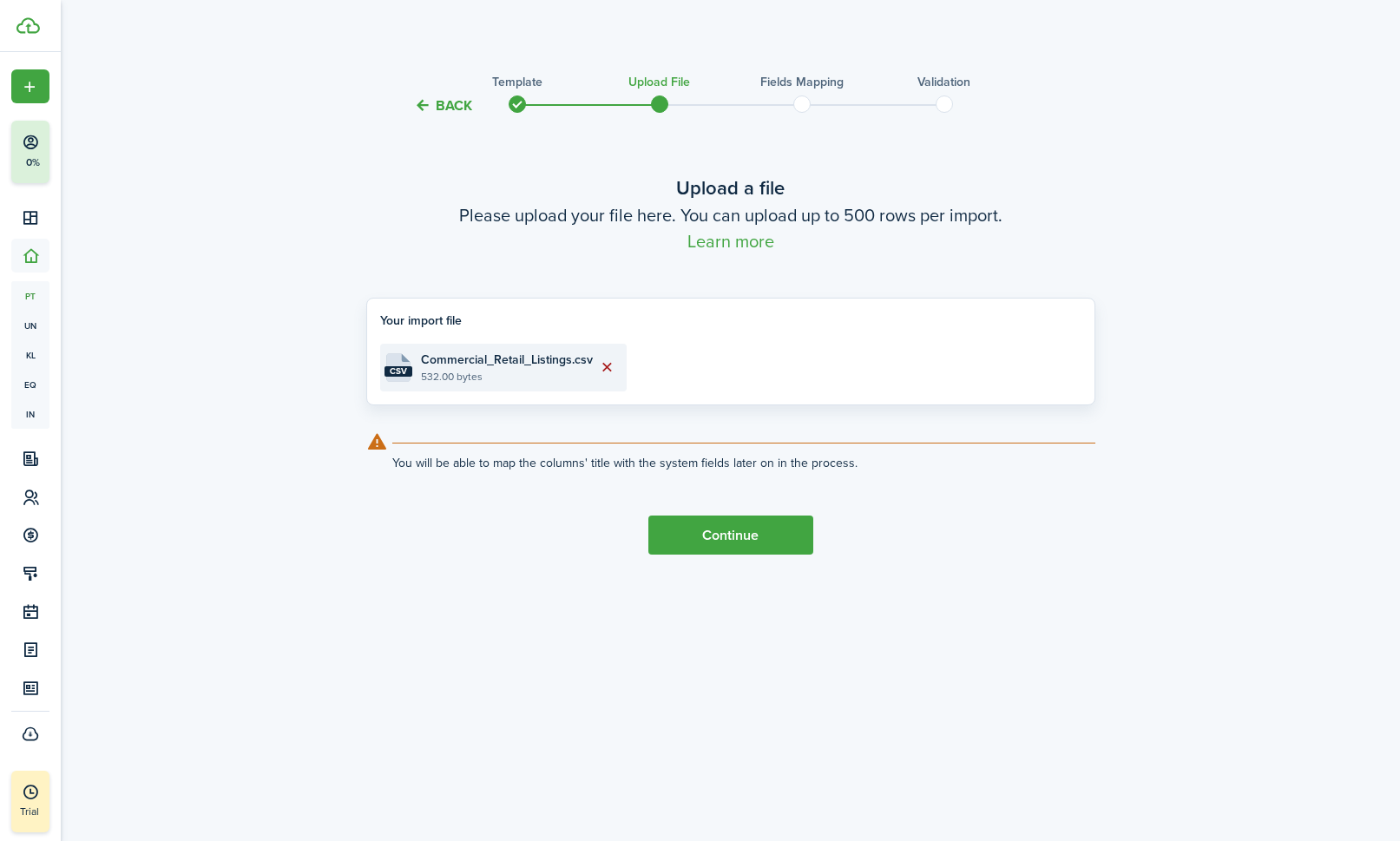 click 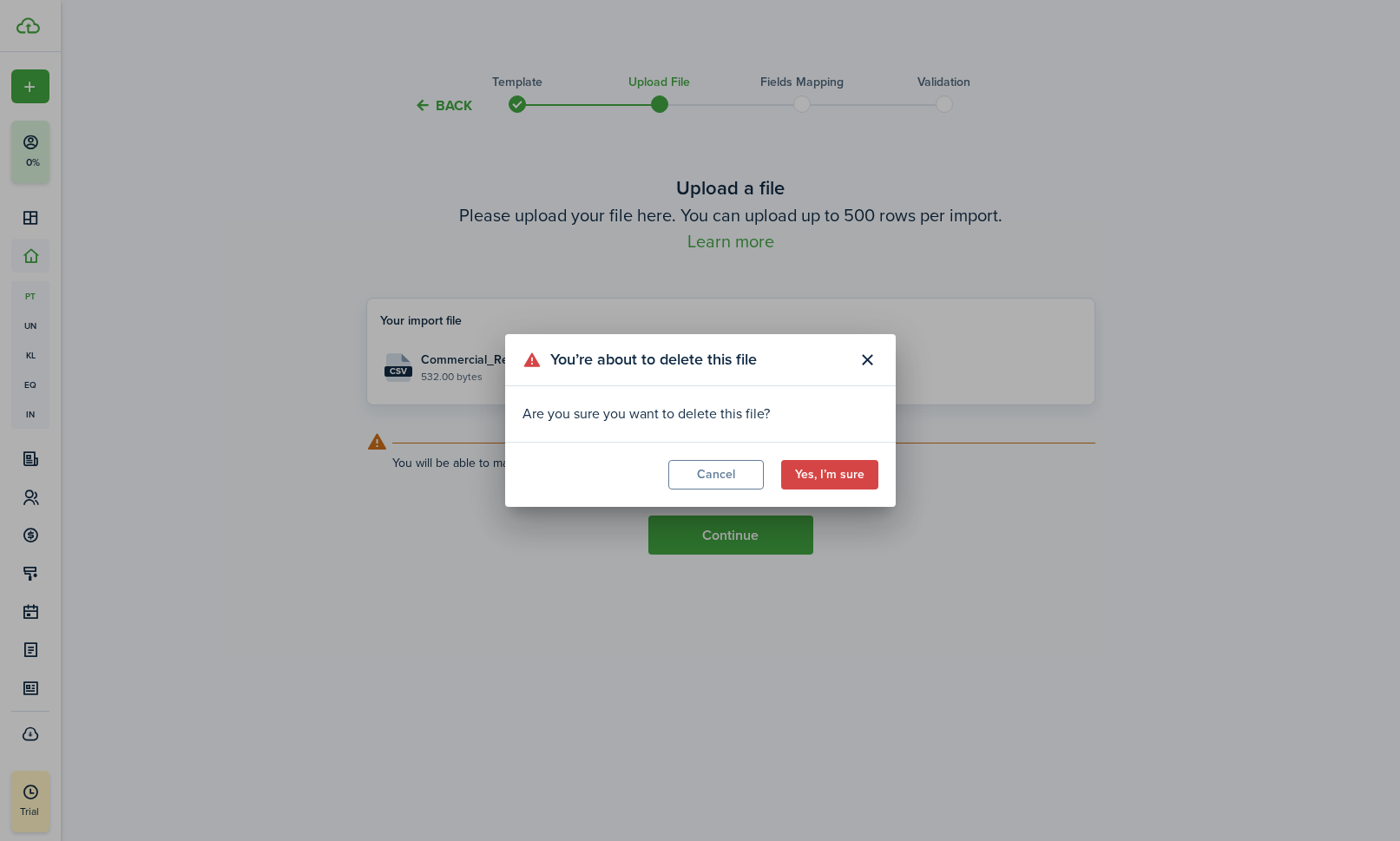 click on "You’re about to delete this file Are you sure you want to delete this file?  Cancel   Yes, I’m sure" at bounding box center [700, 420] 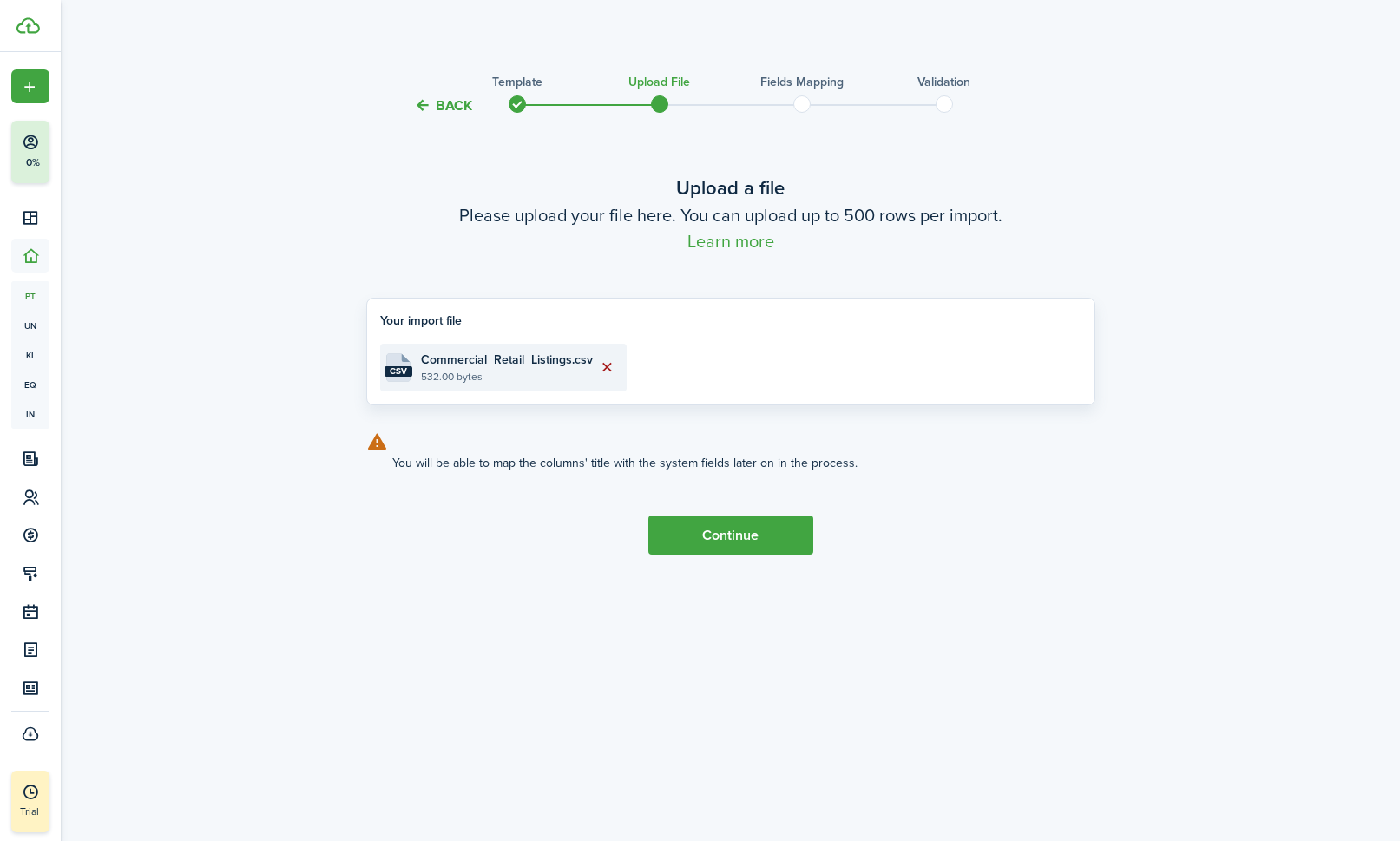 click 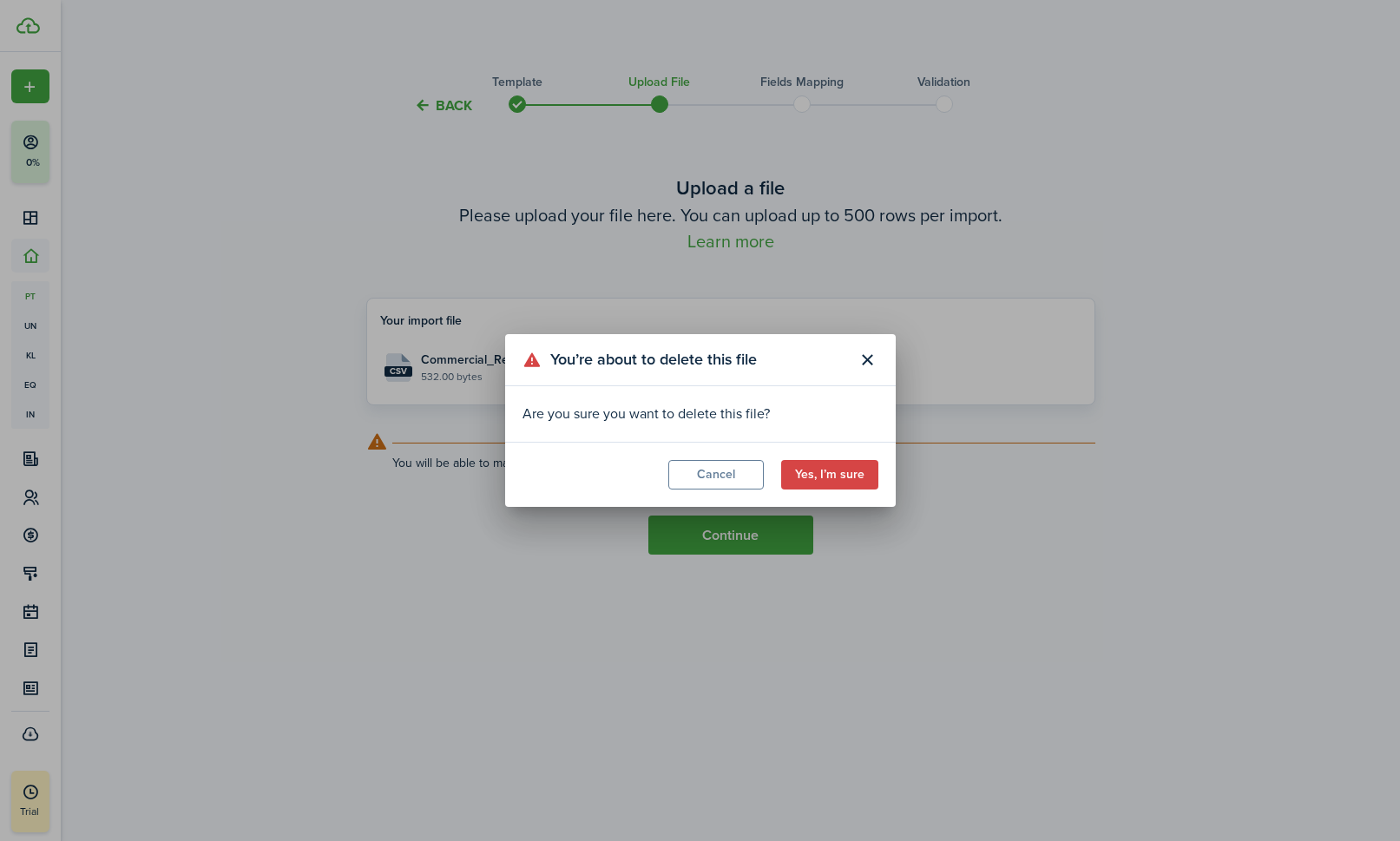 click on "You’re about to delete this file Are you sure you want to delete this file?  Cancel   Yes, I’m sure" at bounding box center [700, 420] 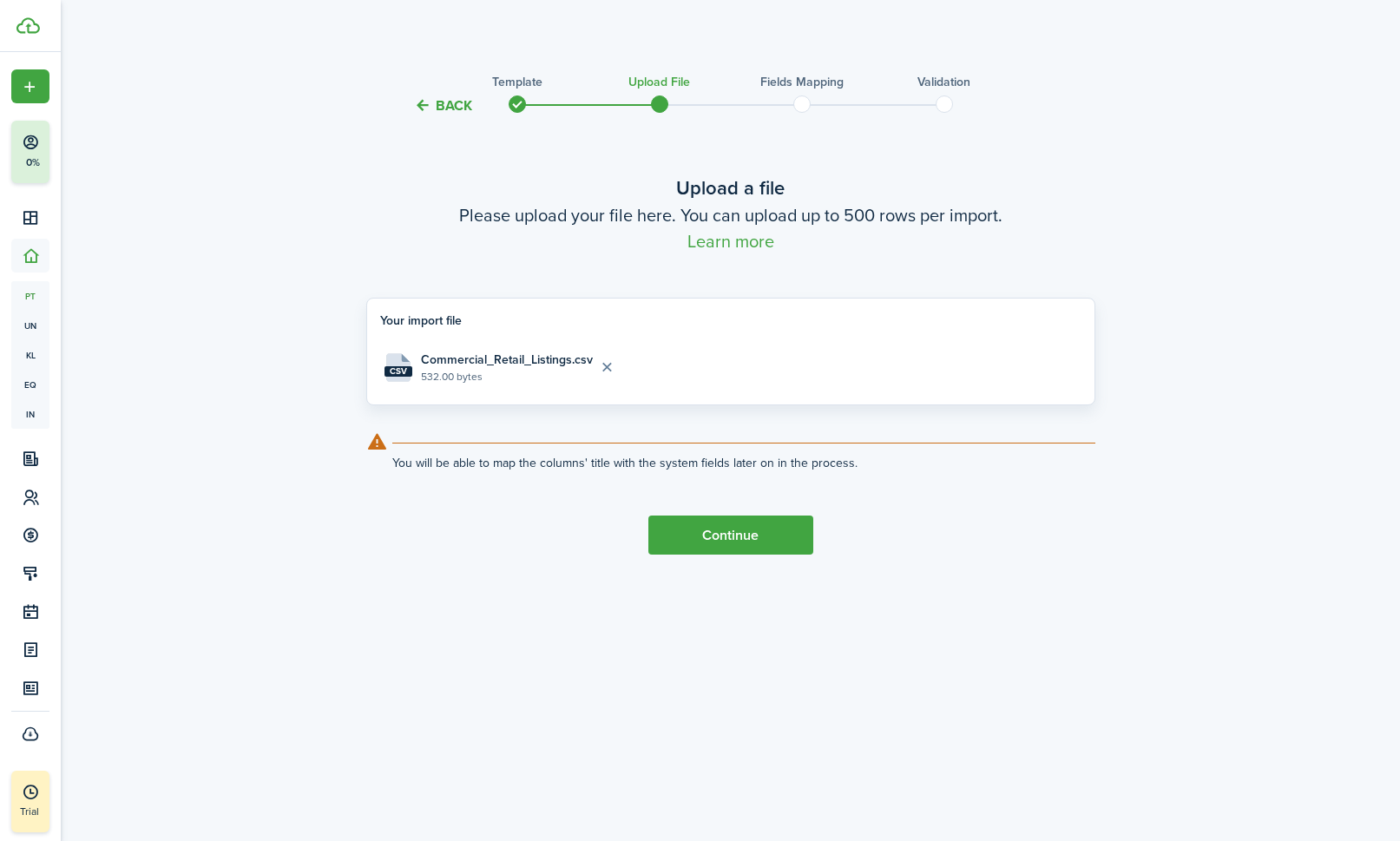 click on "Continue" at bounding box center [731, 535] 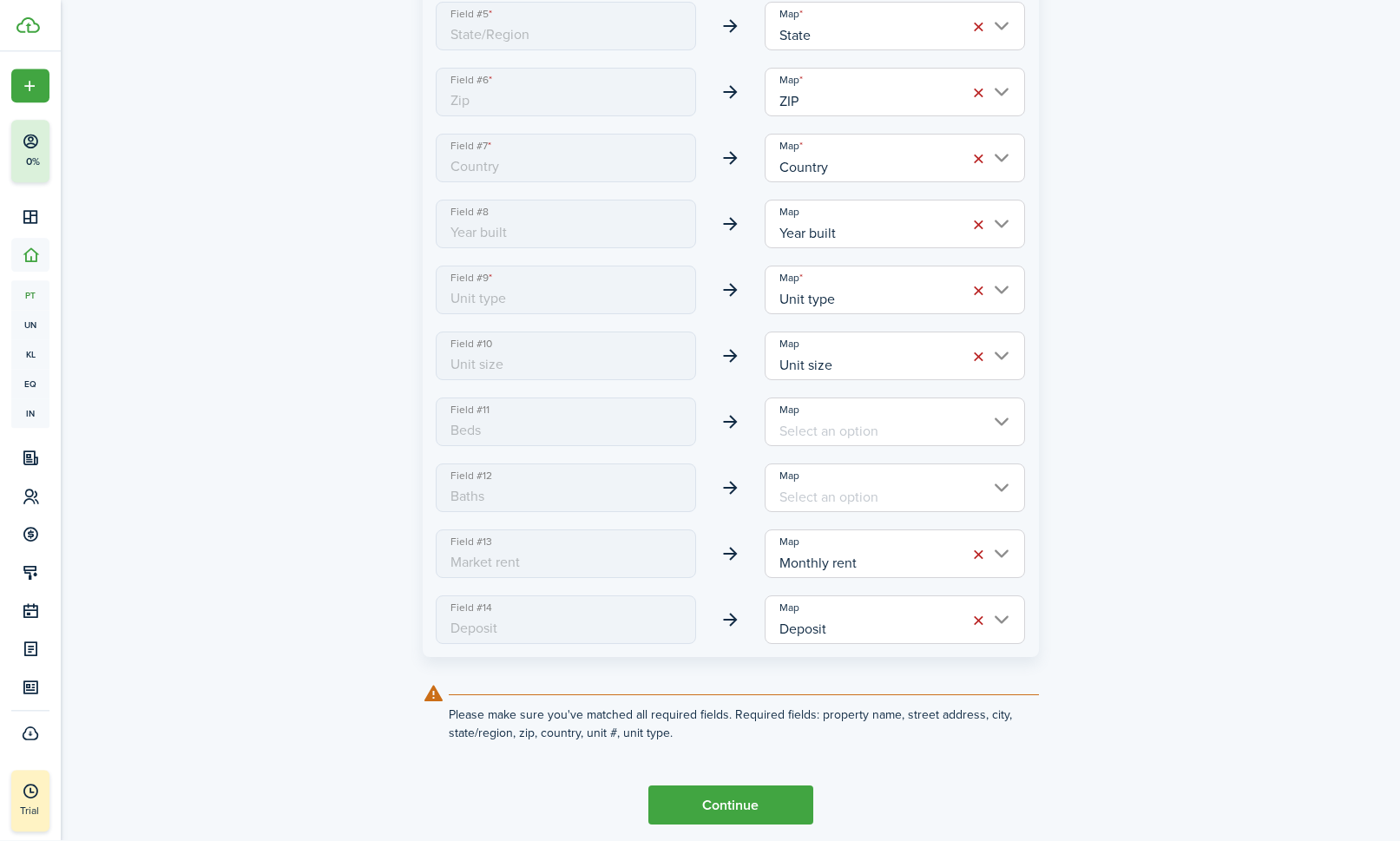 scroll, scrollTop: 660, scrollLeft: 0, axis: vertical 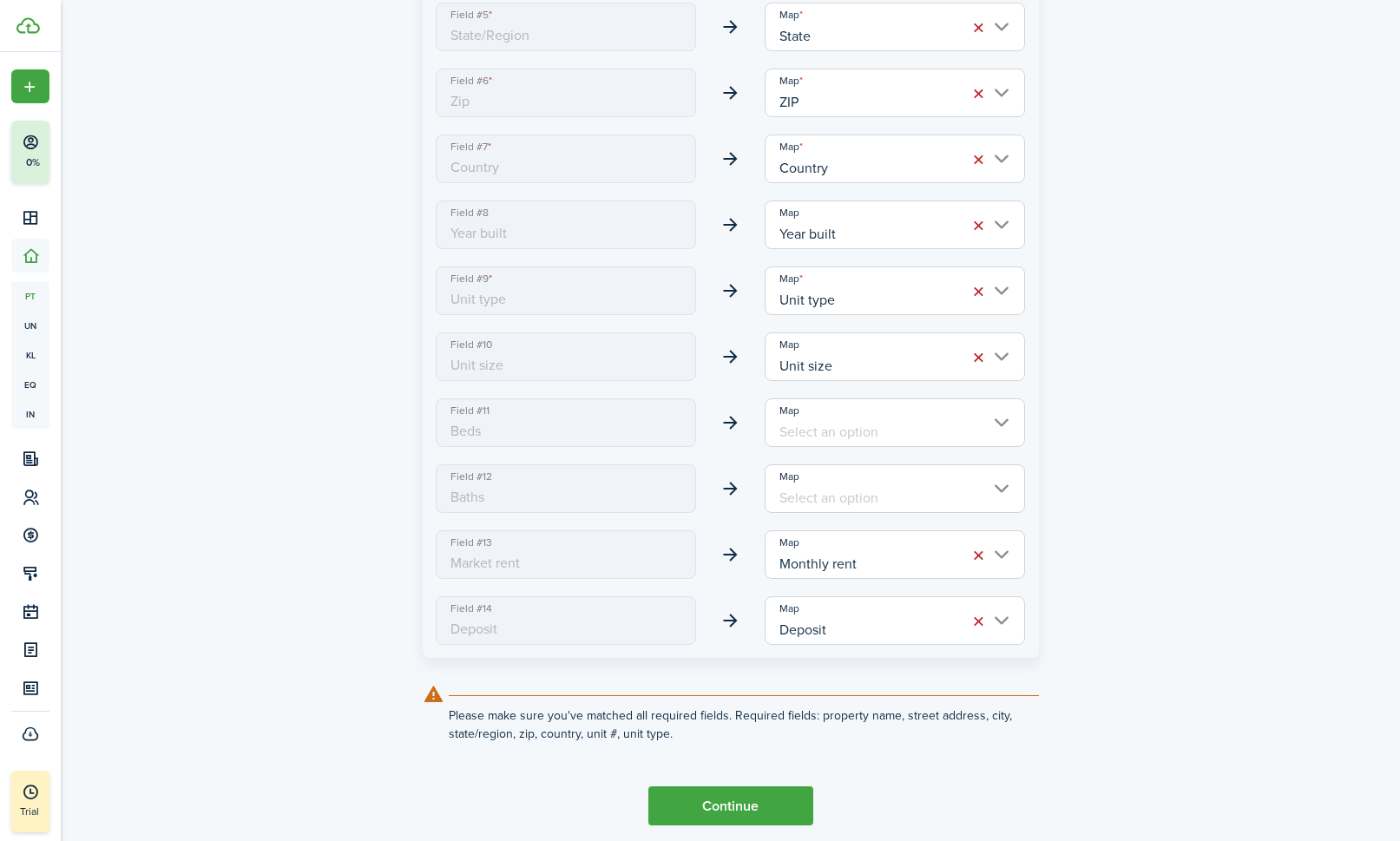 click on "Continue" at bounding box center [731, 805] 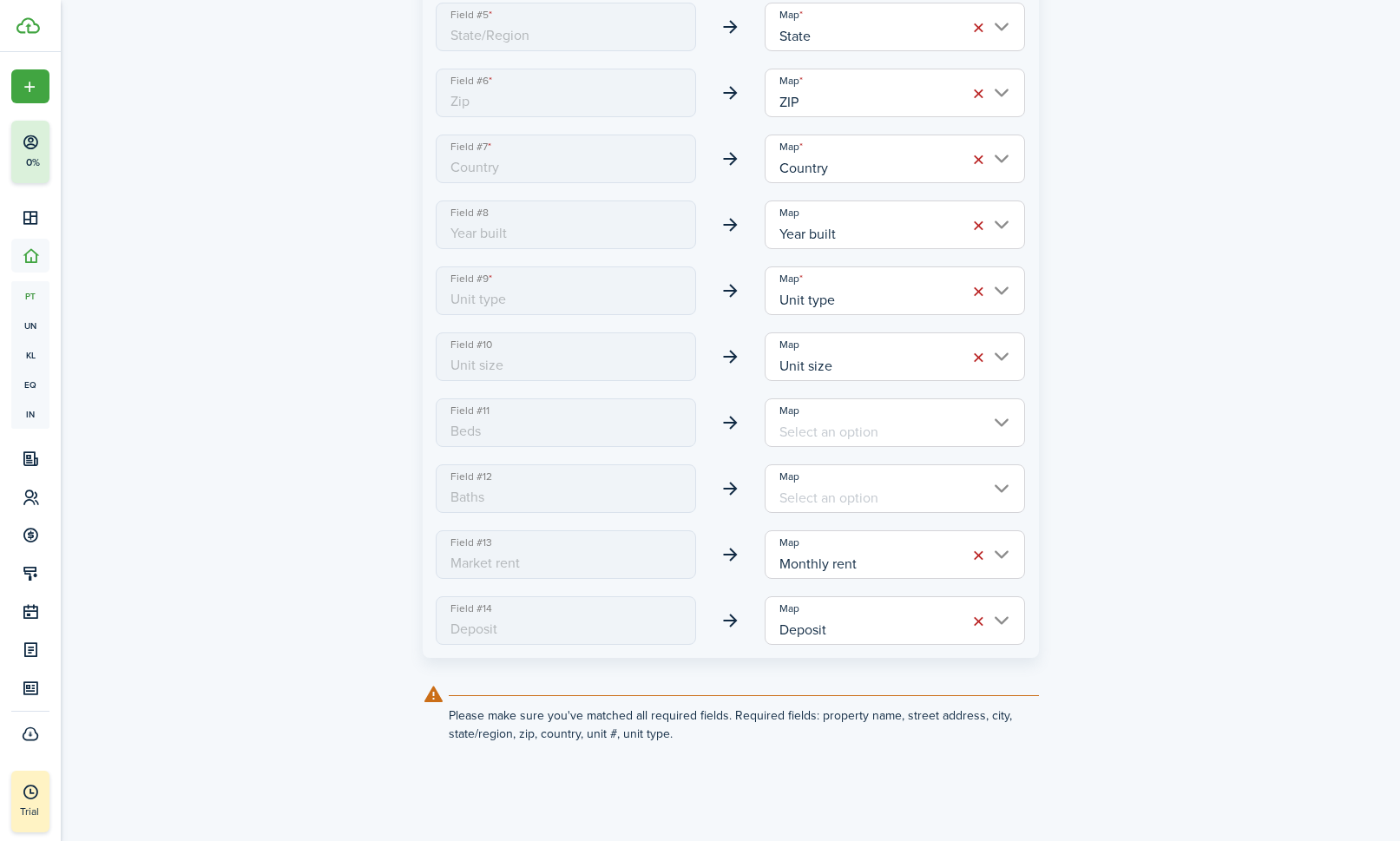 scroll, scrollTop: 0, scrollLeft: 0, axis: both 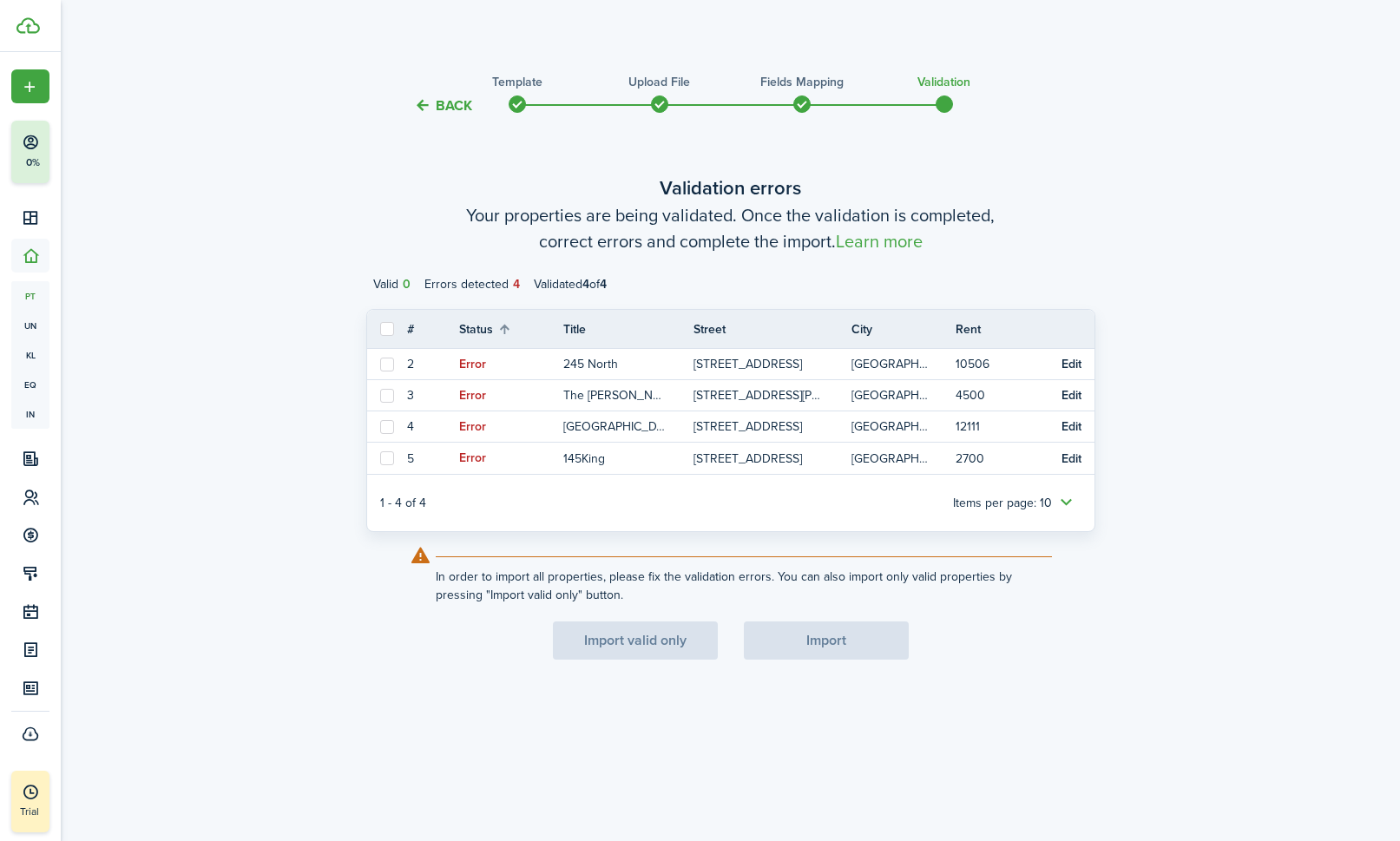 click at bounding box center [387, 329] 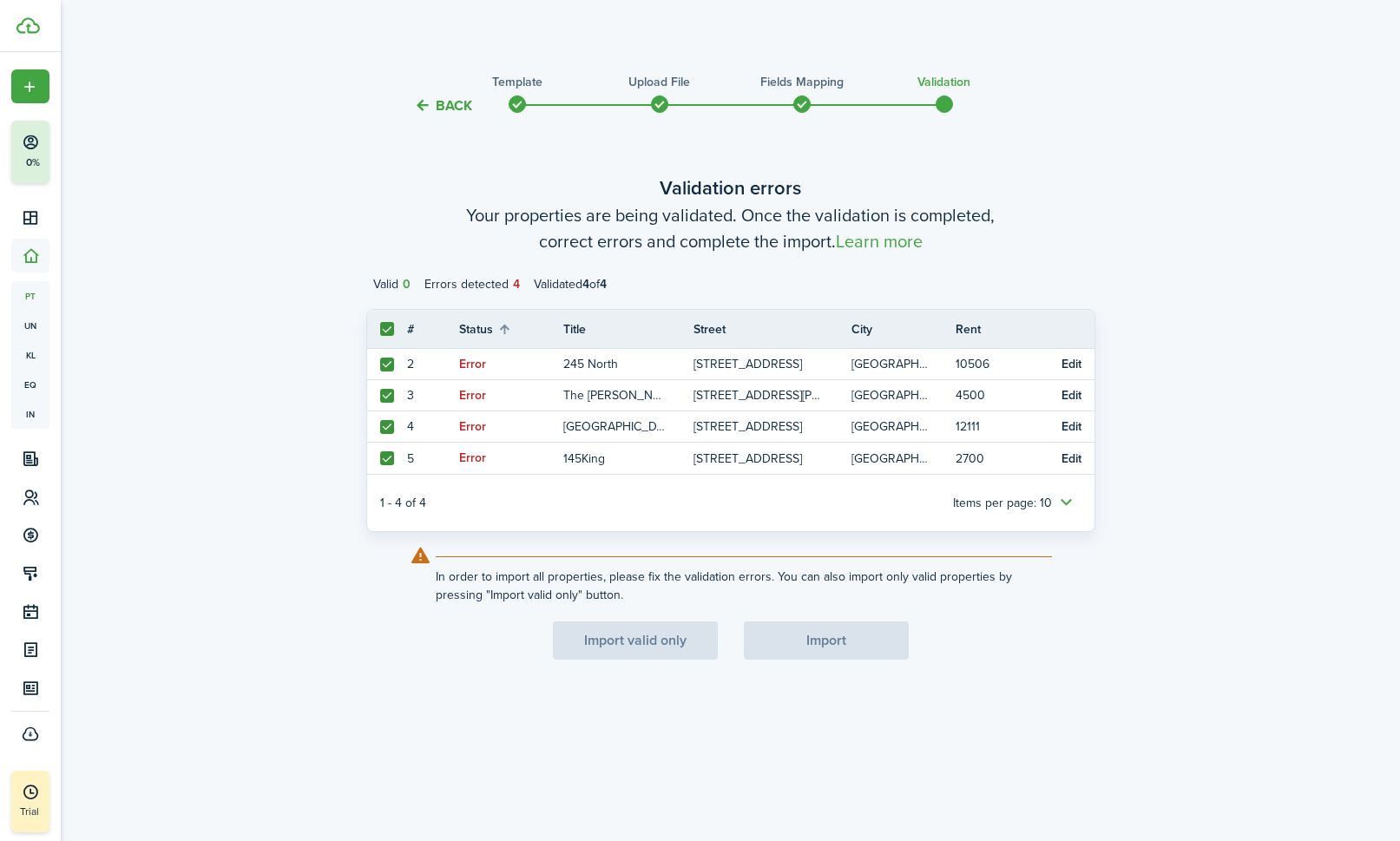 checkbox on "true" 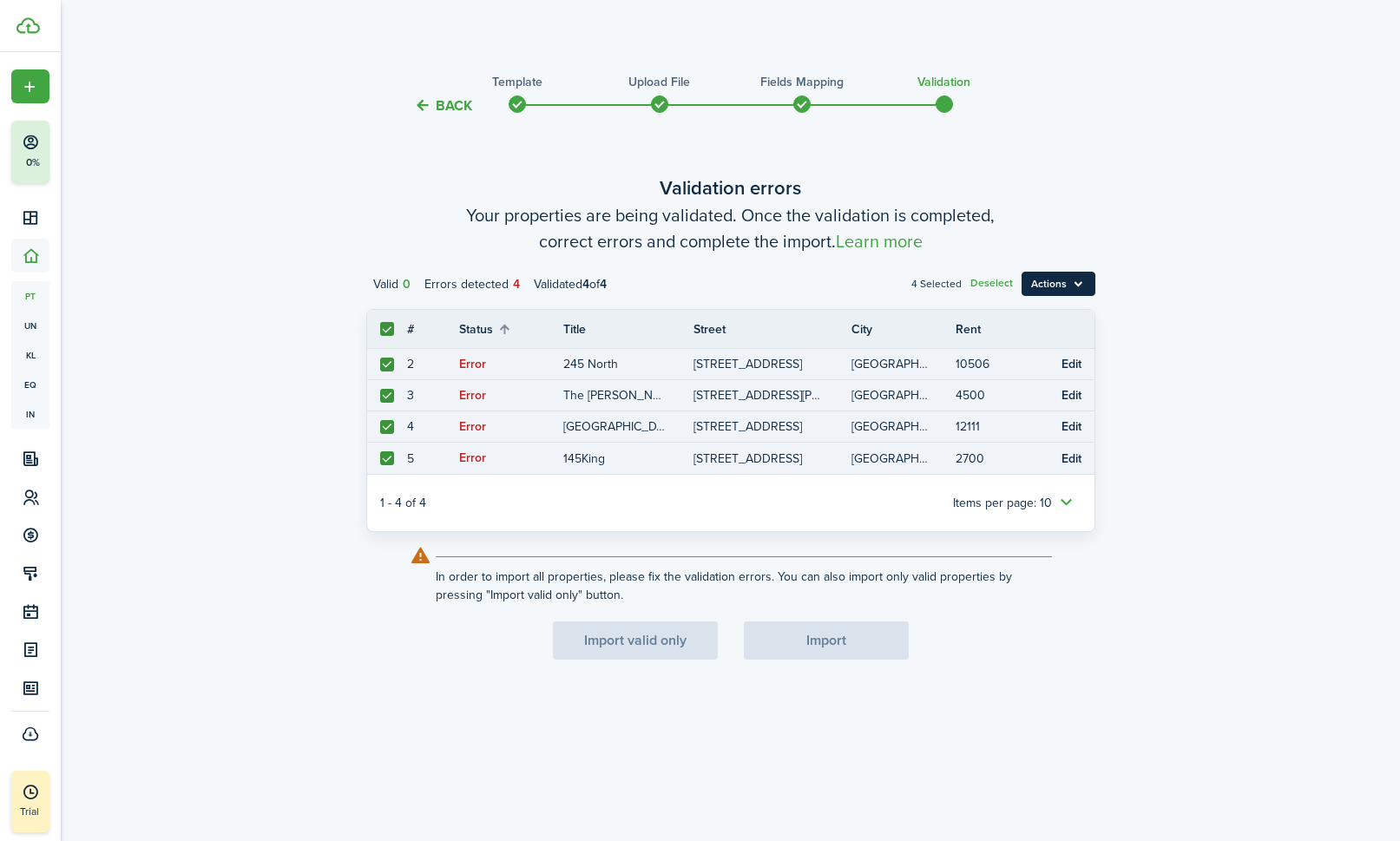 click on "Actions" at bounding box center [1058, 284] 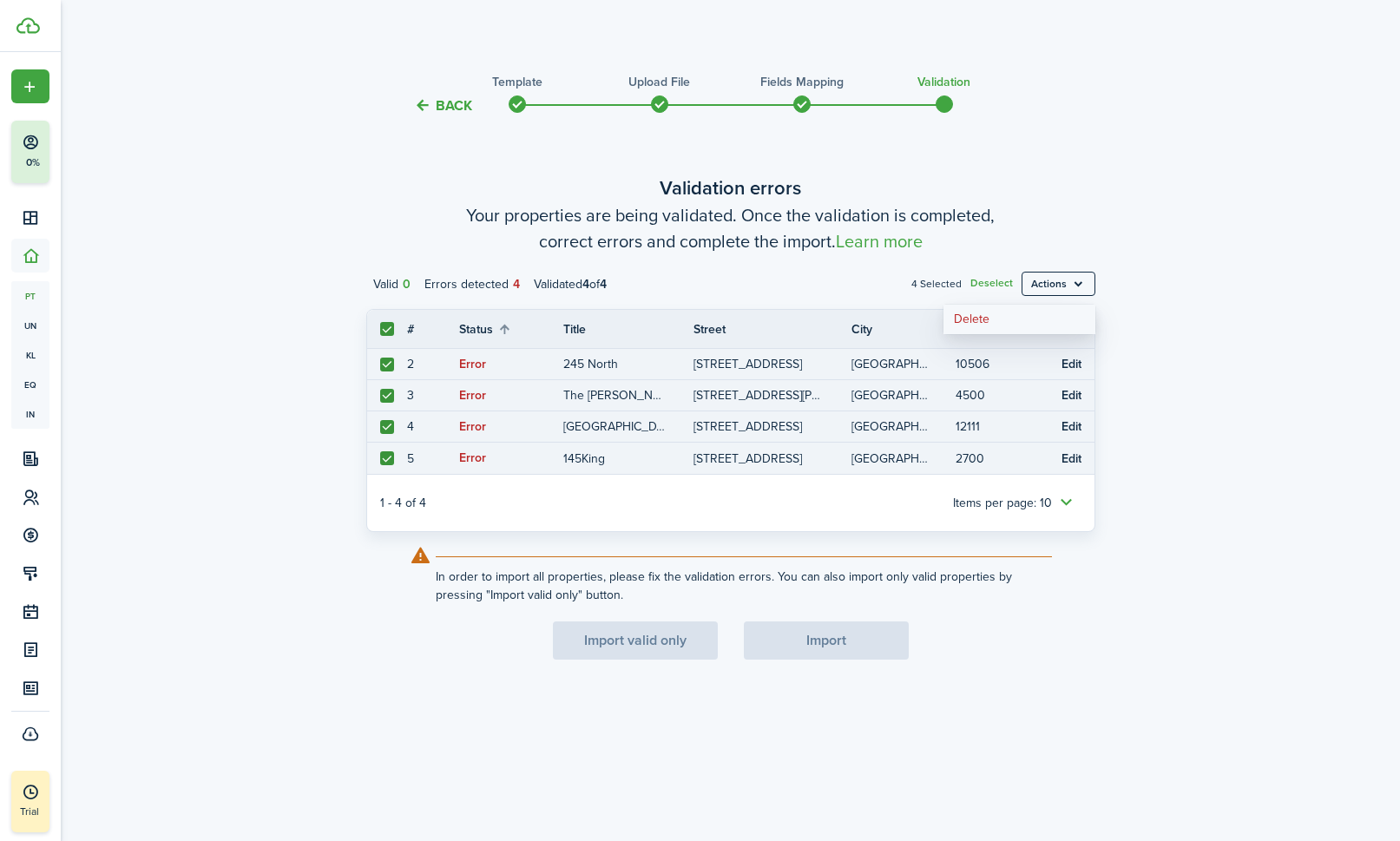click on "Delete" at bounding box center [1019, 319] 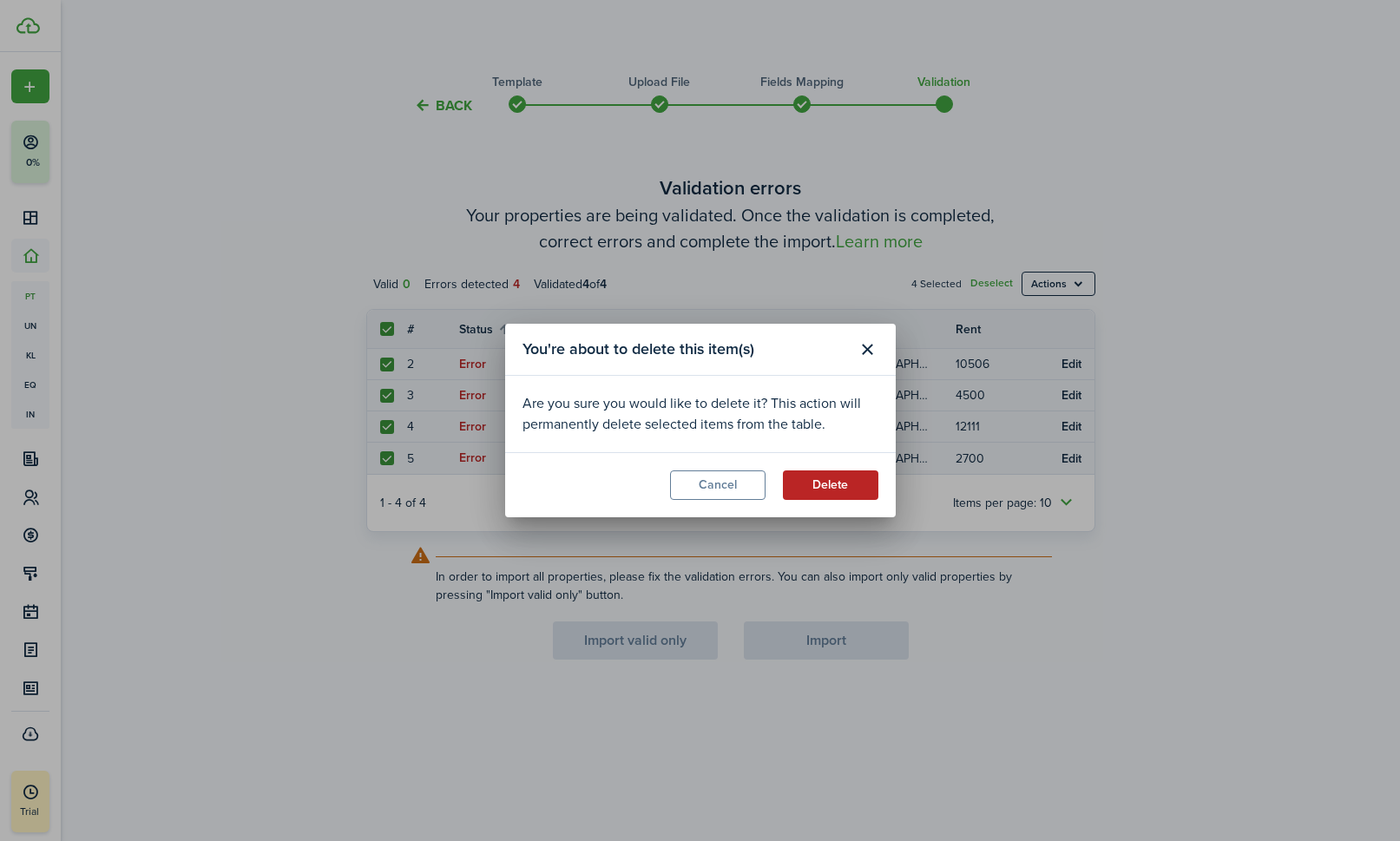 click on "Delete" 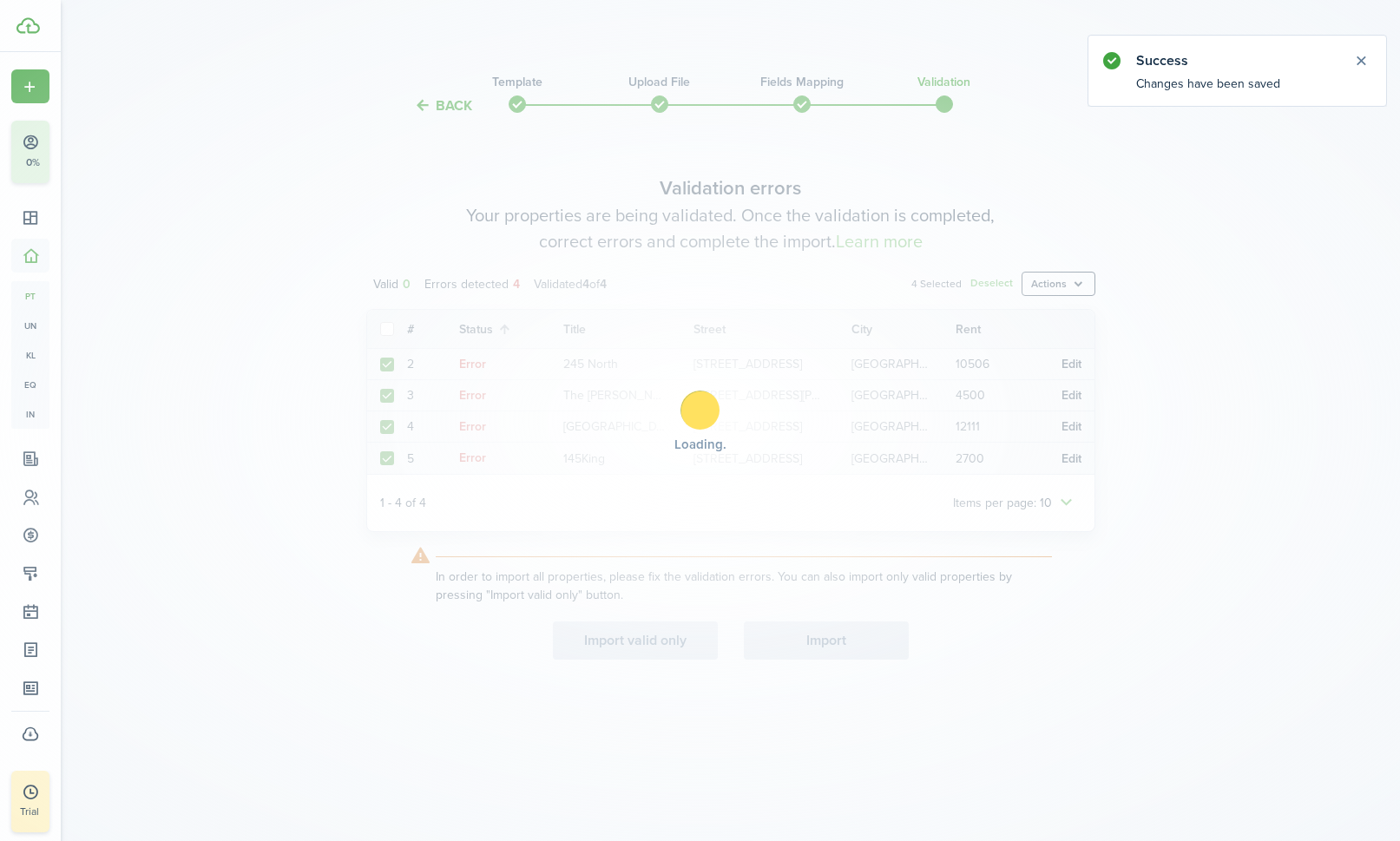 checkbox on "false" 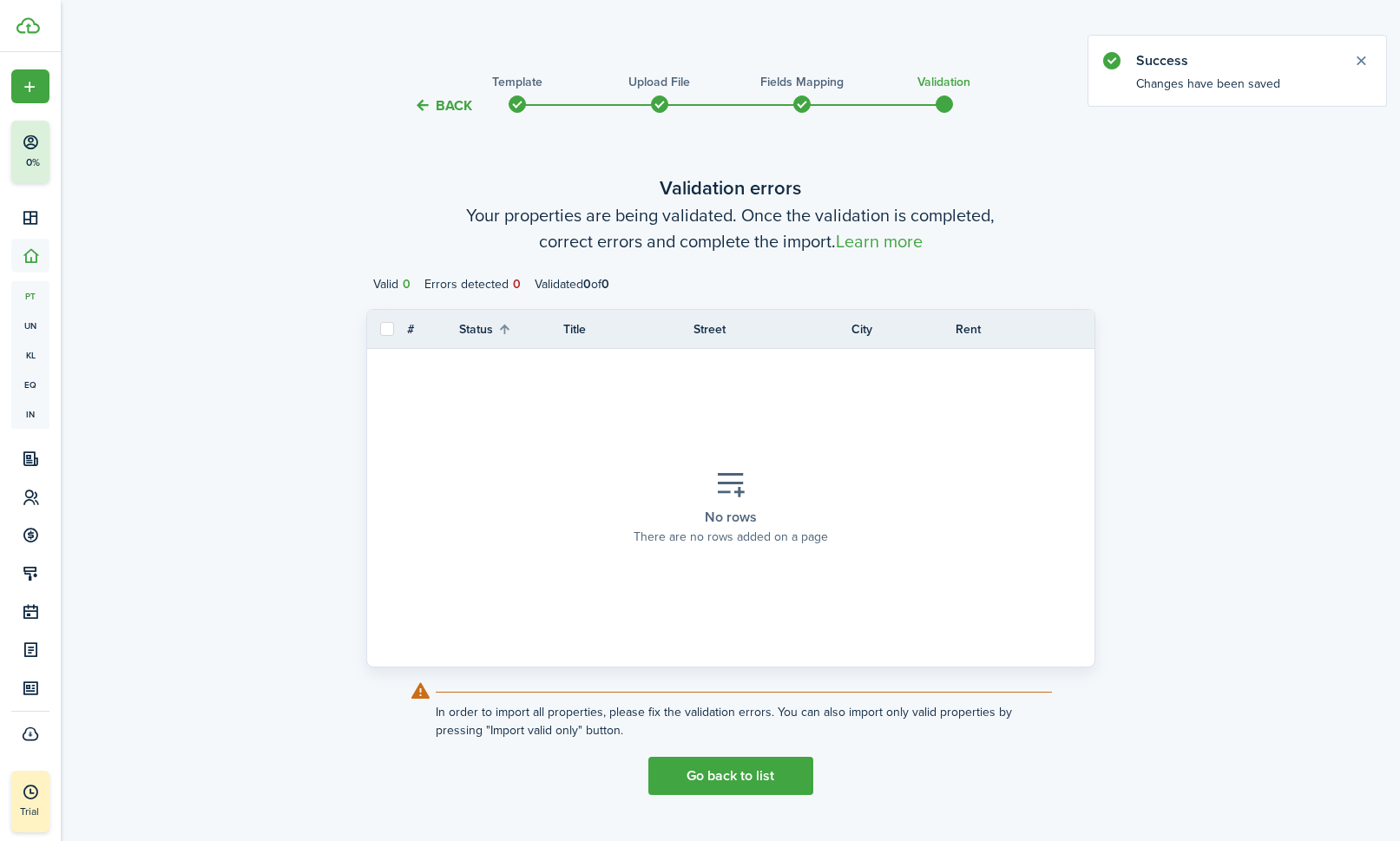 click on "Back" at bounding box center (443, 105) 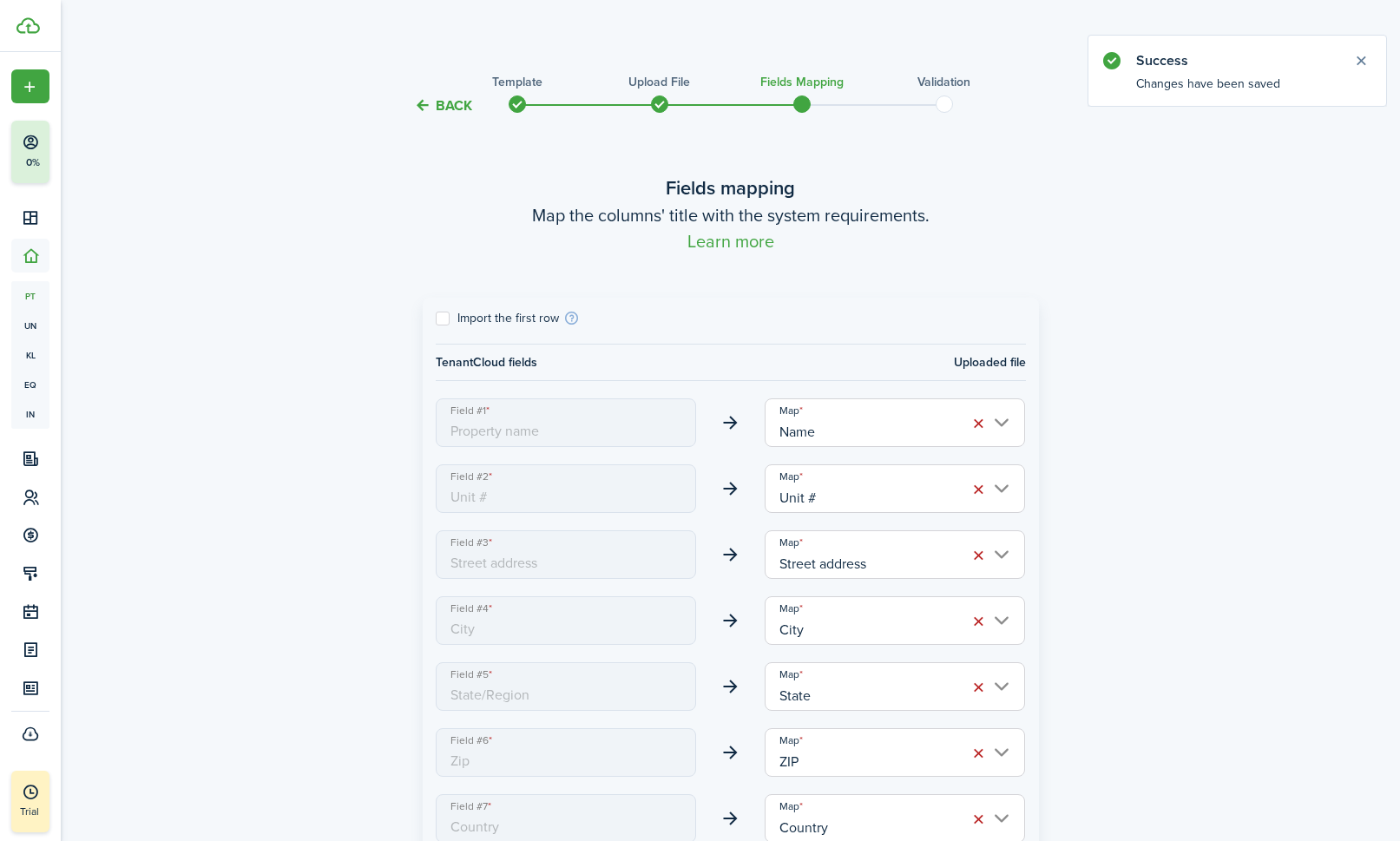 click on "Back" at bounding box center (443, 105) 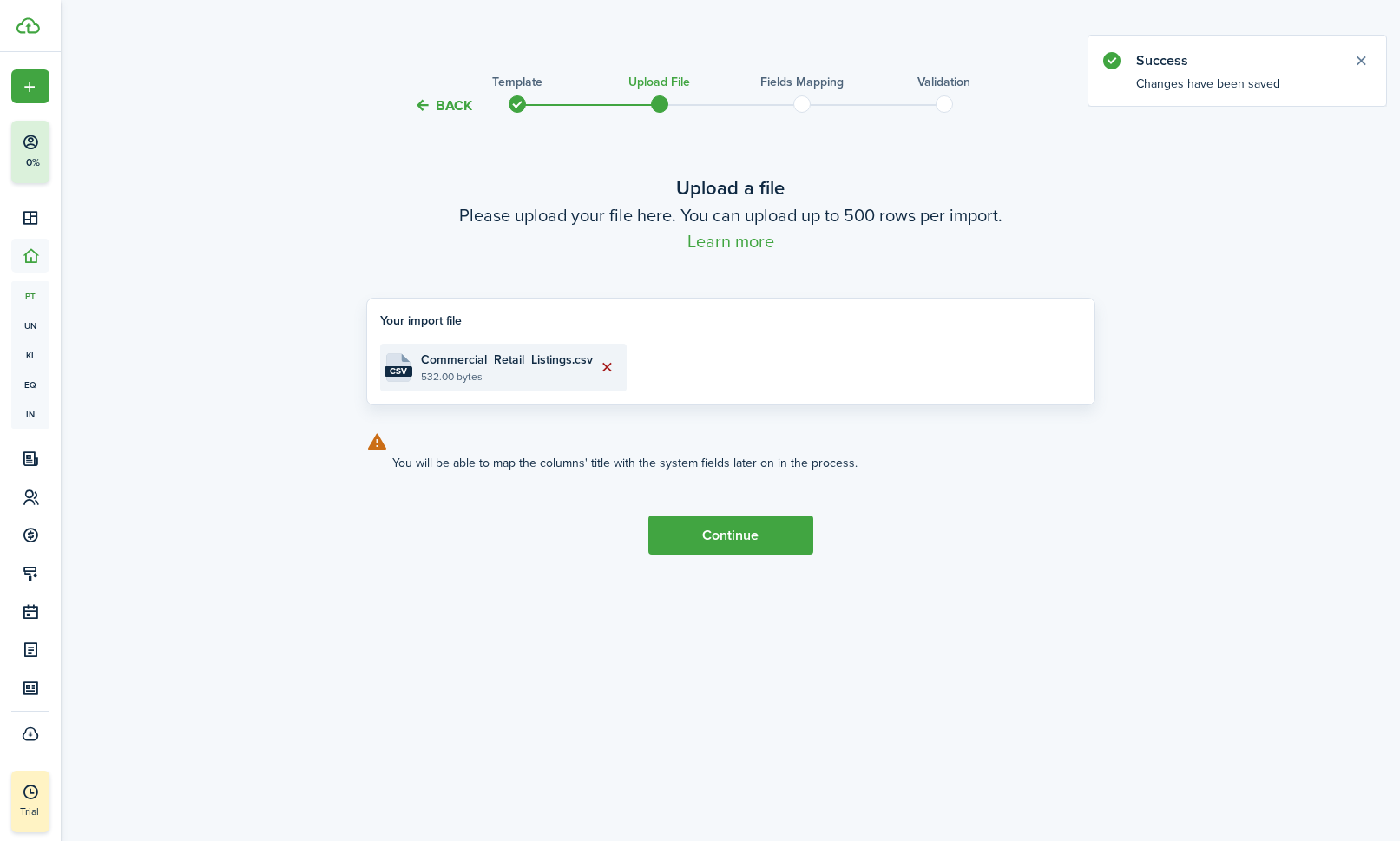 click 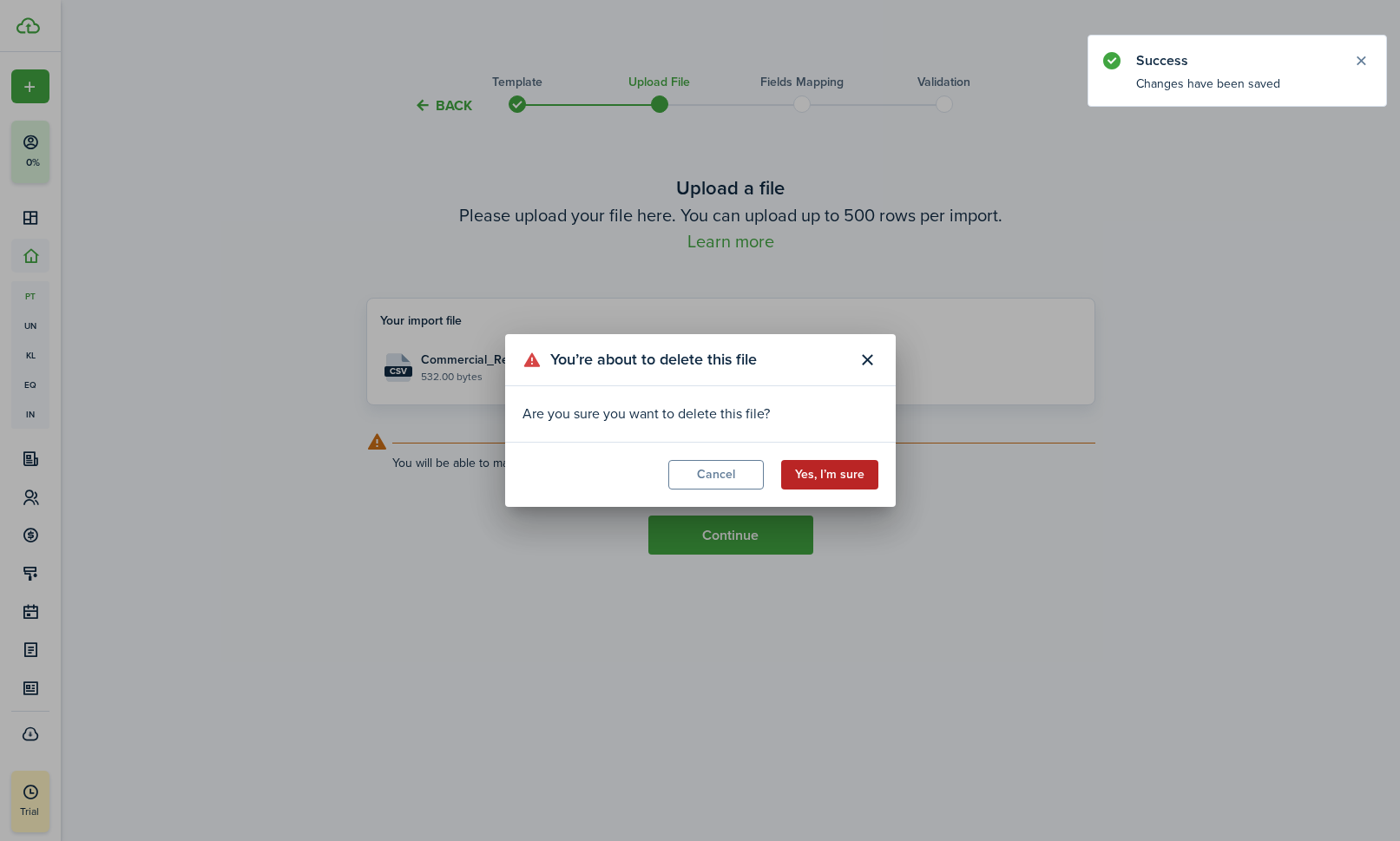 click on "Yes, I’m sure" 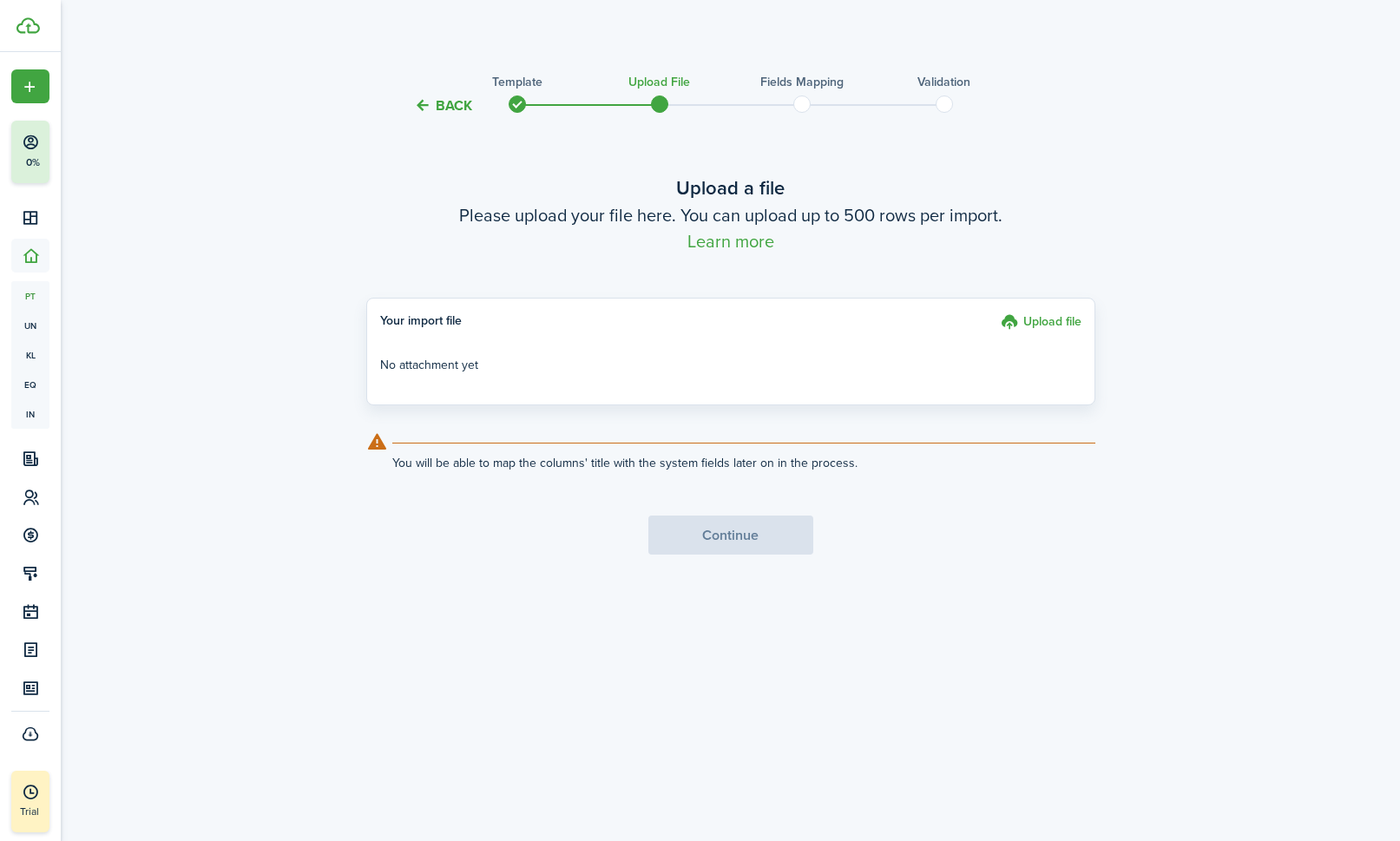 click on "Upload file" 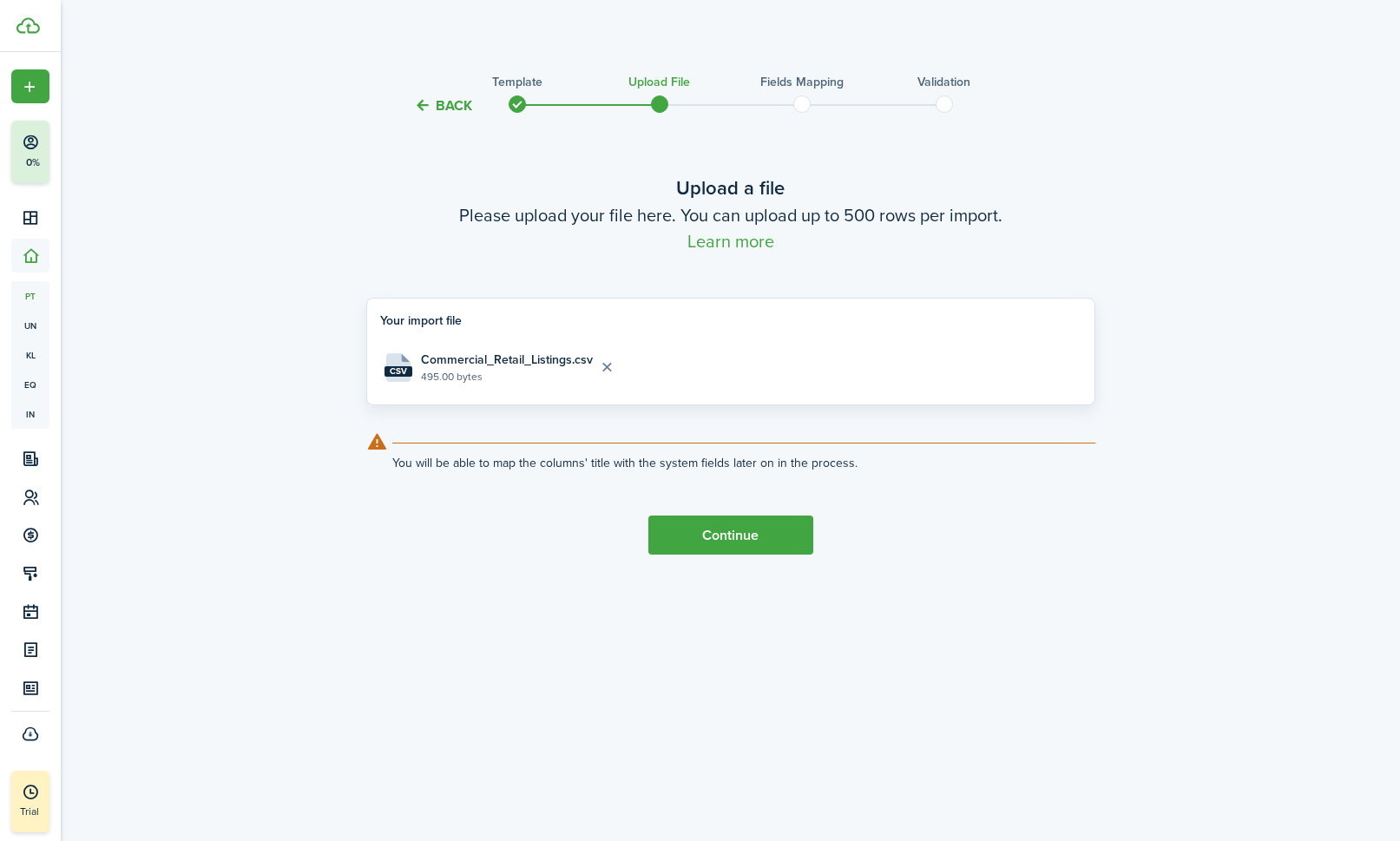 click on "Continue" at bounding box center [731, 535] 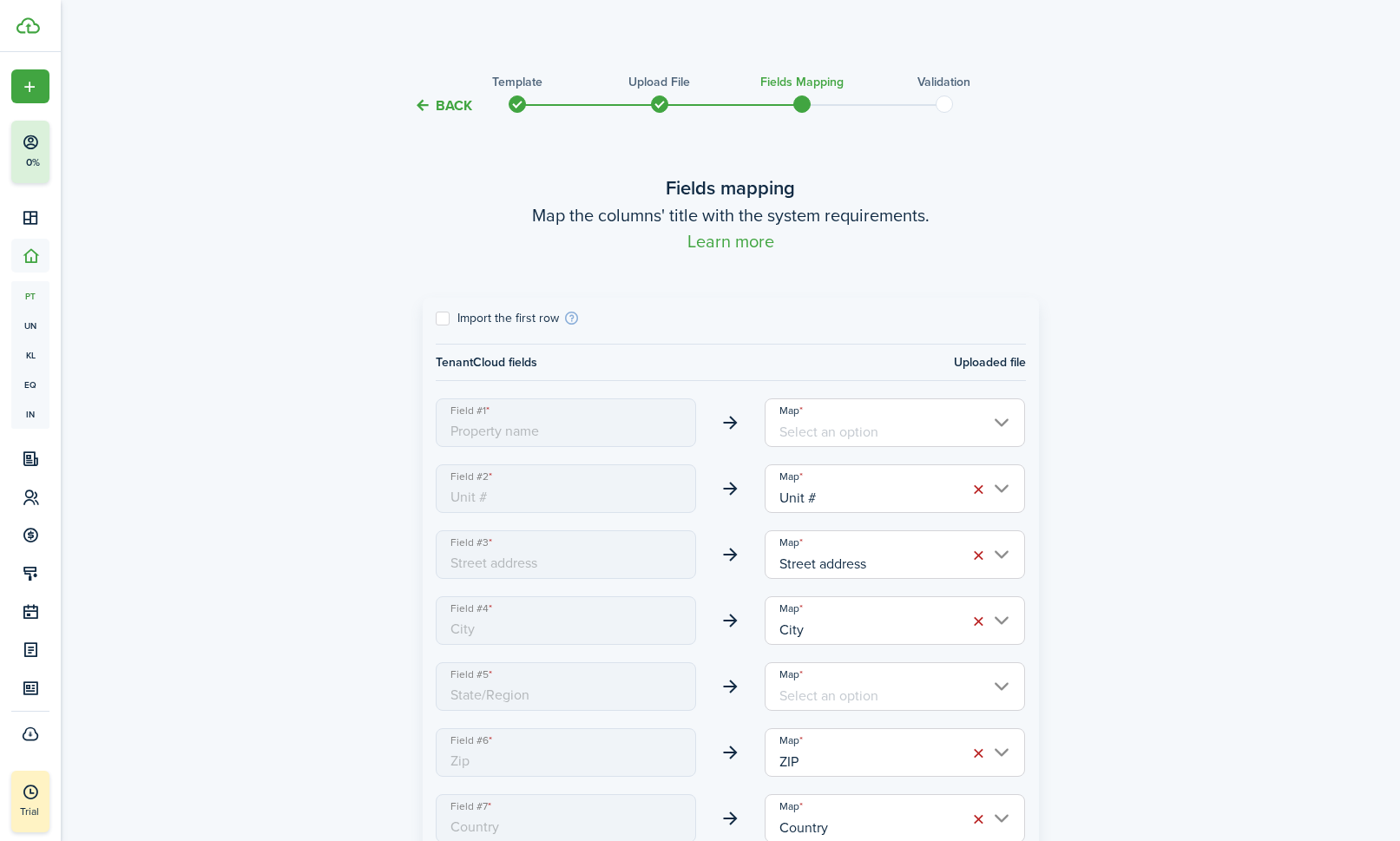 click on "Map" at bounding box center (895, 423) 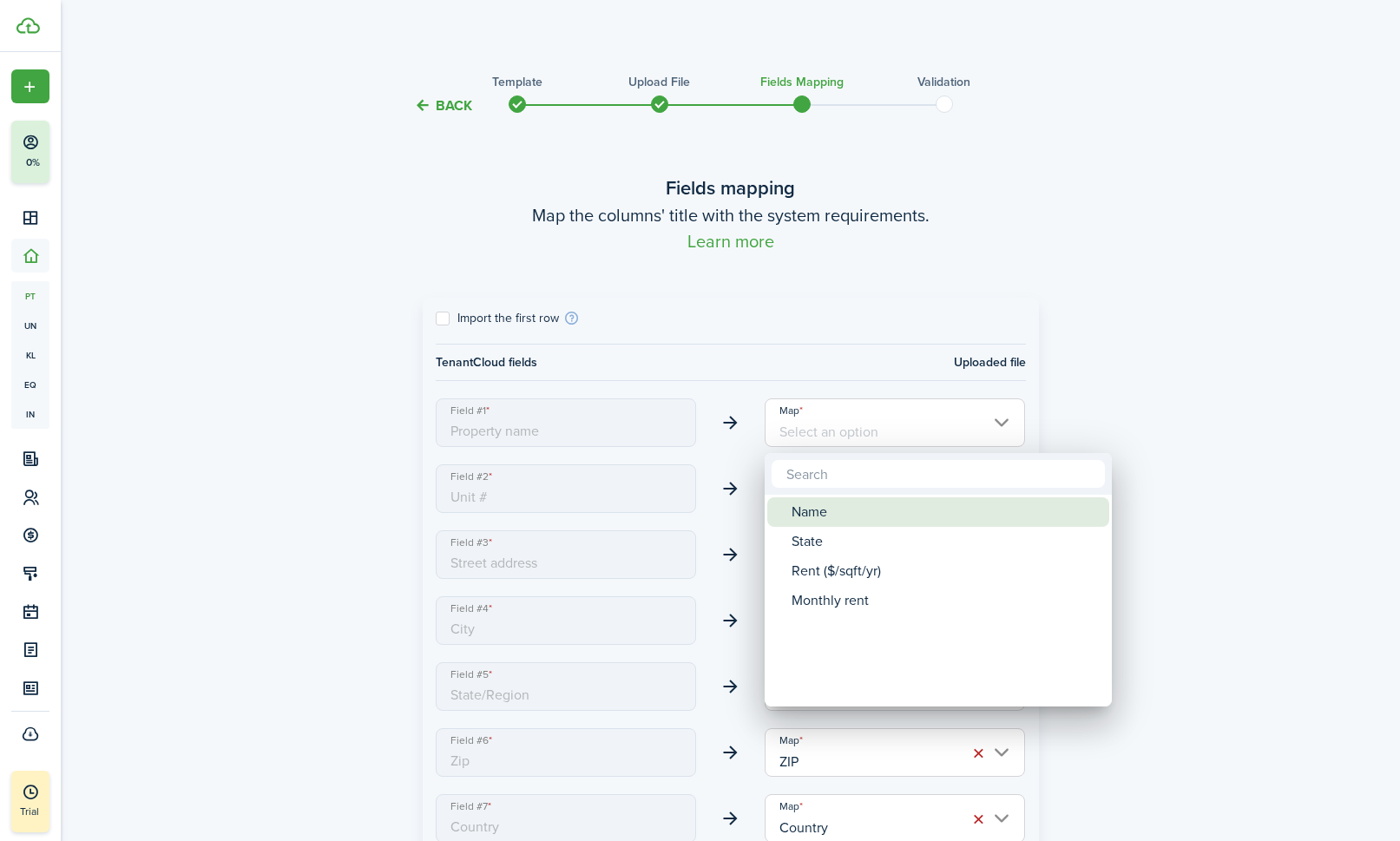 click on "Name" at bounding box center [945, 512] 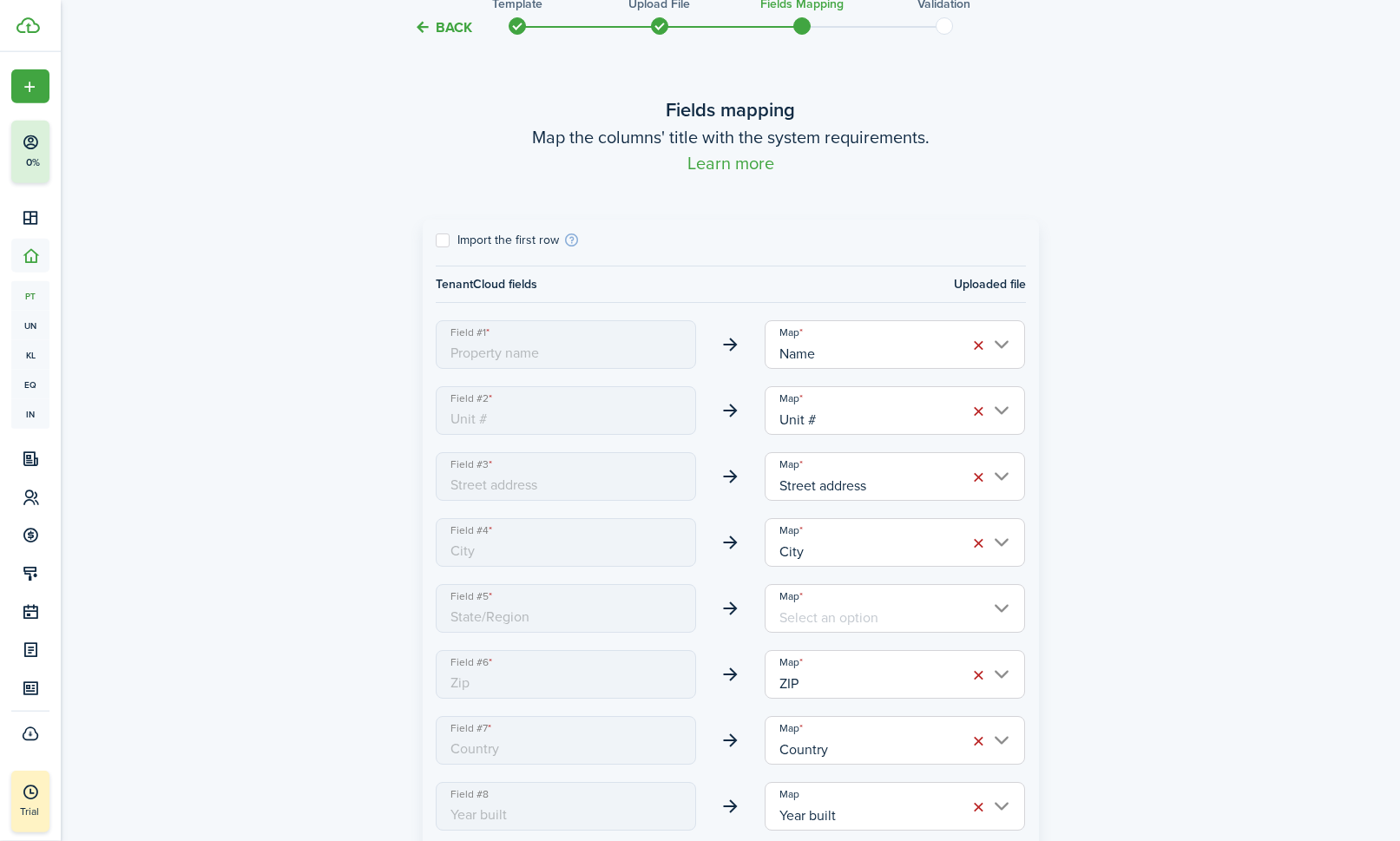 scroll, scrollTop: 172, scrollLeft: 0, axis: vertical 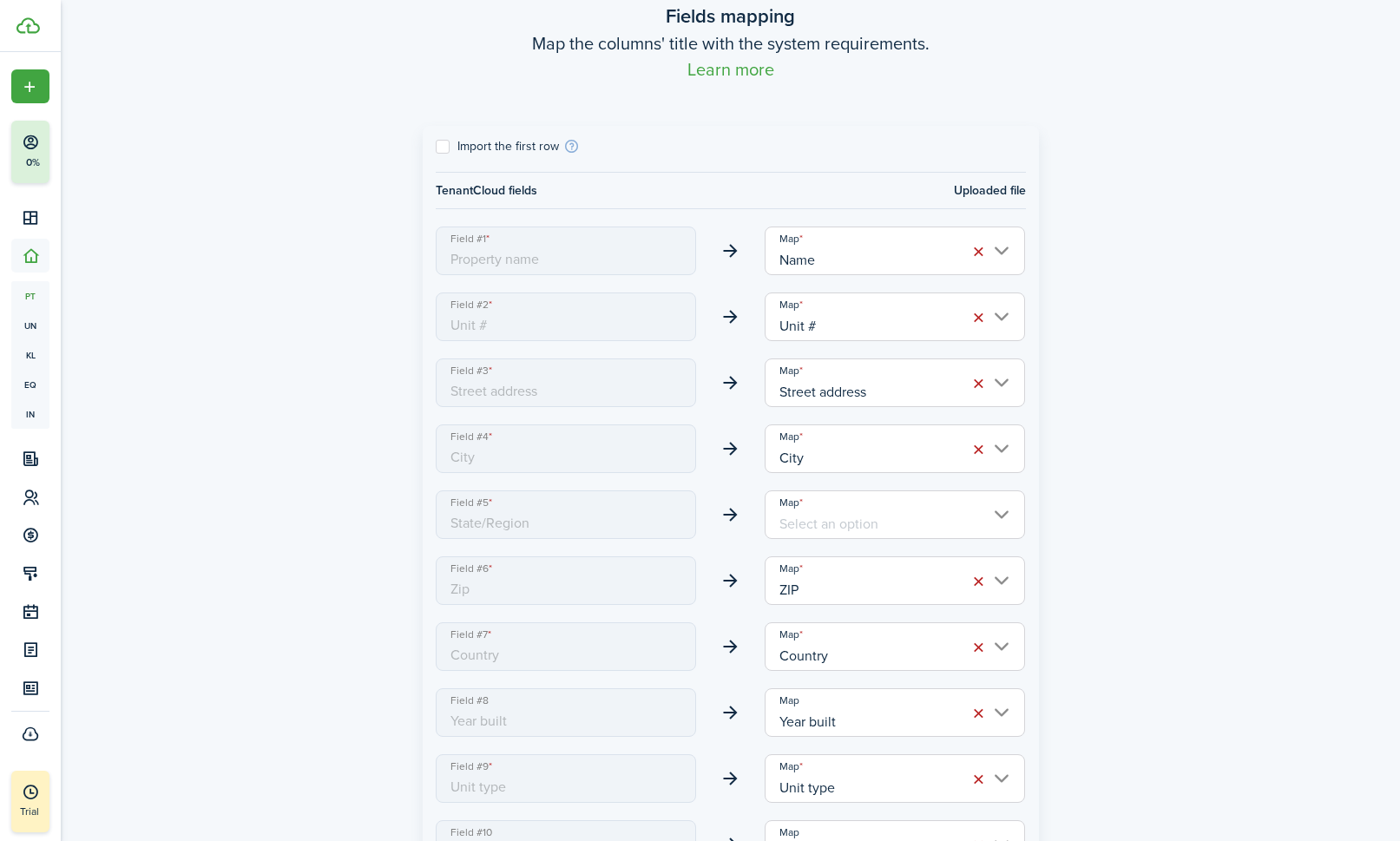 click on "Map" at bounding box center [895, 515] 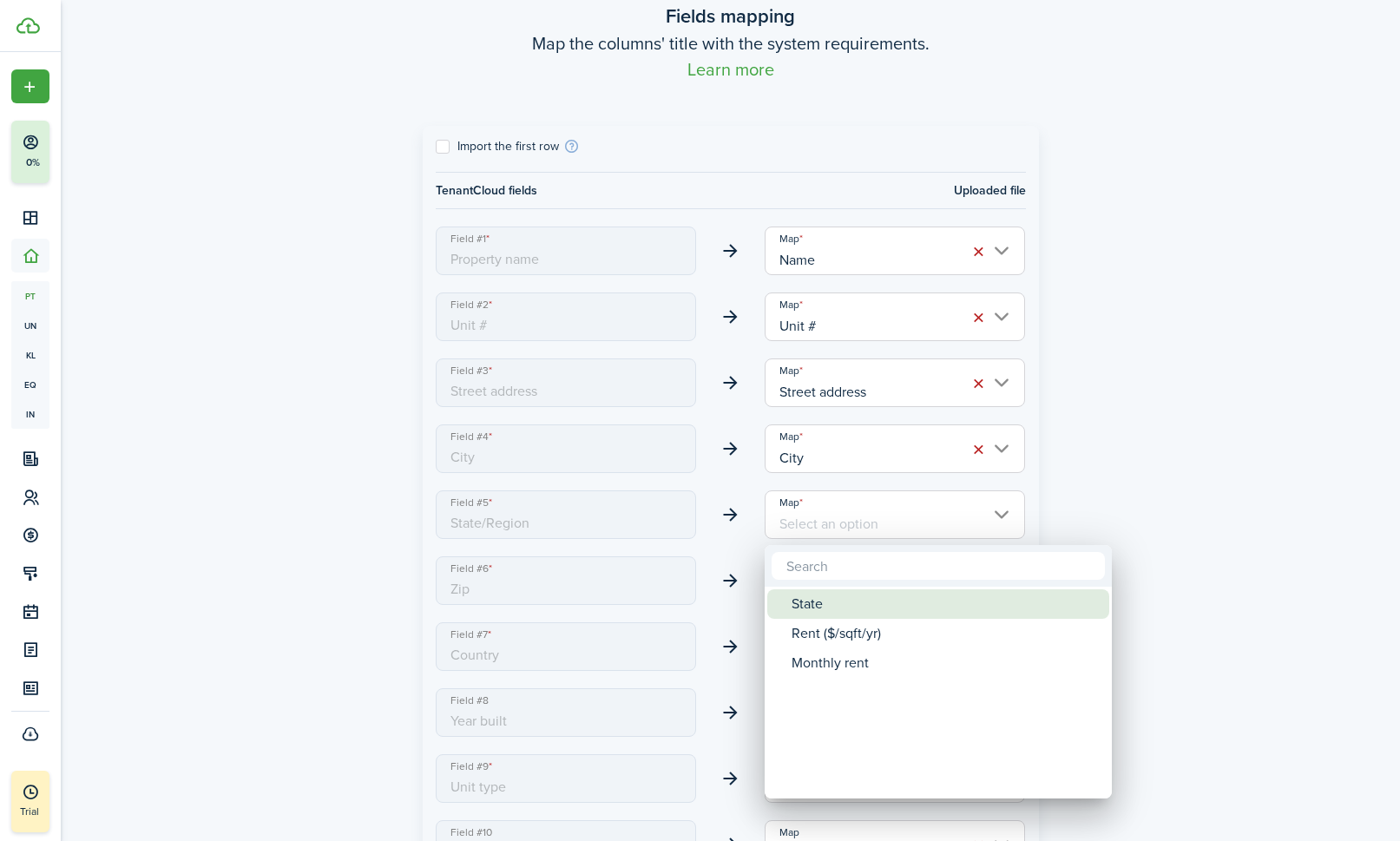 click on "State" at bounding box center (945, 604) 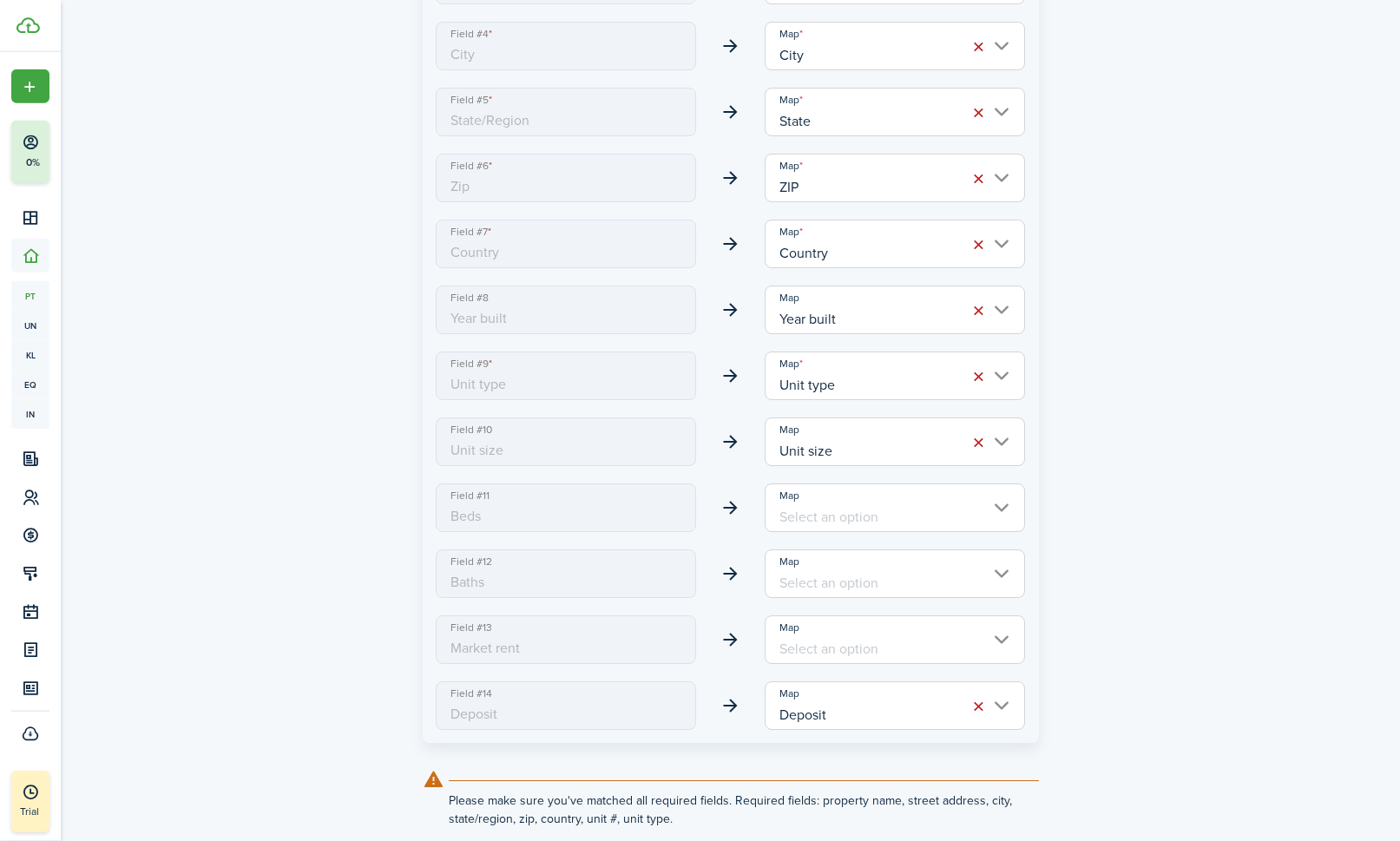 scroll, scrollTop: 587, scrollLeft: 0, axis: vertical 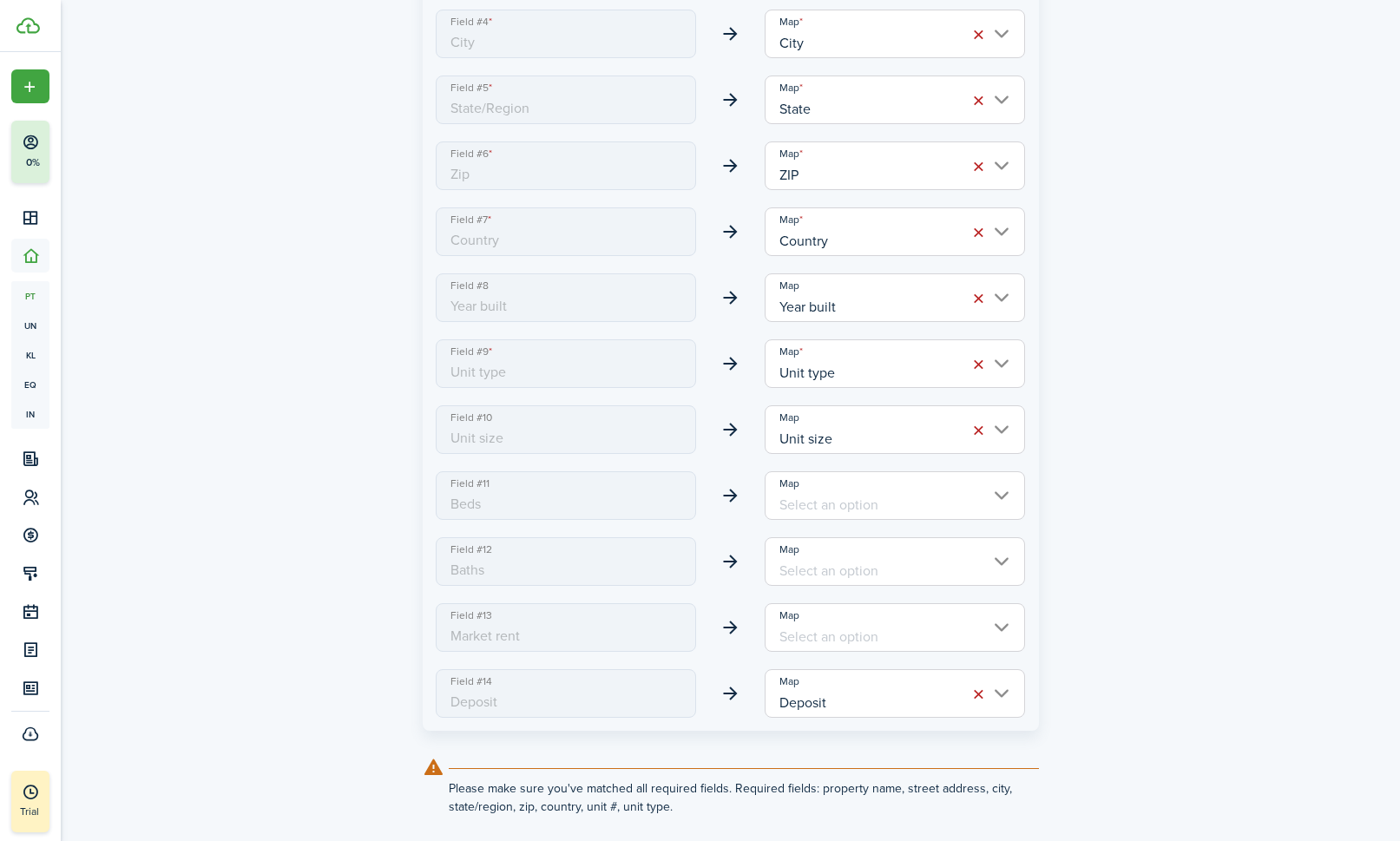 click on "Map" at bounding box center (895, 627) 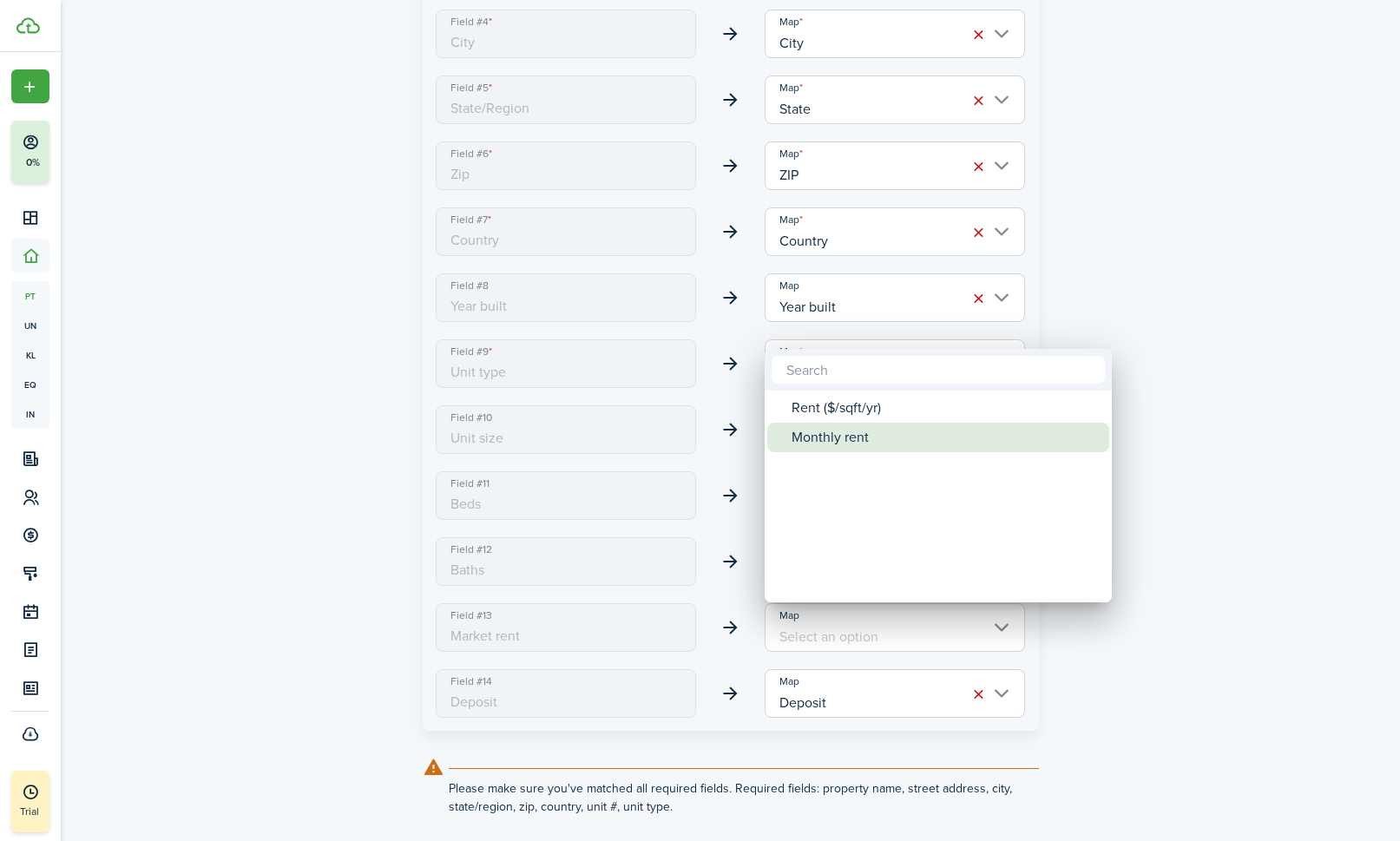 click on "Monthly rent" at bounding box center [945, 437] 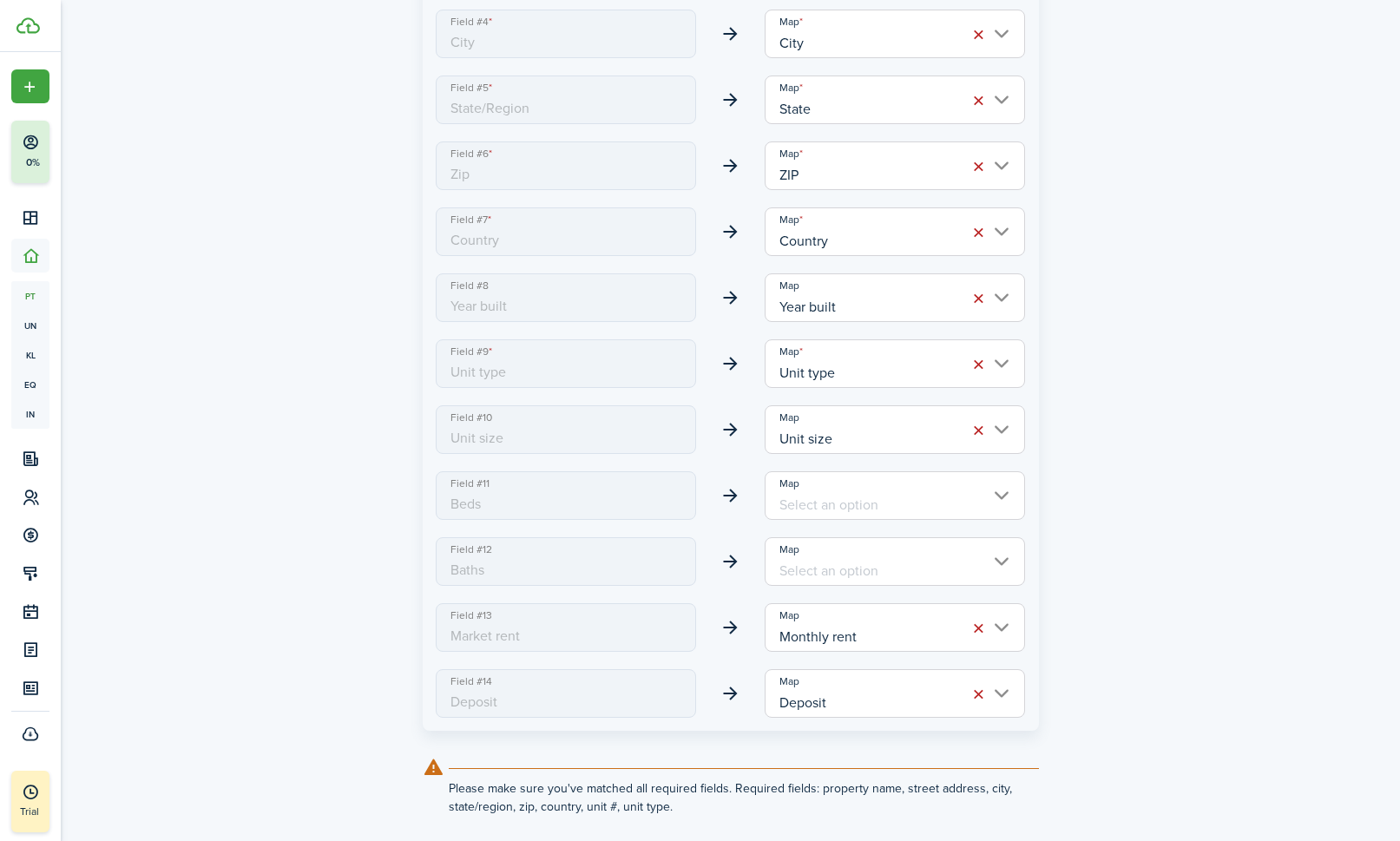 click on "Continue" at bounding box center (731, 878) 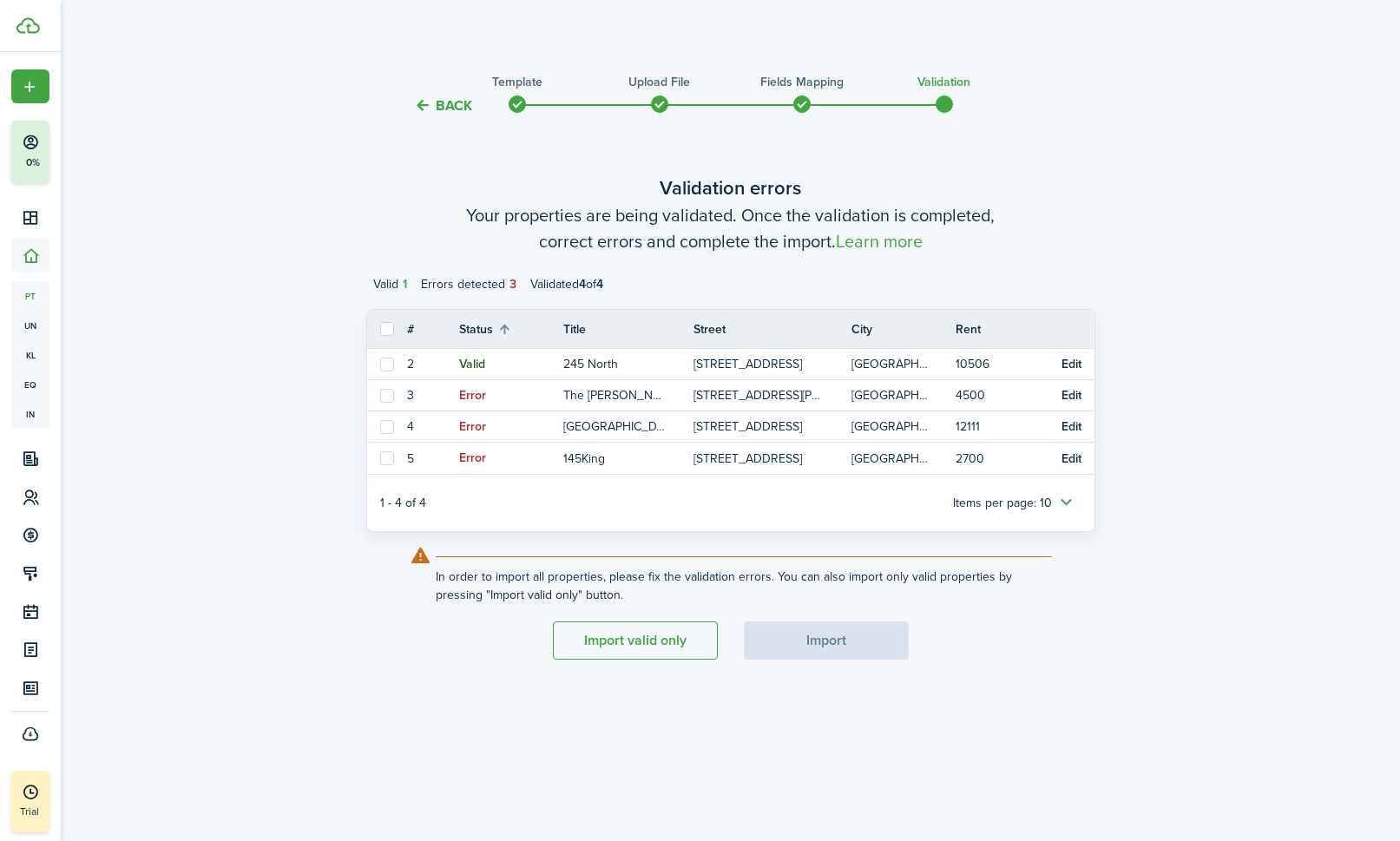 scroll, scrollTop: 0, scrollLeft: 0, axis: both 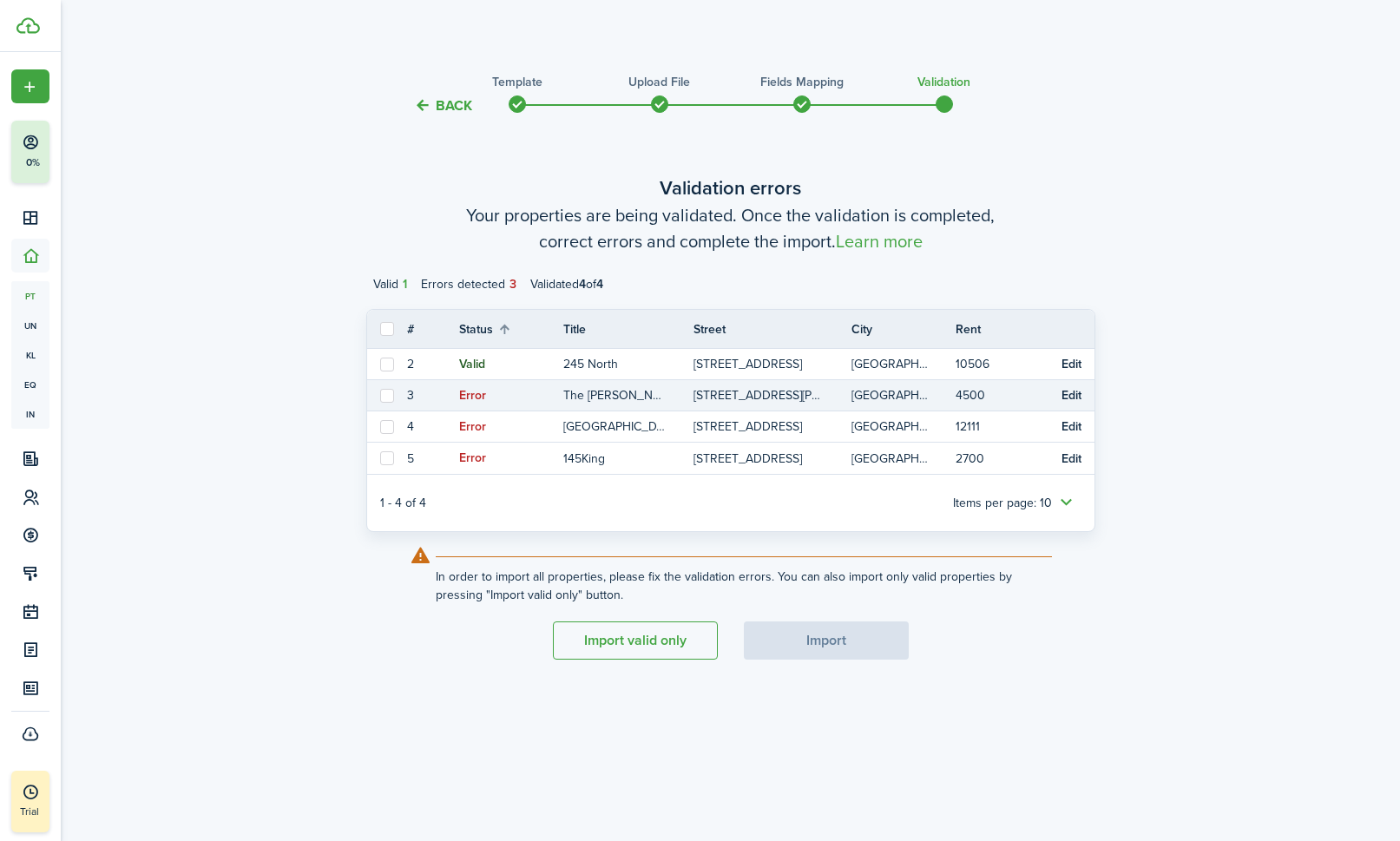 click on "Edit" at bounding box center (1078, 395) 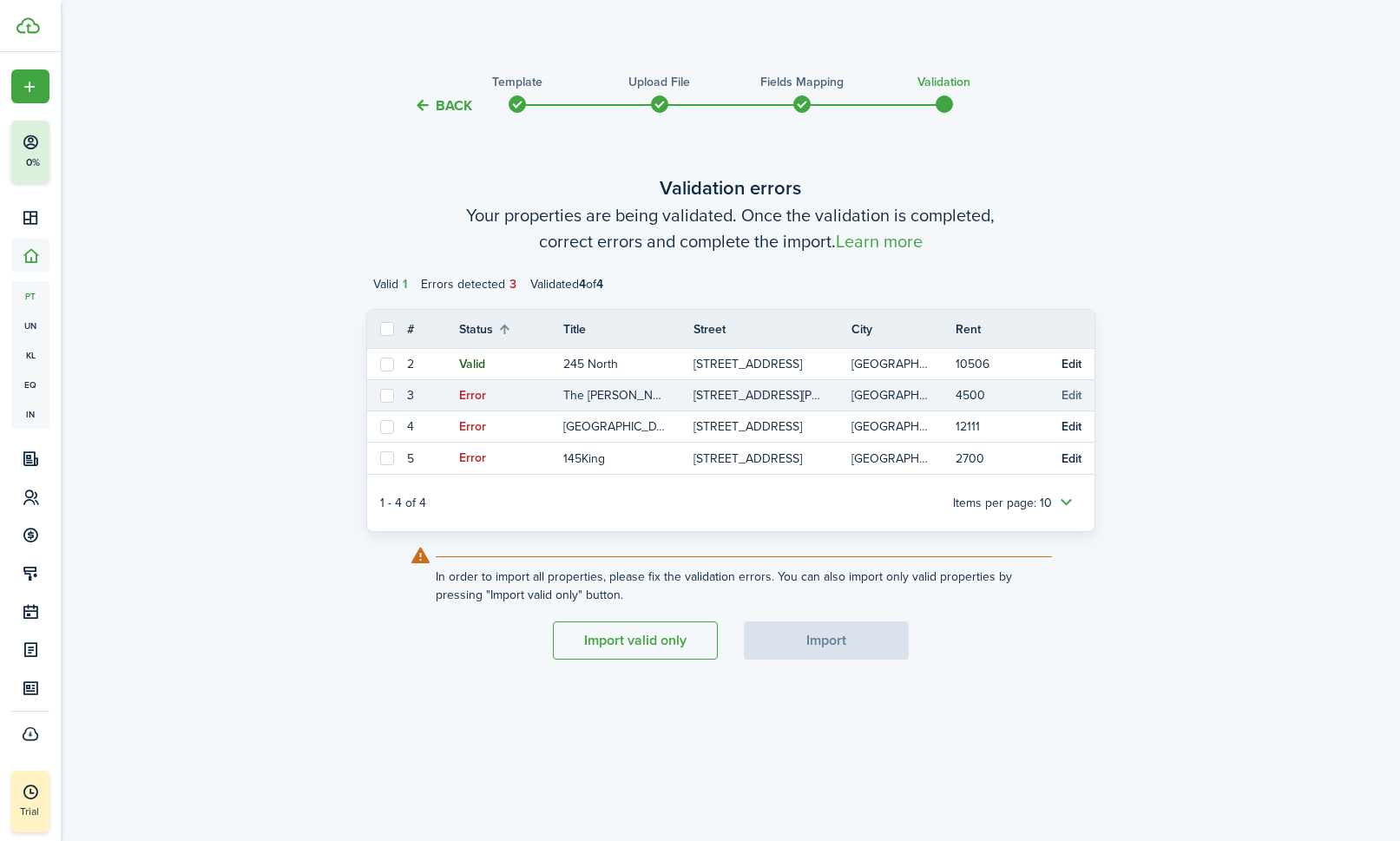 click on "Edit" at bounding box center [1071, 396] 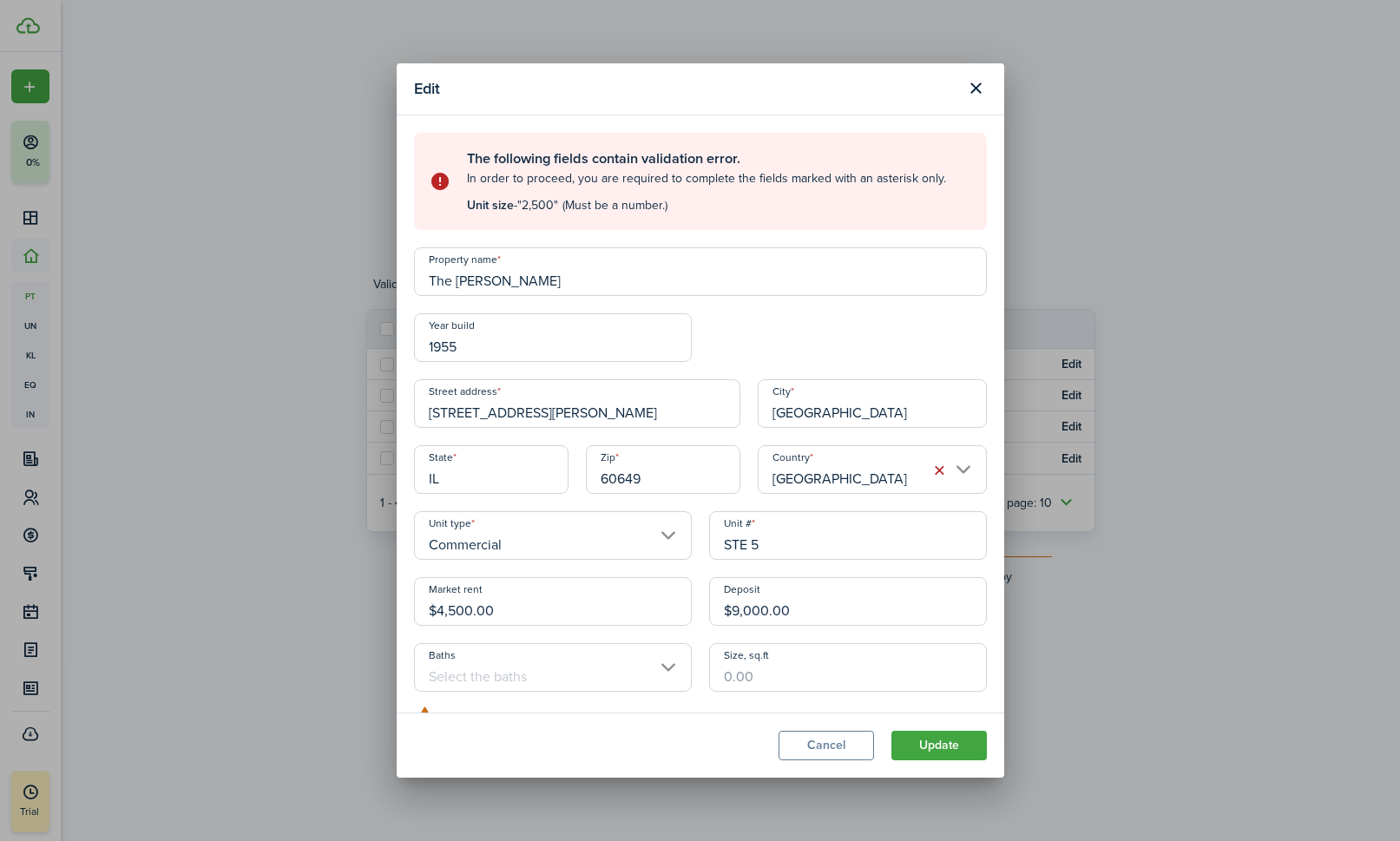 click on "Size, sq.ft" at bounding box center (848, 667) 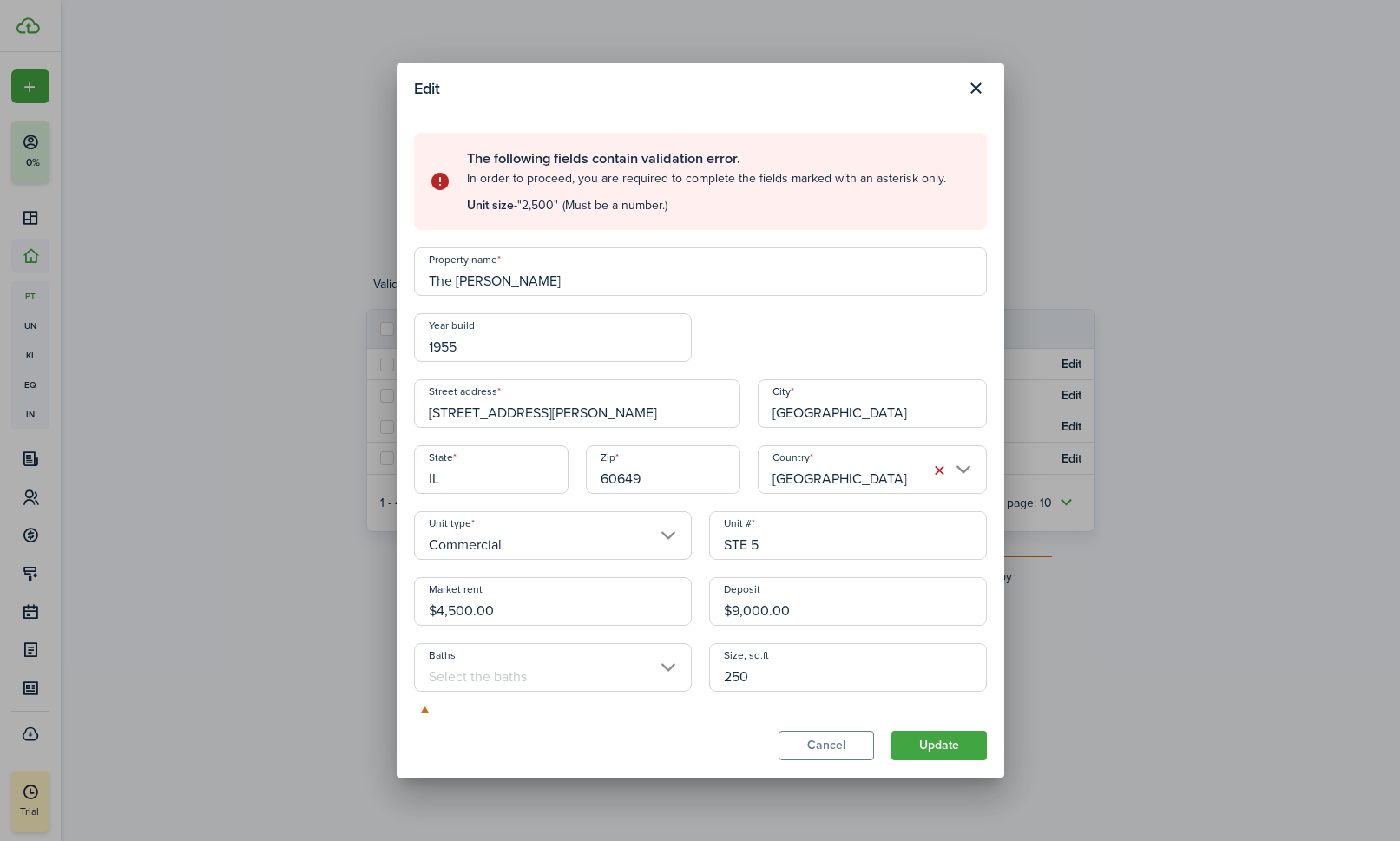 type on "2,500" 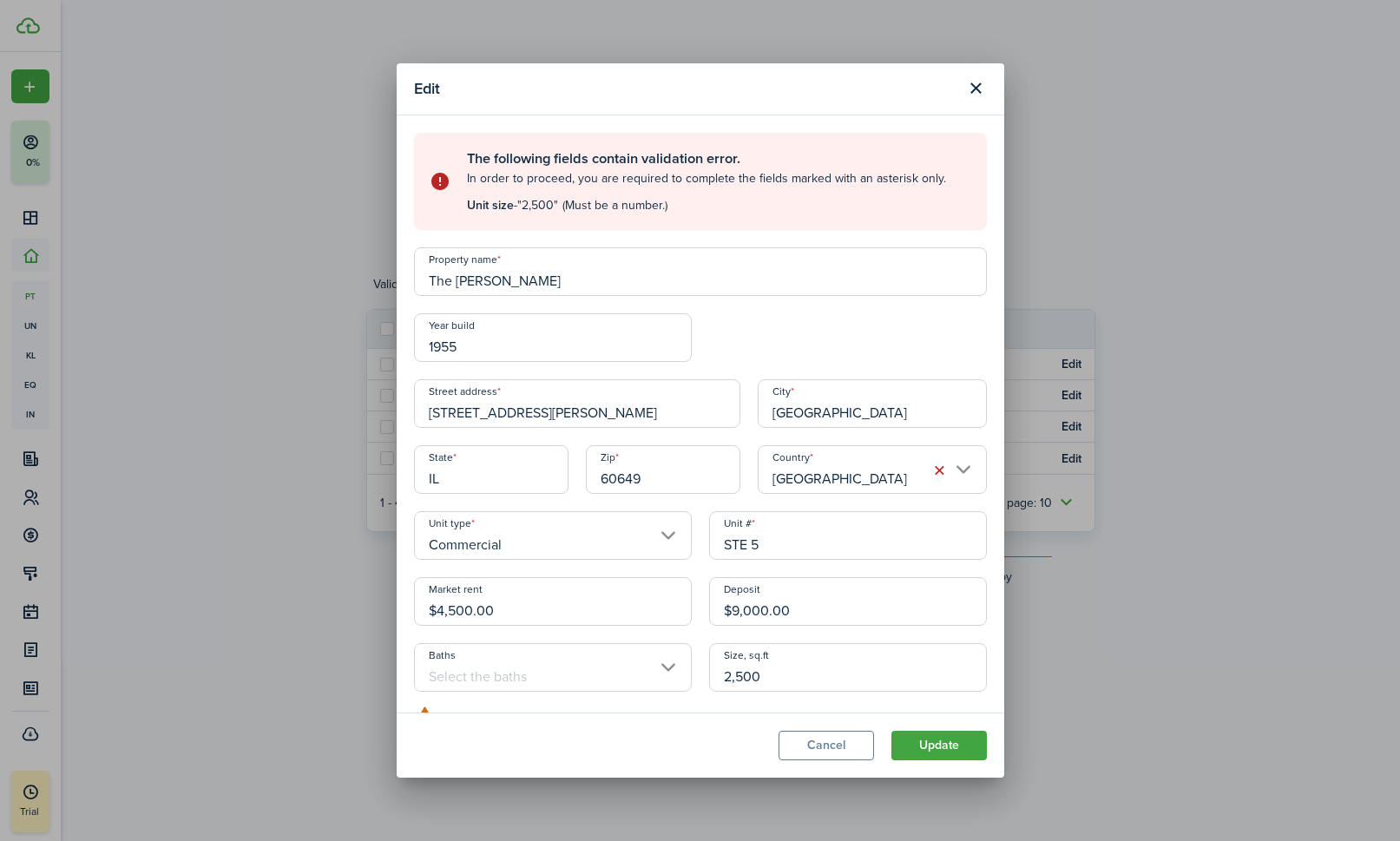 click on "Baths" at bounding box center [553, 667] 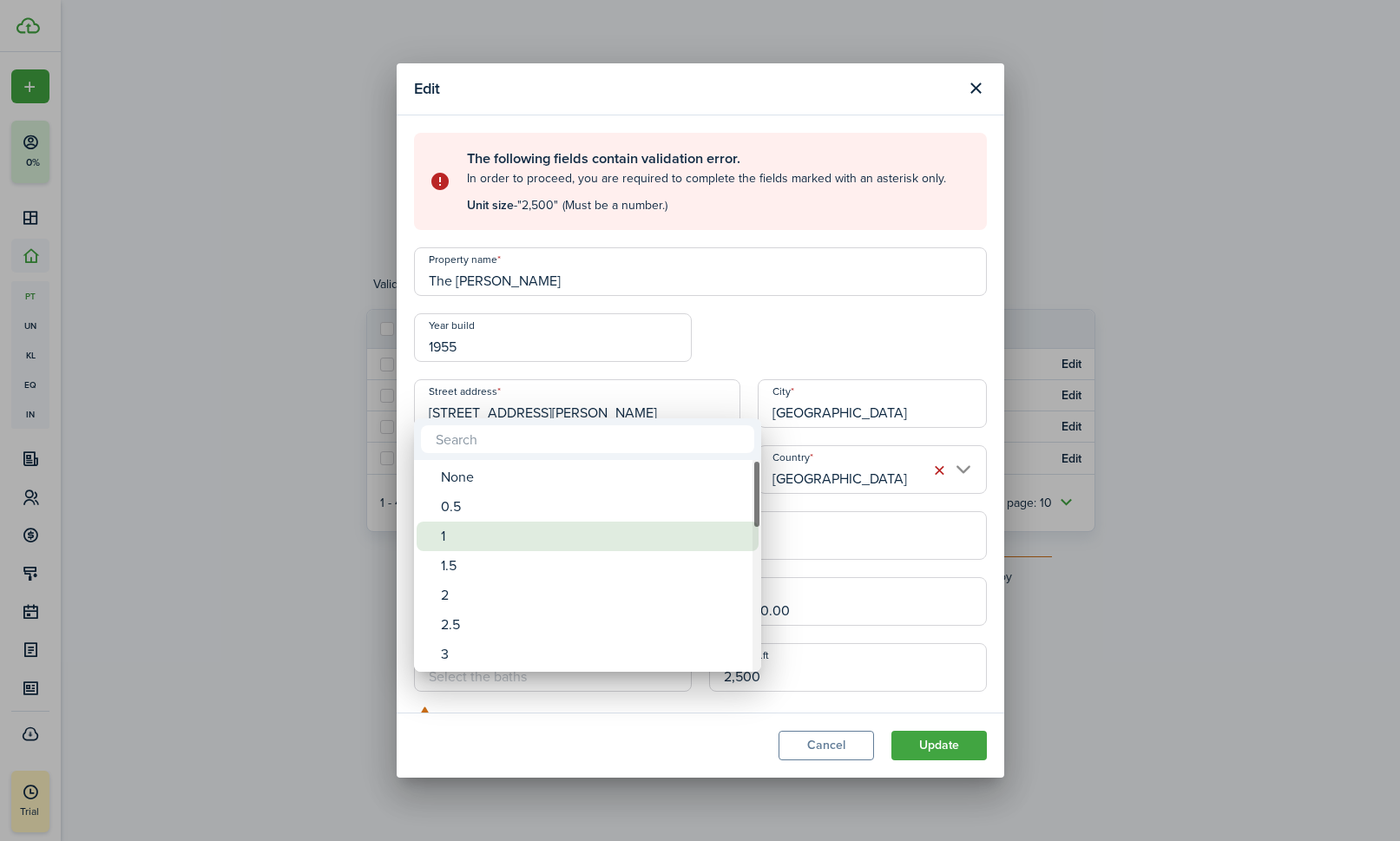 click on "1" at bounding box center (595, 536) 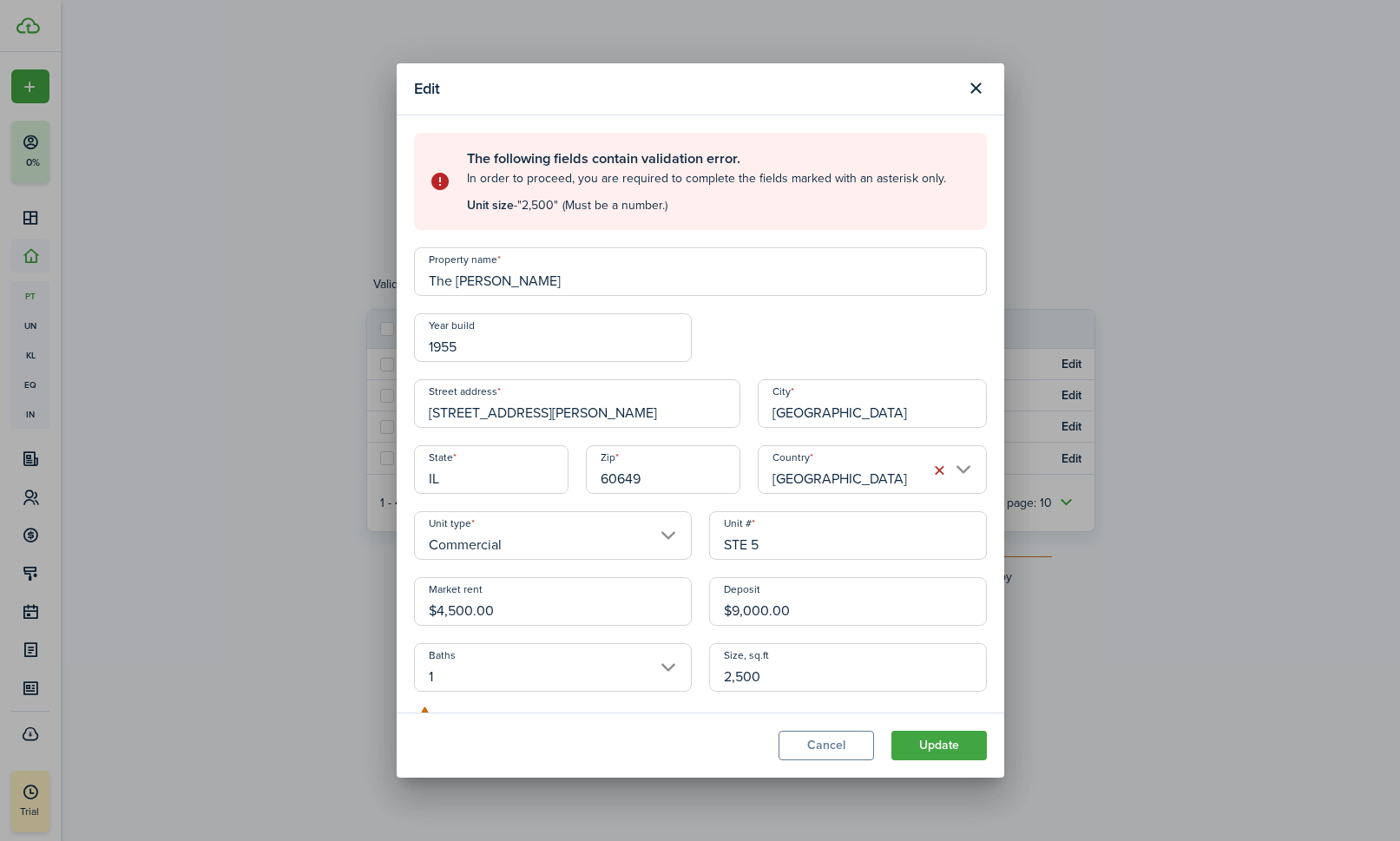 click on "1" at bounding box center [553, 667] 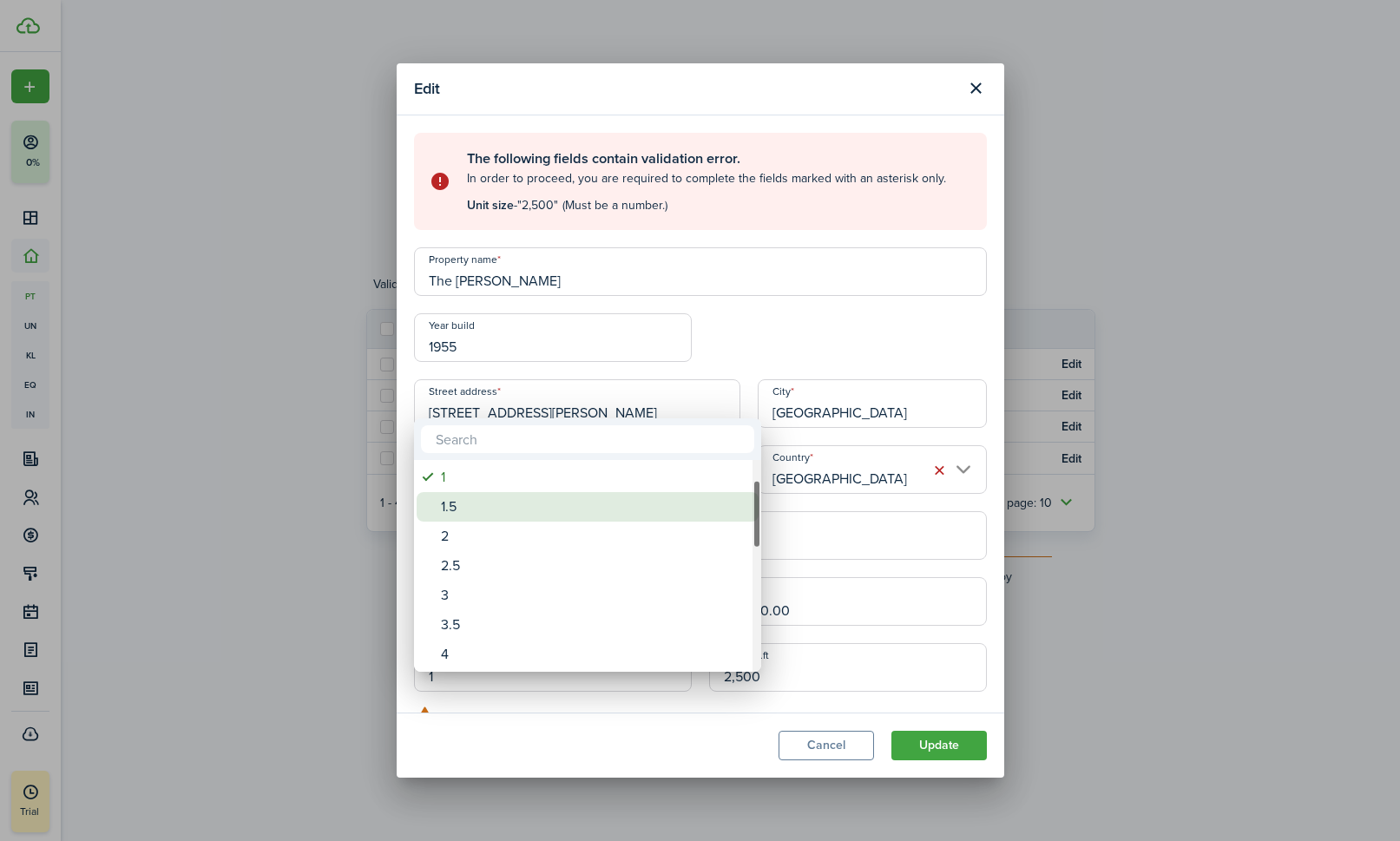 click on "1.5" at bounding box center [595, 507] 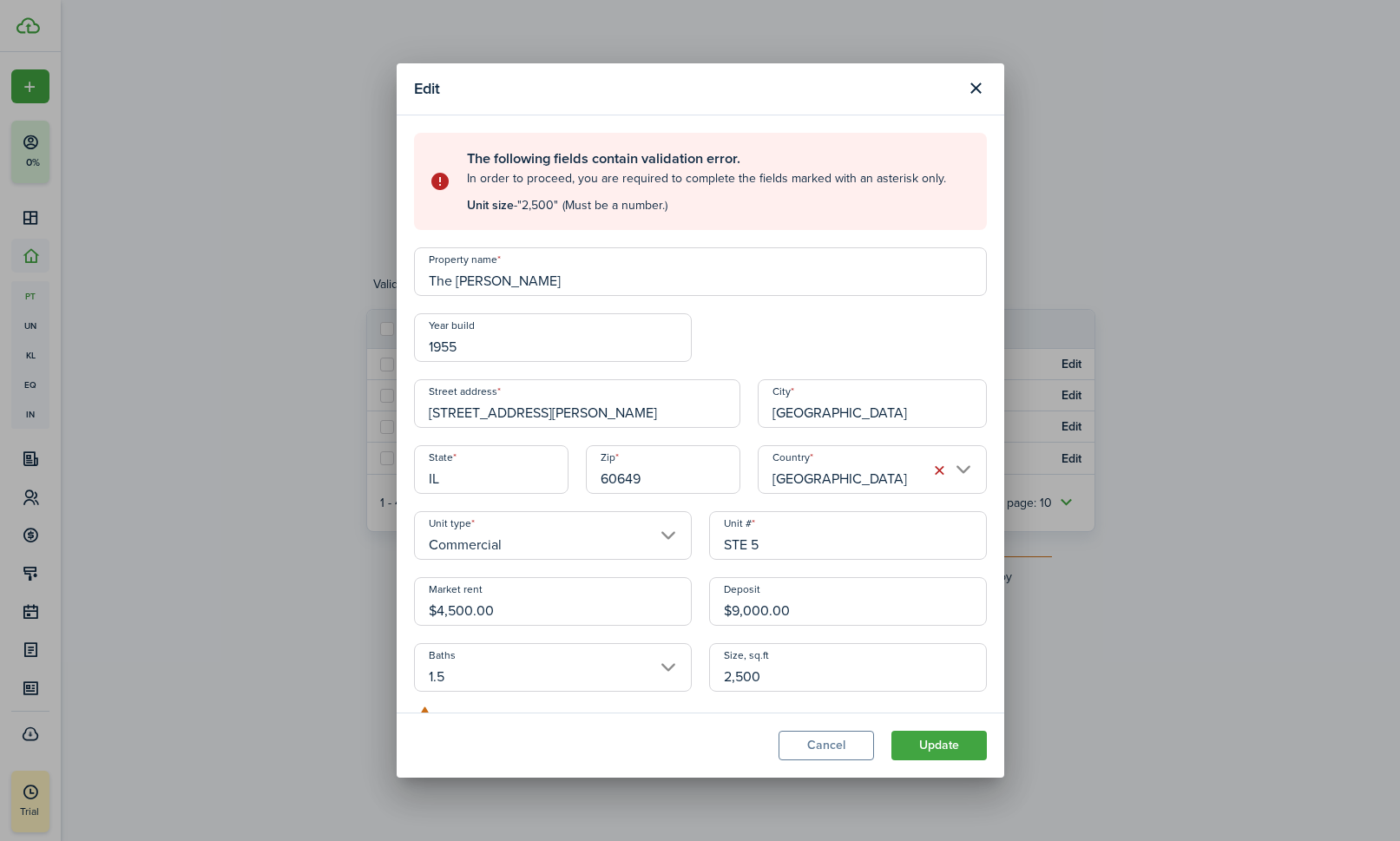 click on "1.5" at bounding box center (553, 667) 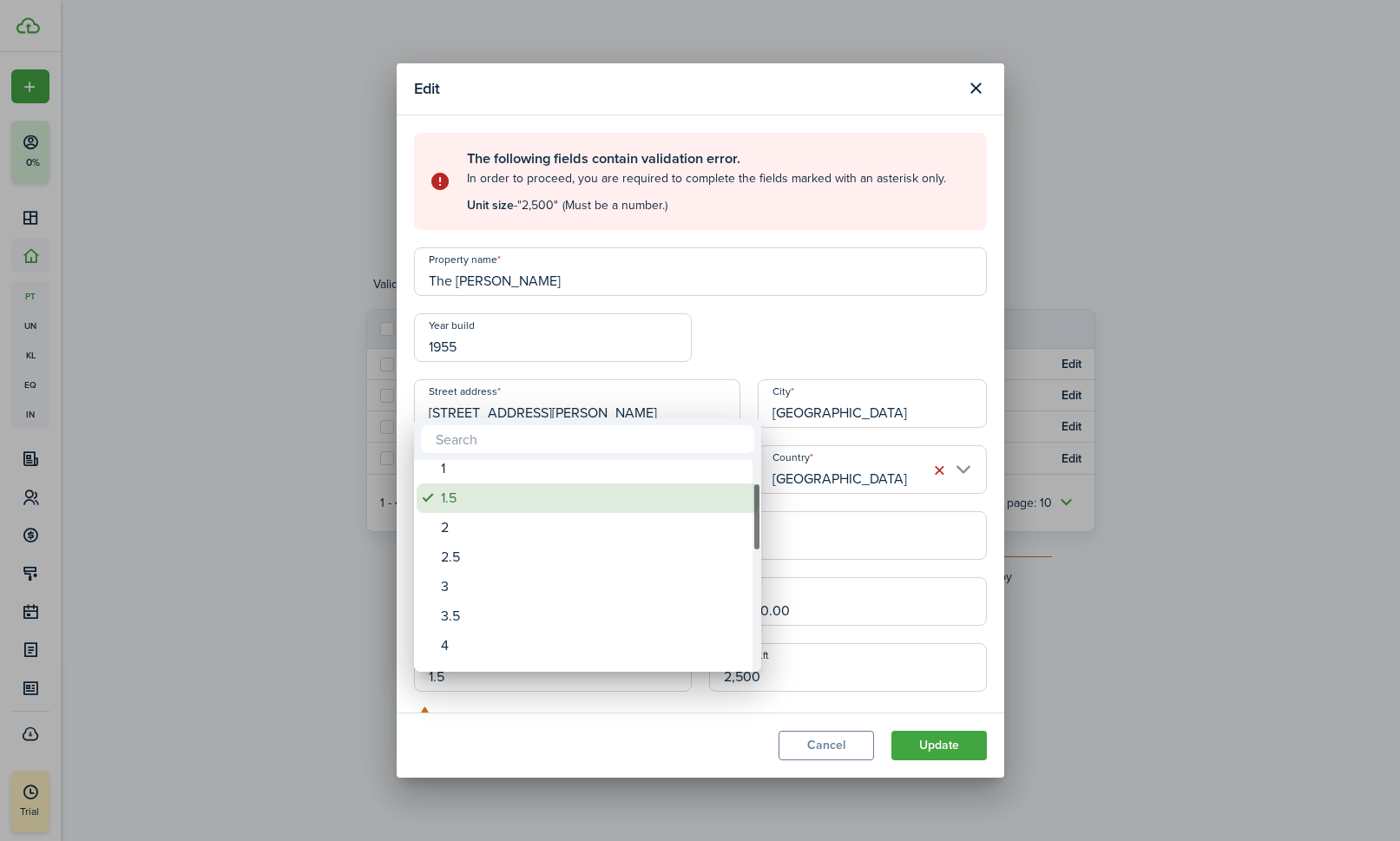 drag, startPoint x: 531, startPoint y: 491, endPoint x: 531, endPoint y: 511, distance: 20 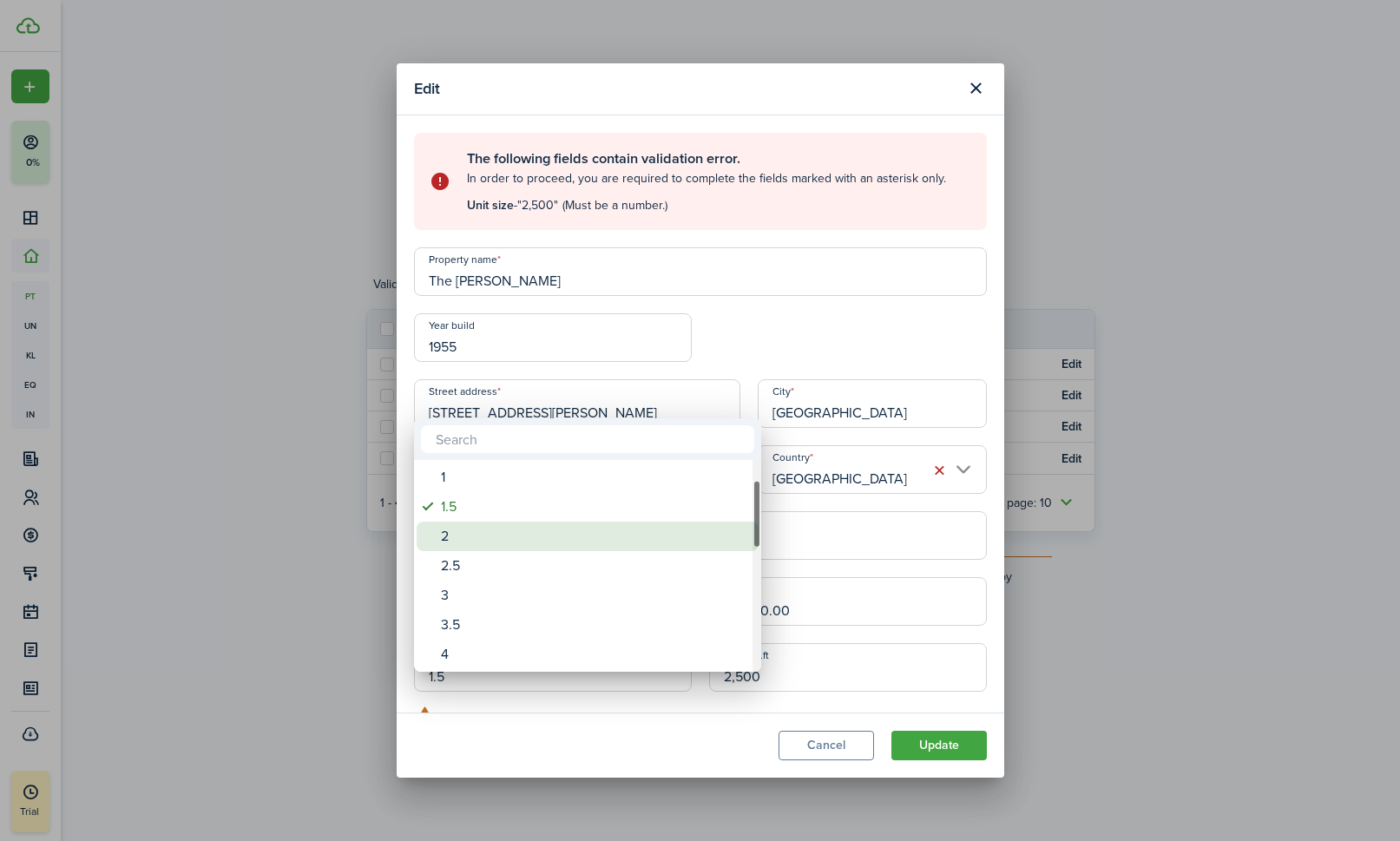 click on "2" at bounding box center [595, 536] 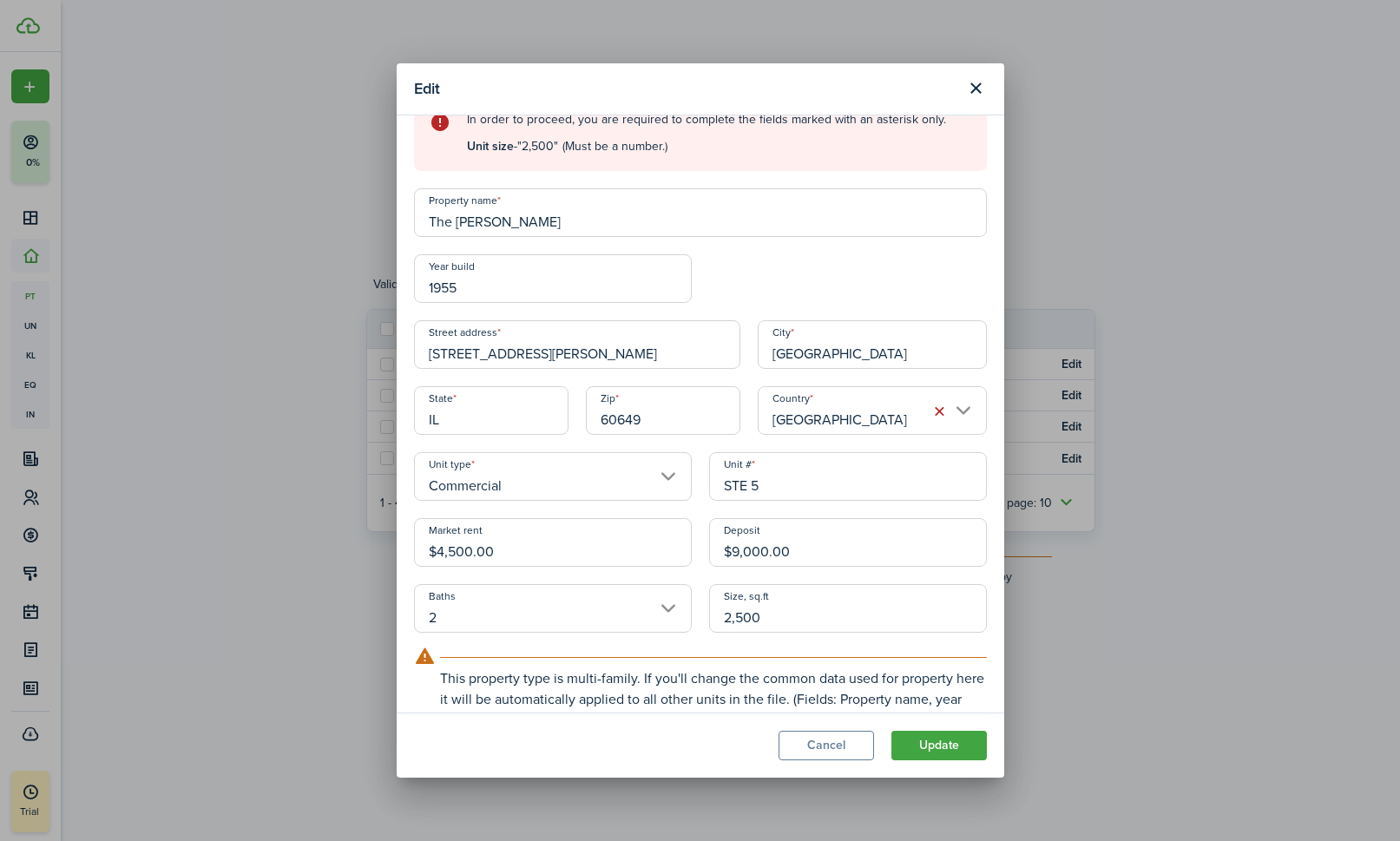 scroll, scrollTop: 58, scrollLeft: 0, axis: vertical 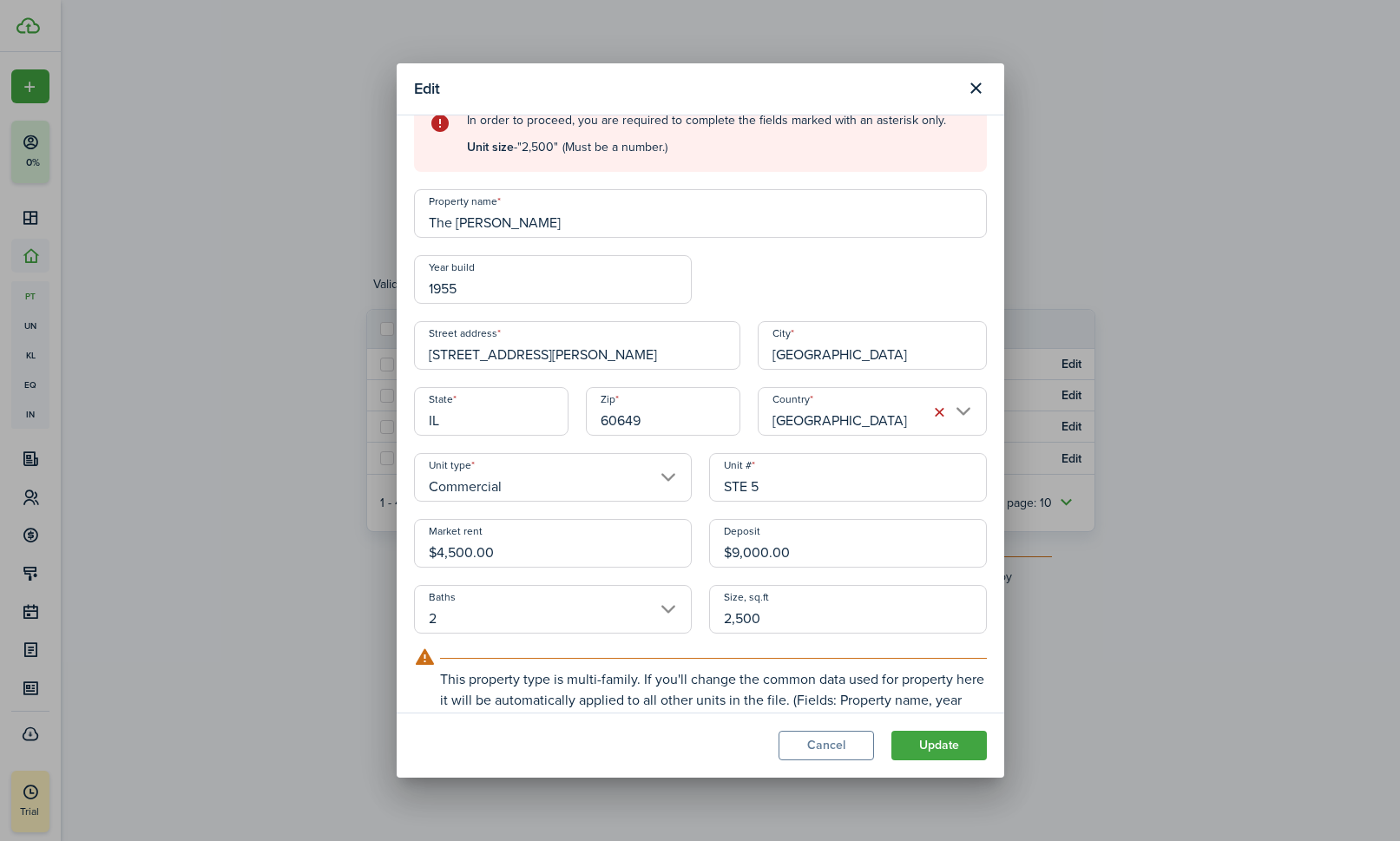 click on "Update" 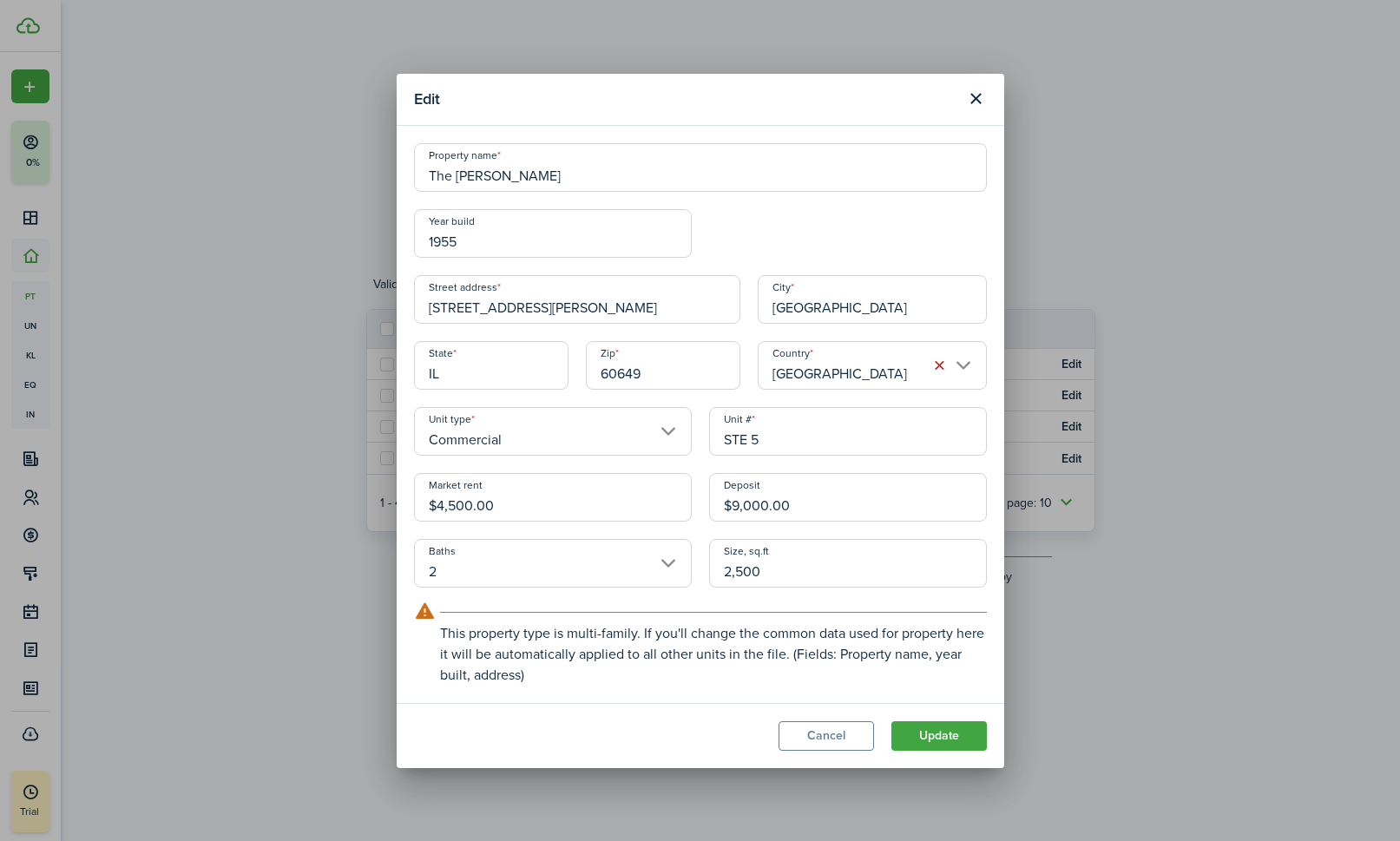 scroll, scrollTop: 0, scrollLeft: 0, axis: both 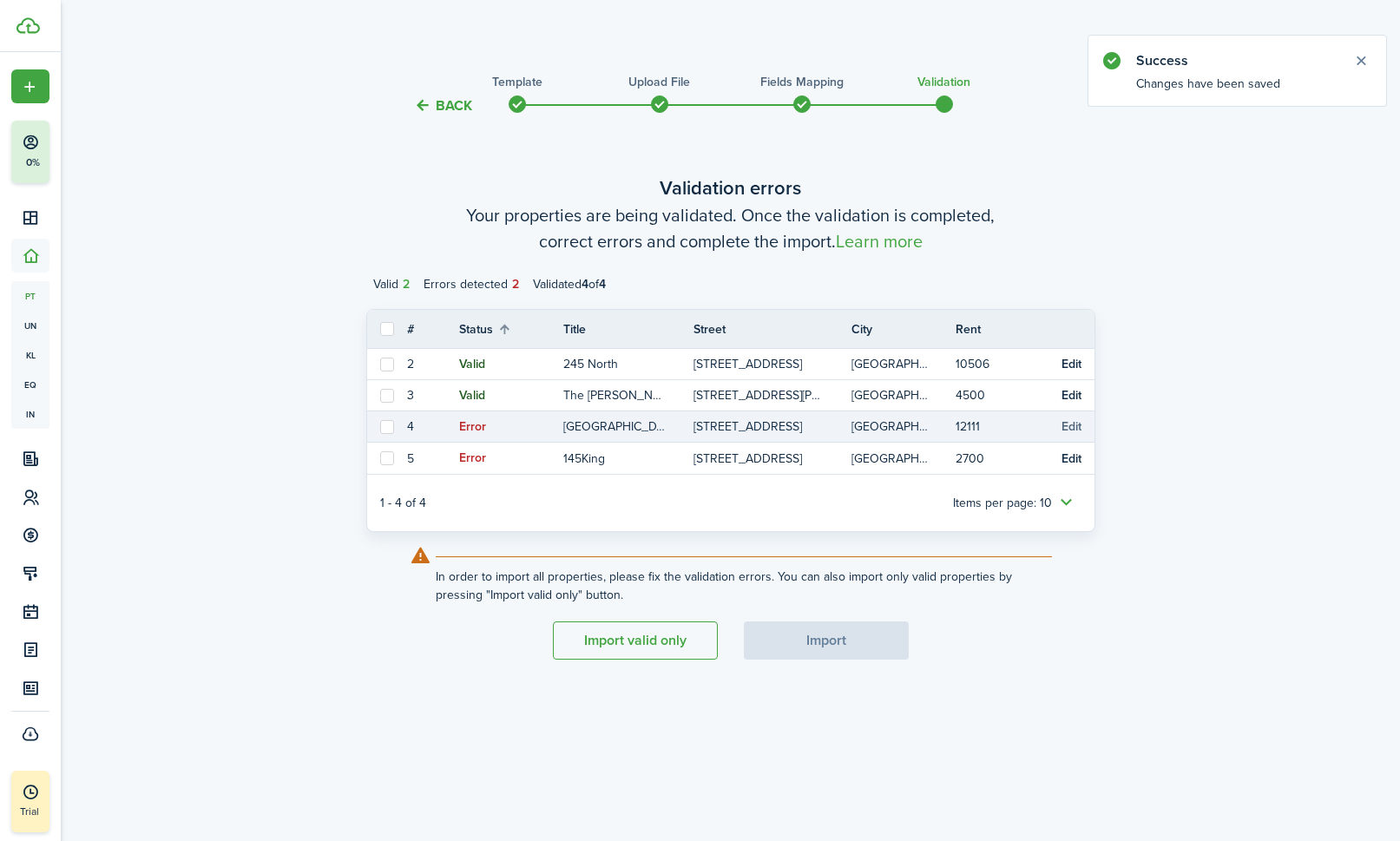 click on "Edit" at bounding box center (1071, 427) 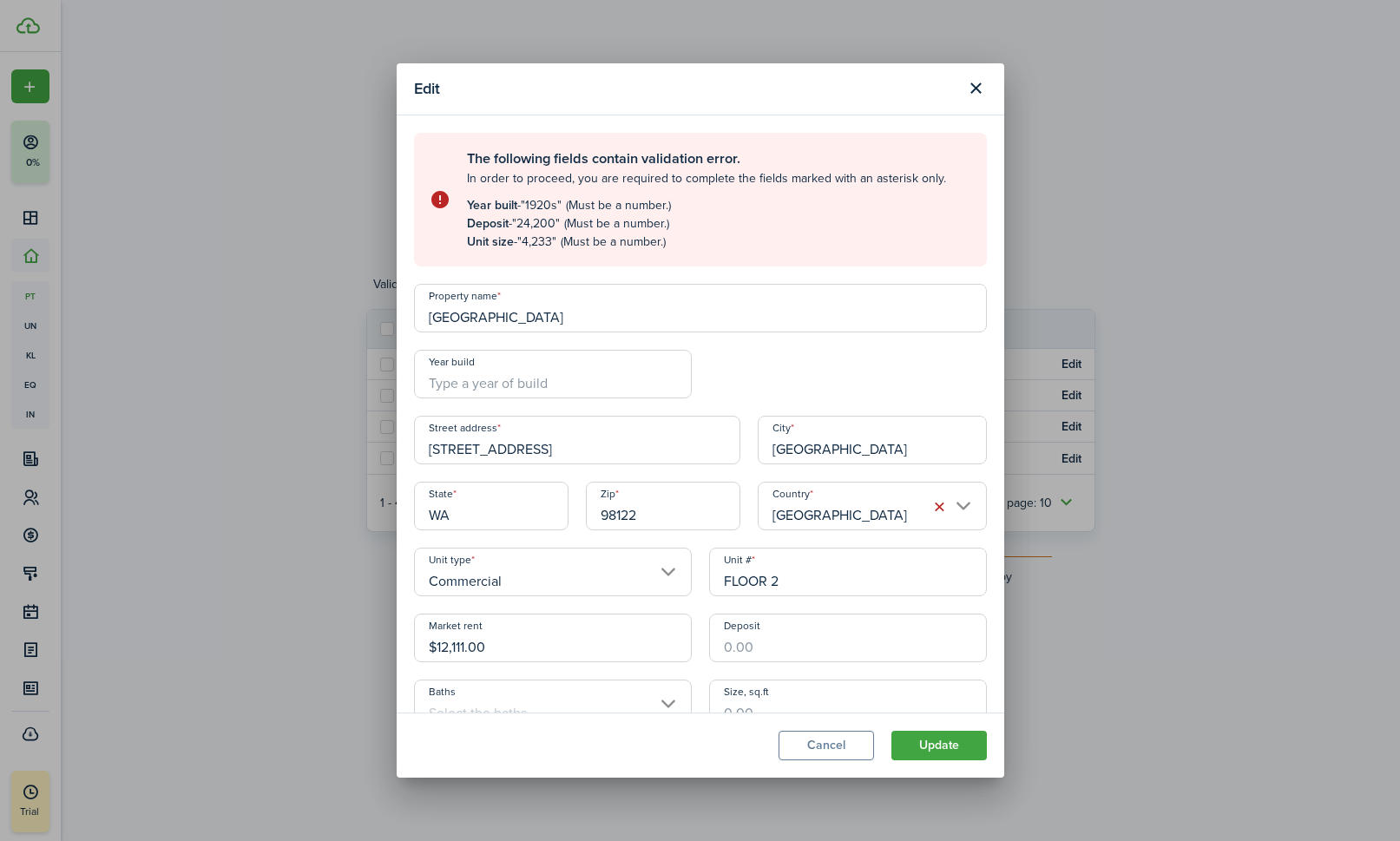 click on "Year build" at bounding box center (553, 374) 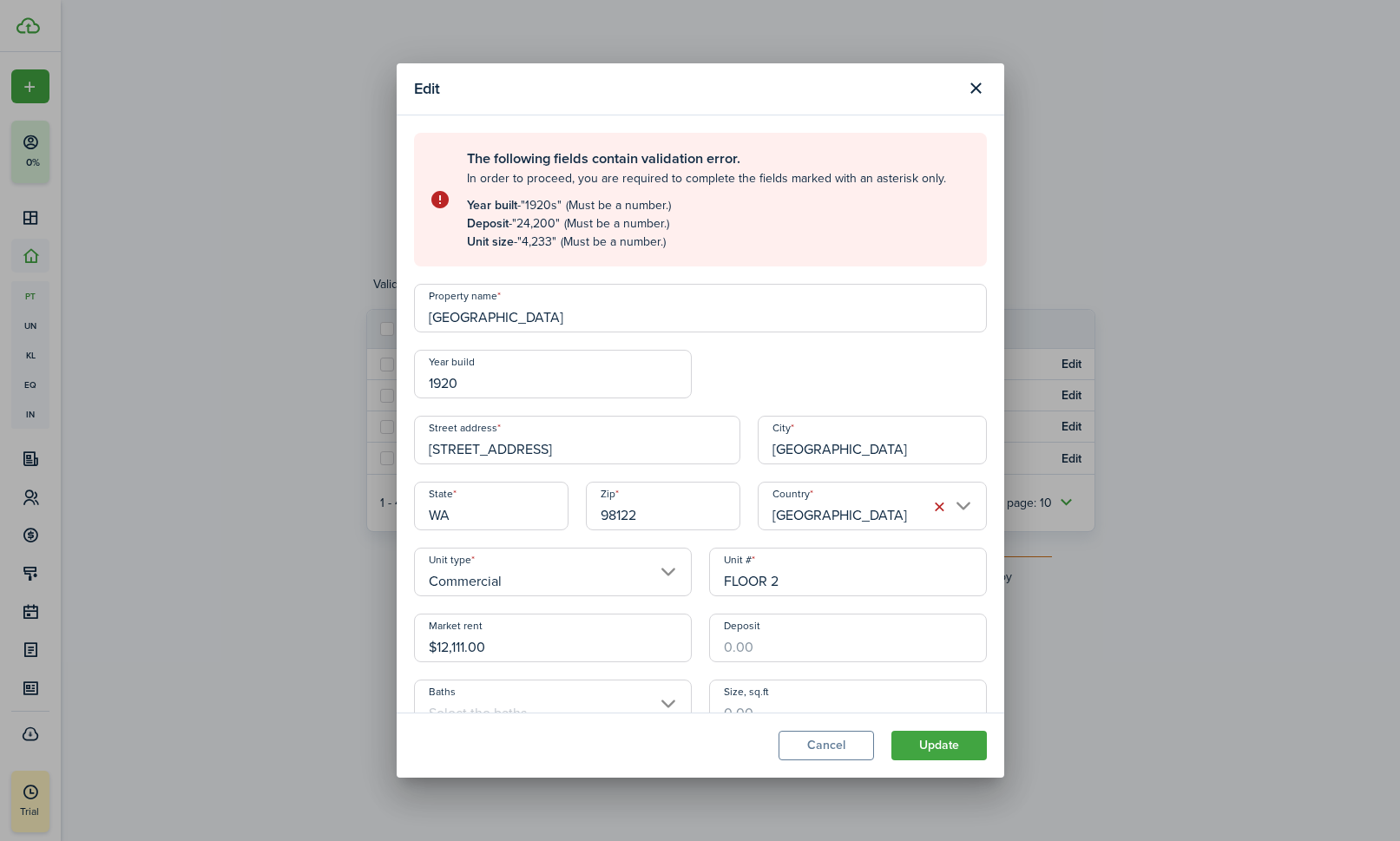 type on "1920" 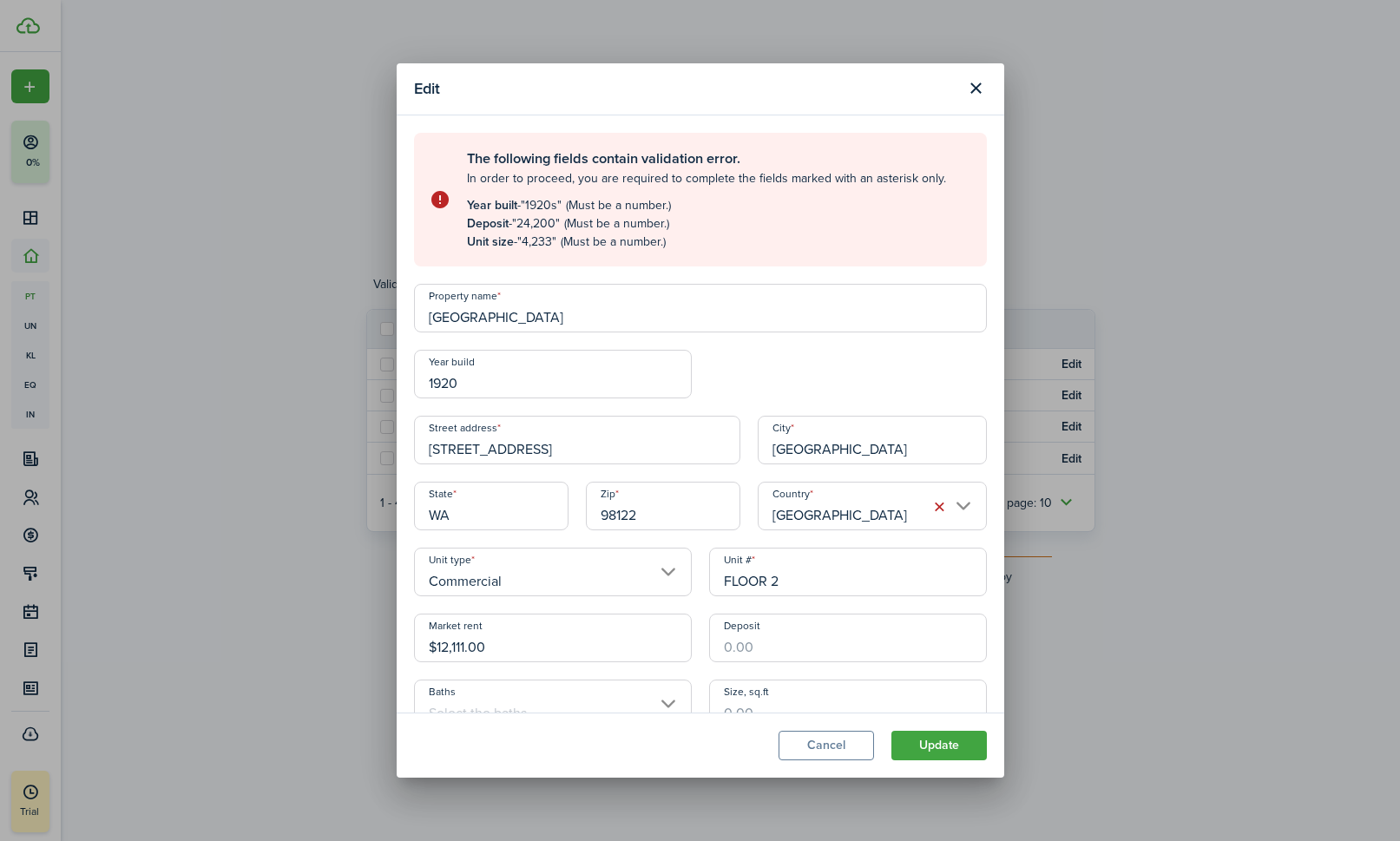 click on "Deposit" at bounding box center (848, 638) 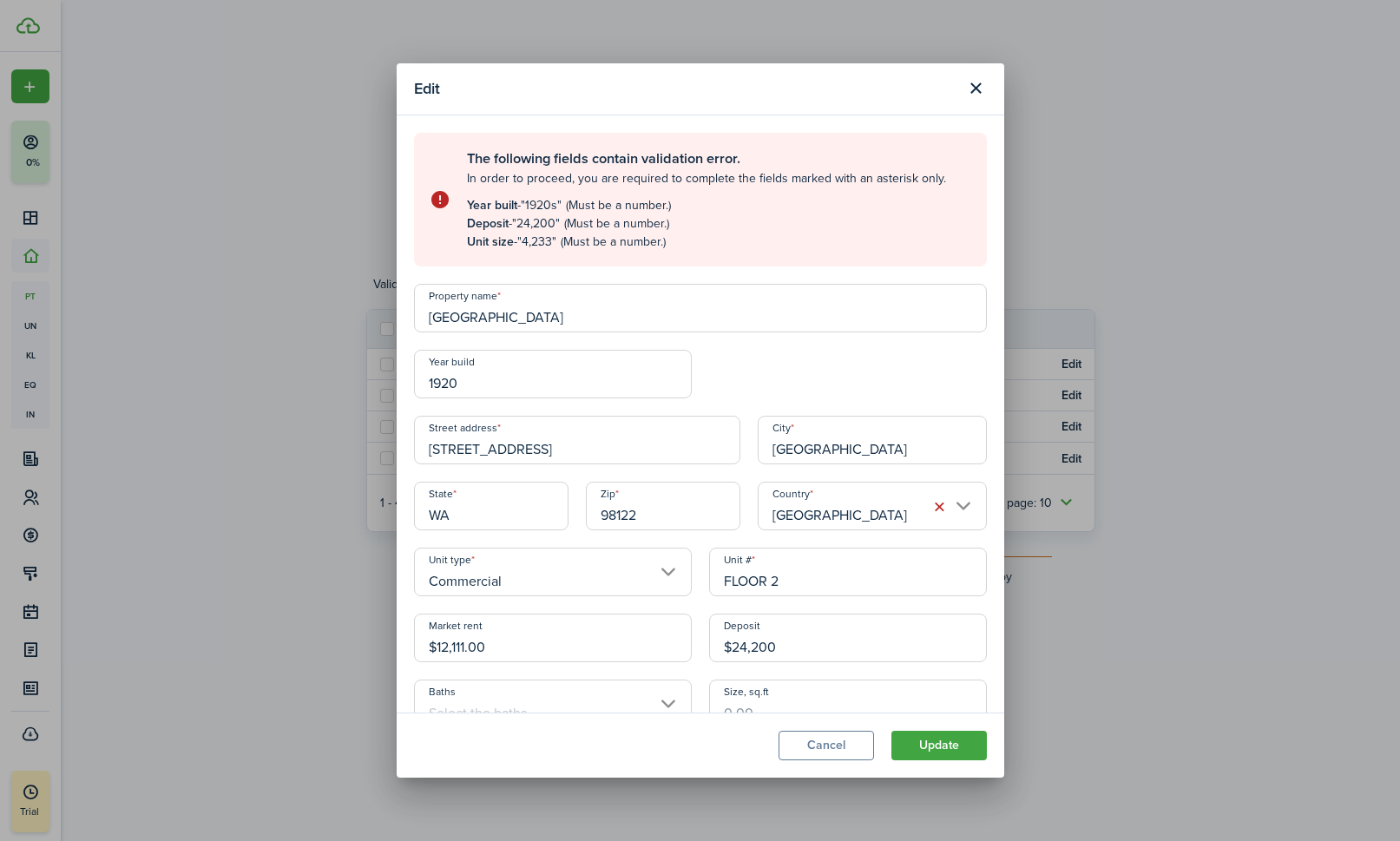 type on "$24,200.00" 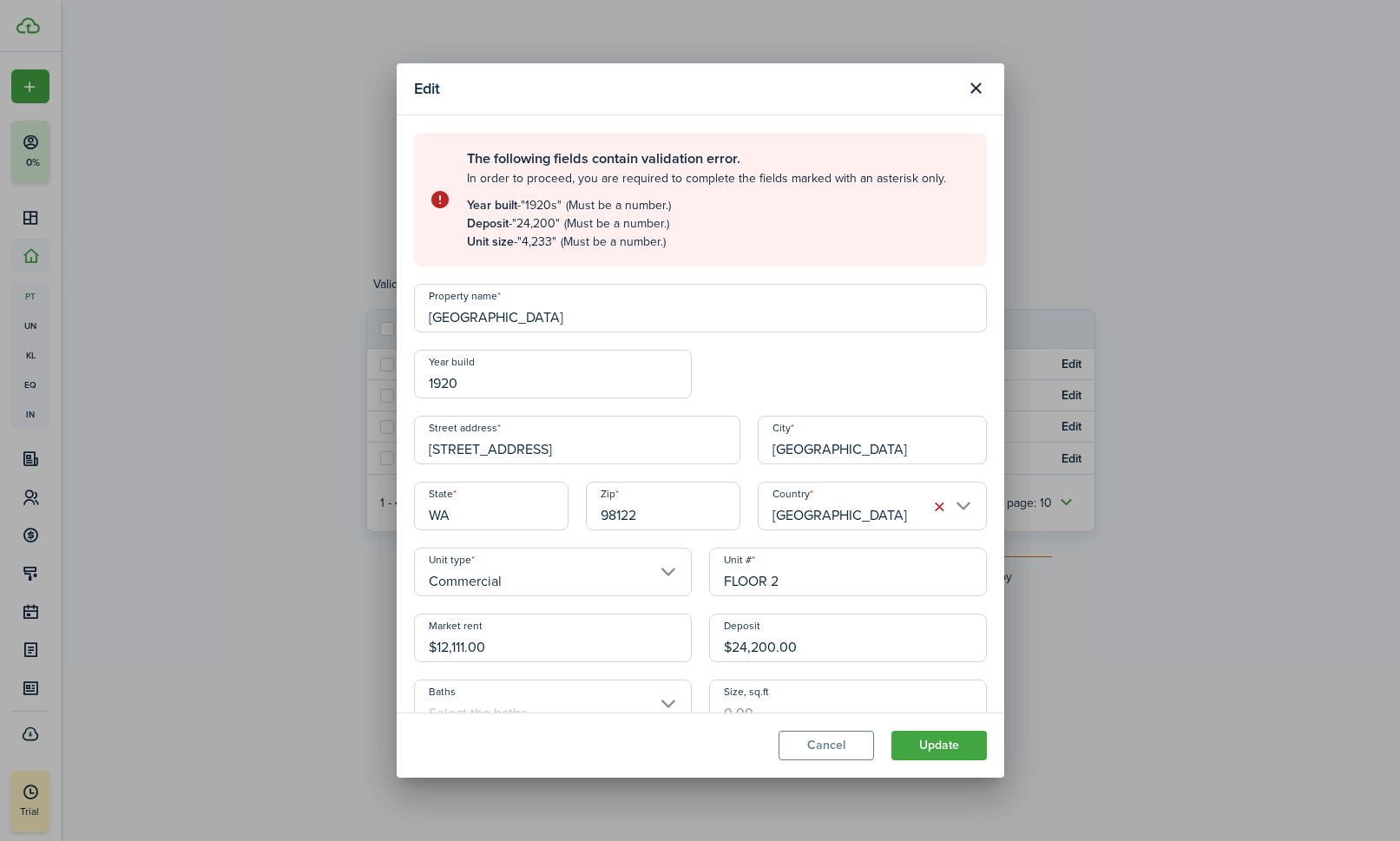 click on "Size, sq.ft" at bounding box center (848, 704) 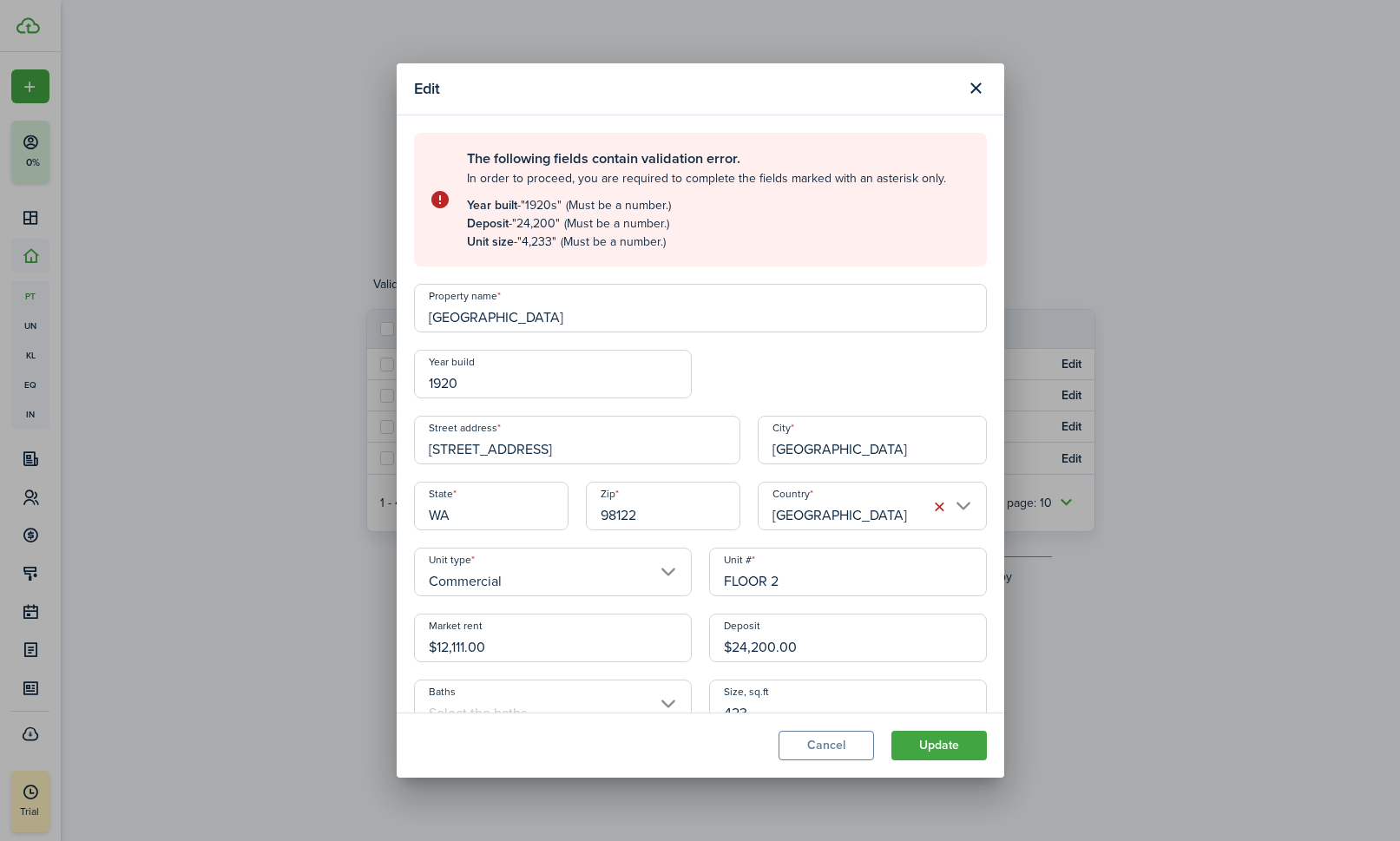 type on "4,233" 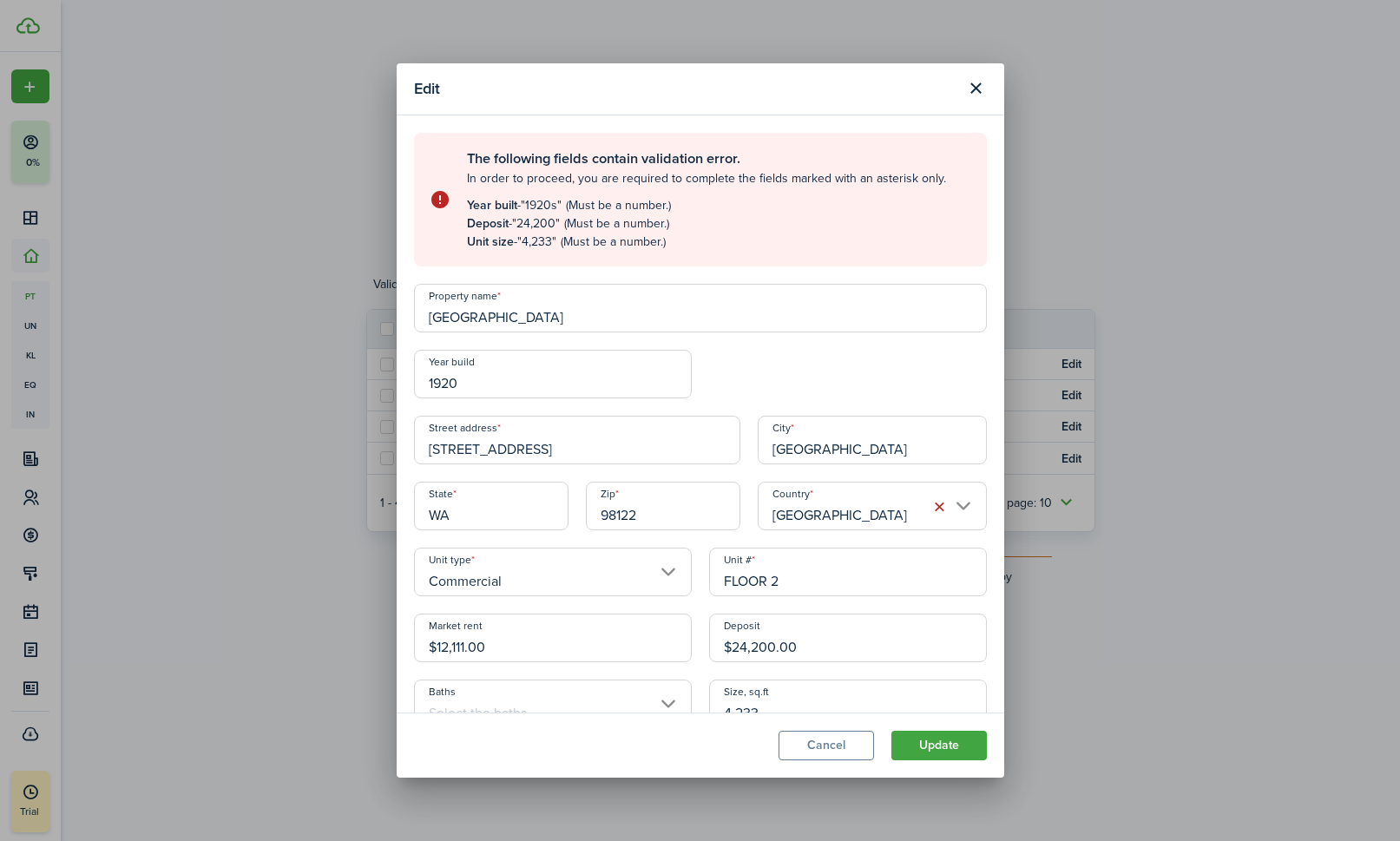 click on "Baths" at bounding box center (553, 704) 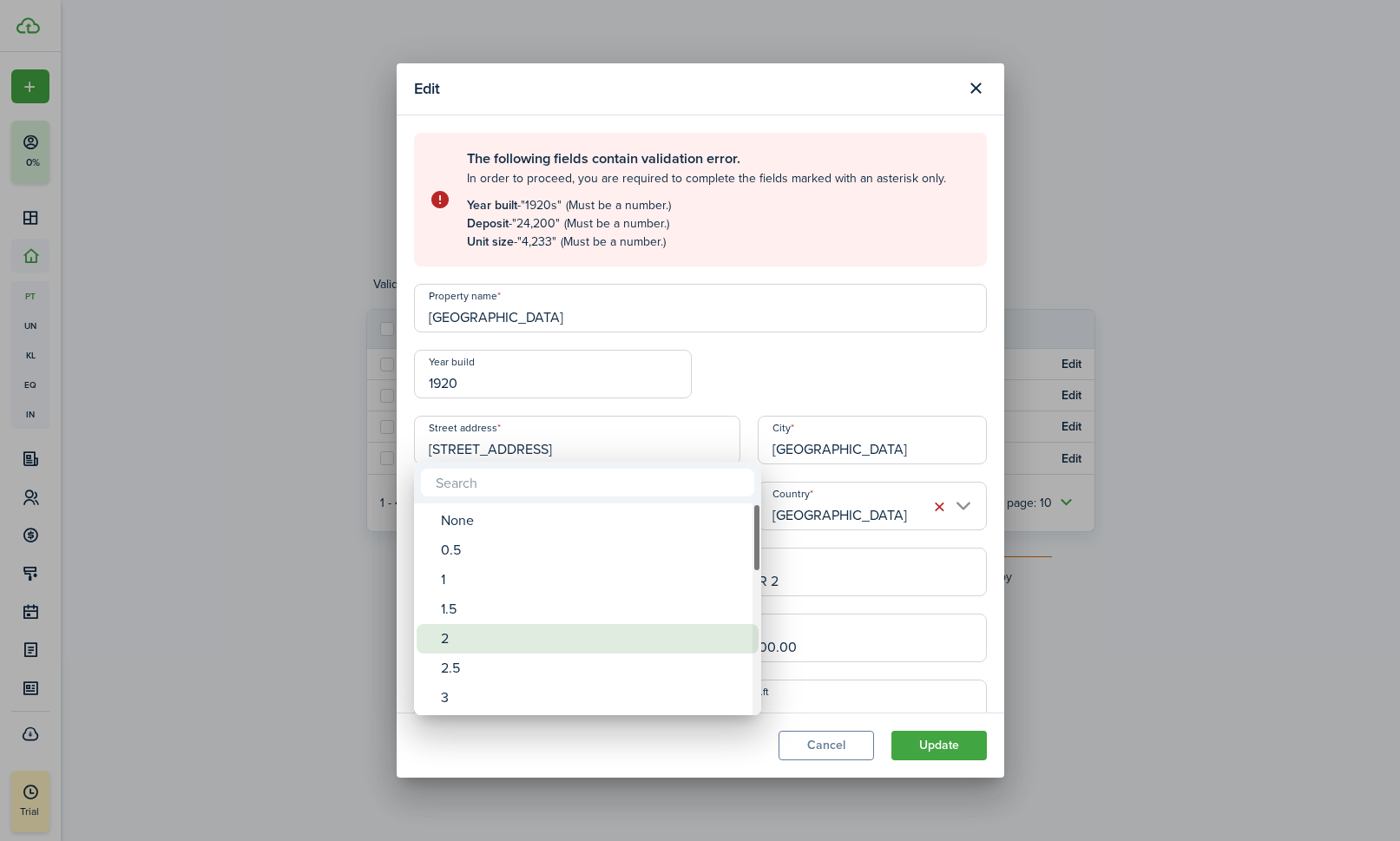 click on "2" at bounding box center [595, 639] 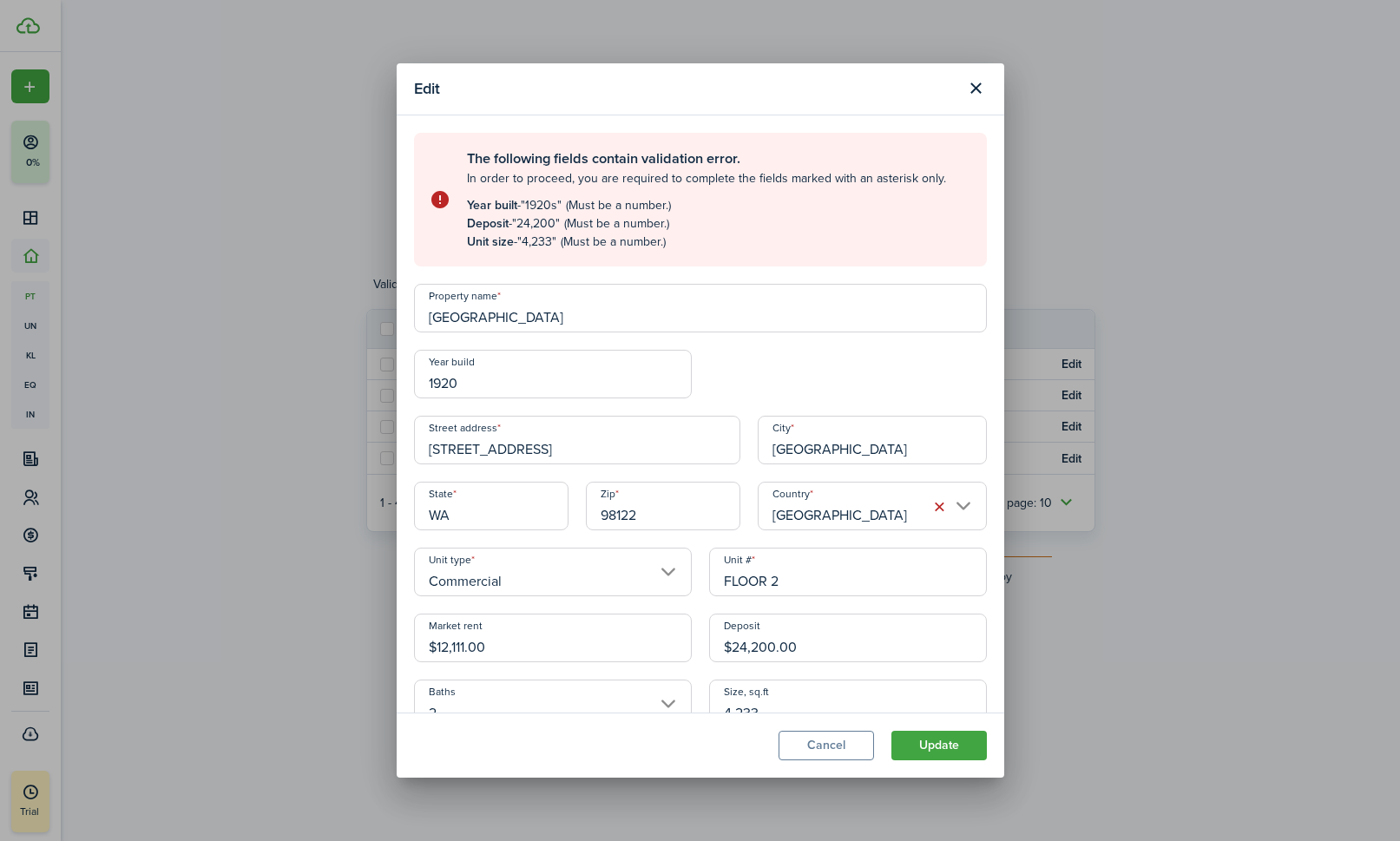 click on "Update" 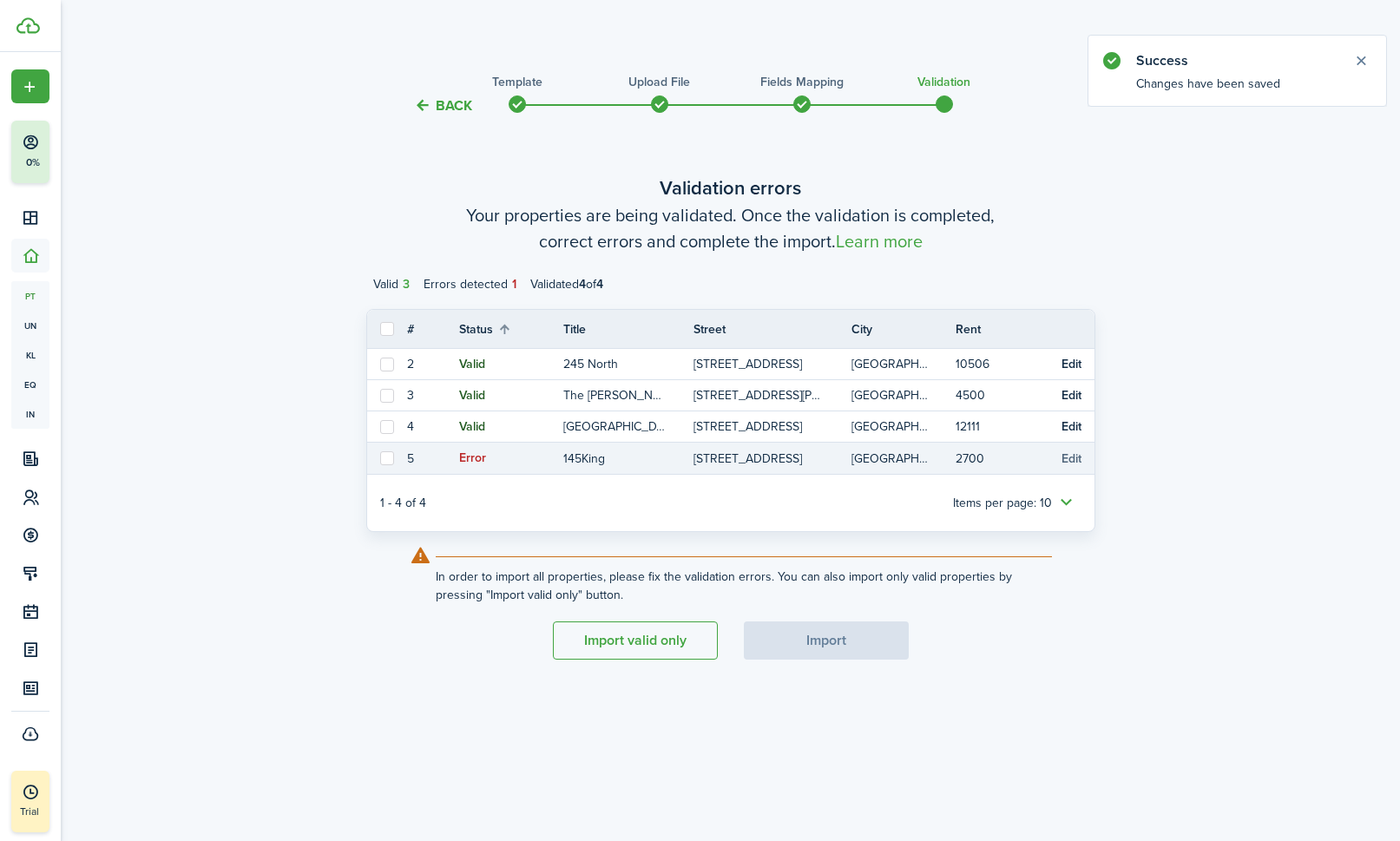 click on "Edit" at bounding box center [1071, 459] 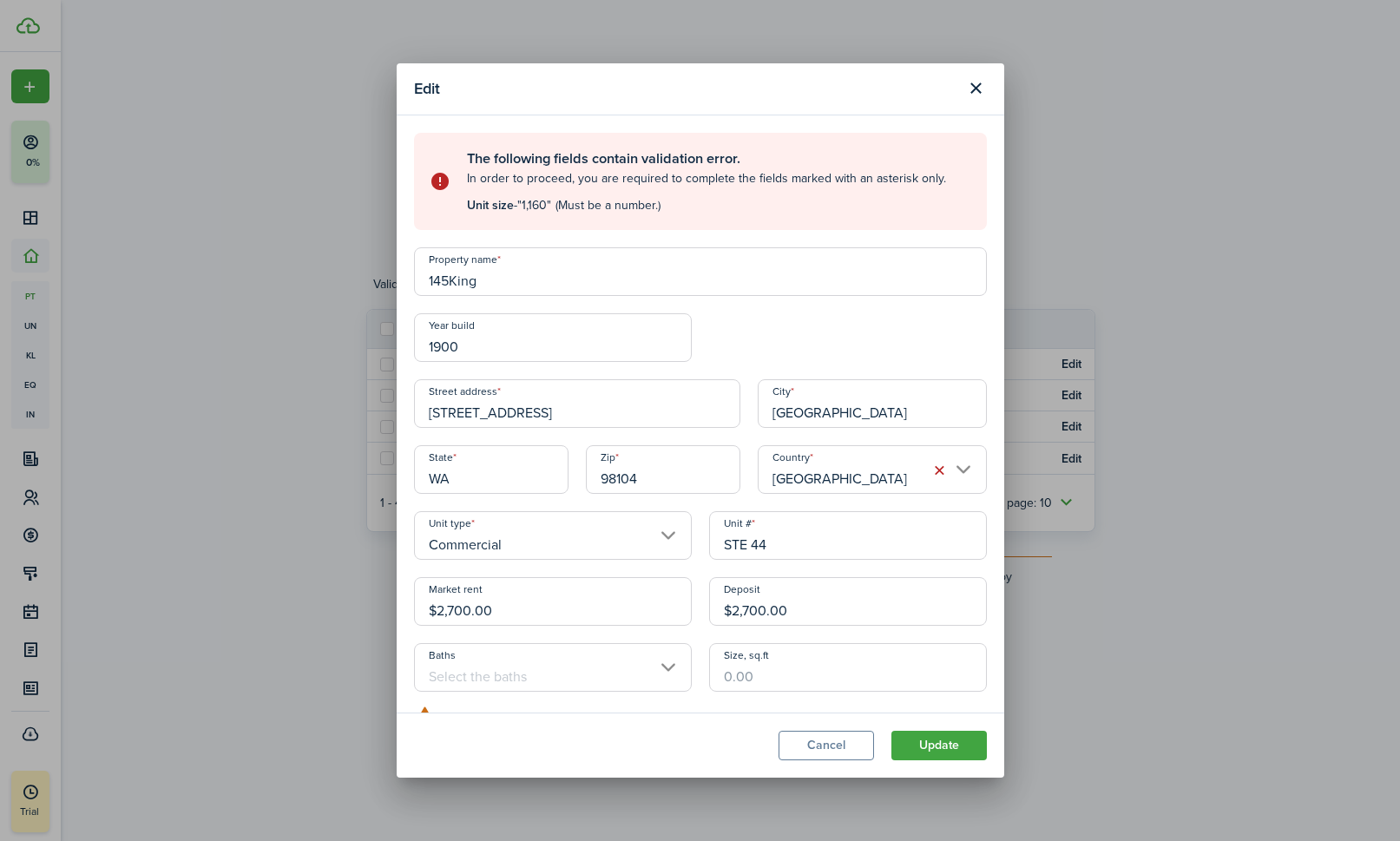 click on "Size, sq.ft" at bounding box center [848, 667] 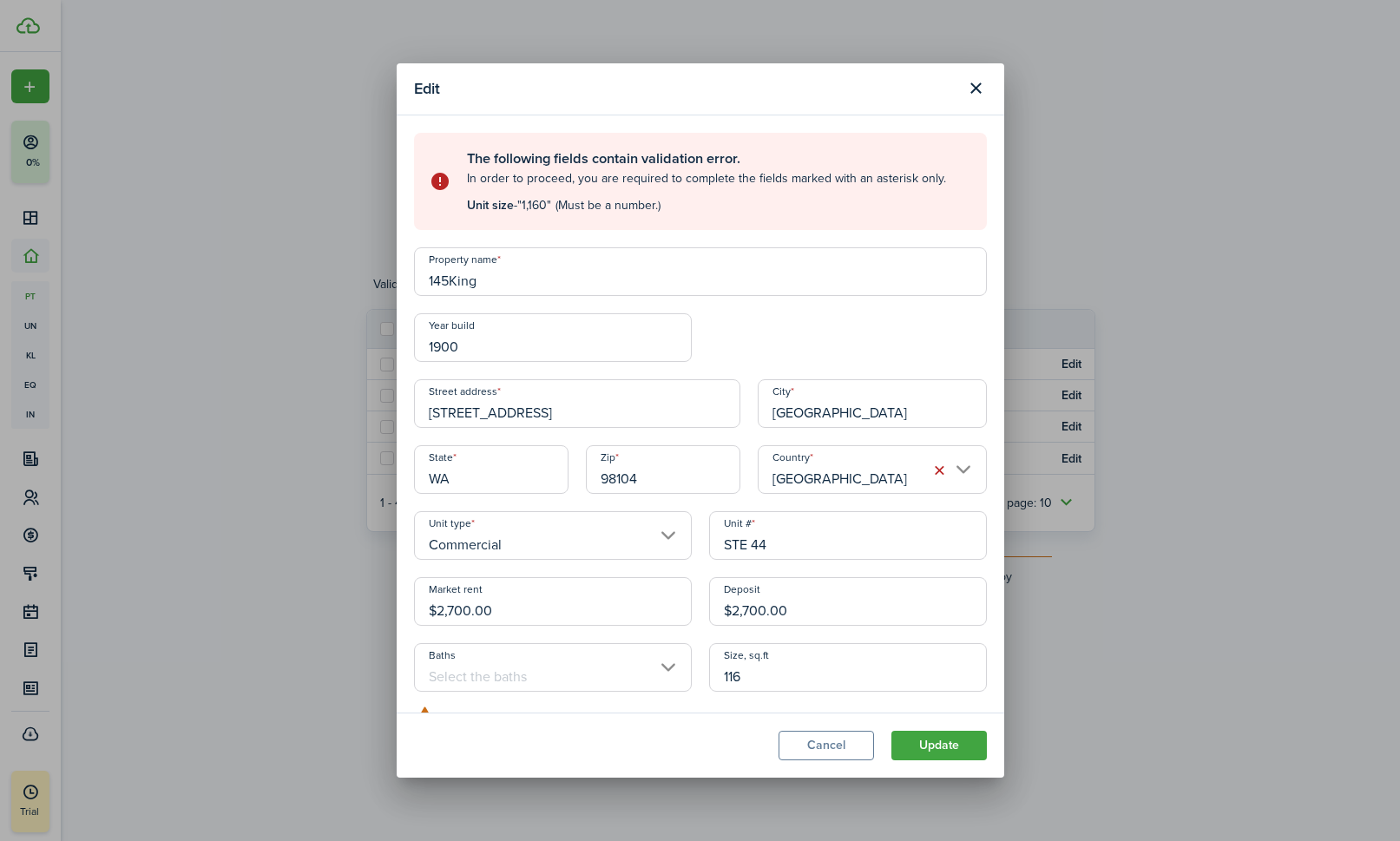 type on "1,160" 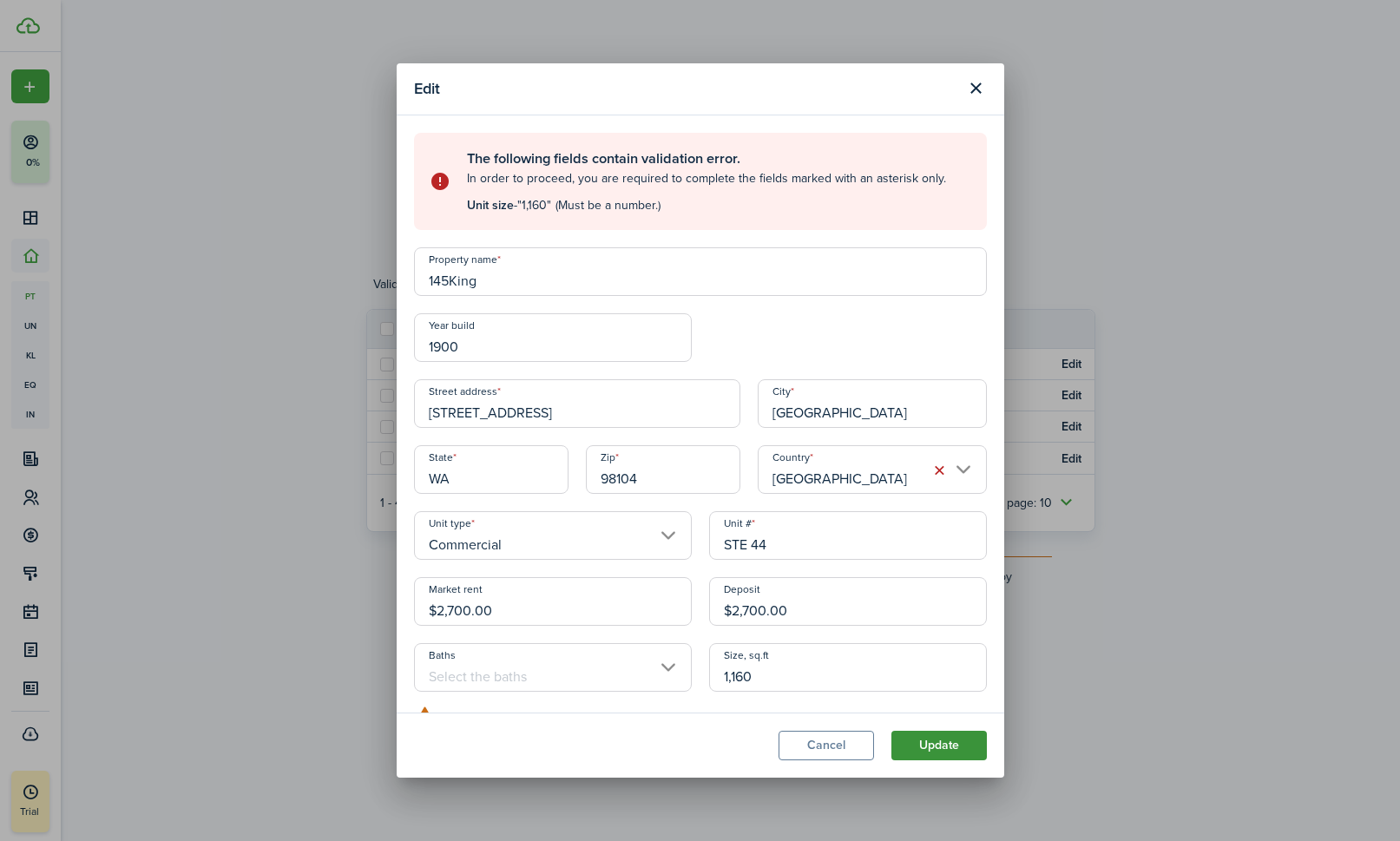 click on "Update" 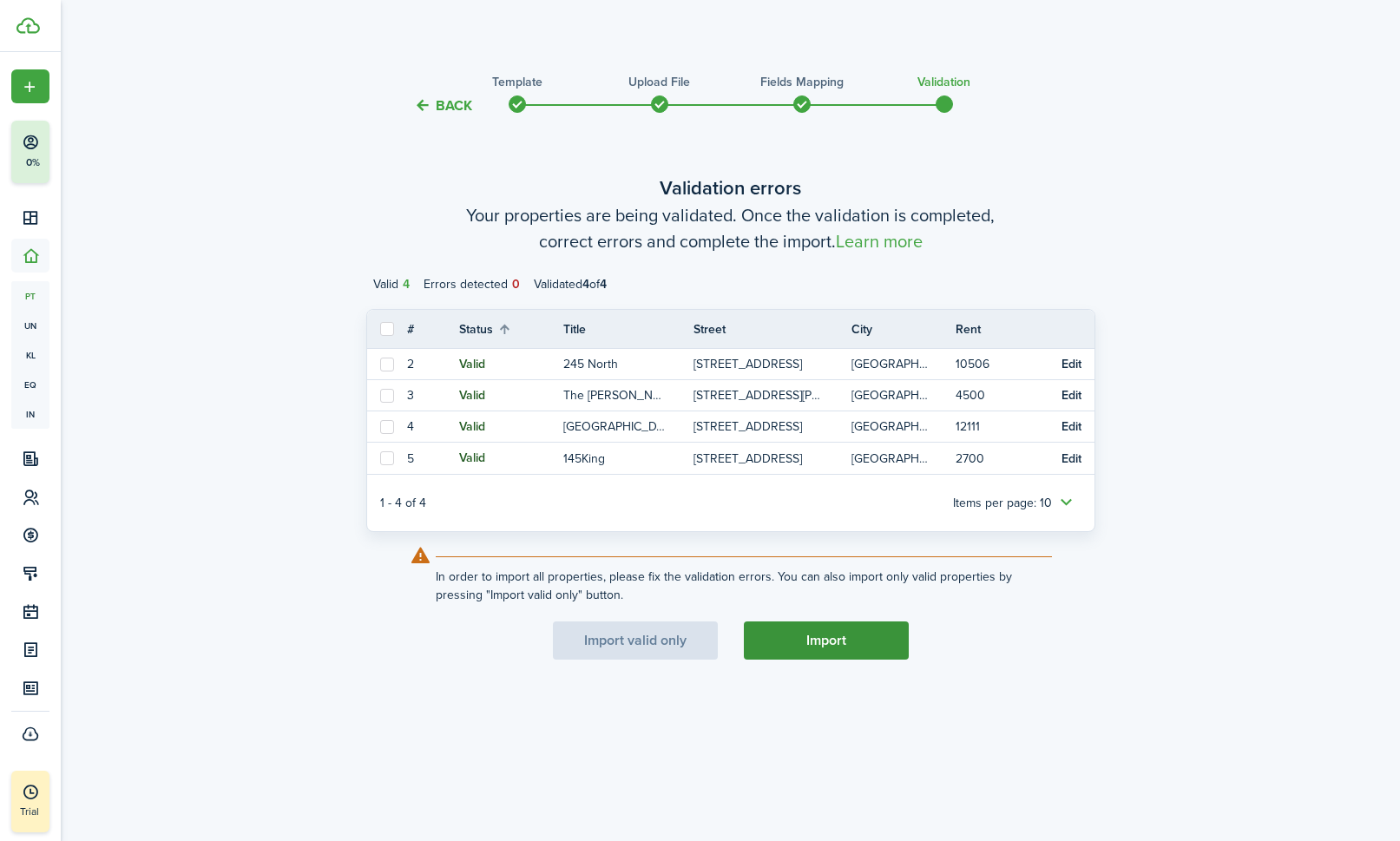 click on "Import" at bounding box center [826, 641] 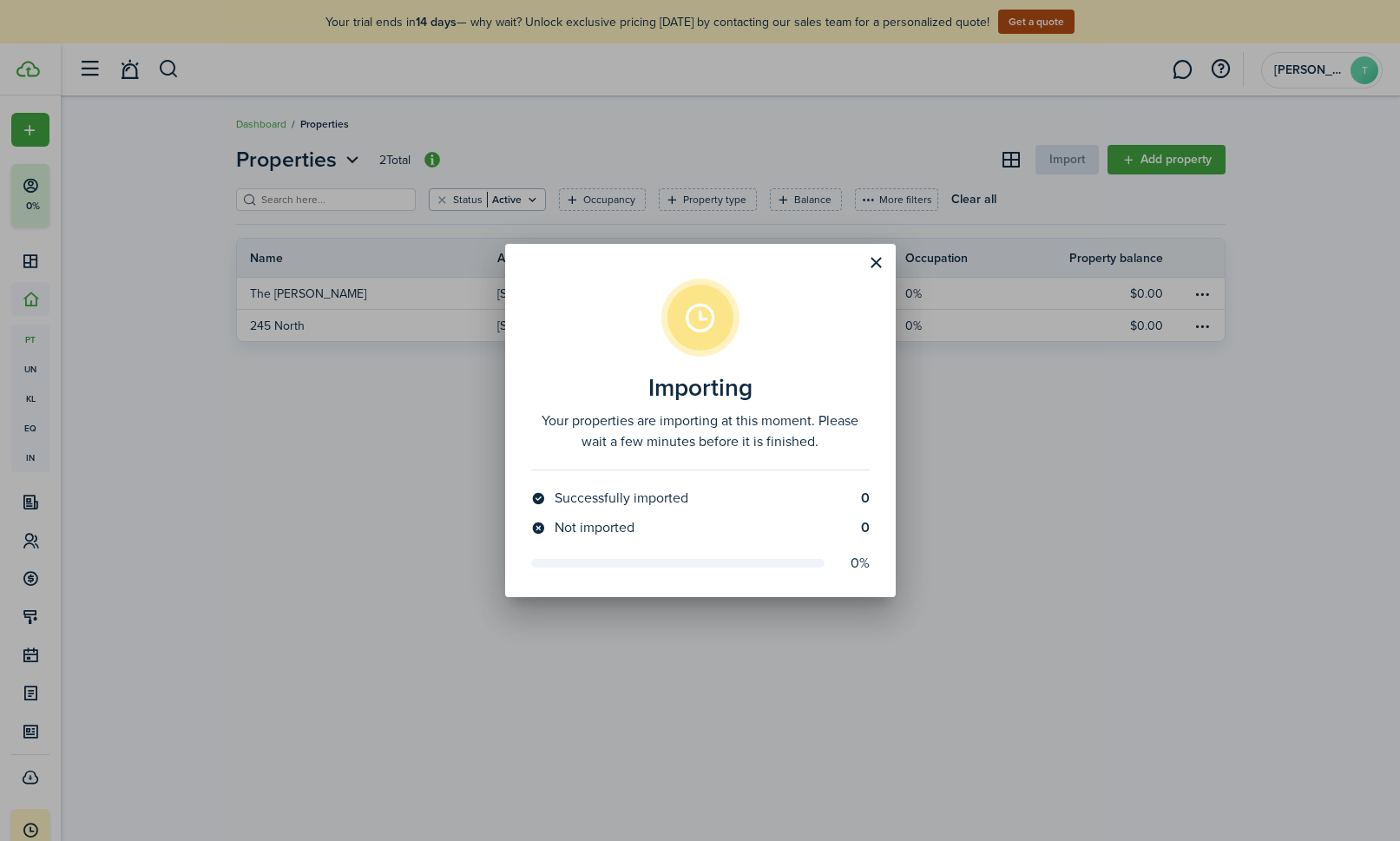 click on "Importing  Your properties are importing at this moment. Please wait a few minutes before it is finished.   Successfully imported   0   Not imported   0   0%" at bounding box center [700, 420] 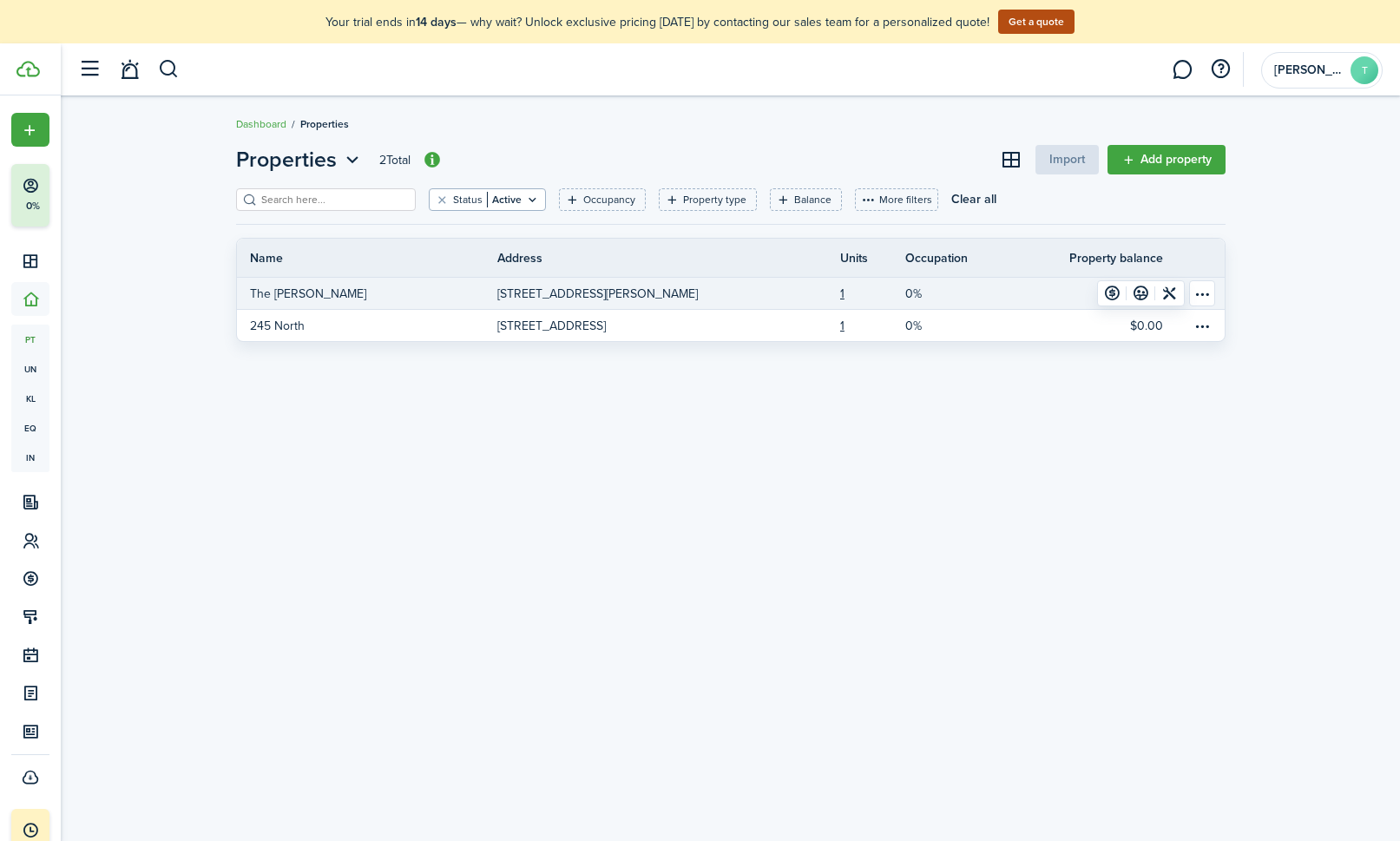 click 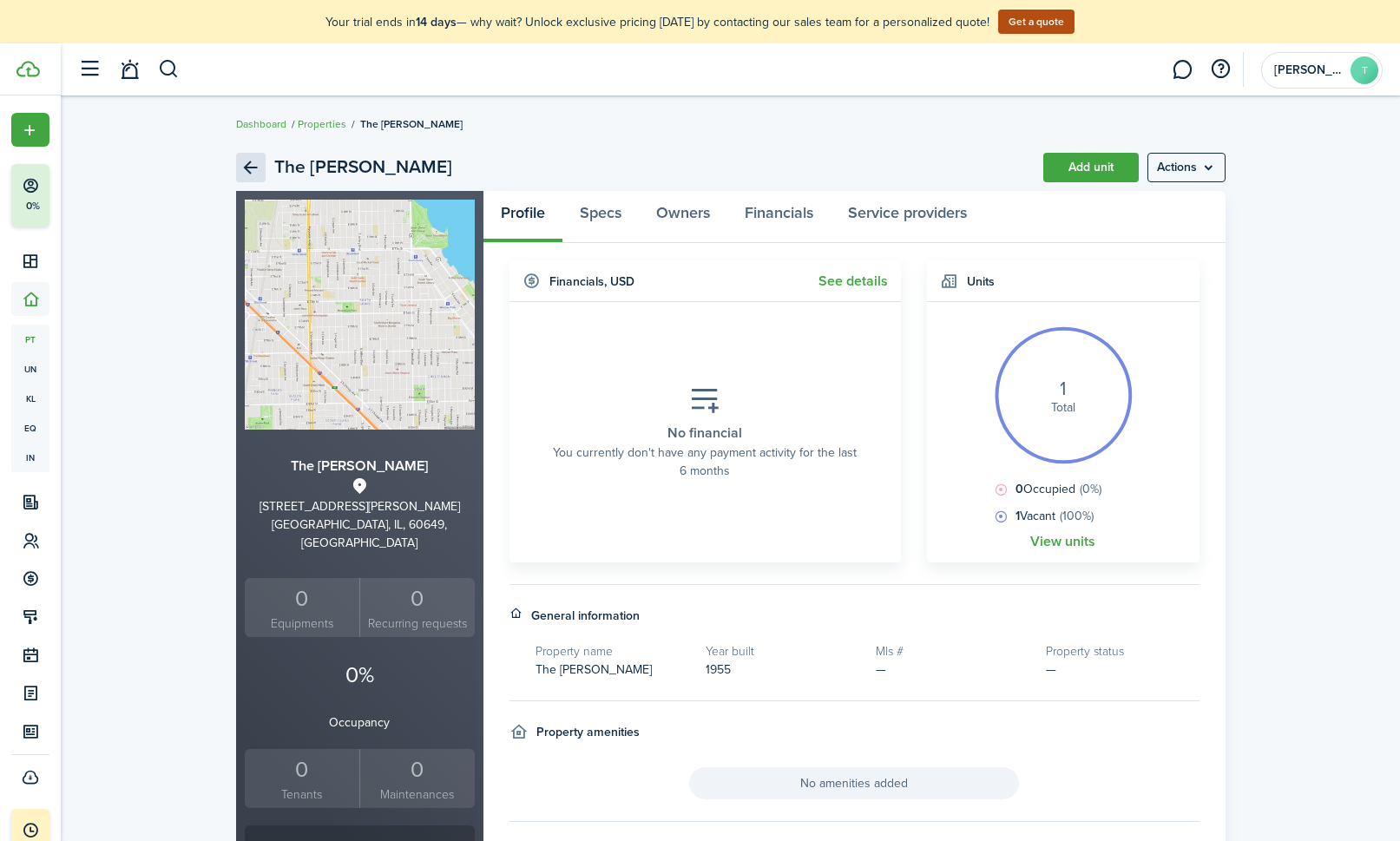 click 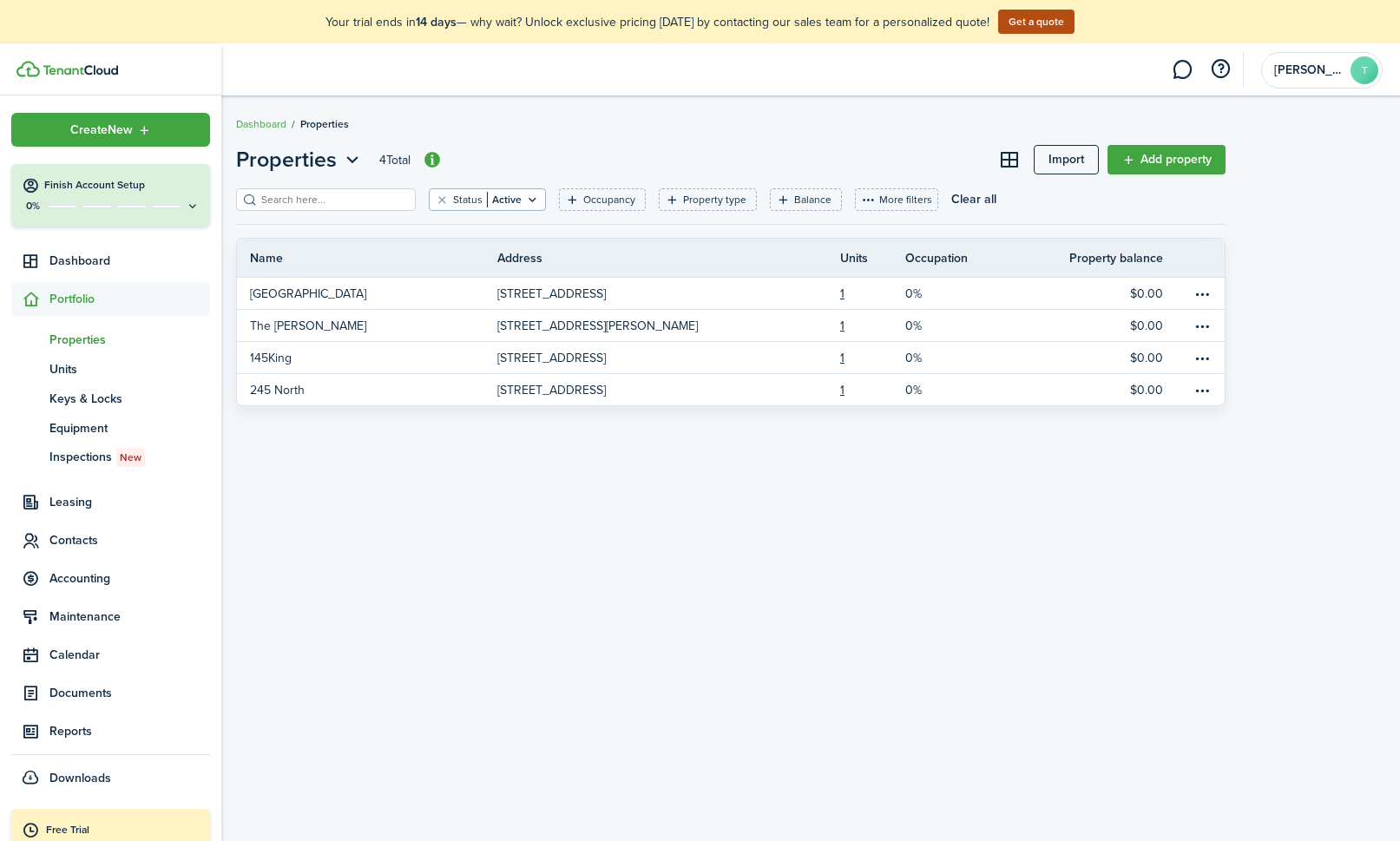 click on "Finish Account Setup 0%" at bounding box center (110, 195) 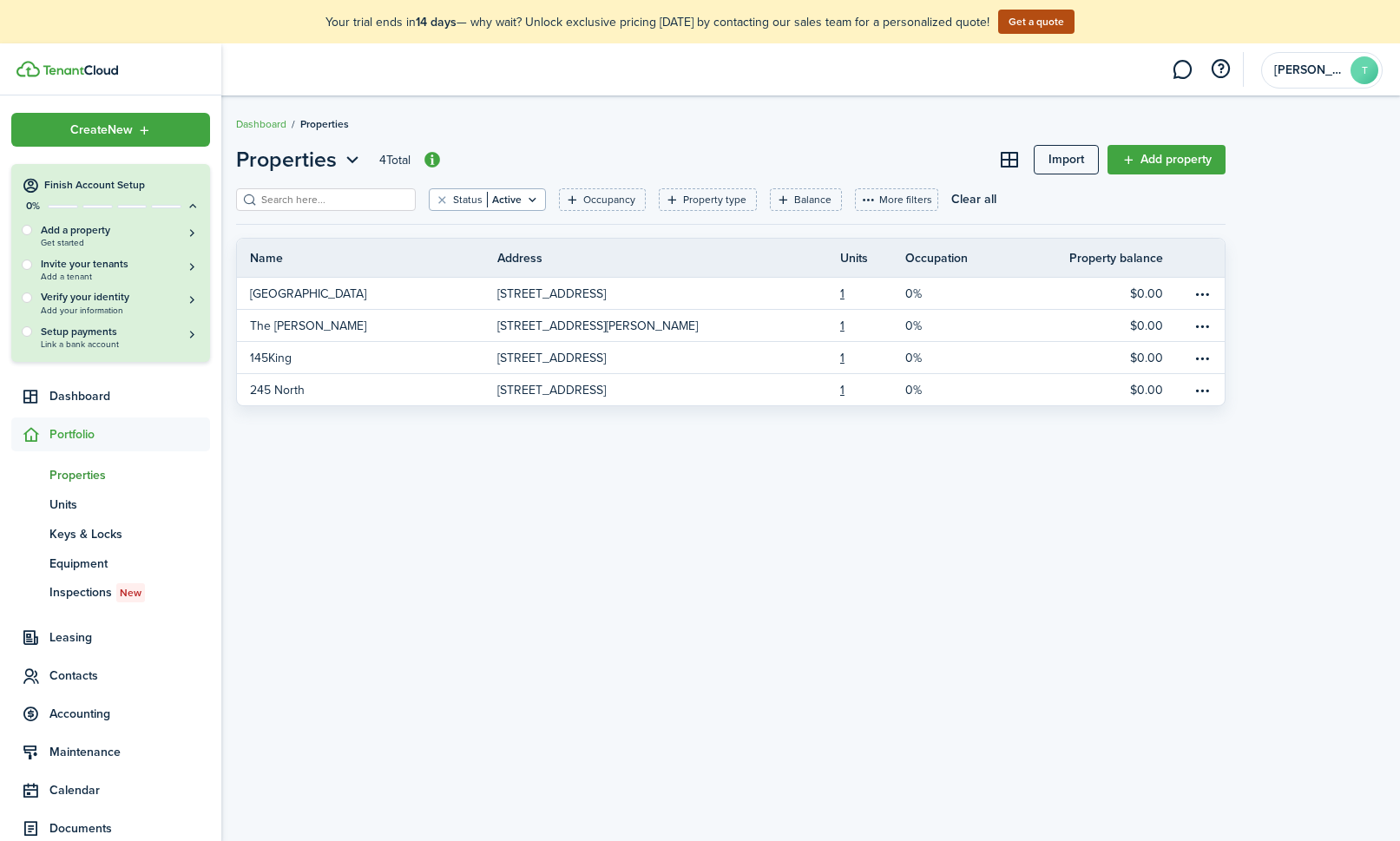 click on "Get started" at bounding box center (120, 242) 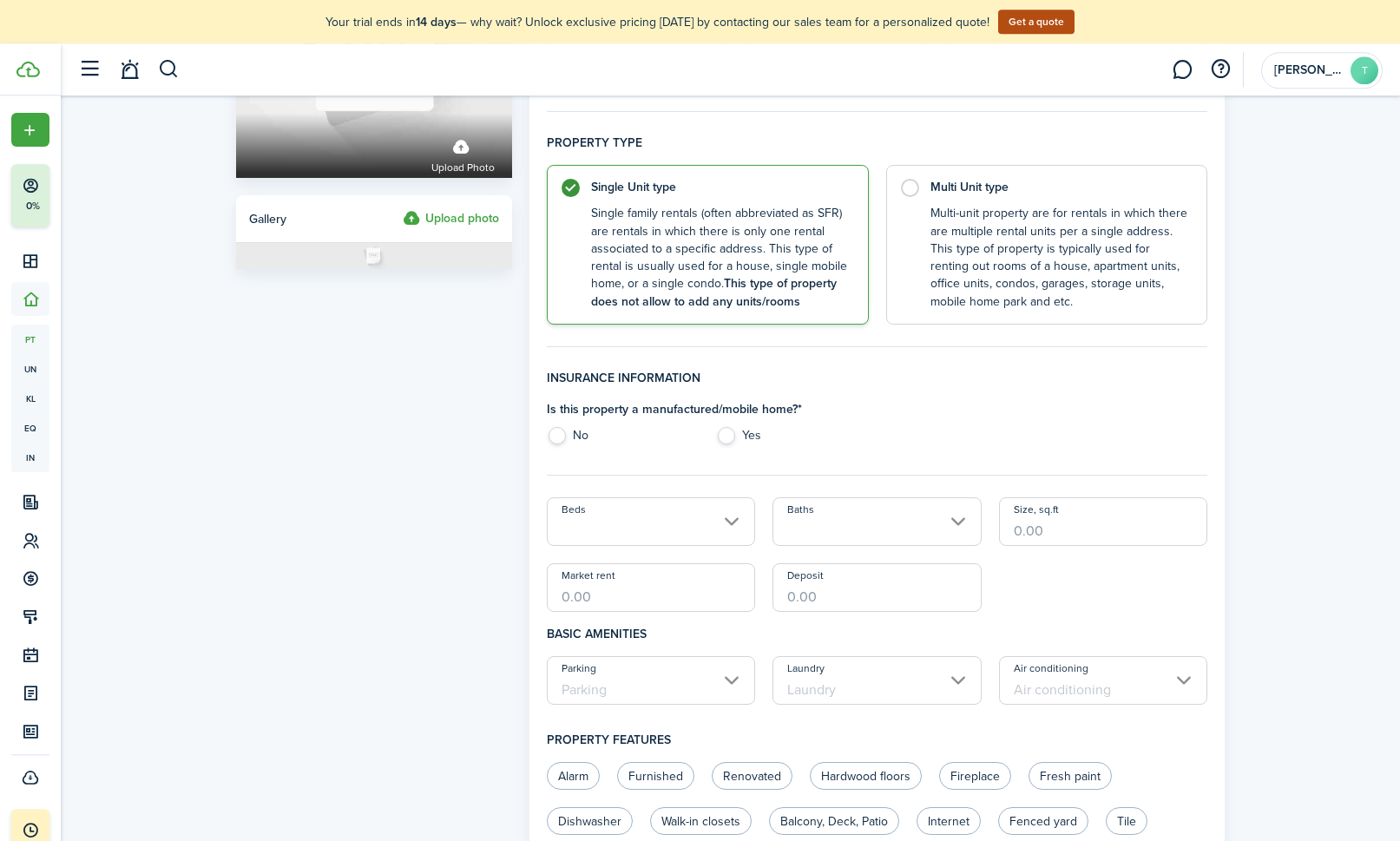 scroll, scrollTop: 0, scrollLeft: 0, axis: both 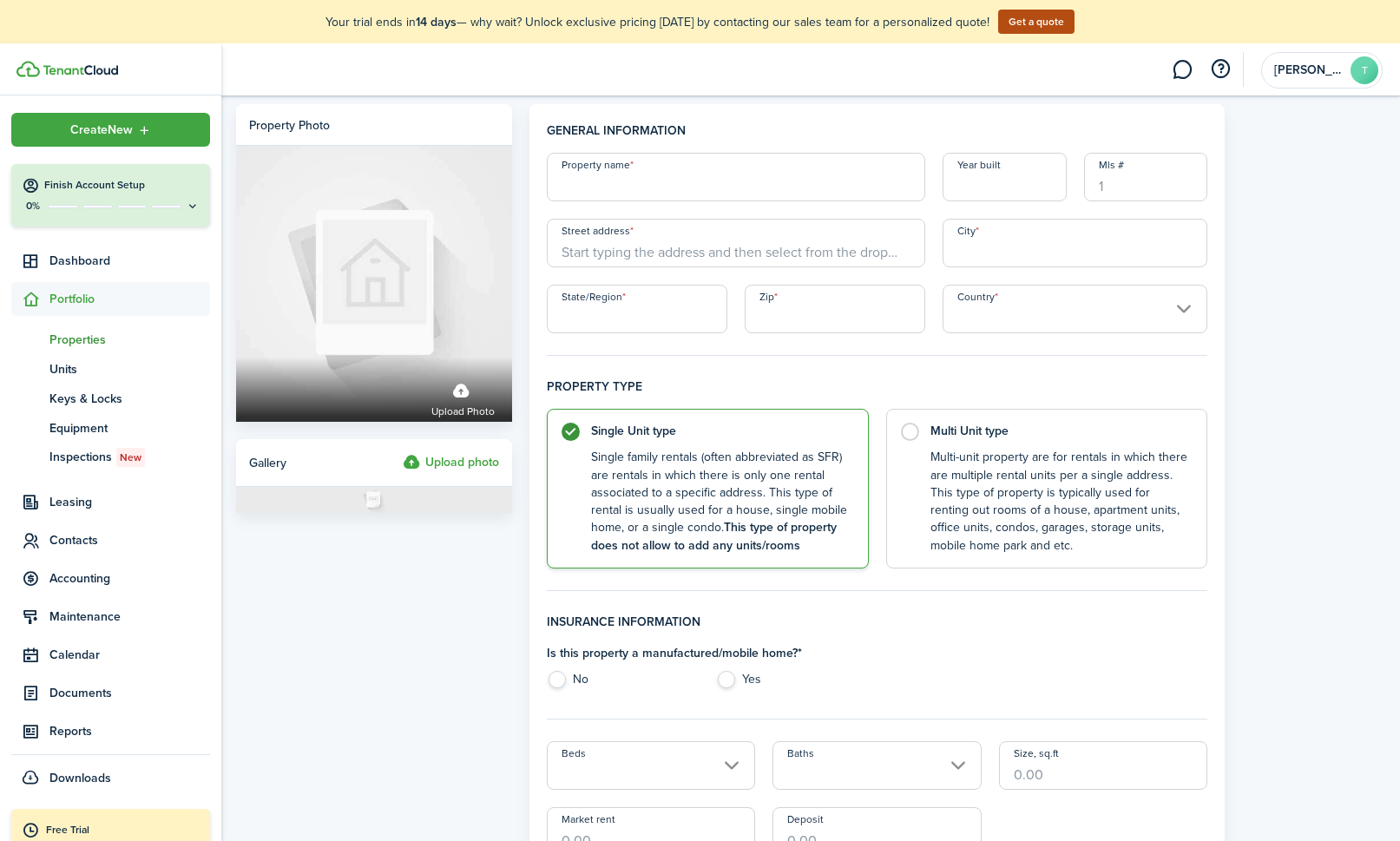 click on "Finish Account Setup" at bounding box center [110, 186] 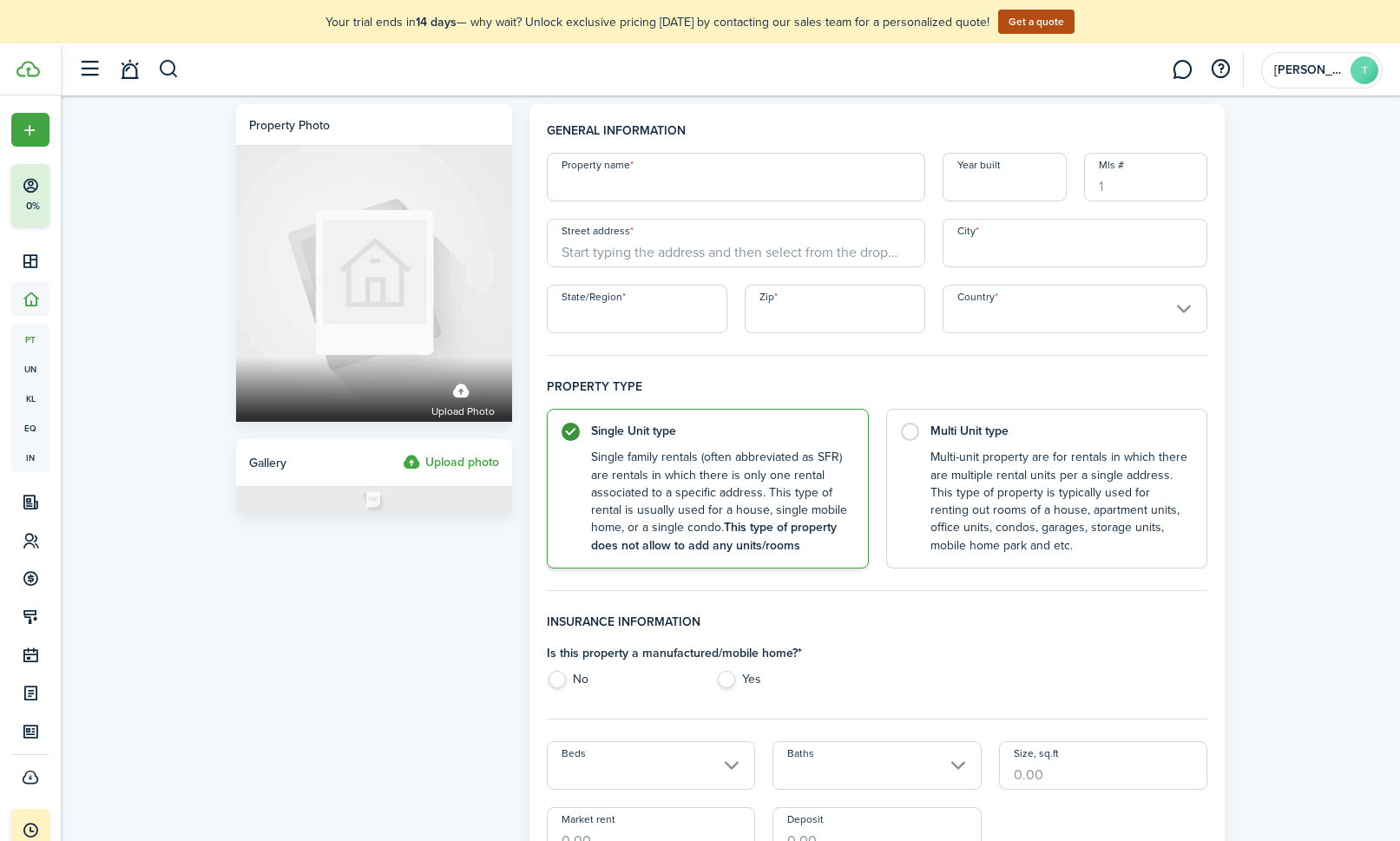 click on "Property name" at bounding box center [736, 177] 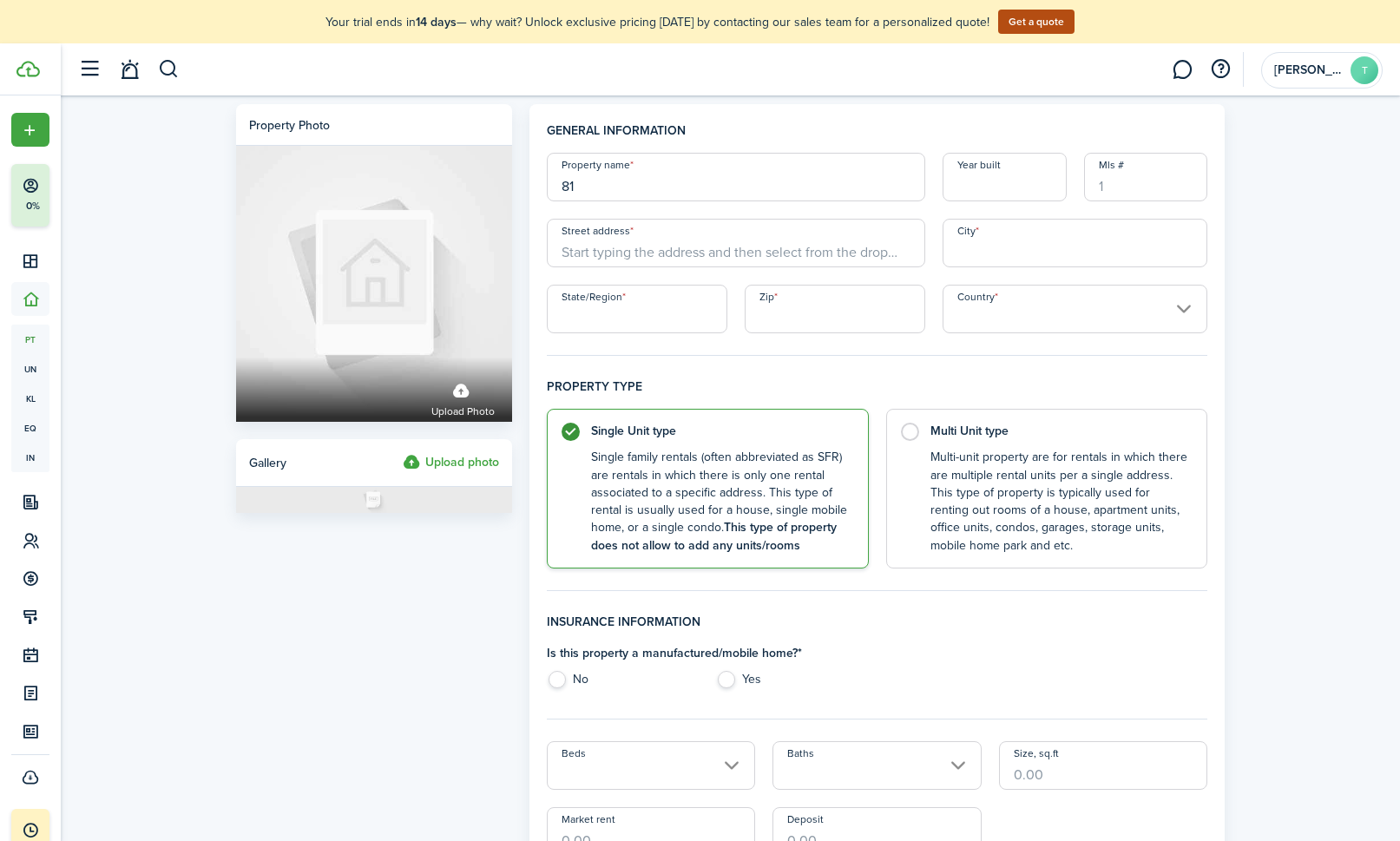 type on "8" 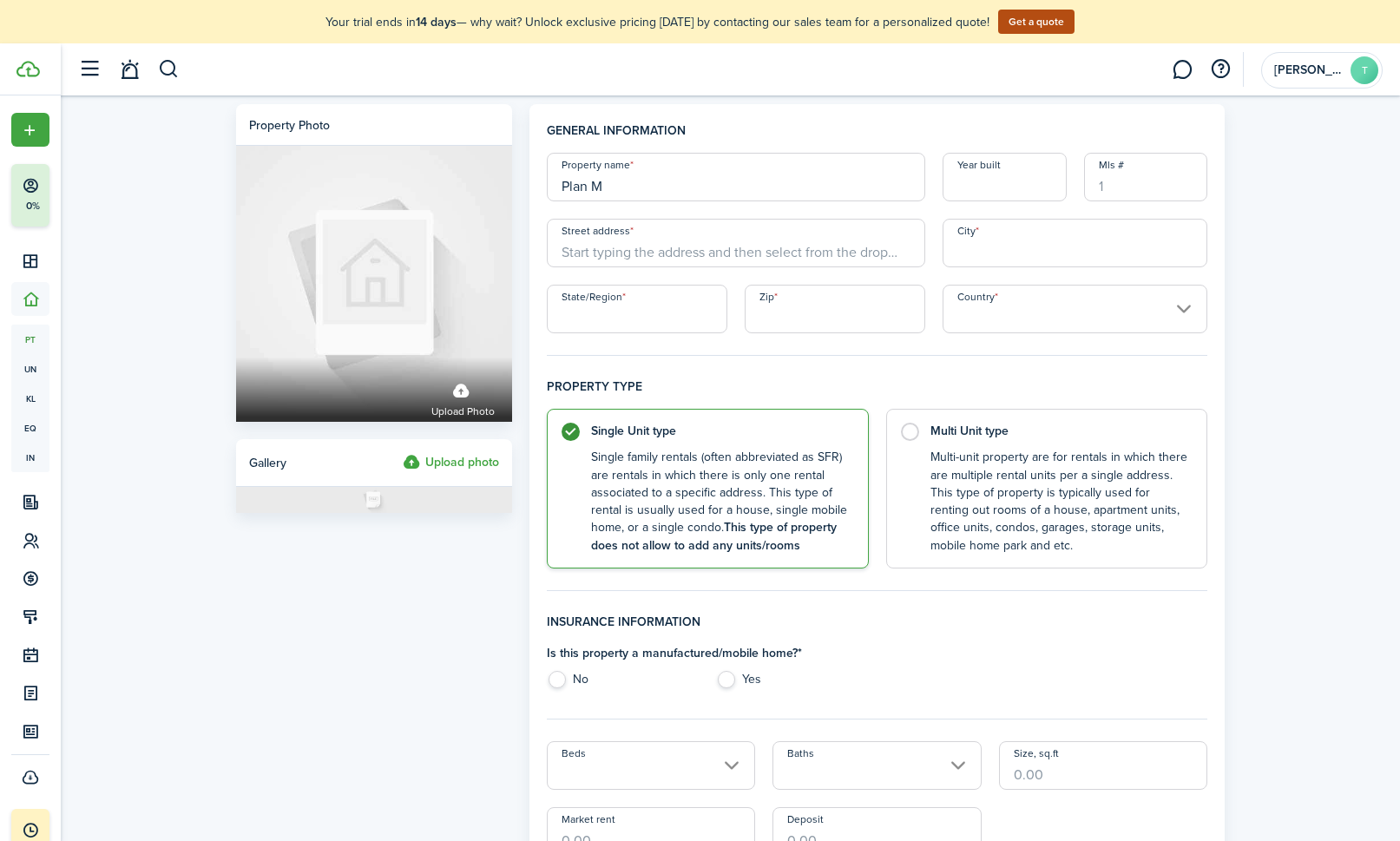 type on "Plan M" 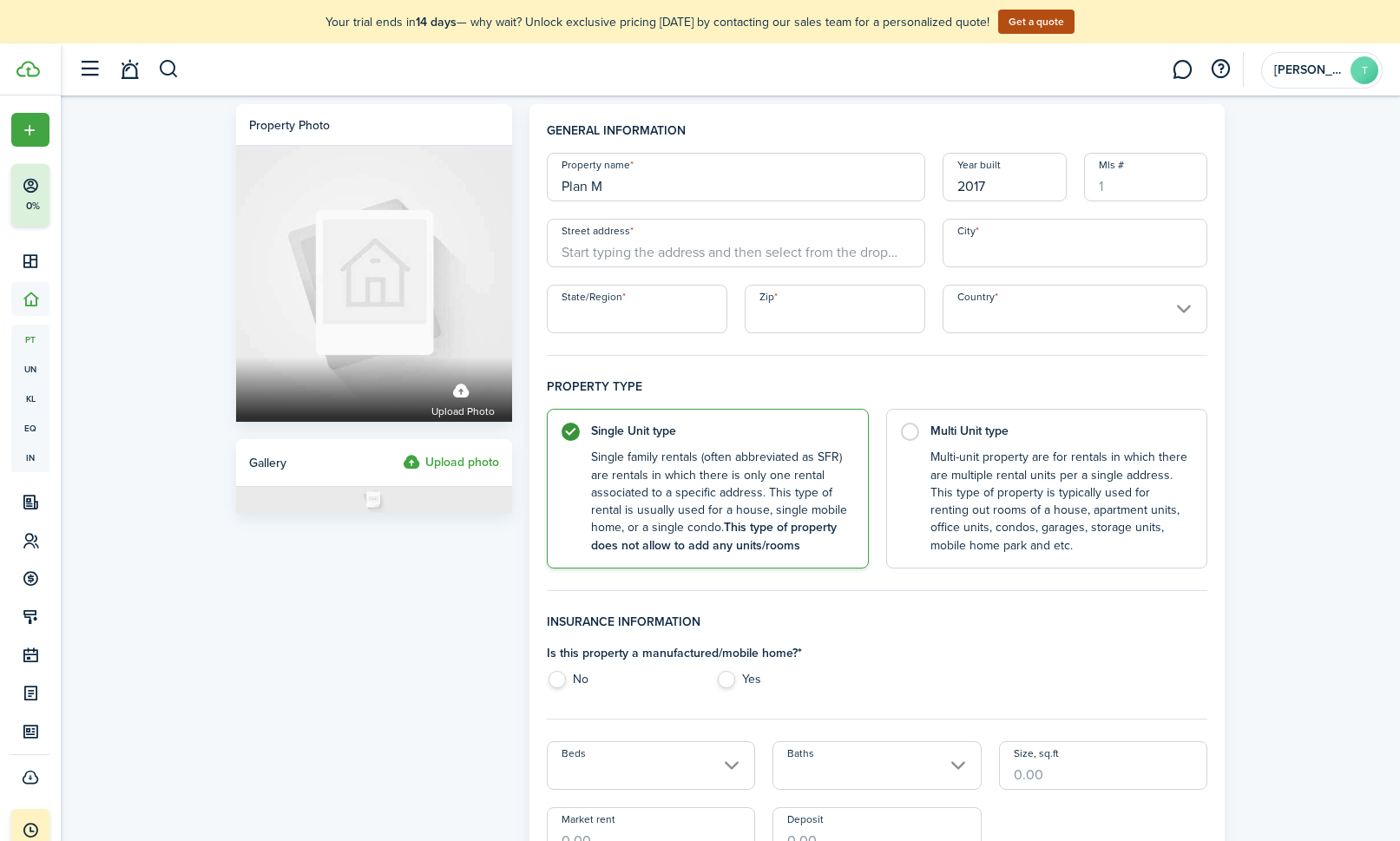 type on "2017" 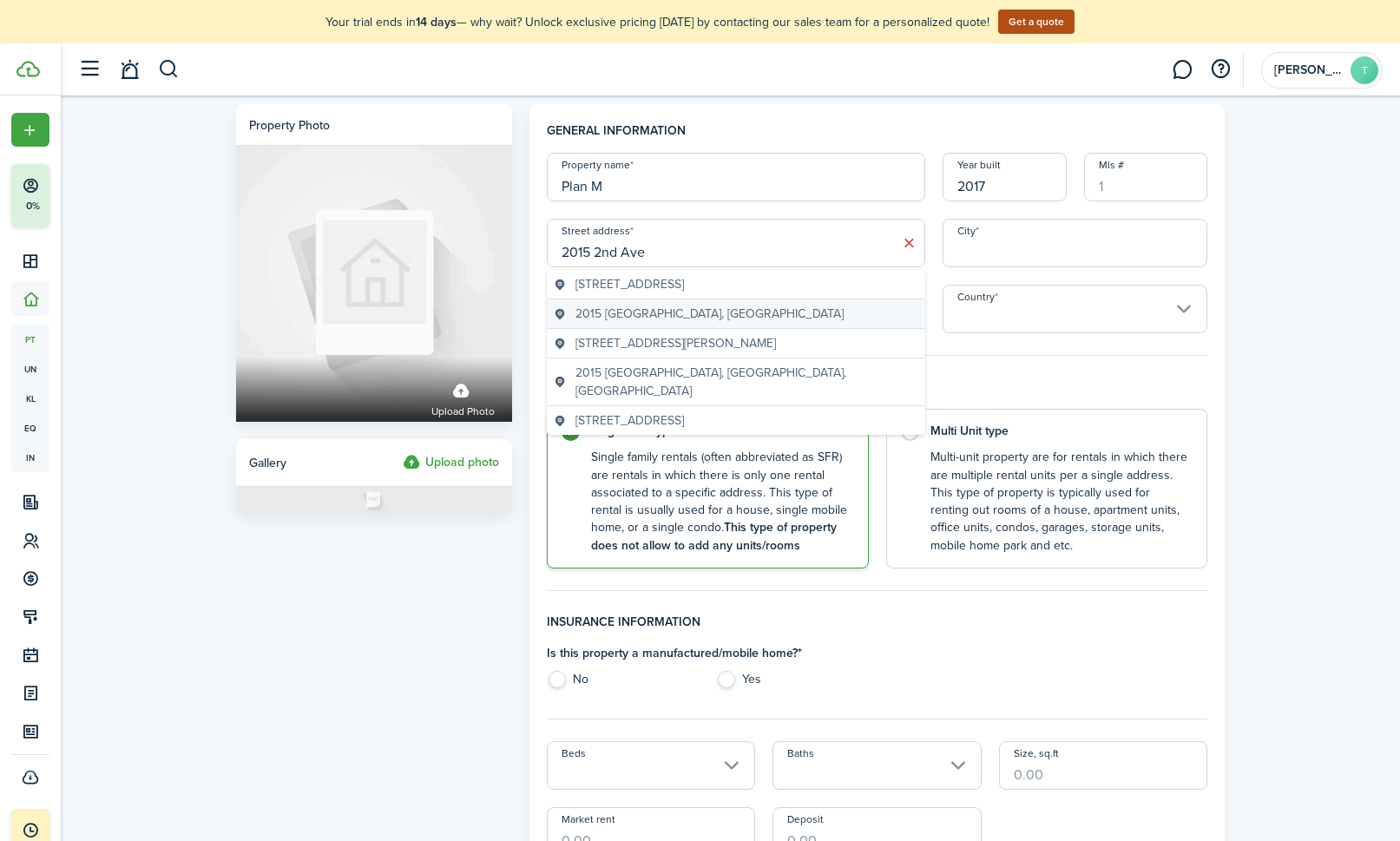 type on "2015 2nd Ave" 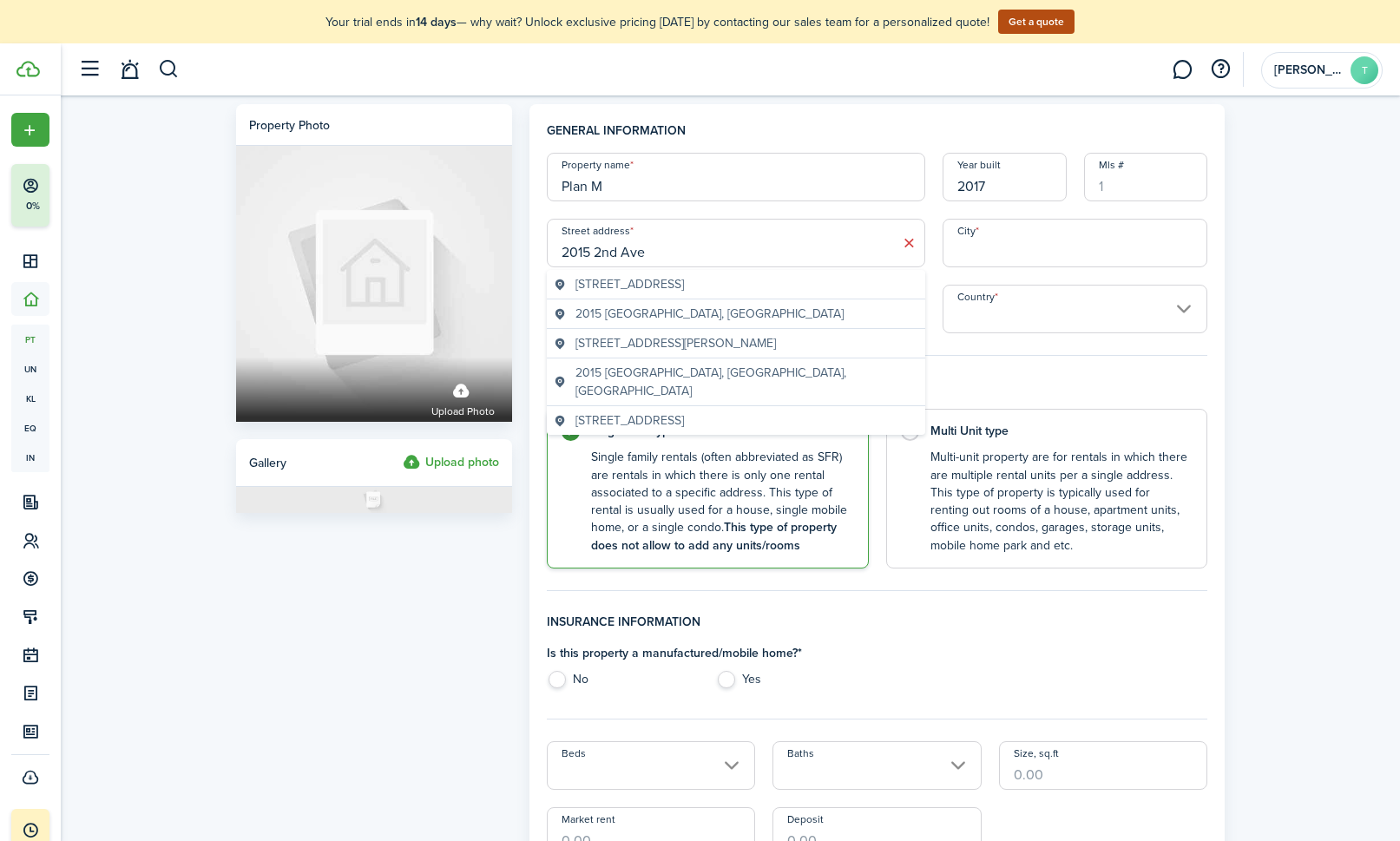 click on "2015 [GEOGRAPHIC_DATA], [GEOGRAPHIC_DATA]" at bounding box center [736, 313] 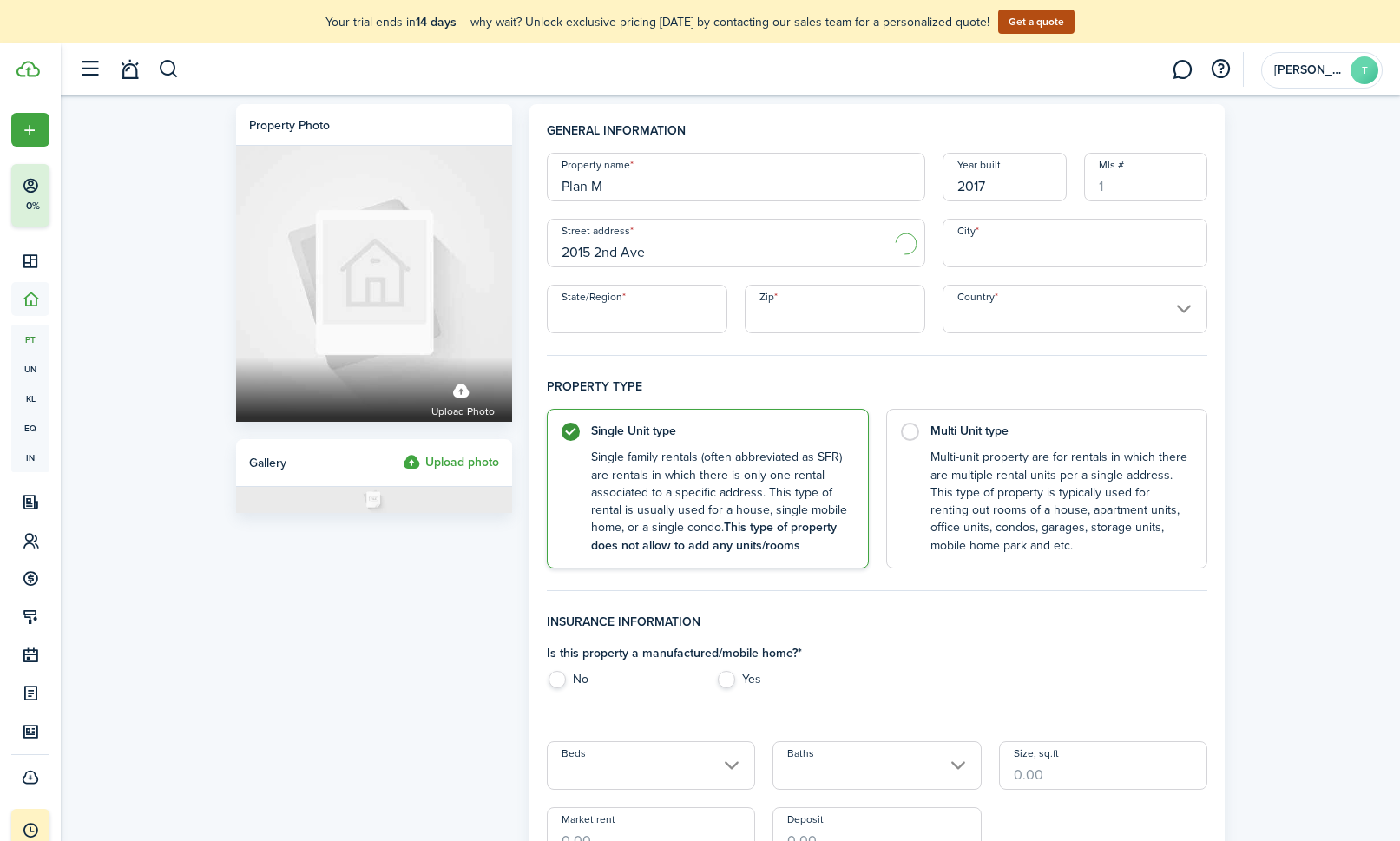 type on "[GEOGRAPHIC_DATA]" 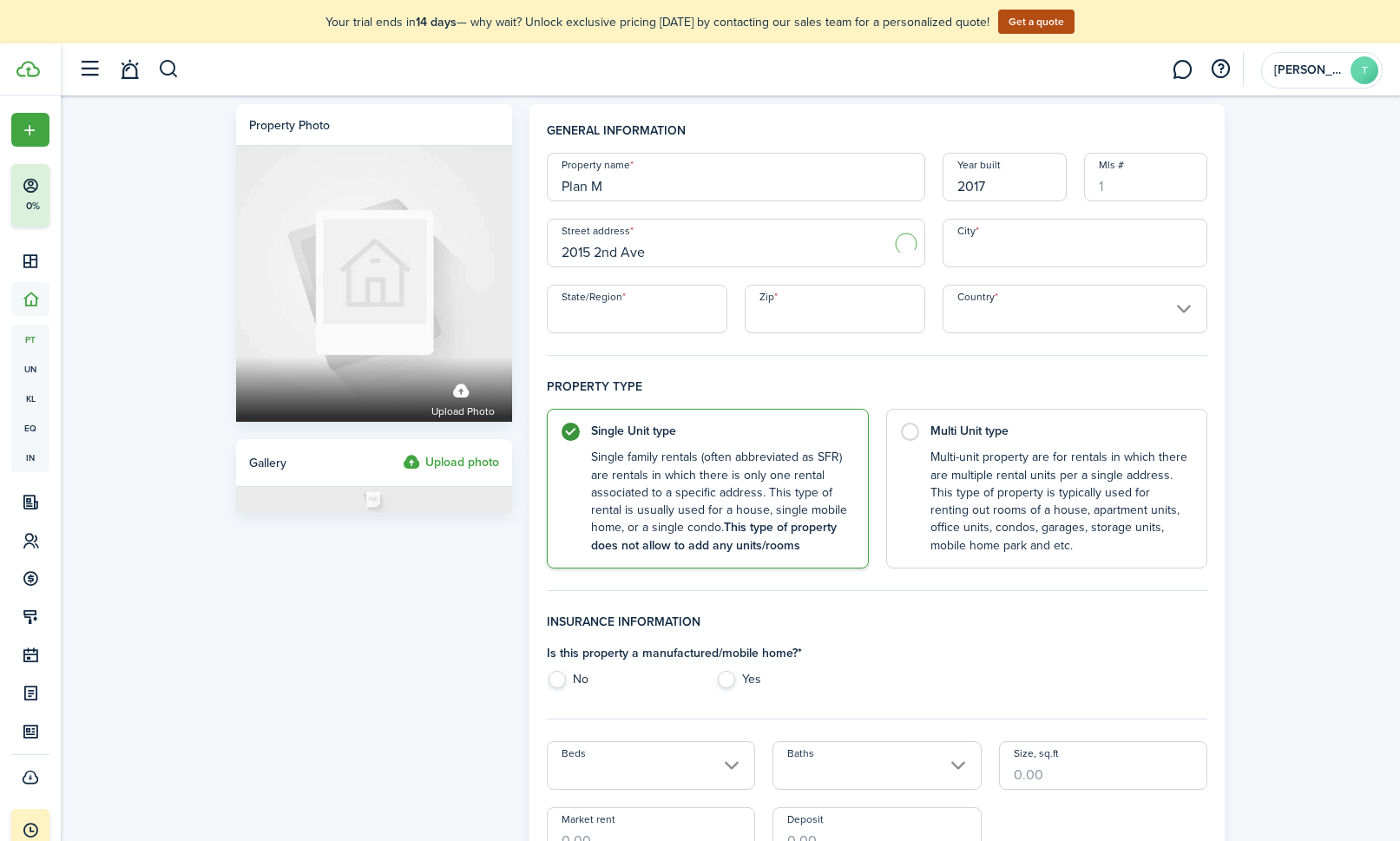 type on "WA" 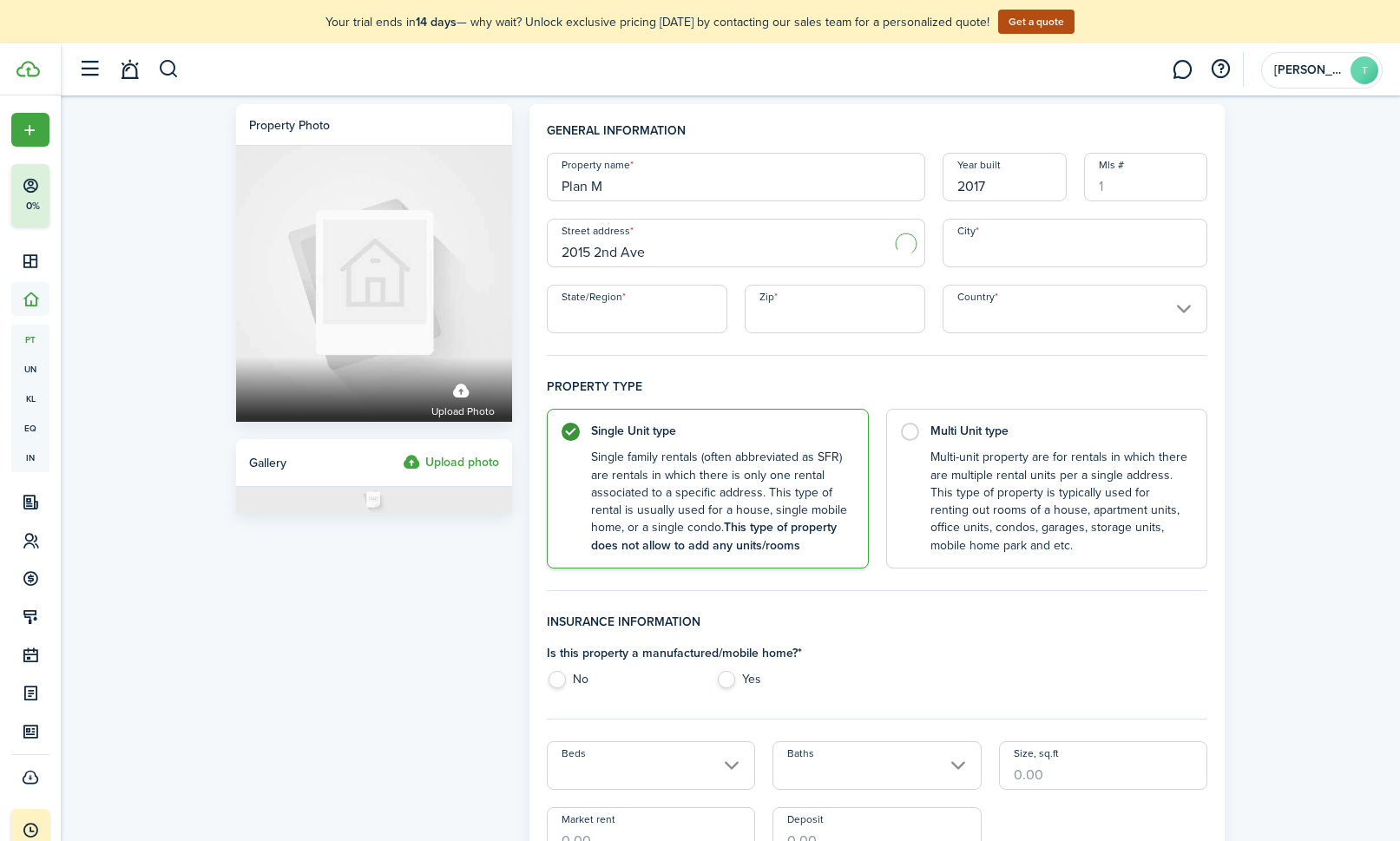 type on "98121" 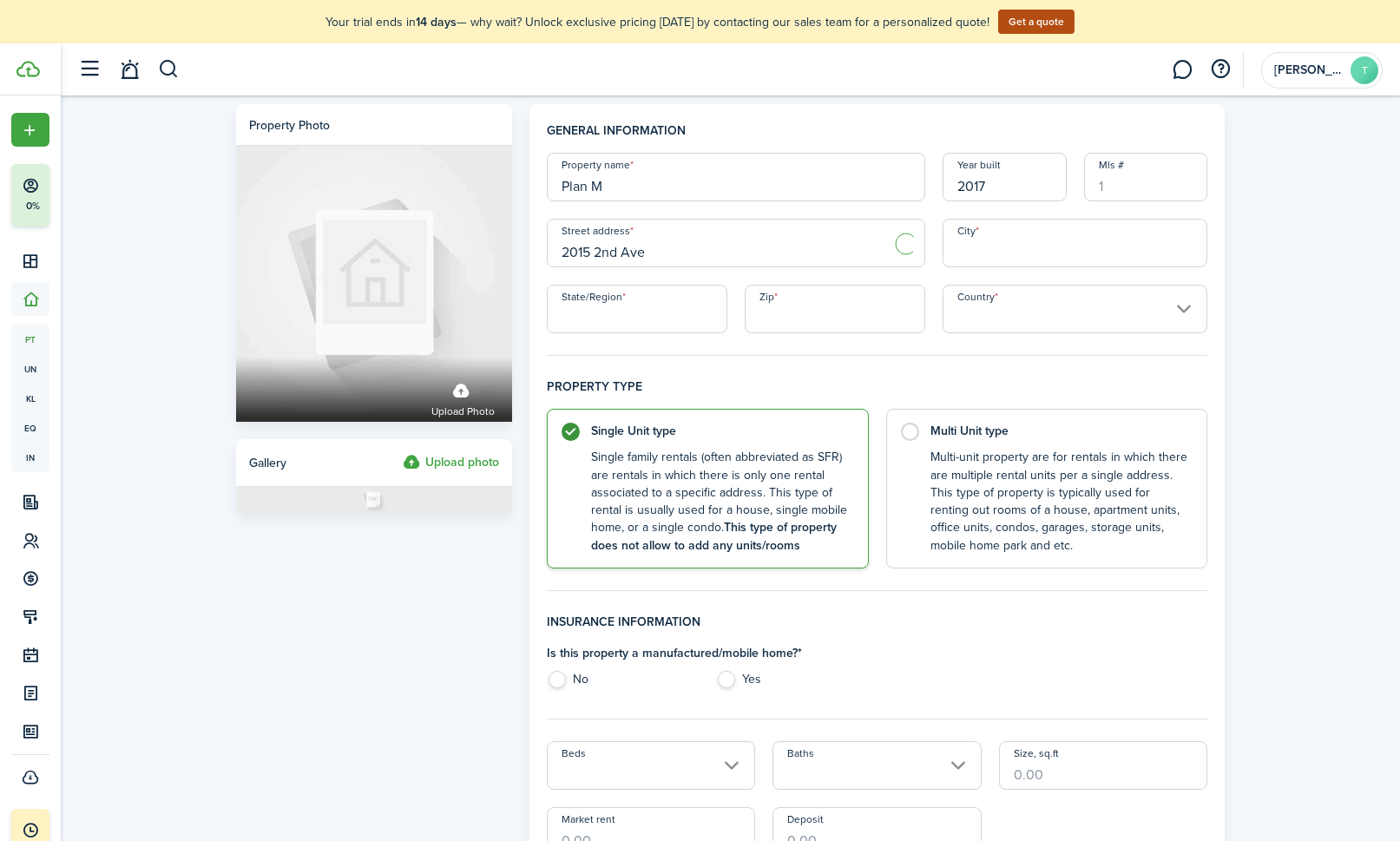 type on "[GEOGRAPHIC_DATA]" 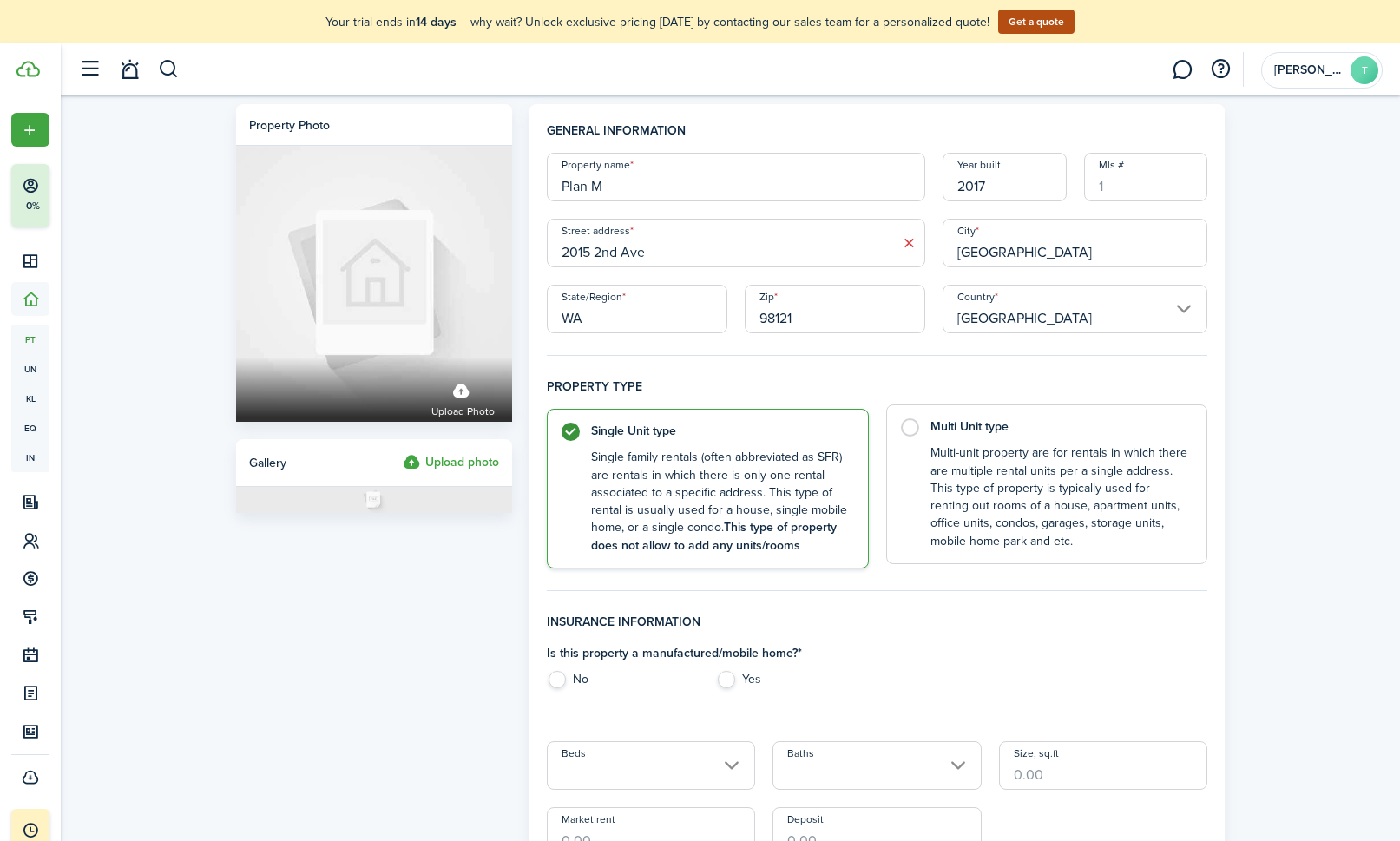 click on "Multi-unit property are for rentals in which there are multiple rental units per a single address. This type of property is typically used for renting out rooms of a house, apartment units, office units, condos, garages, storage units, mobile home park and etc." 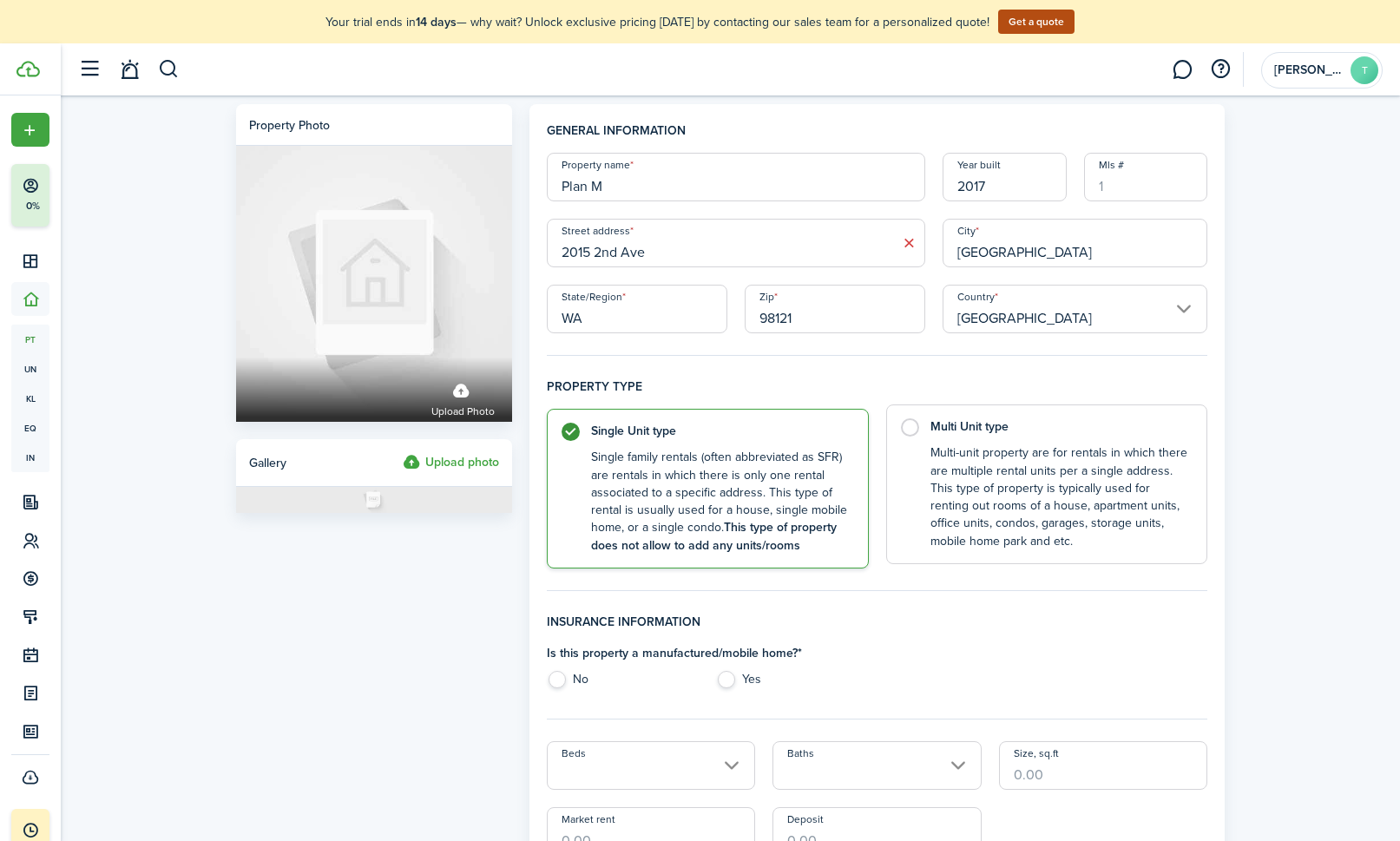 radio on "false" 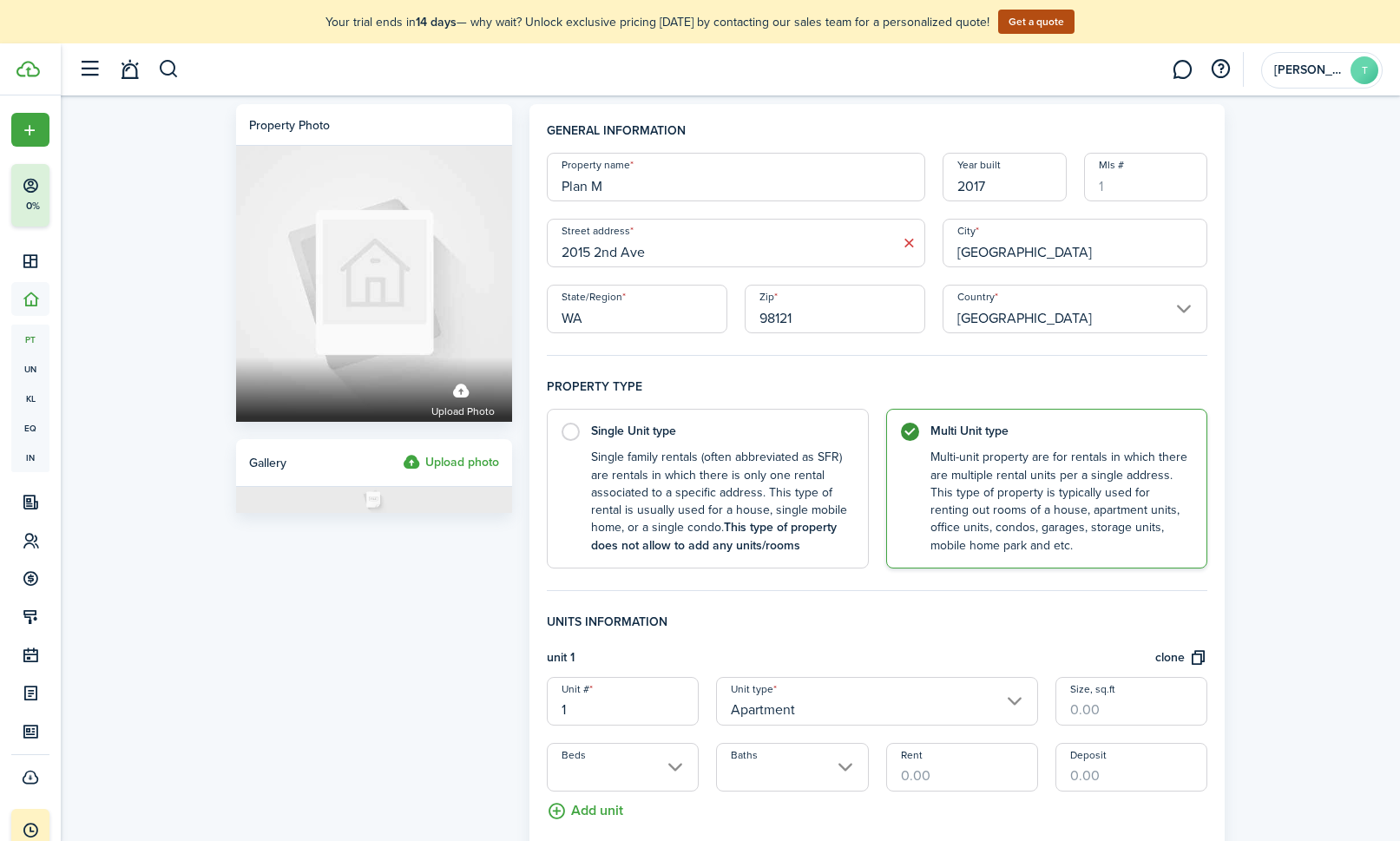 click on "Plan M" at bounding box center (736, 177) 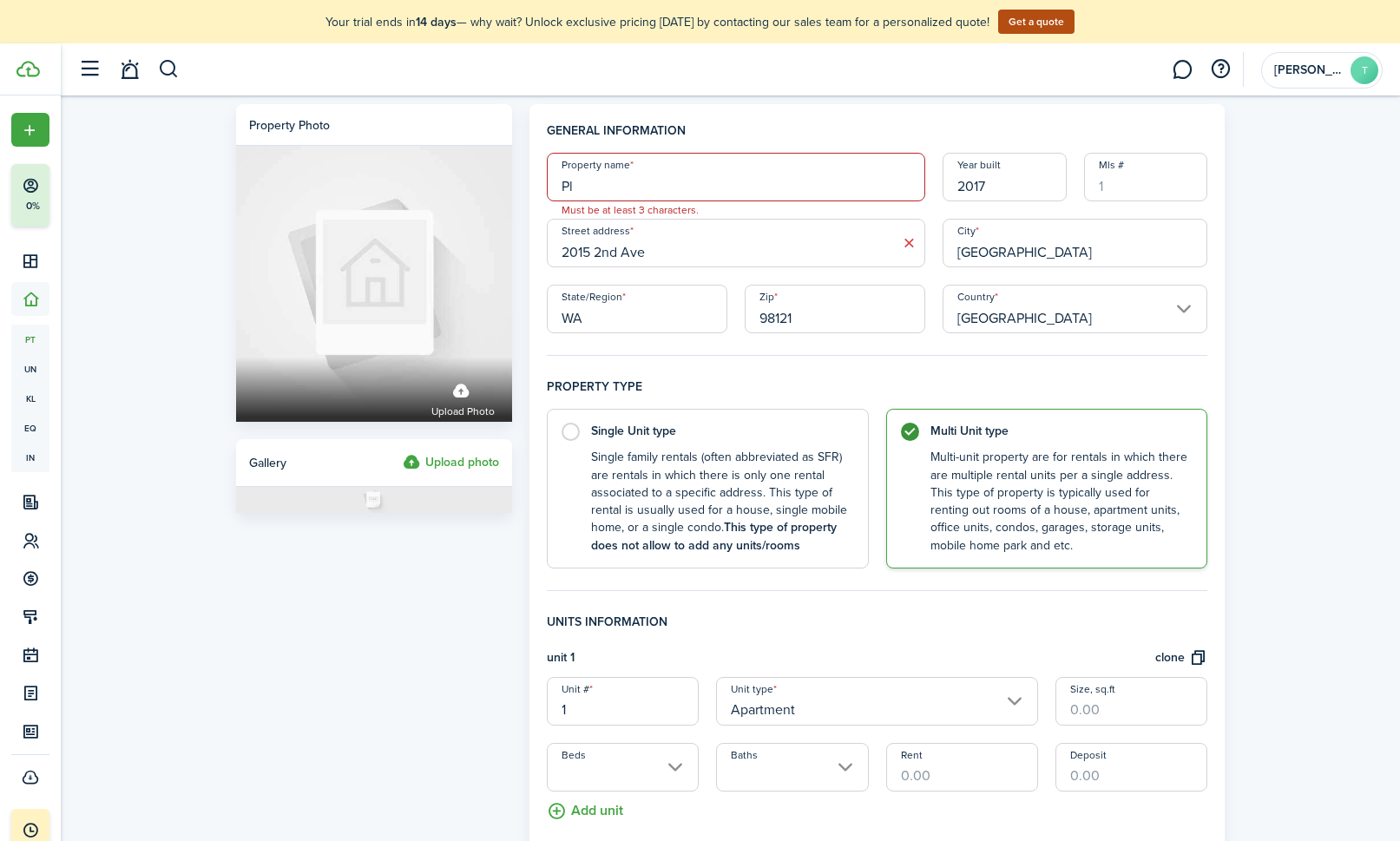 type on "P" 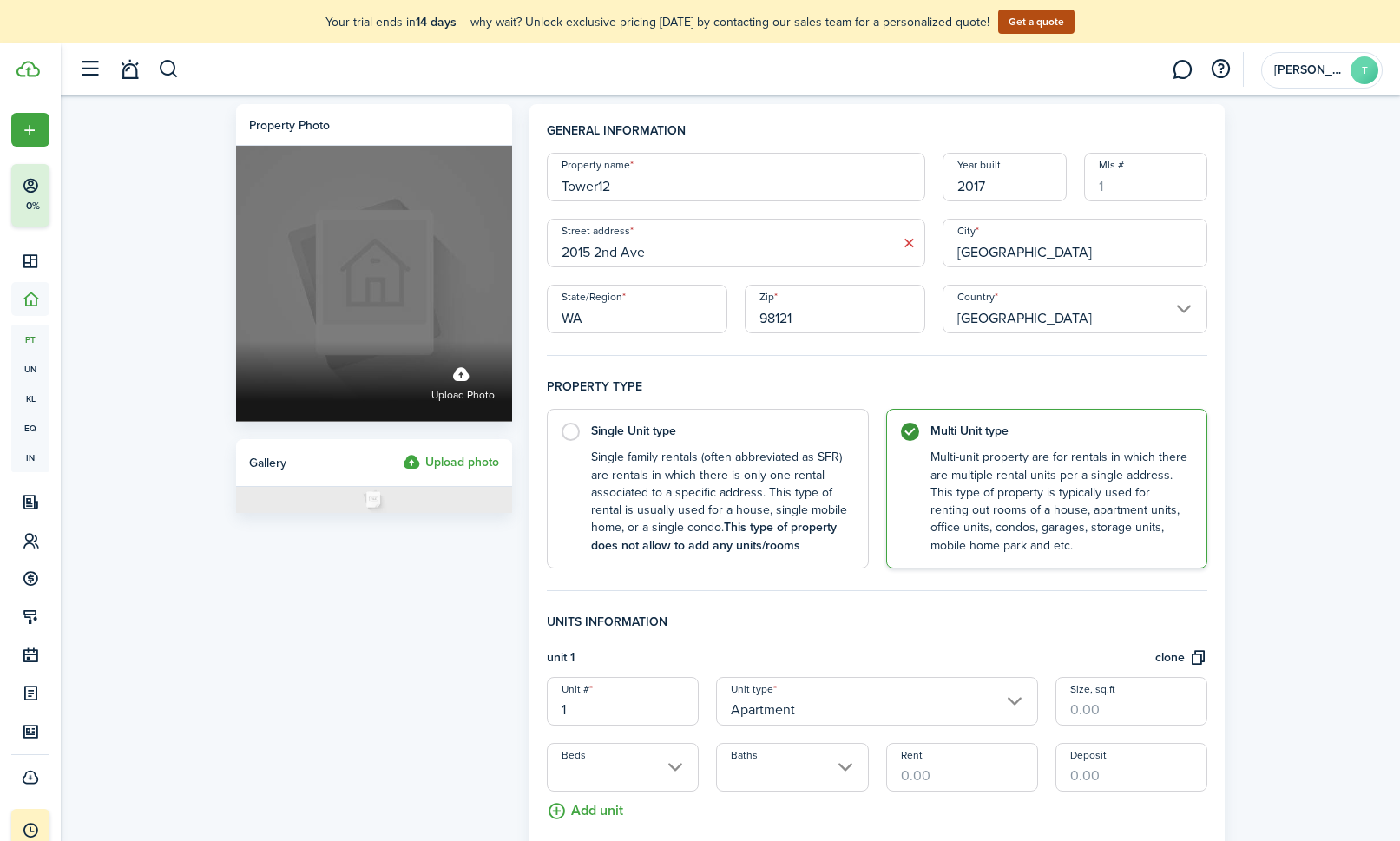 type on "Tower12" 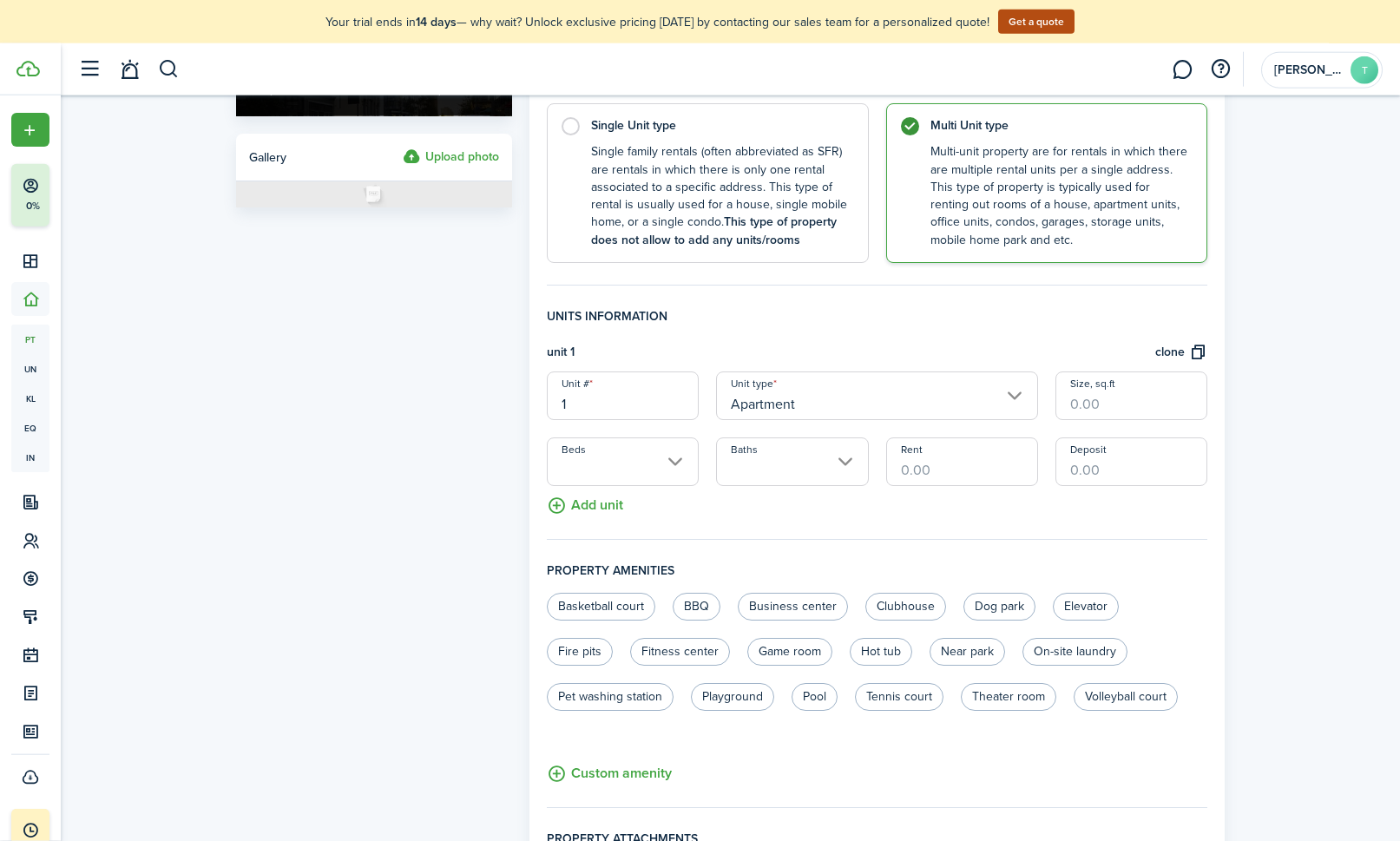 scroll, scrollTop: 314, scrollLeft: 0, axis: vertical 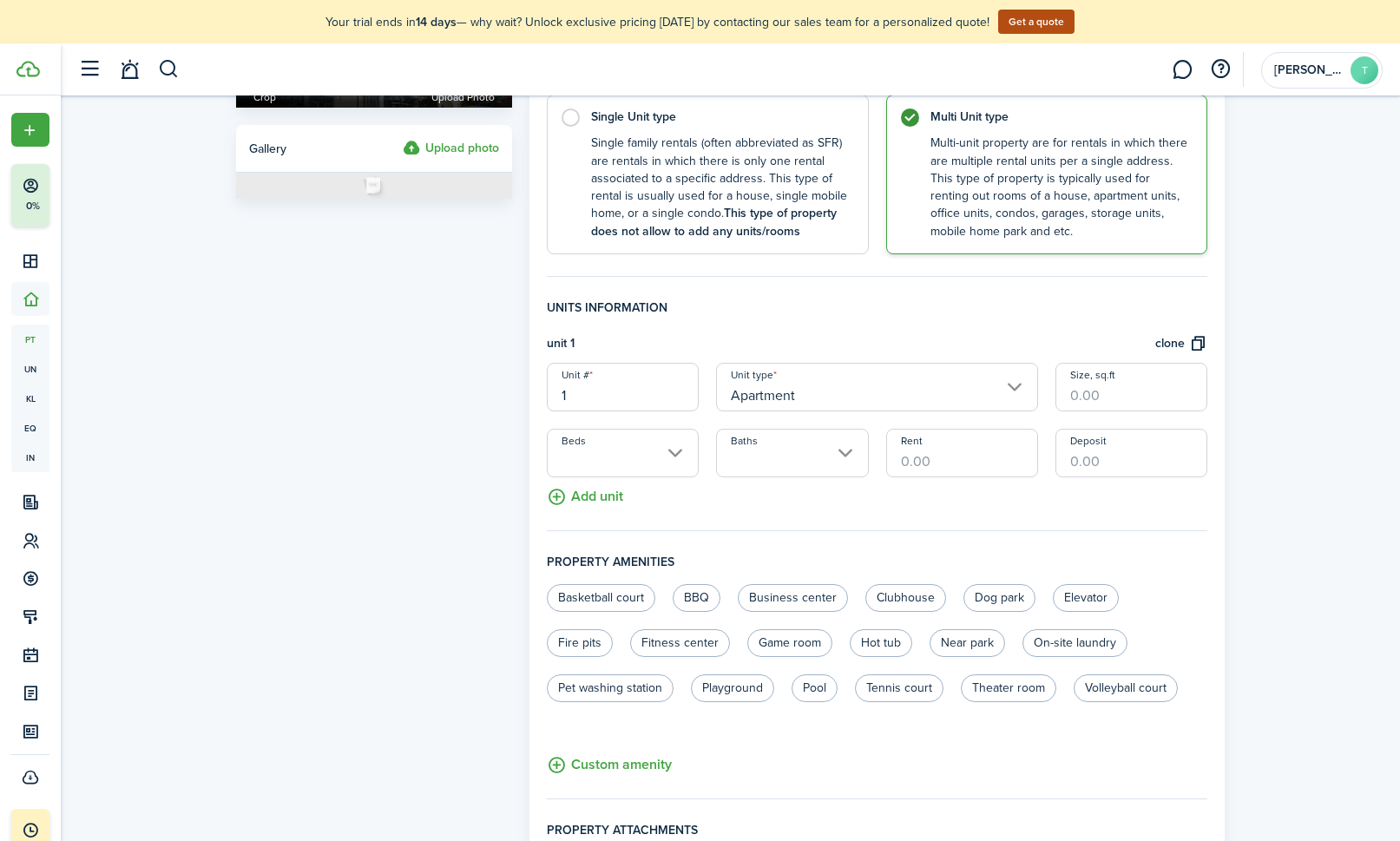 click on "1" at bounding box center [622, 387] 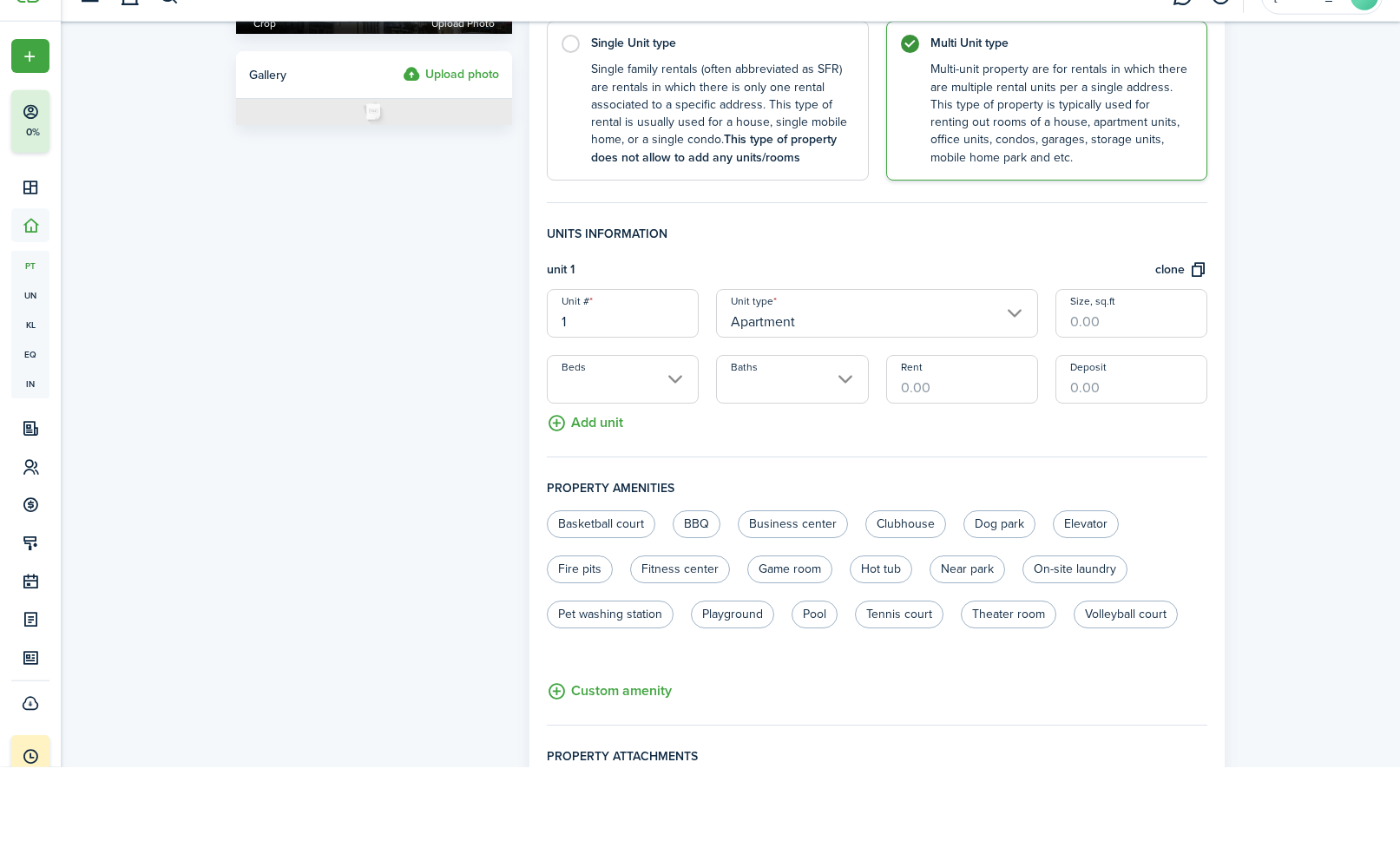 scroll, scrollTop: 388, scrollLeft: 0, axis: vertical 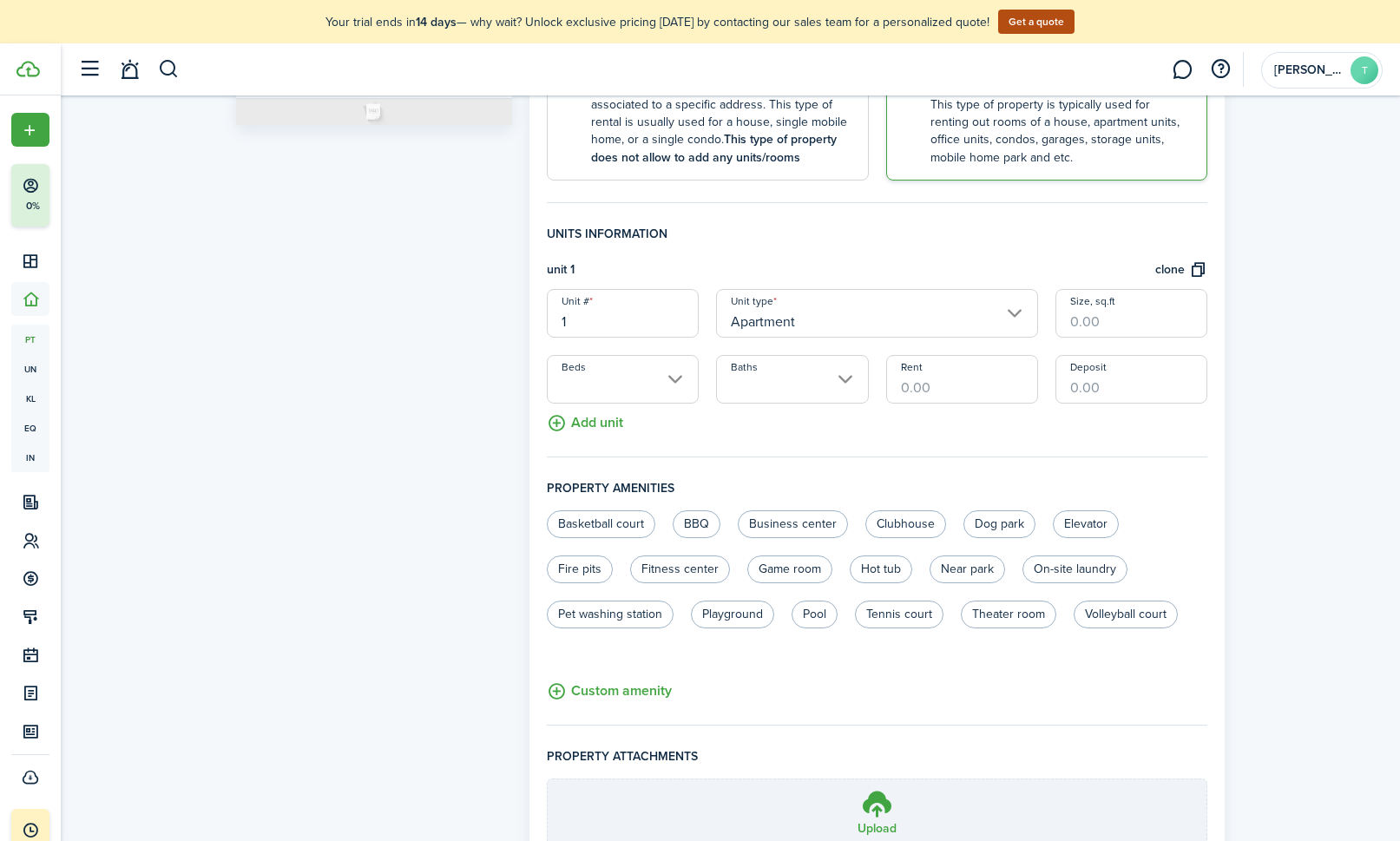 click on "1" at bounding box center (622, 313) 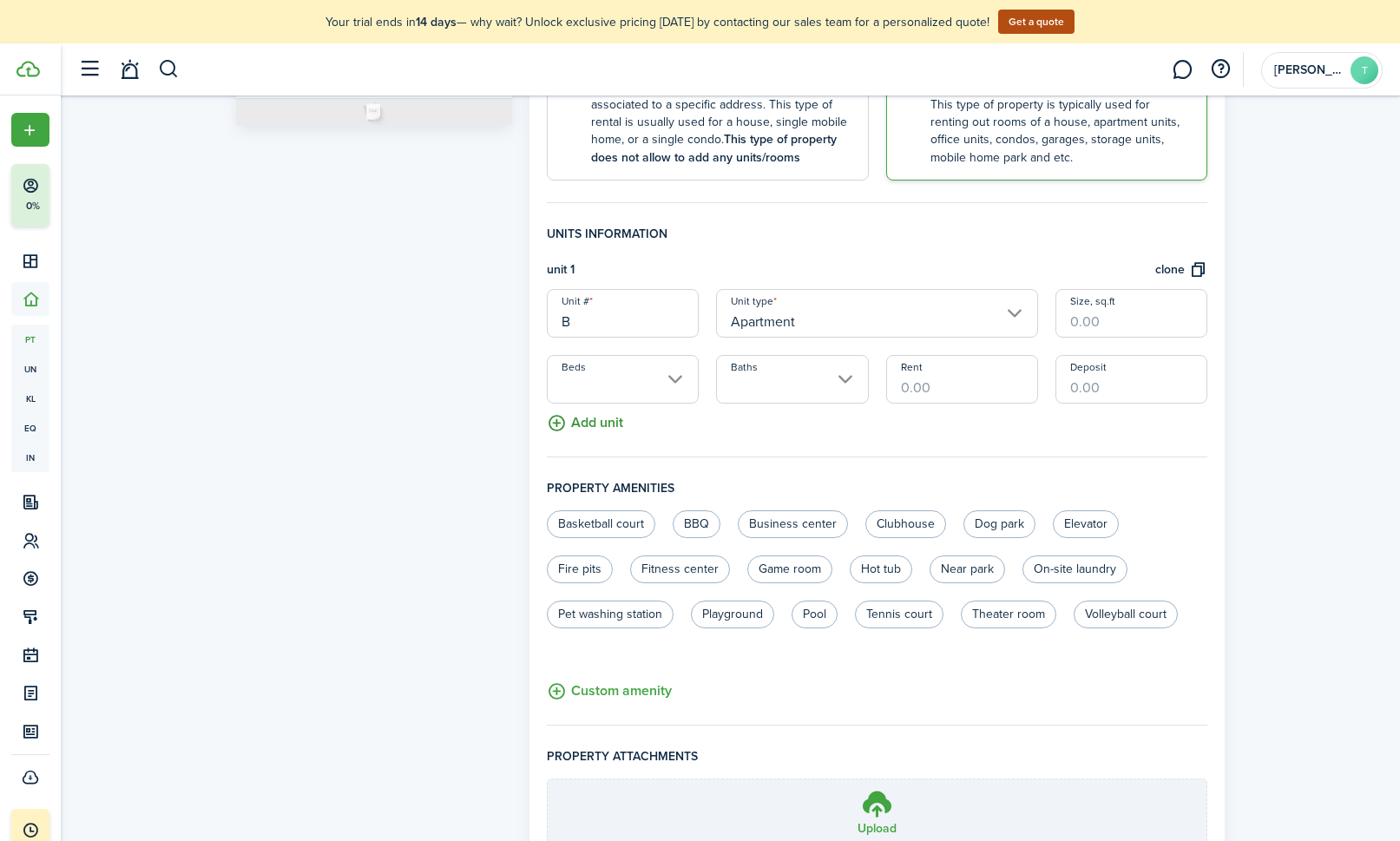 type on "B" 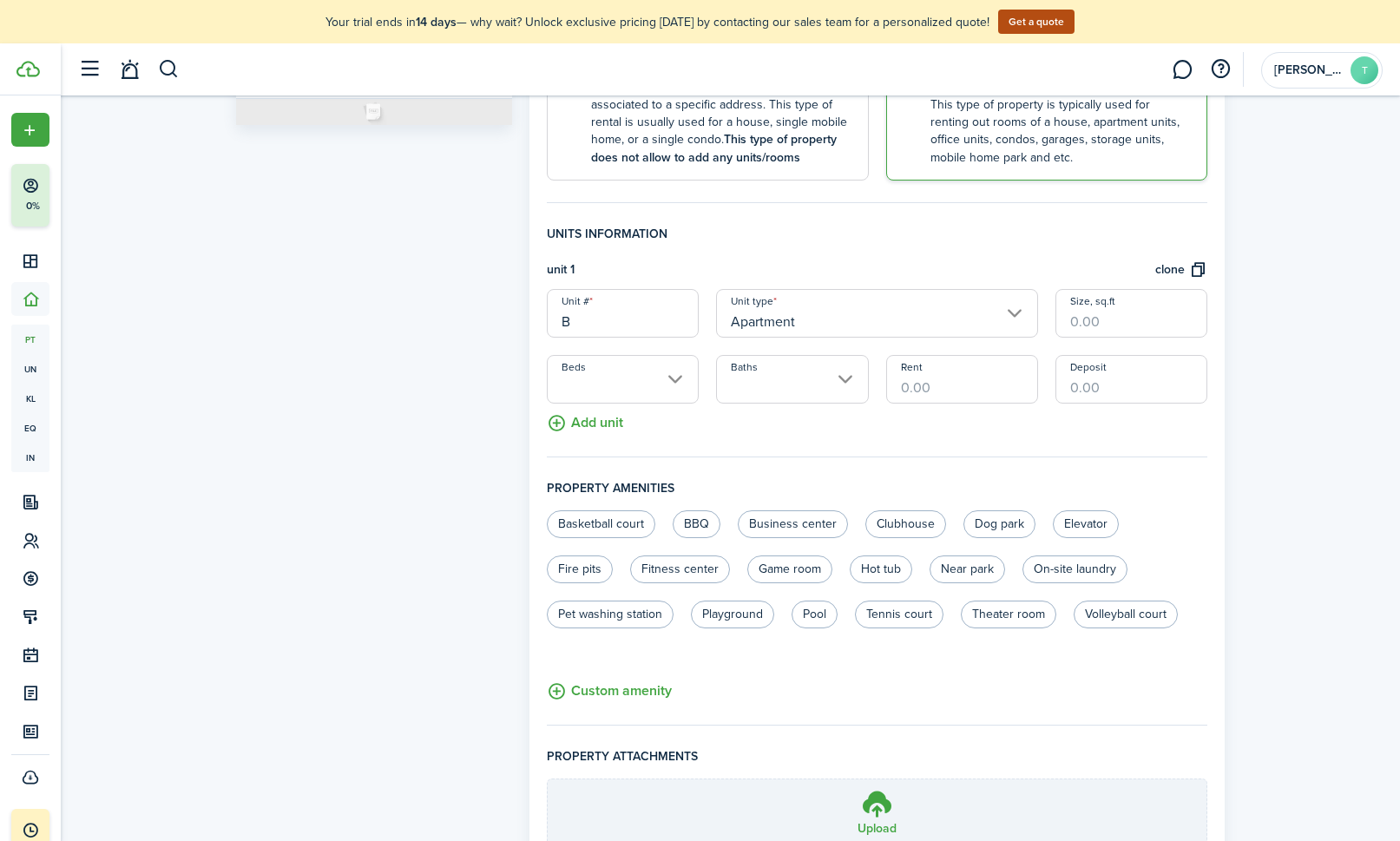 click on "Add unit" 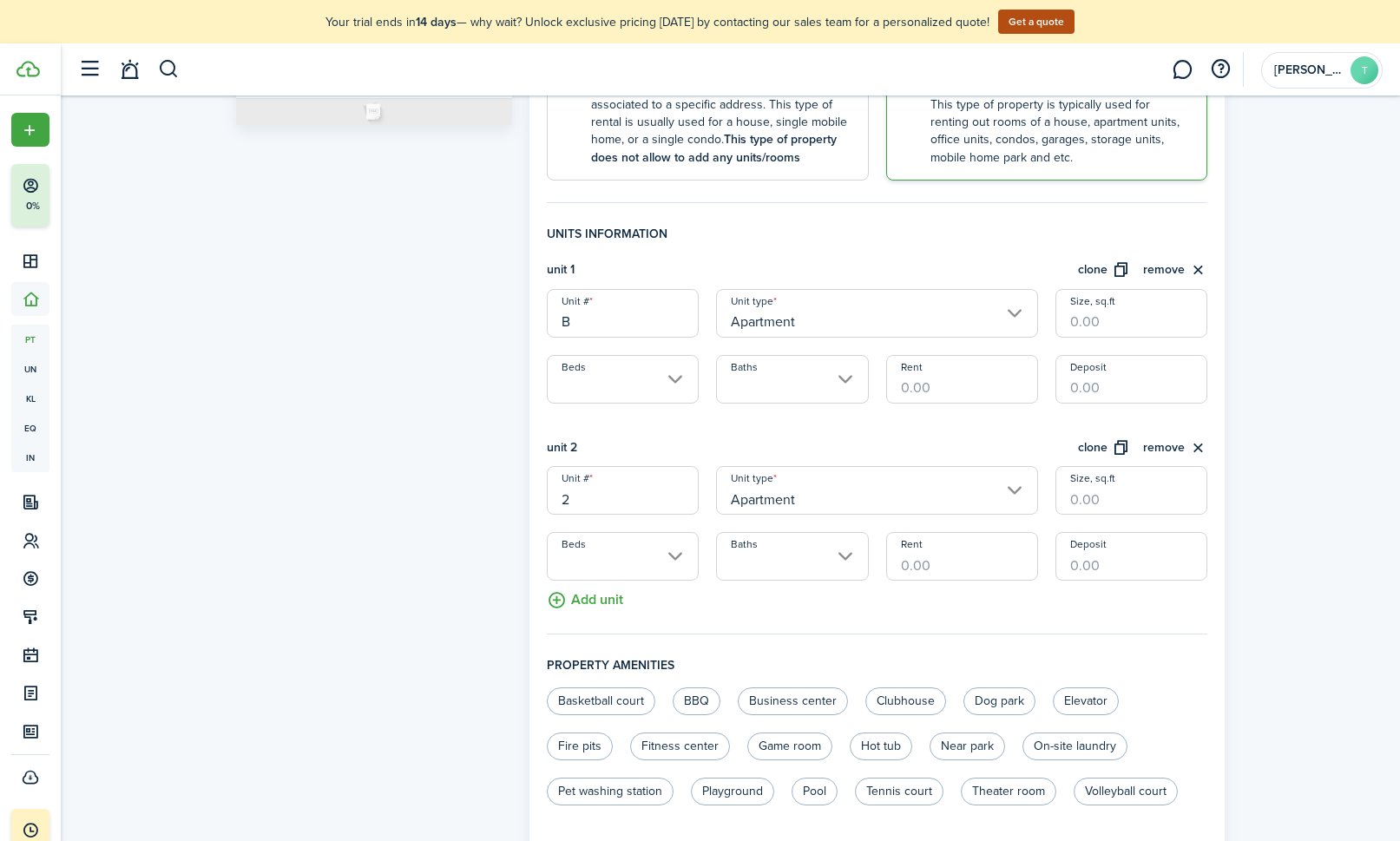 click on "2" at bounding box center (622, 490) 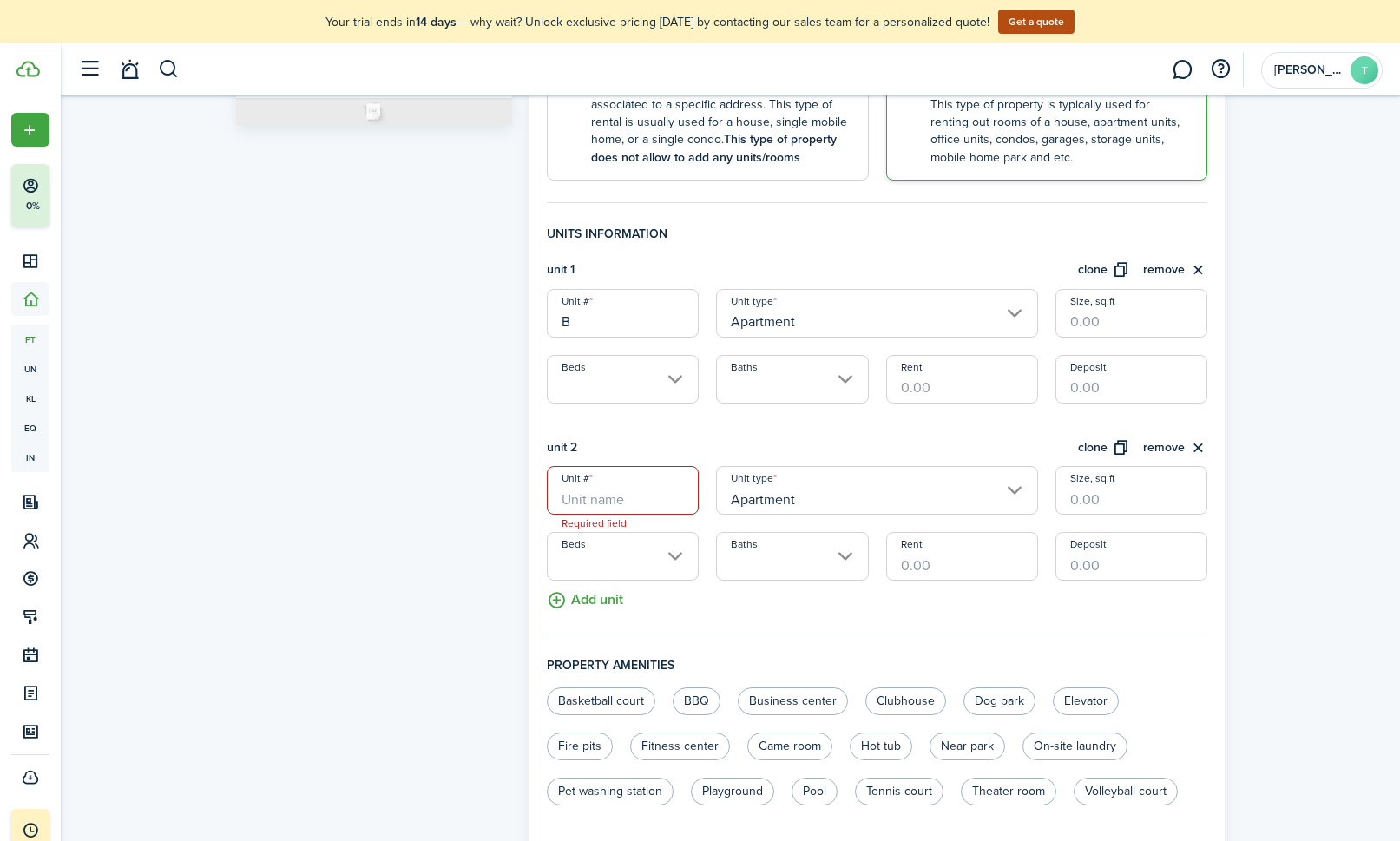 type on "!" 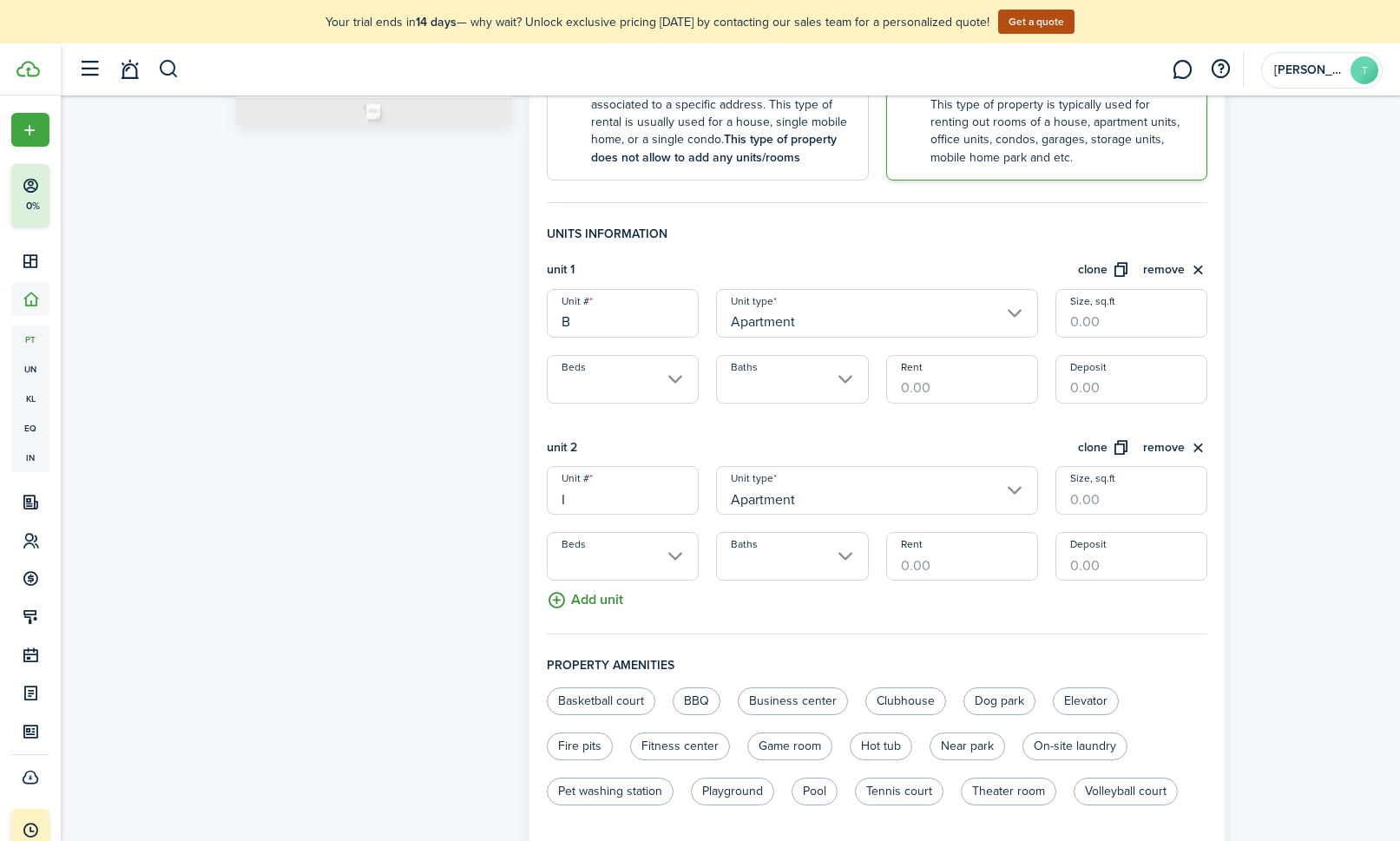 type on "I" 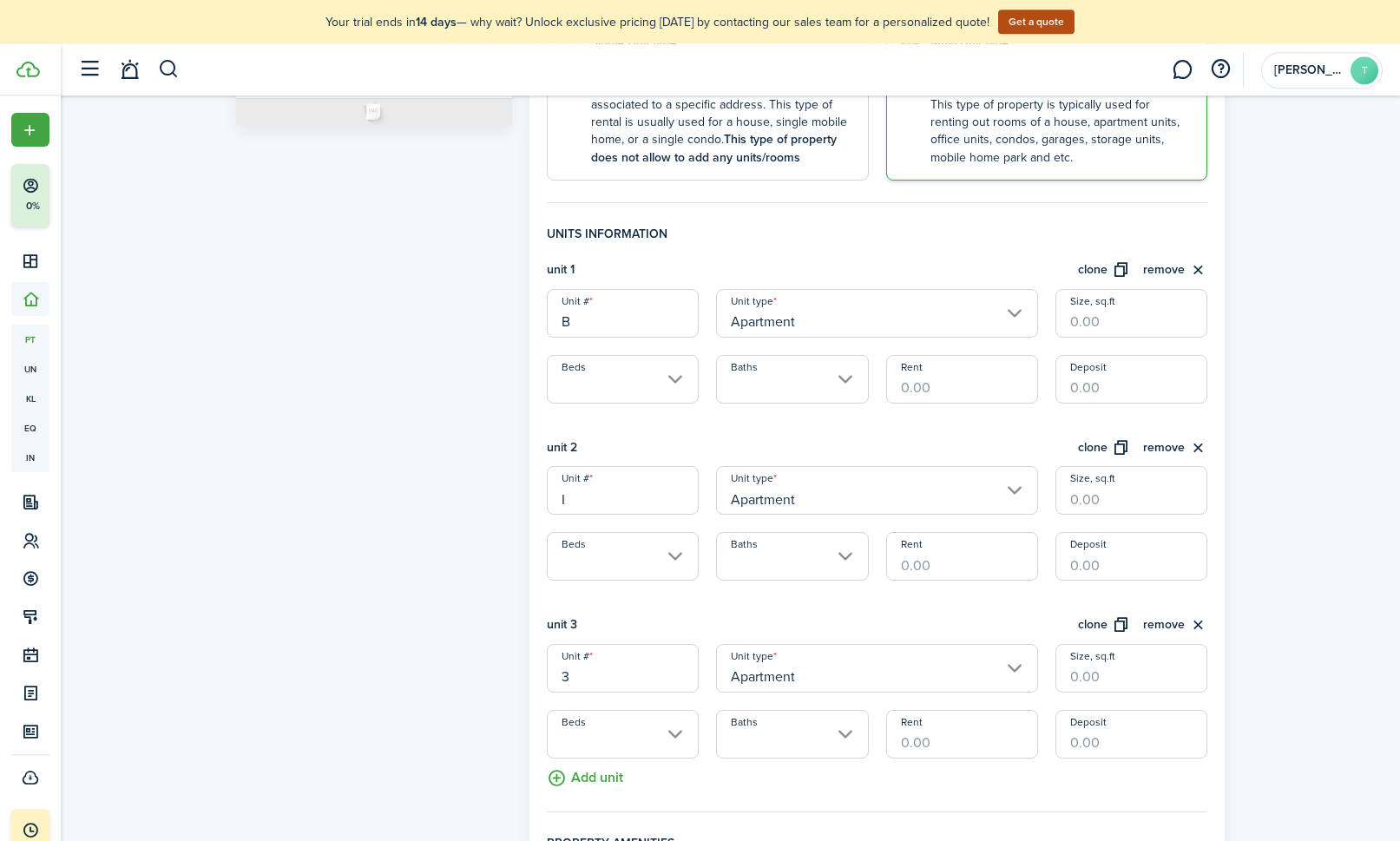click on "3" at bounding box center (622, 668) 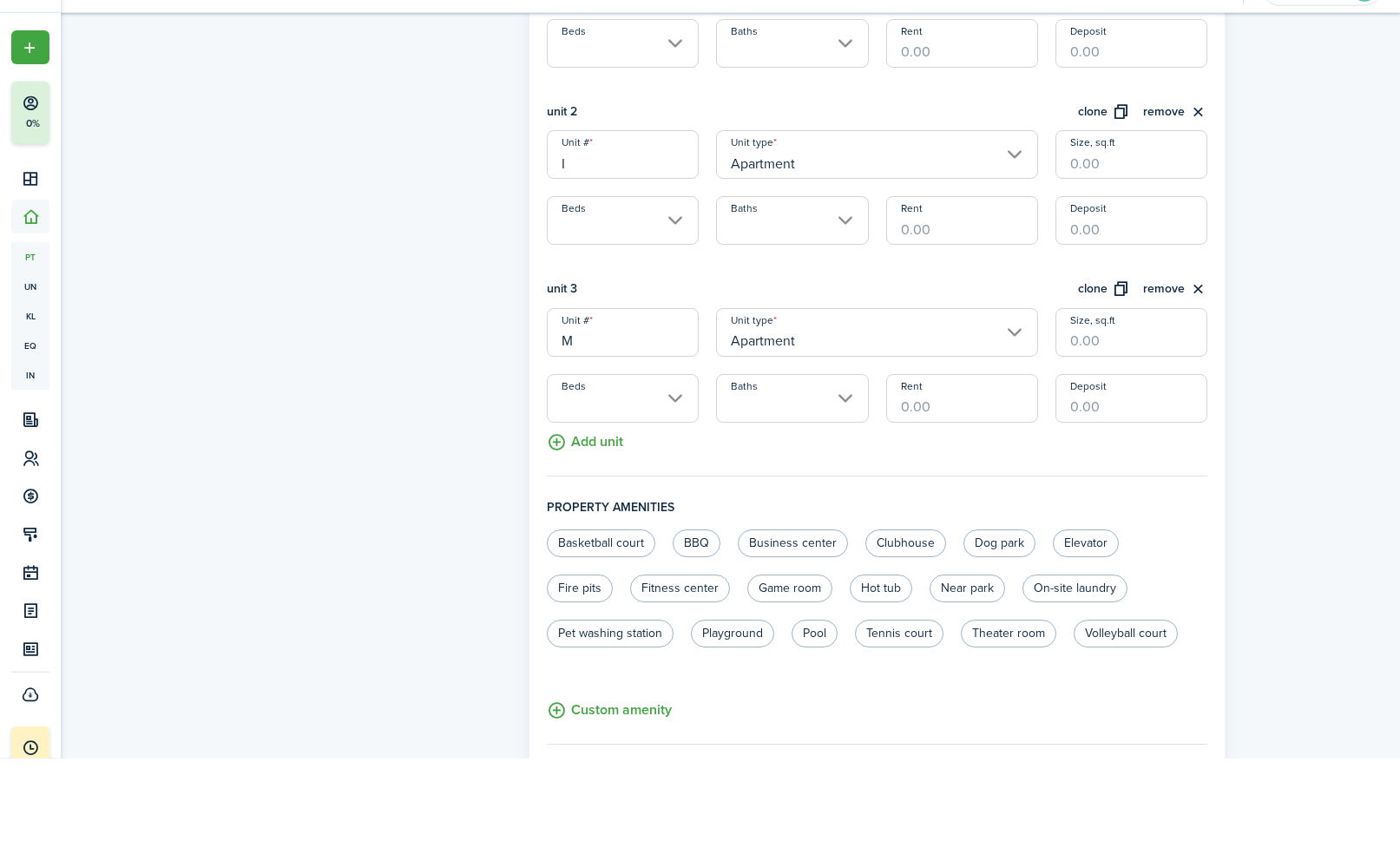 scroll, scrollTop: 725, scrollLeft: 0, axis: vertical 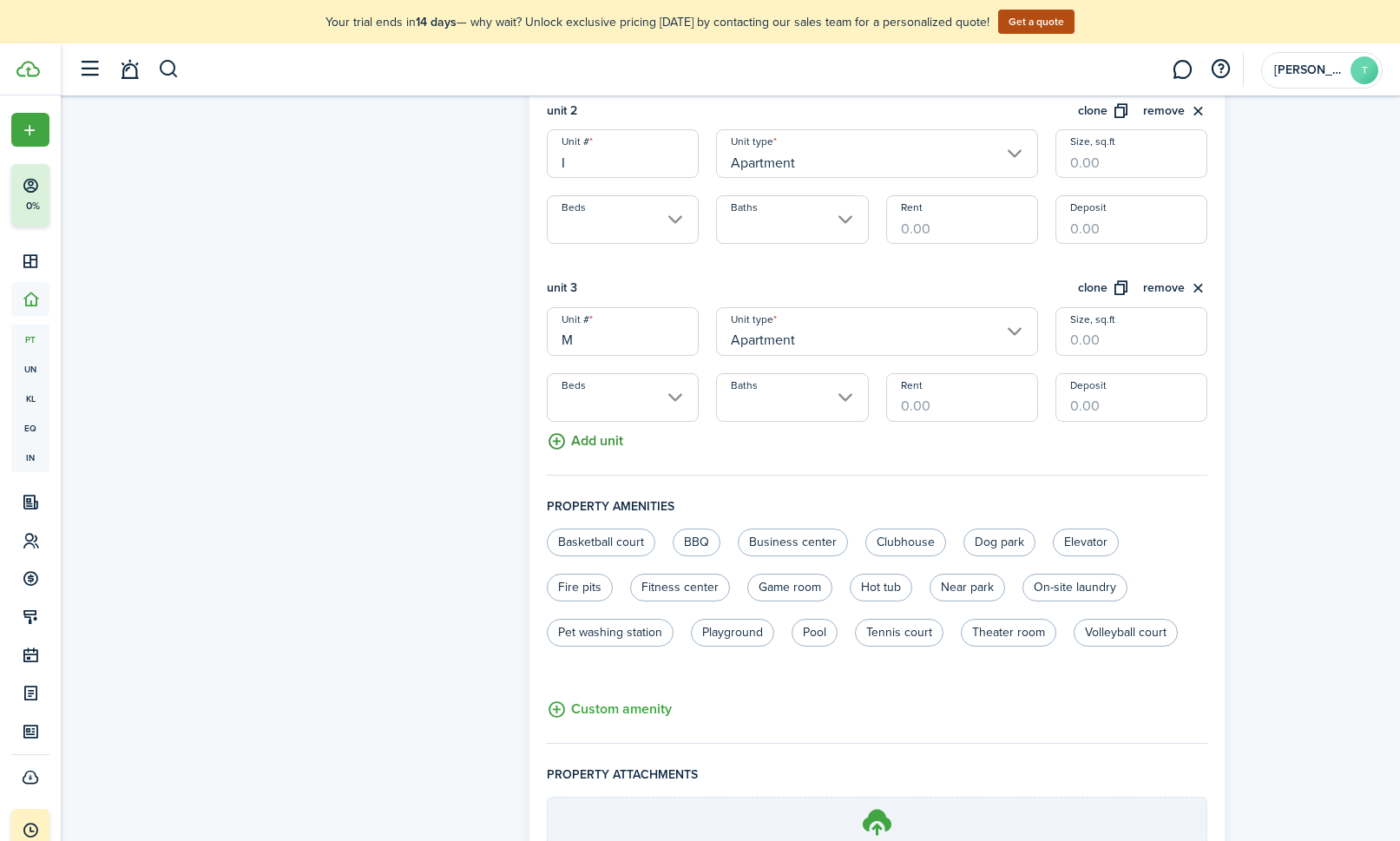 type on "M" 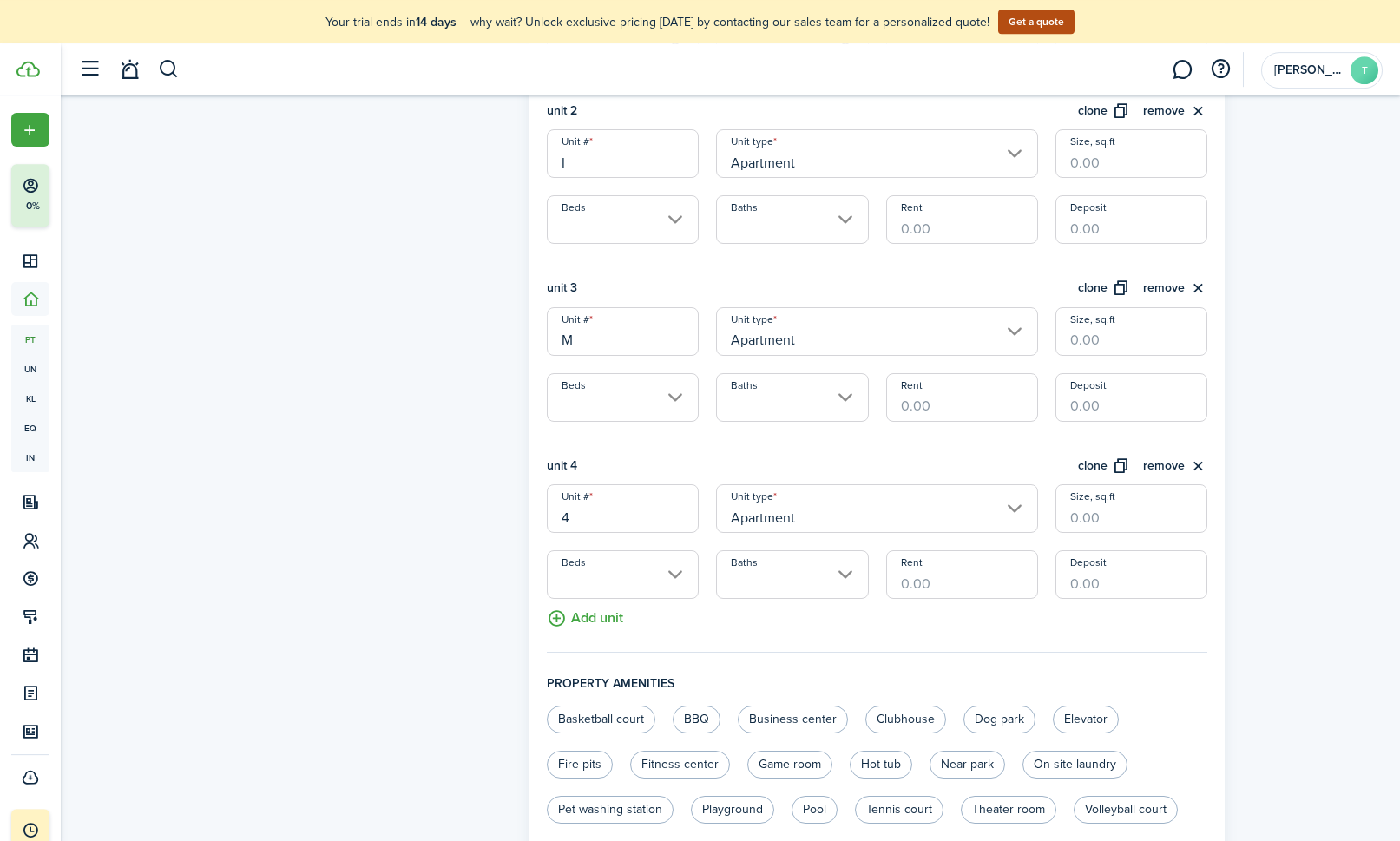 click on "4" at bounding box center (622, 509) 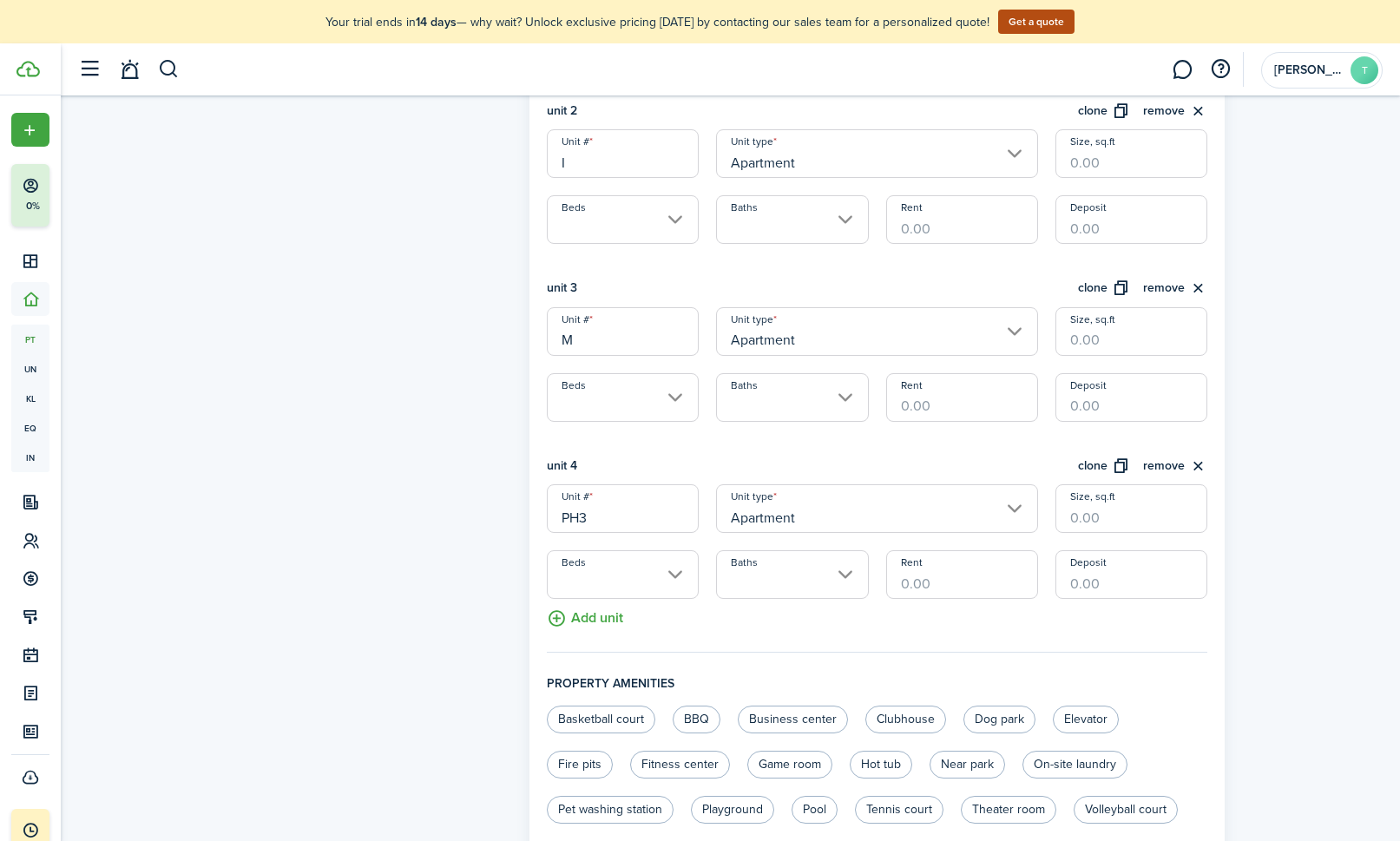 click on "Apartment" at bounding box center (877, 509) 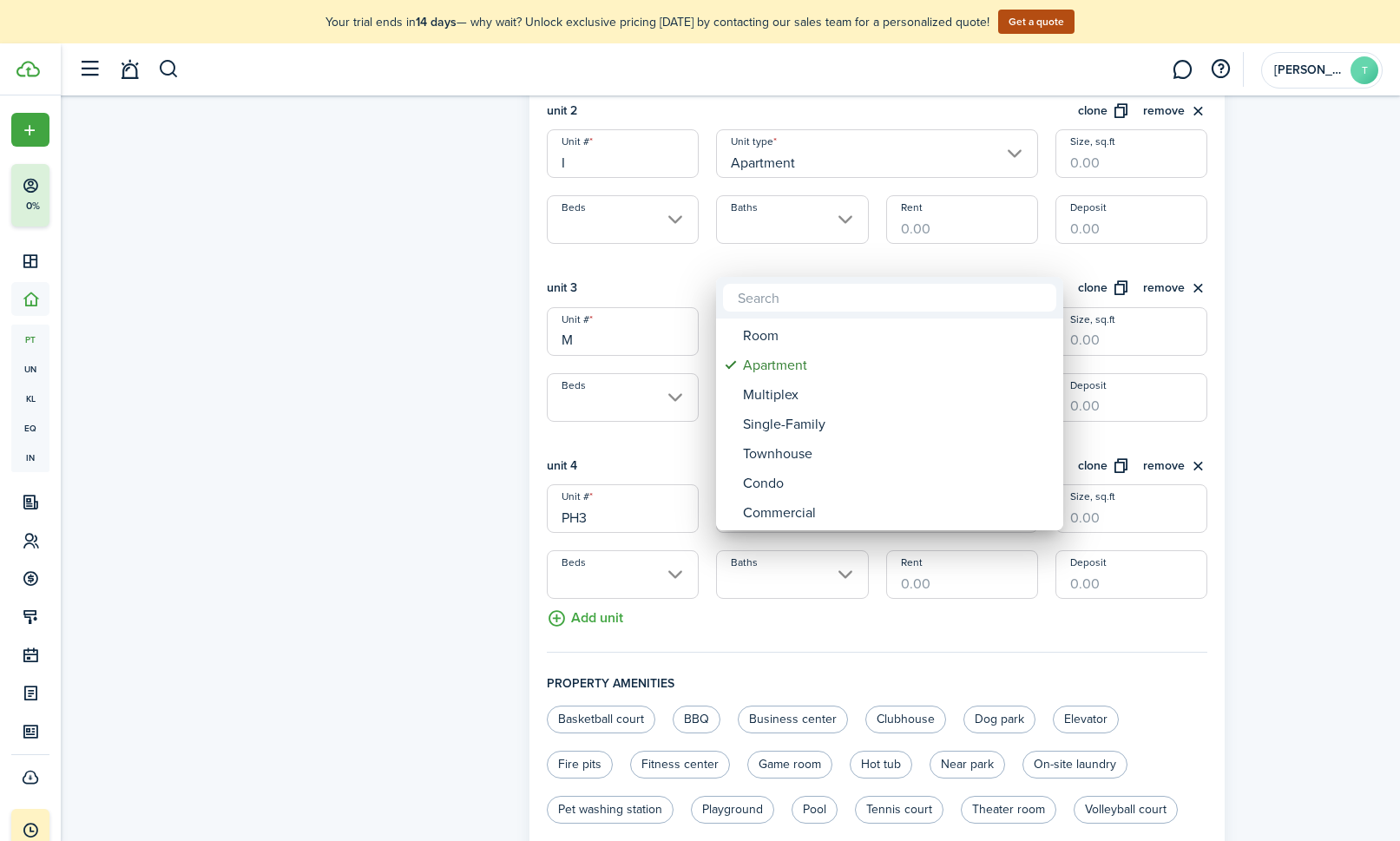 click at bounding box center [700, 420] 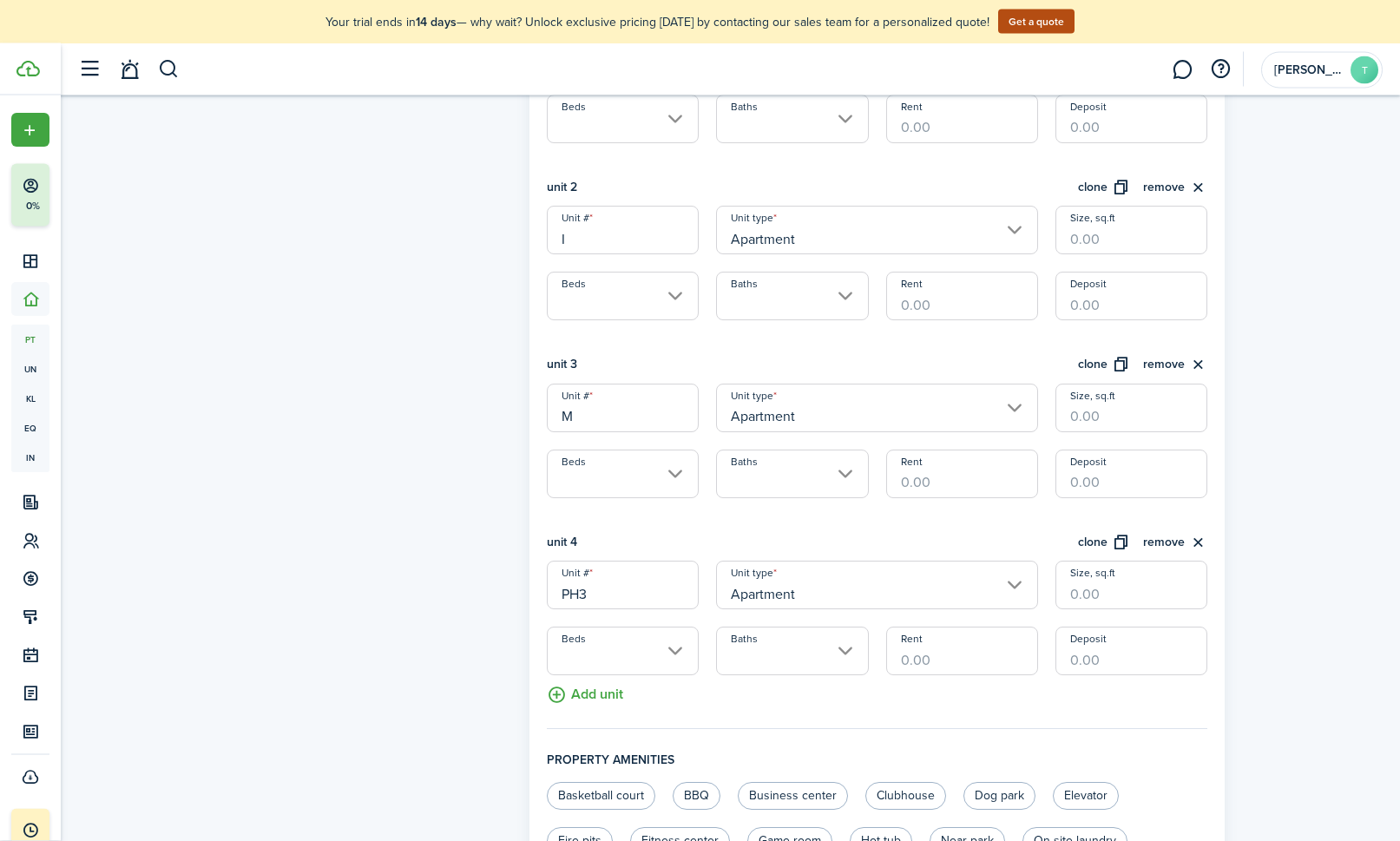 scroll, scrollTop: 647, scrollLeft: 0, axis: vertical 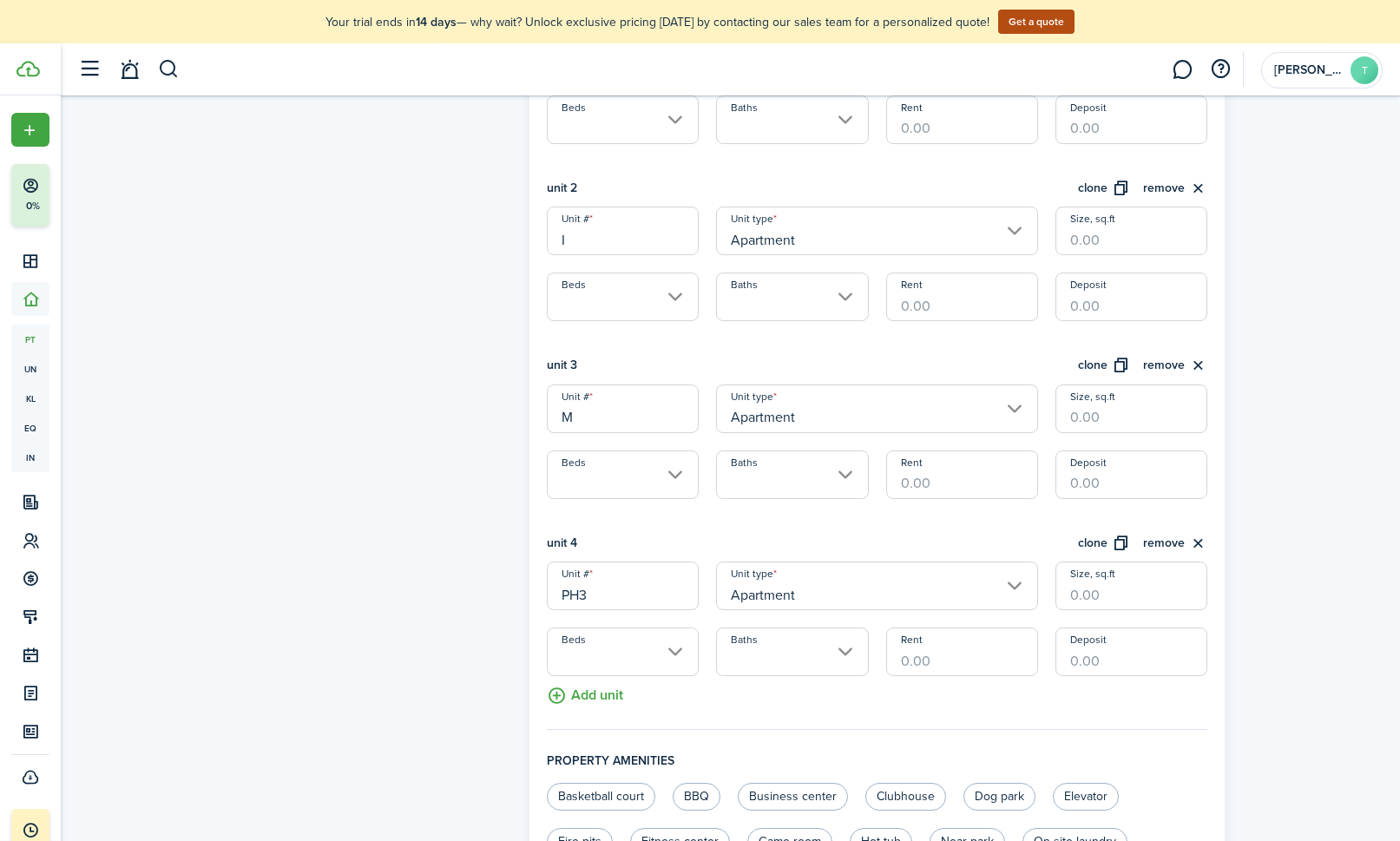 drag, startPoint x: 1094, startPoint y: 644, endPoint x: 1079, endPoint y: 644, distance: 15 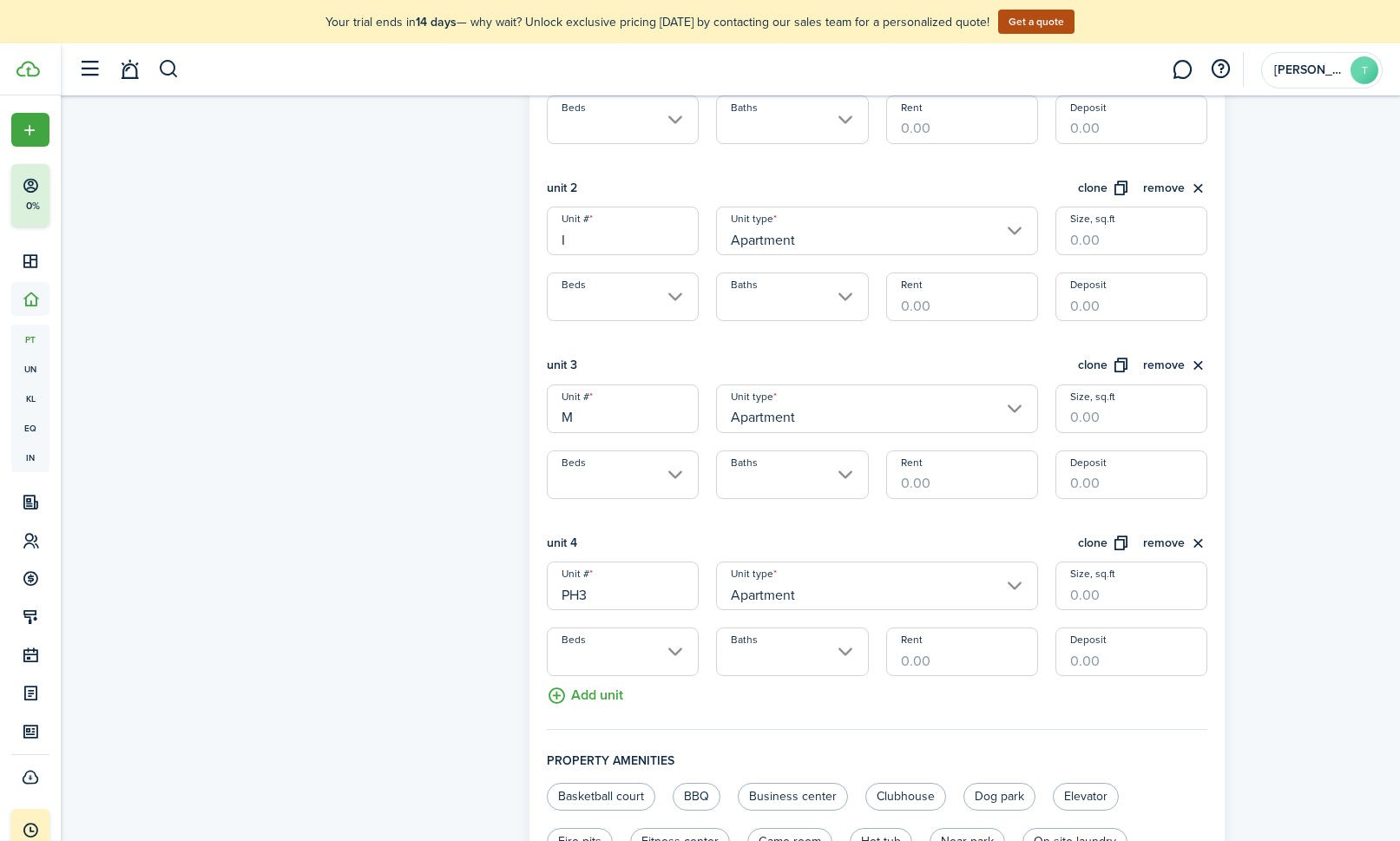 click on "Size, sq.ft" at bounding box center (1131, 586) 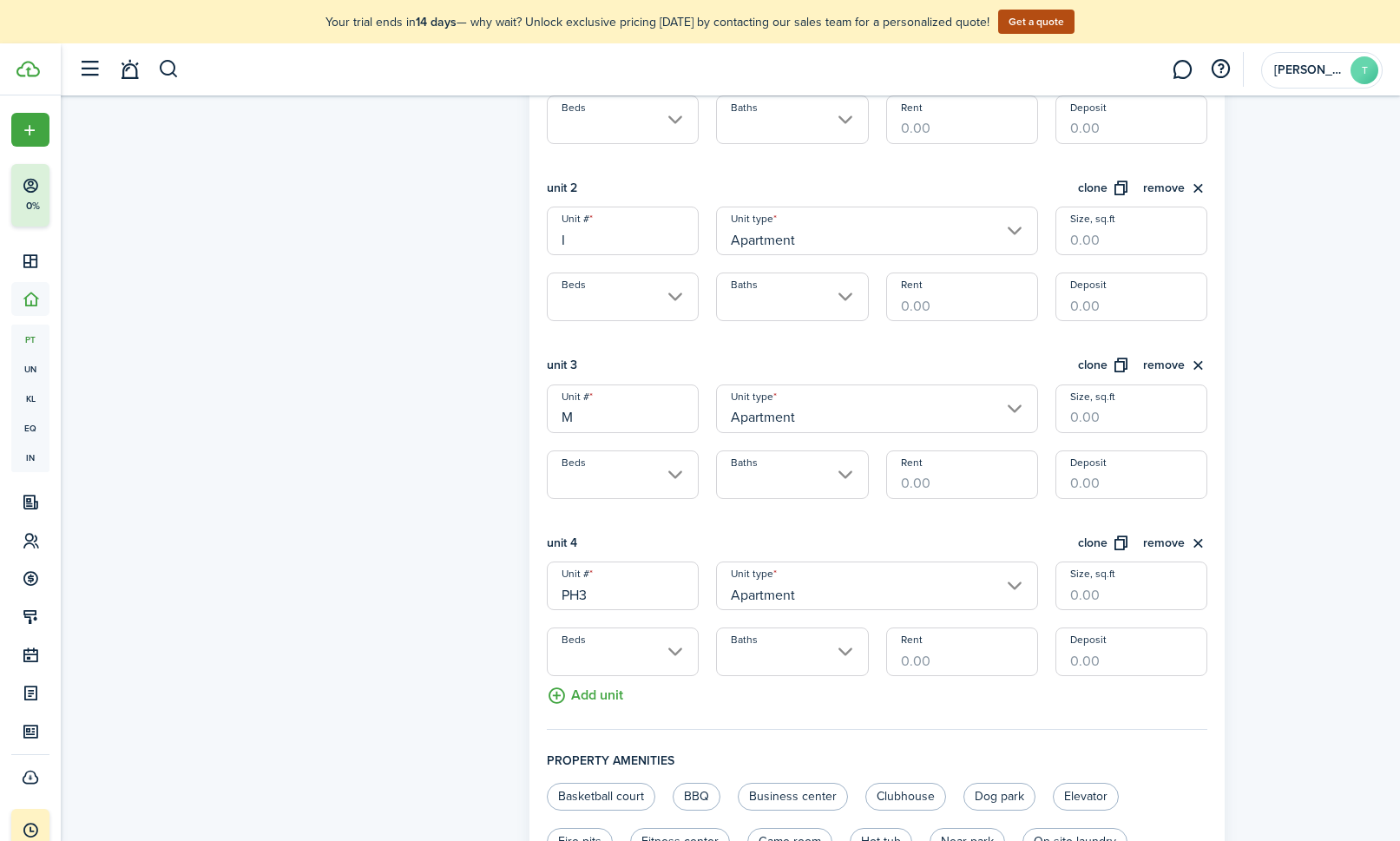 click on "Size, sq.ft" at bounding box center [1131, 586] 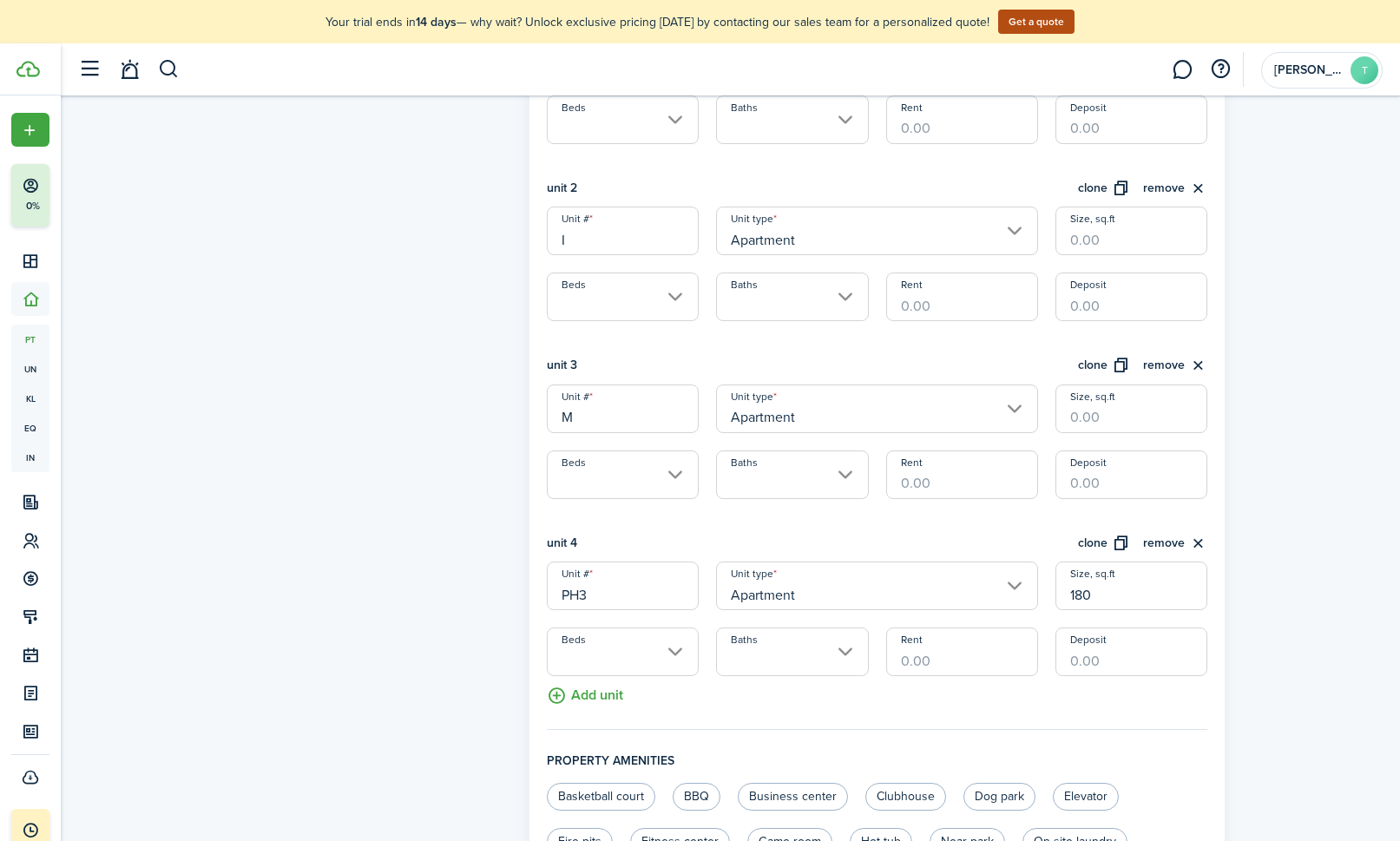 type on "1,808" 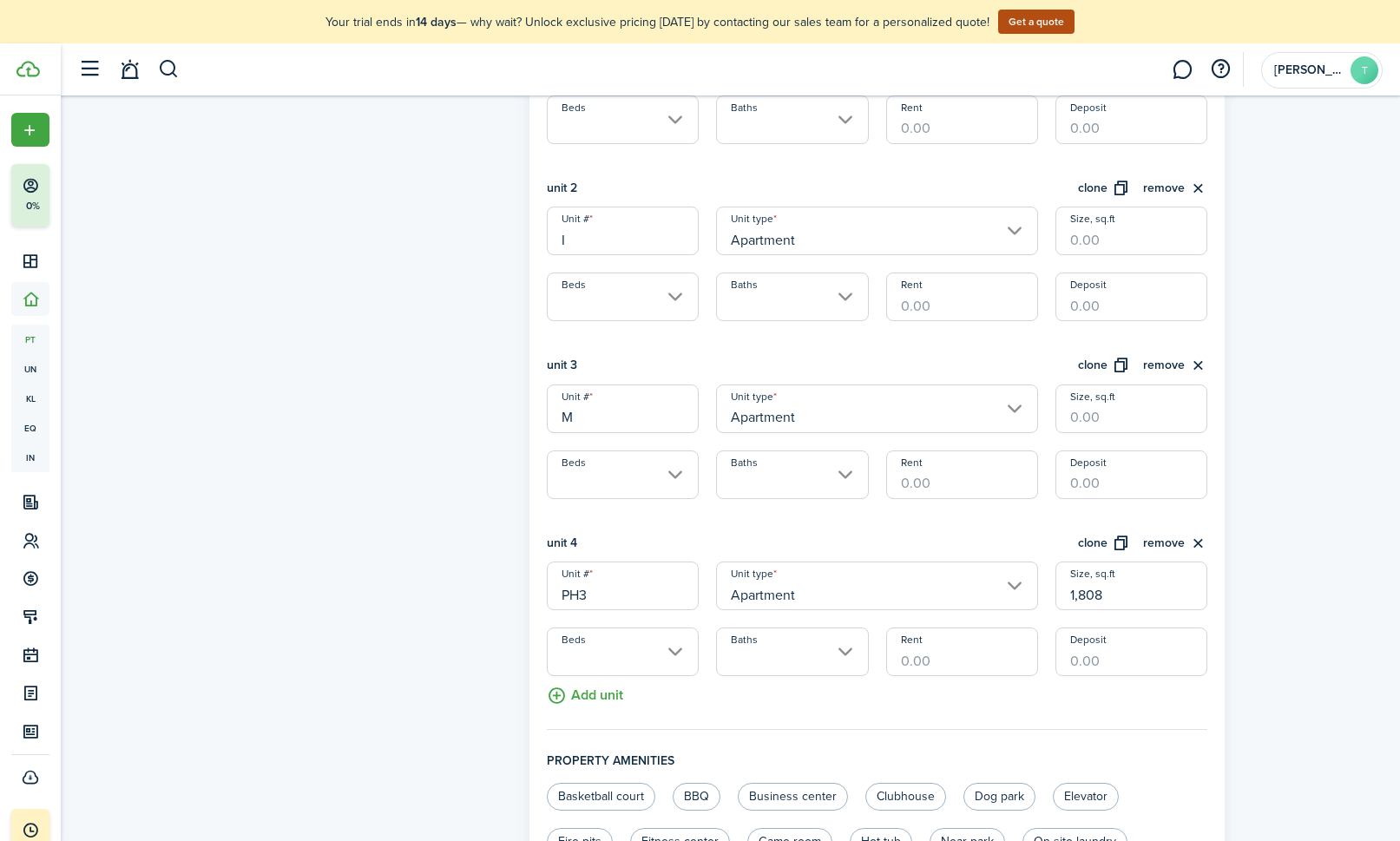 click on "Beds" at bounding box center [622, 652] 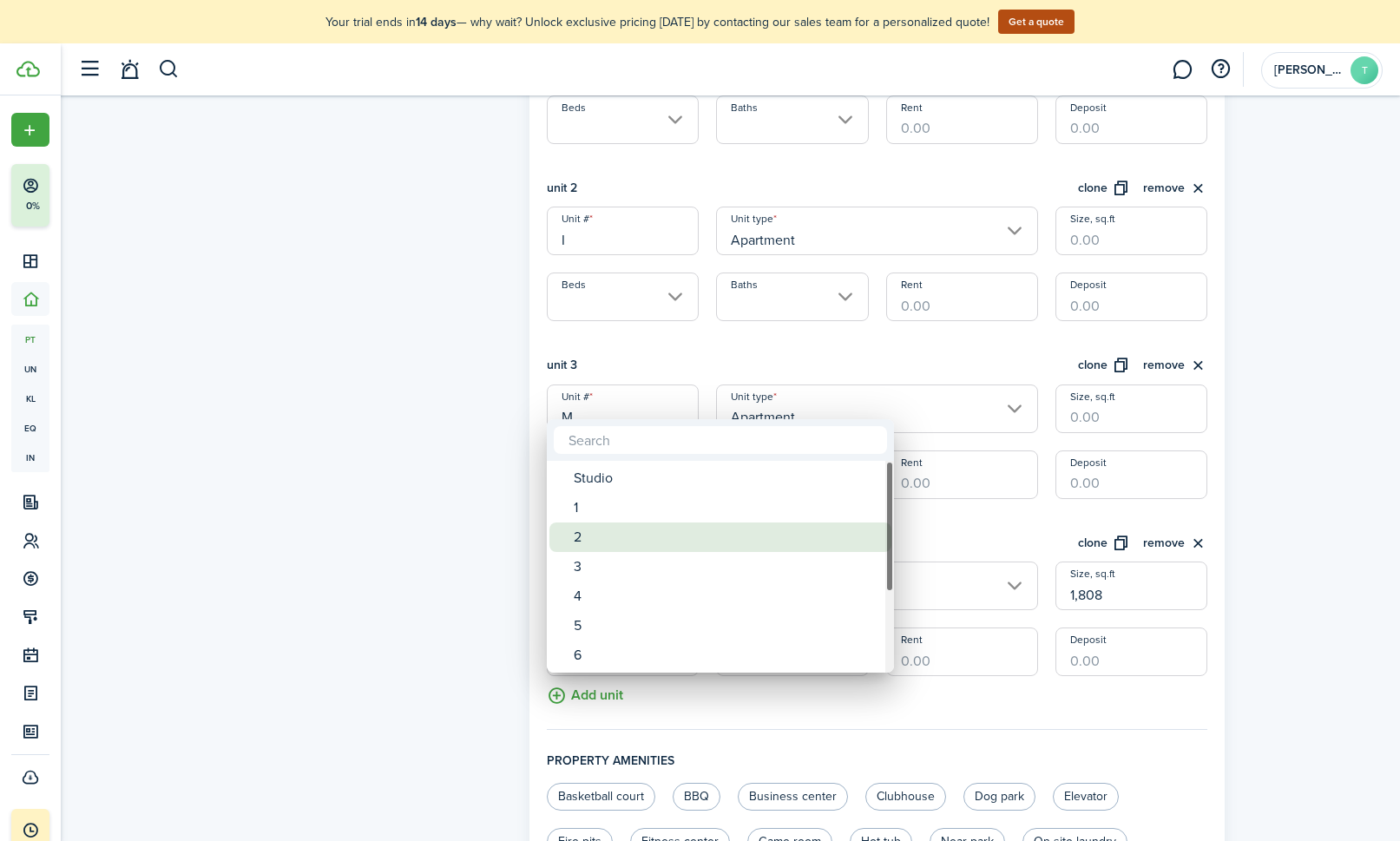 click on "2" at bounding box center (727, 537) 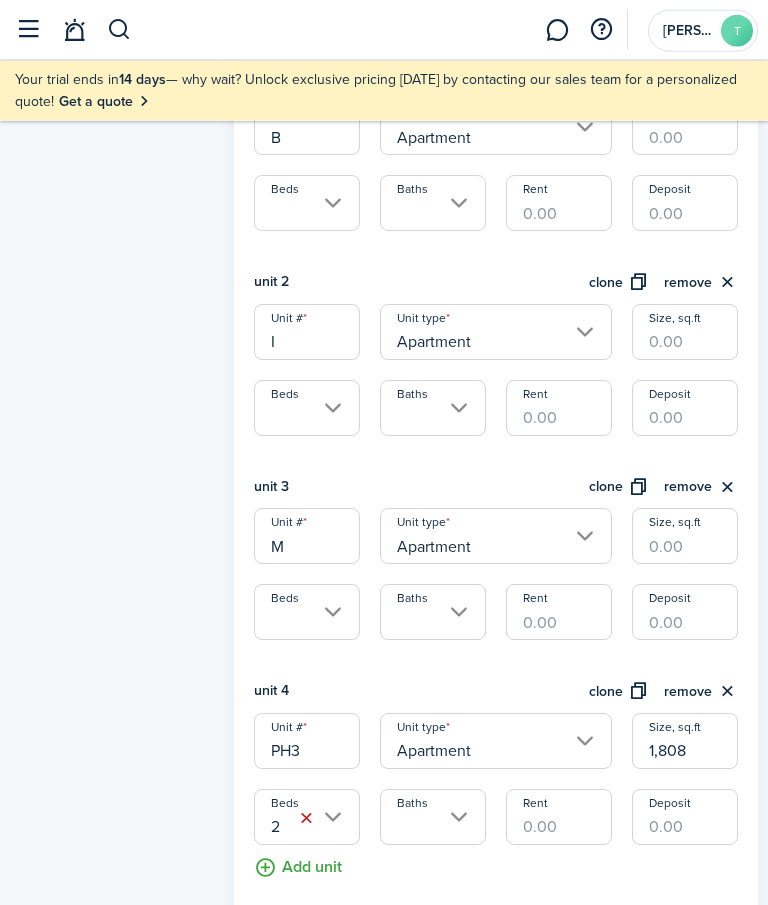 scroll, scrollTop: 803, scrollLeft: 0, axis: vertical 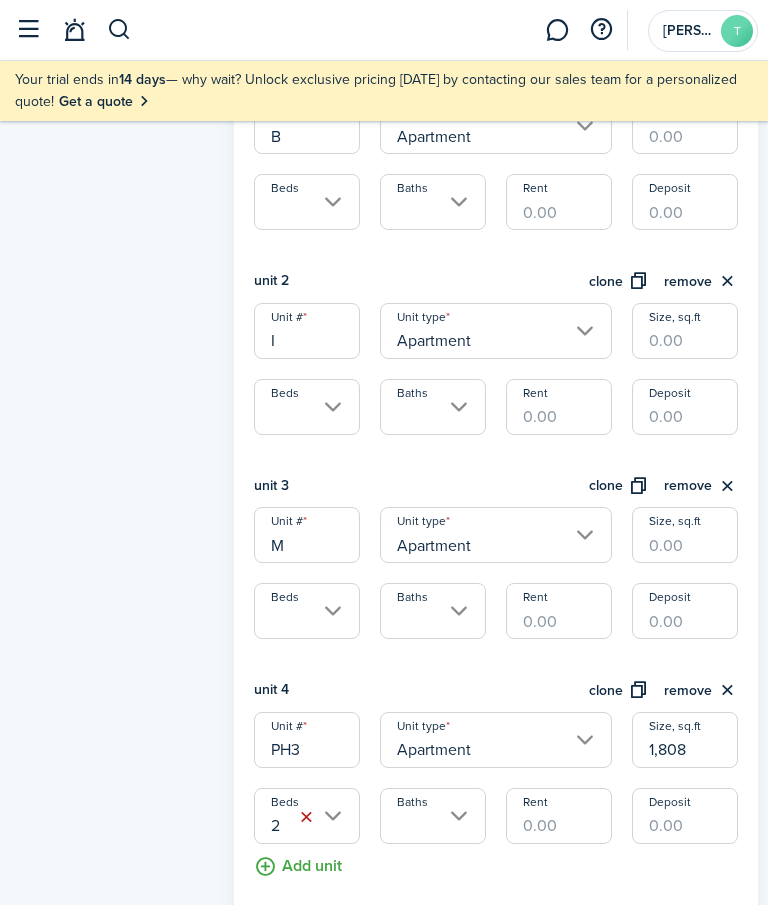click on "Baths" at bounding box center (433, 816) 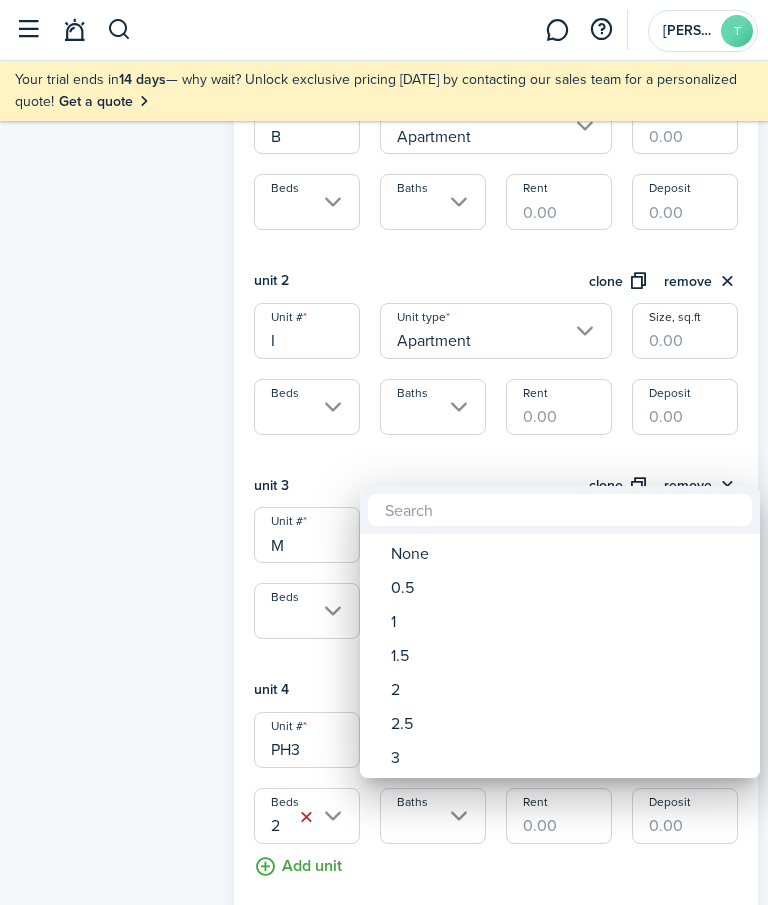 scroll, scrollTop: 802, scrollLeft: 0, axis: vertical 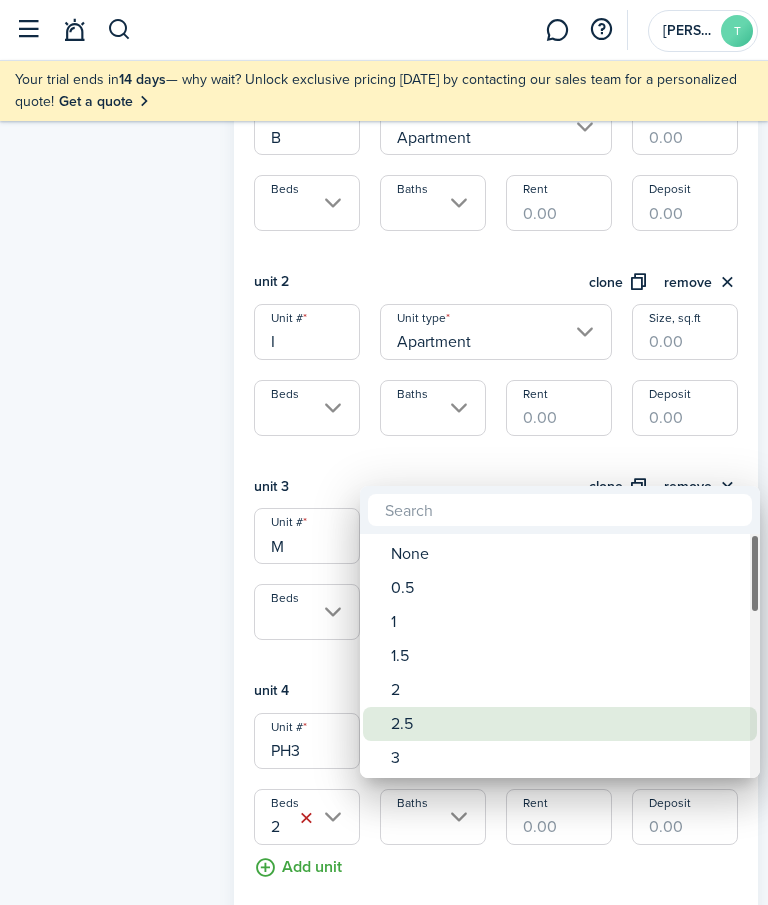 click on "2.5" at bounding box center (568, 724) 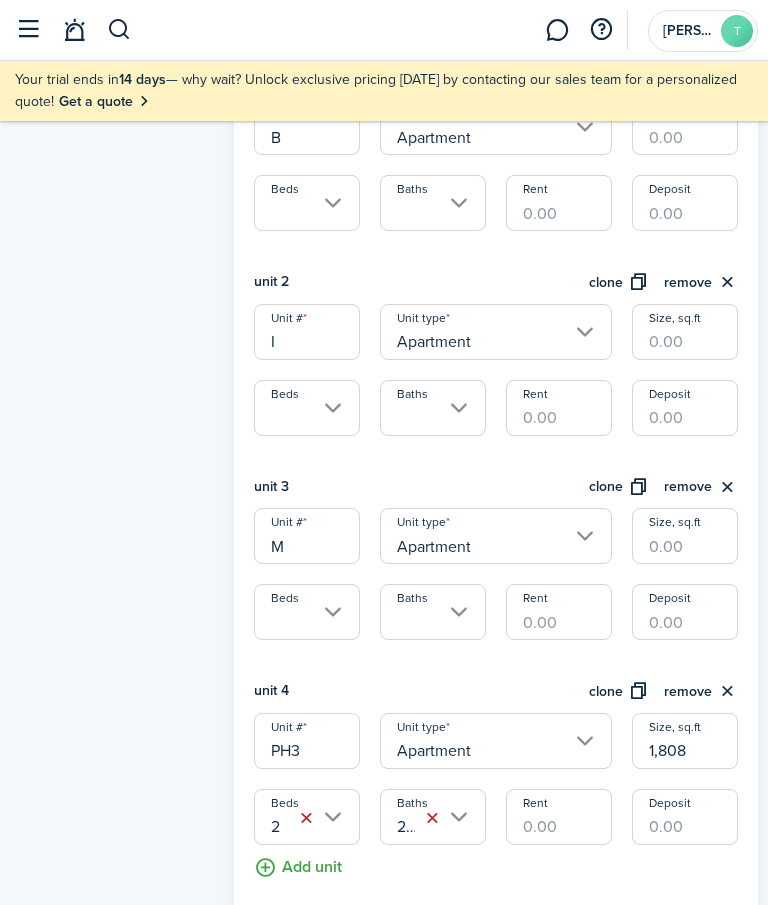 click on "General information  Property name  Tower12  Year built  2017  [GEOGRAPHIC_DATA] address  [STREET_ADDRESS] Property type  Single Unit type   Single family rentals (often abbreviated as SFR) are rentals in which there is only one rental associated to a specific address. This type of rental is usually used for a house, single mobile home, or a single condo.   This type of property does not allow to add any units/rooms   Multi Unit type   Multi-unit property are for rentals in which there are multiple rental units per a single address. This type of property is typically used for renting out rooms of a house, apartment units, office units, condos, garages, storage units, mobile home park and etc.  Units information unit 1  clone   remove   Unit #  B  Unit type  Apartment  Size, sq.ft   Beds   Baths   Rent   Deposit  unit 2  clone   remove   Unit #  I  Unit type  Apartment  Size, sq.ft   Beds   Baths   Rent   Deposit  unit 3  clone   remove   Unit #  M" 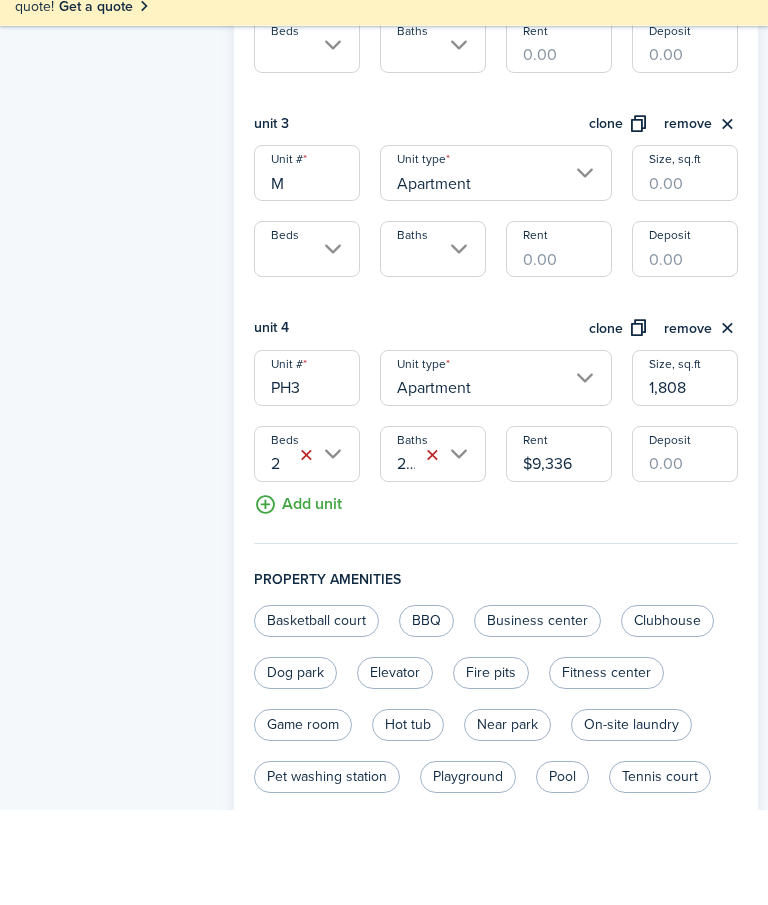 type on "$9,336.00" 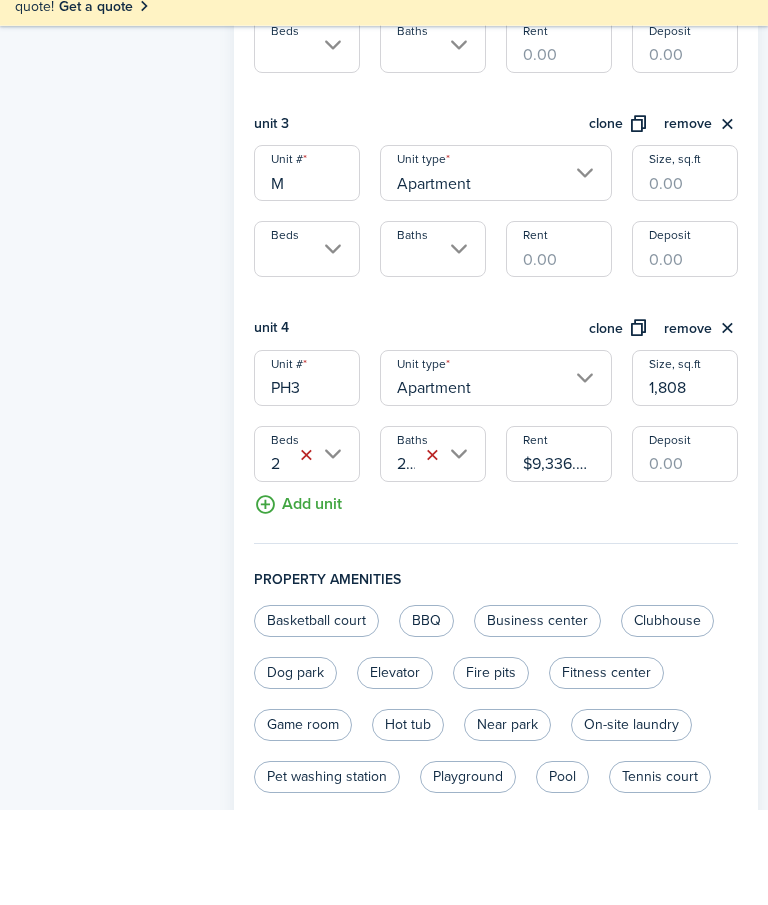 click on "Deposit" at bounding box center [685, 549] 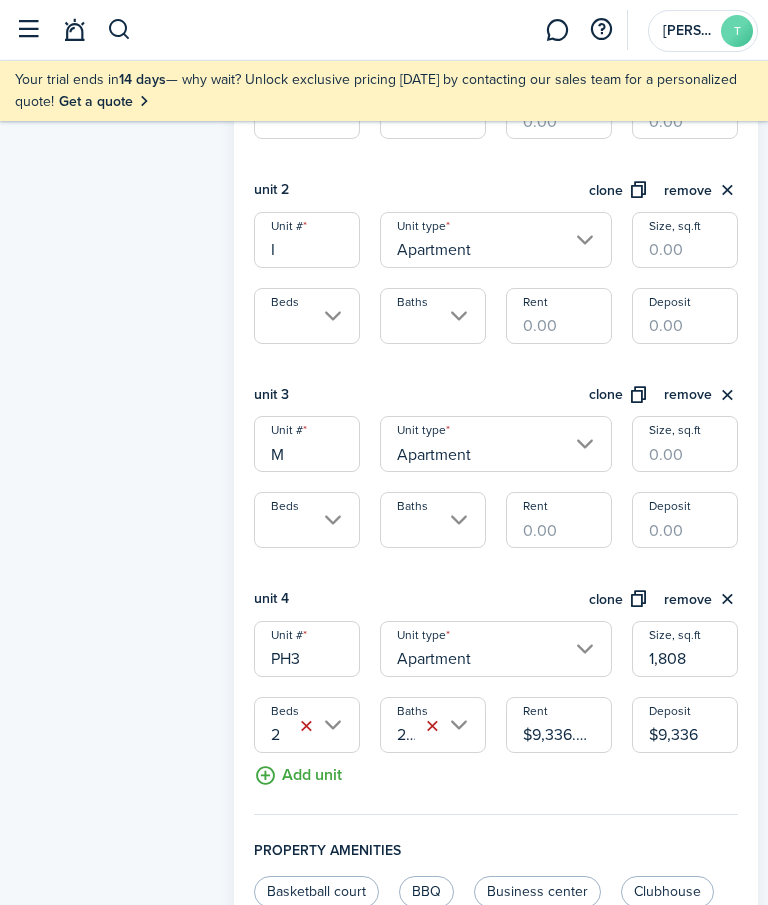 scroll, scrollTop: 892, scrollLeft: 0, axis: vertical 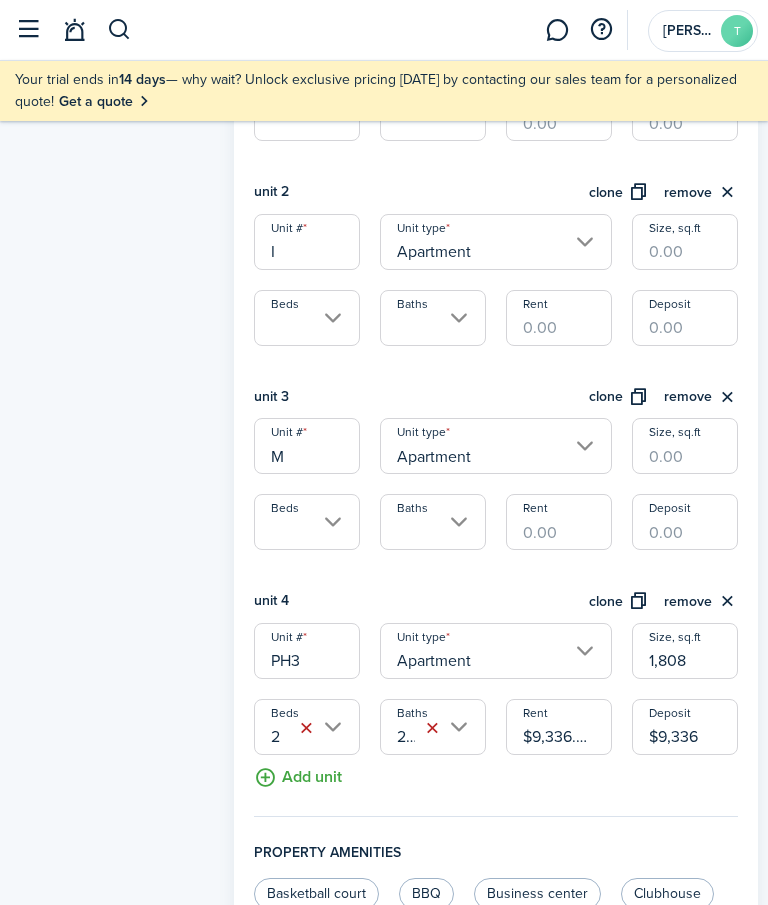type on "$9,336.00" 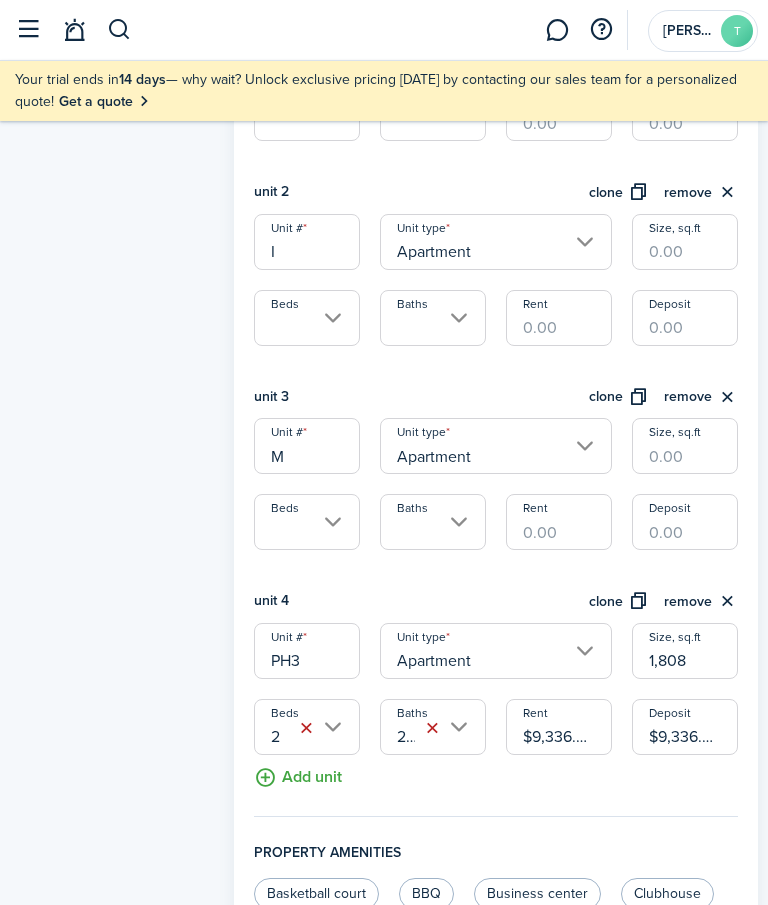 click on "Size, sq.ft" at bounding box center [685, 446] 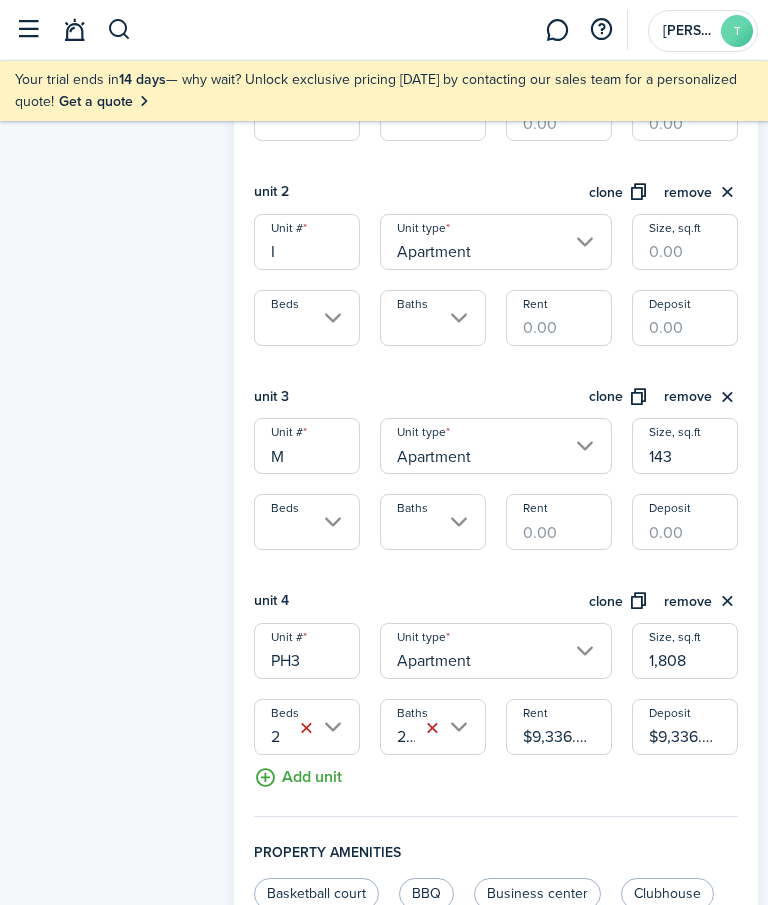 type on "1,434" 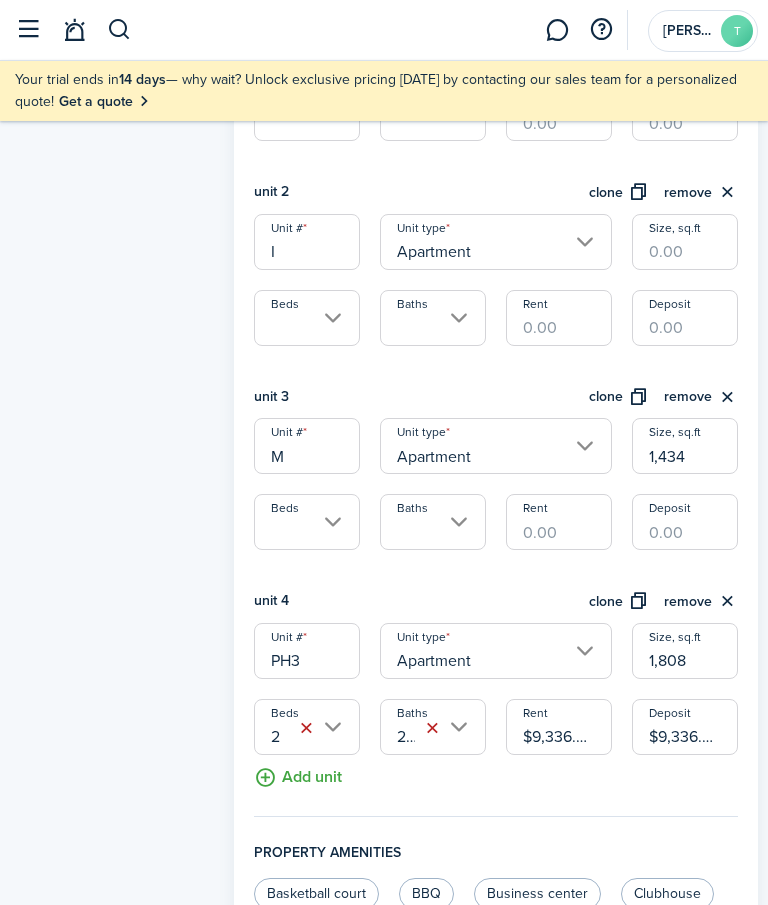 click on "Beds" at bounding box center [307, 522] 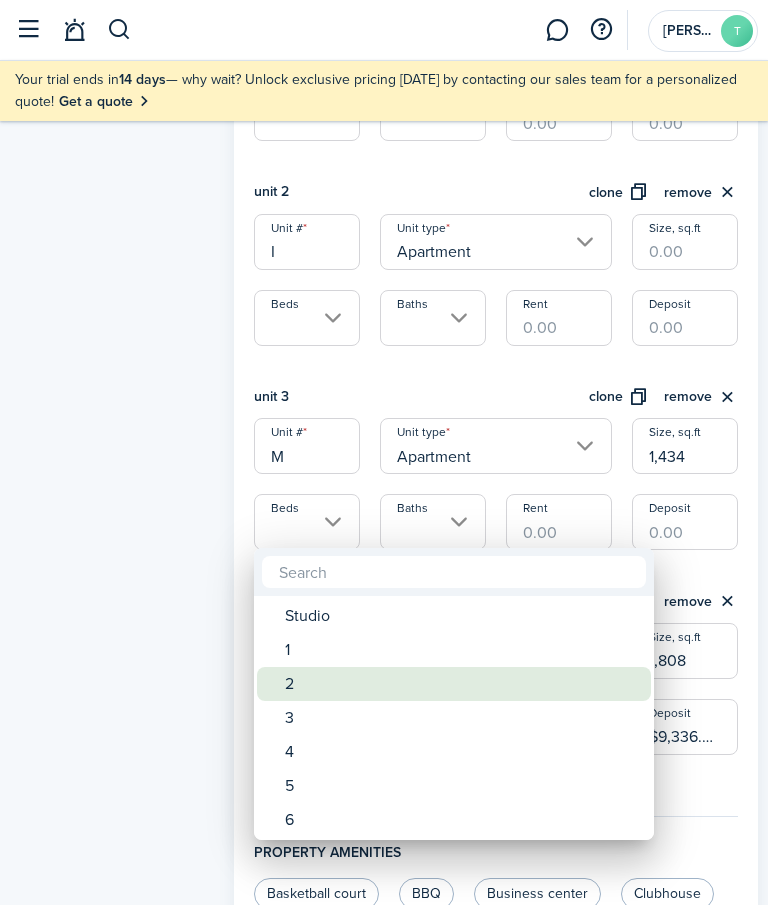 click on "2" at bounding box center [462, 684] 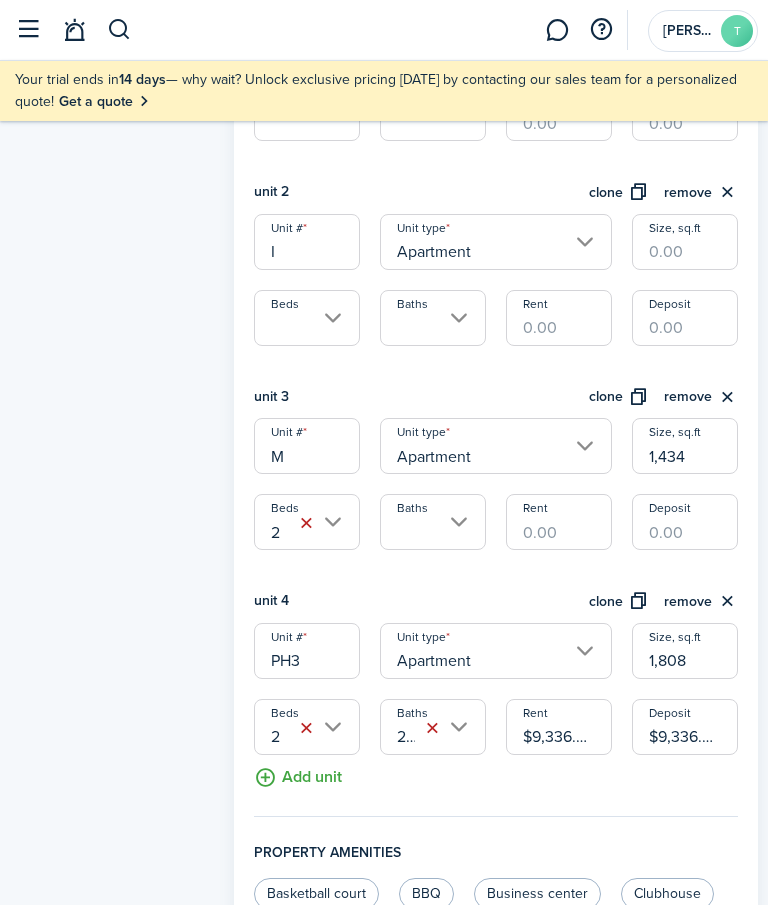 click on "Baths" at bounding box center [433, 522] 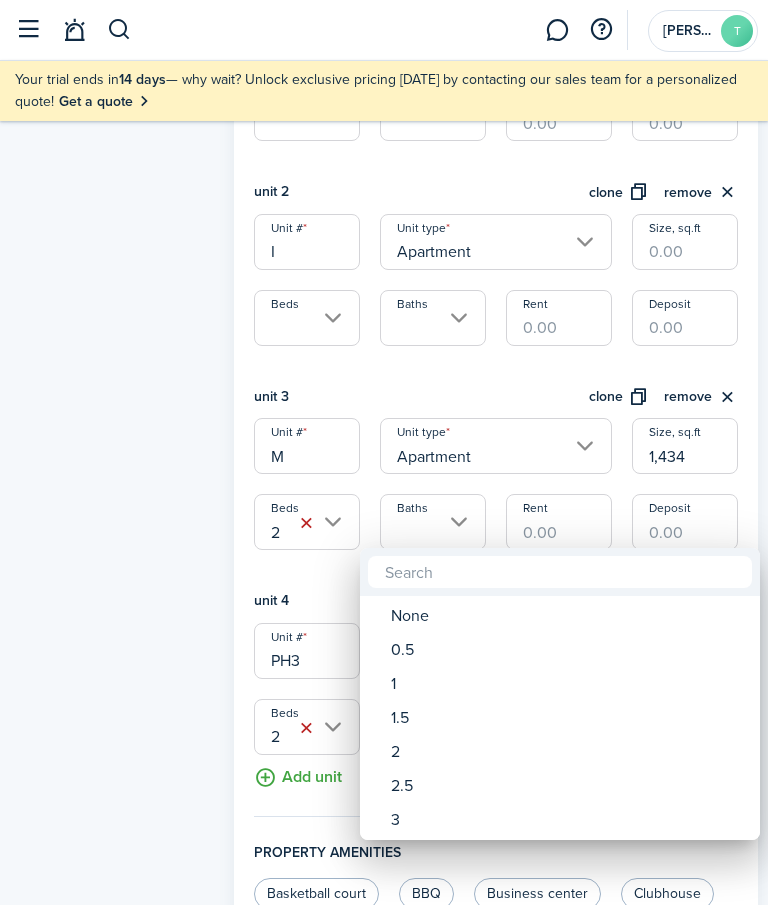 click on "2" at bounding box center (568, 752) 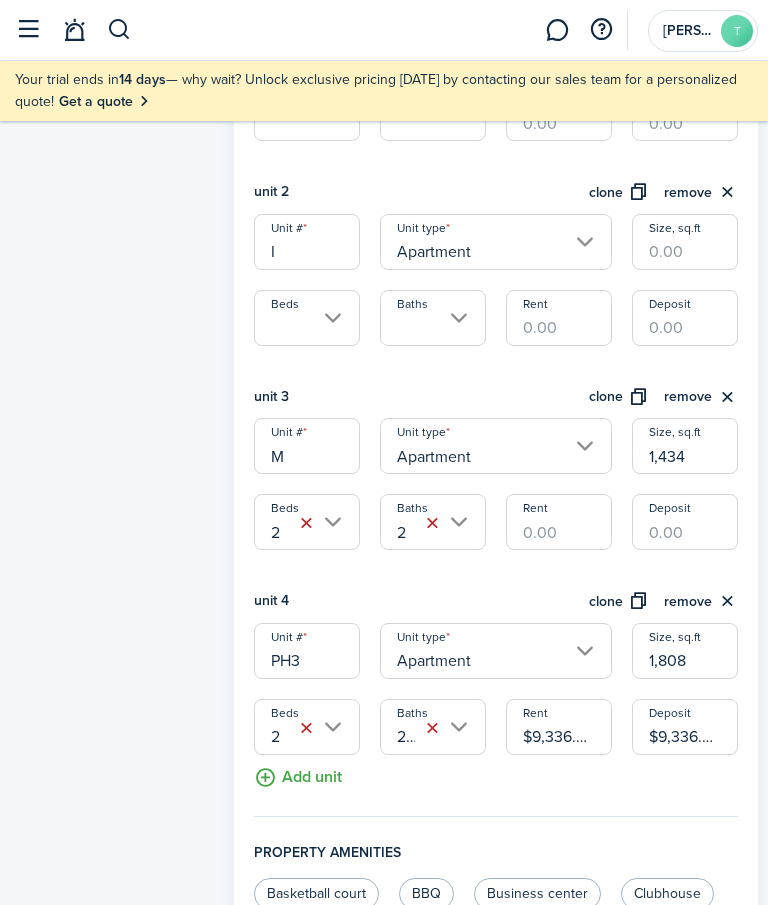 drag, startPoint x: 540, startPoint y: 536, endPoint x: 530, endPoint y: 538, distance: 10.198039 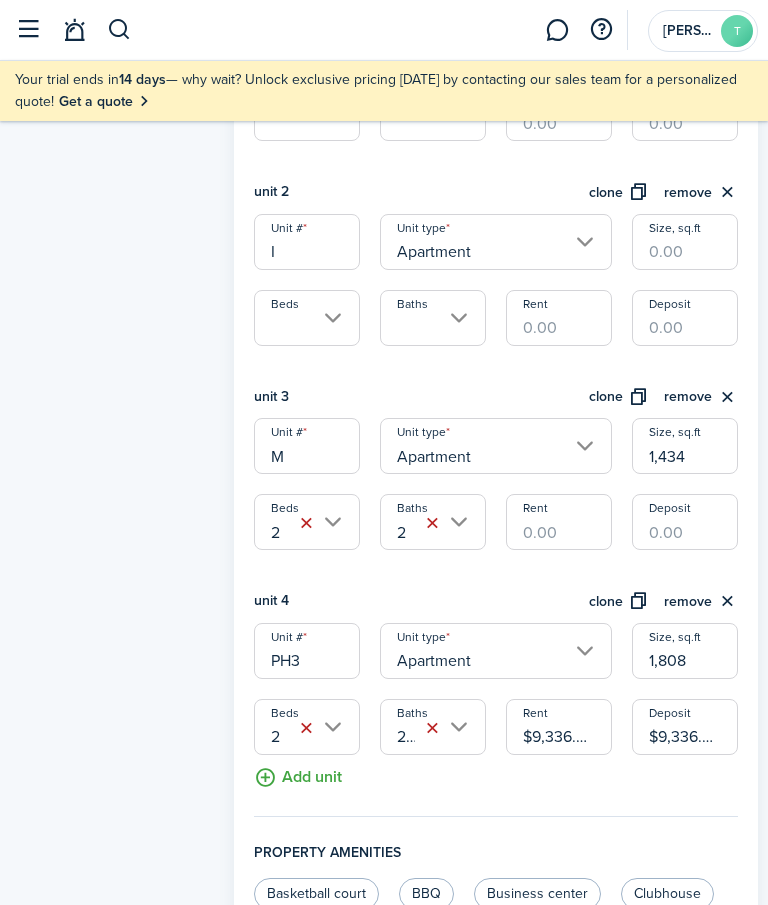 click on "Create  New  Finish Account Setup 0%  Dashboard  Portfolio pt  Properties  un  Units  [PERSON_NAME] & Locks  eq  Equipment  in Inspections New  Leasing  Contacts  Accounting   Maintenance   Calendar  Documents  Reports  Downloads Free Trial  Trial   period will expire on  [DATE].  Attention! Maintenance mode is on. Positive vibes are coming your way. We'll be back soon.  [PERSON_NAME]   Your trial ends [DATE]  — why wait? Unlock exclusive pricing [DATE] by contacting our sales team for a personalized quote!  Get a quote  Property photo  Crop Upload photo Gallery  Upload photo  General information  Property name  Tower12  Year built  2017  [GEOGRAPHIC_DATA] address  [STREET_ADDRESS] Property type  Single Unit type   Single family rentals (often abbreviated as SFR) are rentals in which there is only one rental associated to a specific address. This type of rental is usually used for a house, single mobile home, or a single condo.  B I" at bounding box center (384, -440) 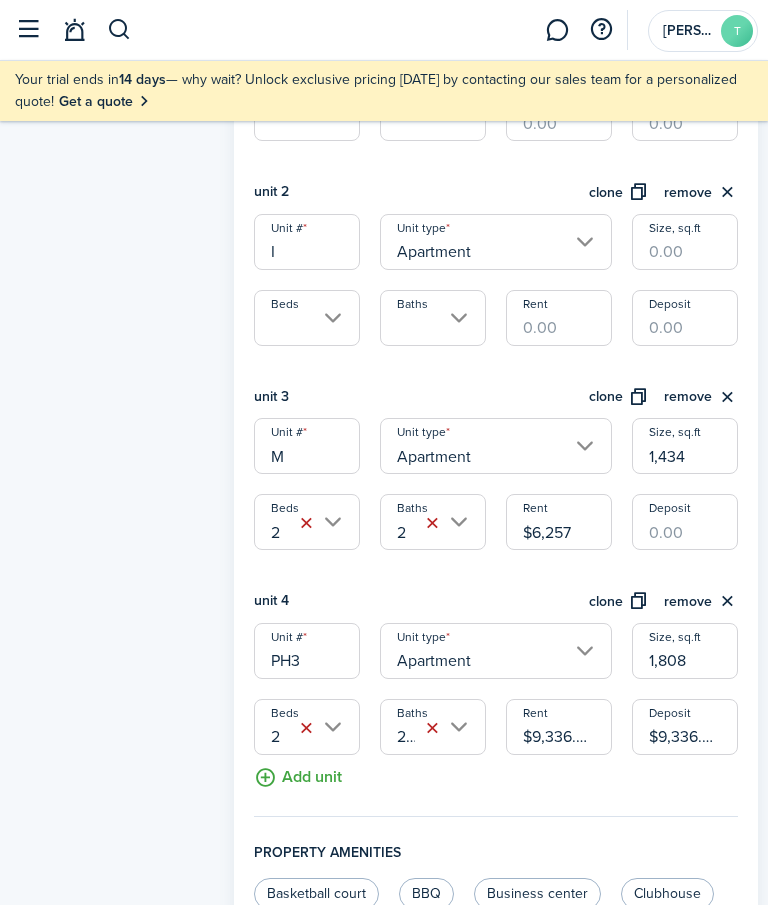 click on "Deposit" at bounding box center (685, 522) 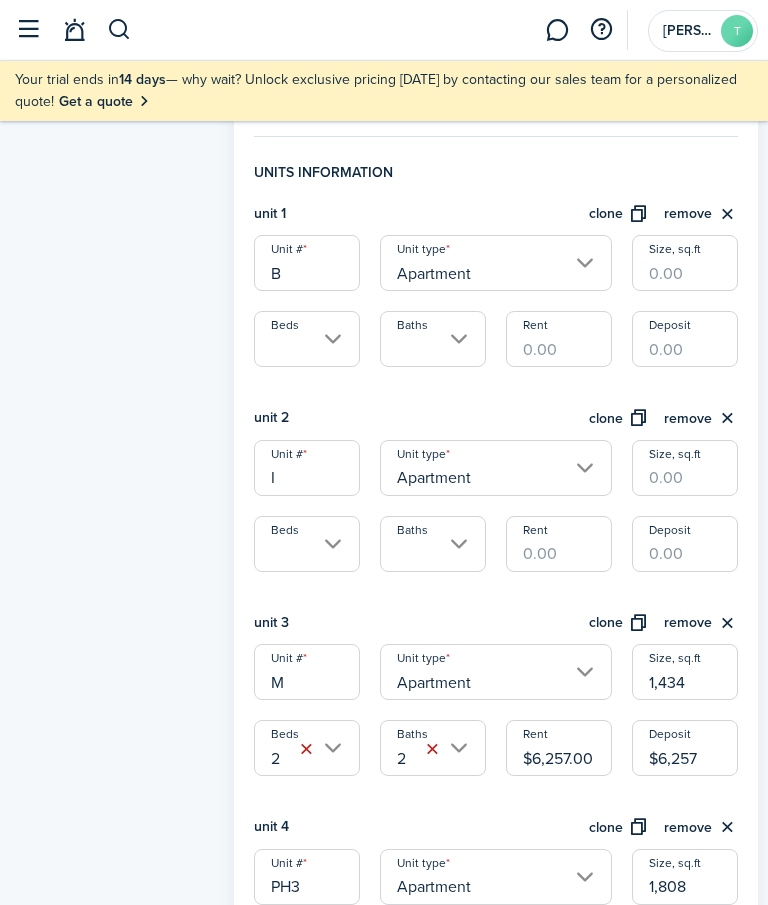 scroll, scrollTop: 664, scrollLeft: 0, axis: vertical 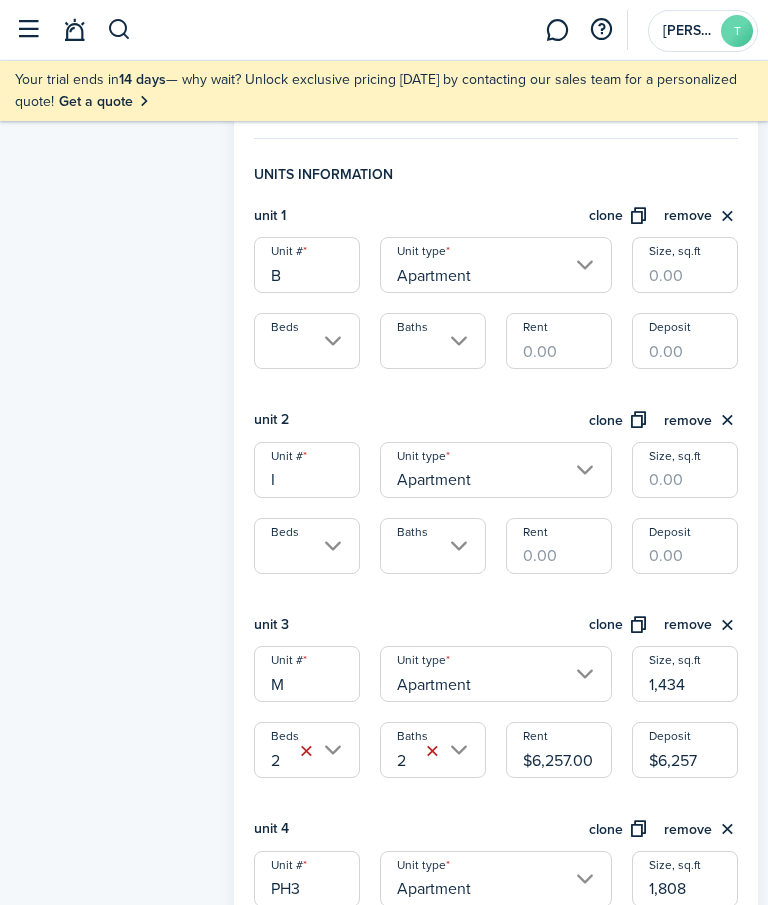 click on "Beds" at bounding box center [307, 546] 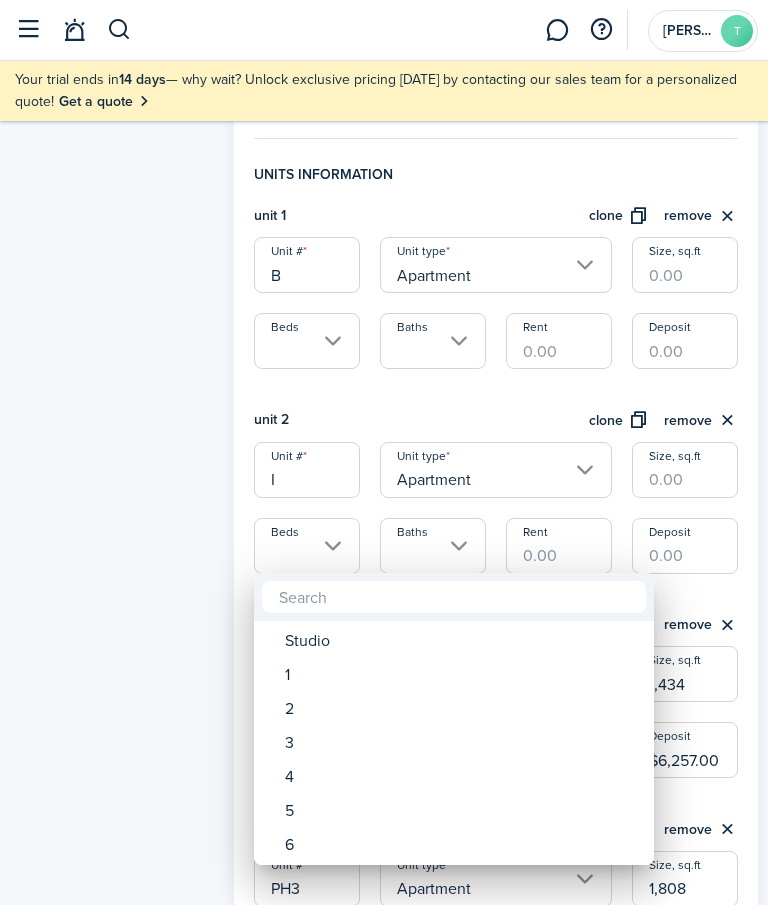 click on "1" at bounding box center [462, 675] 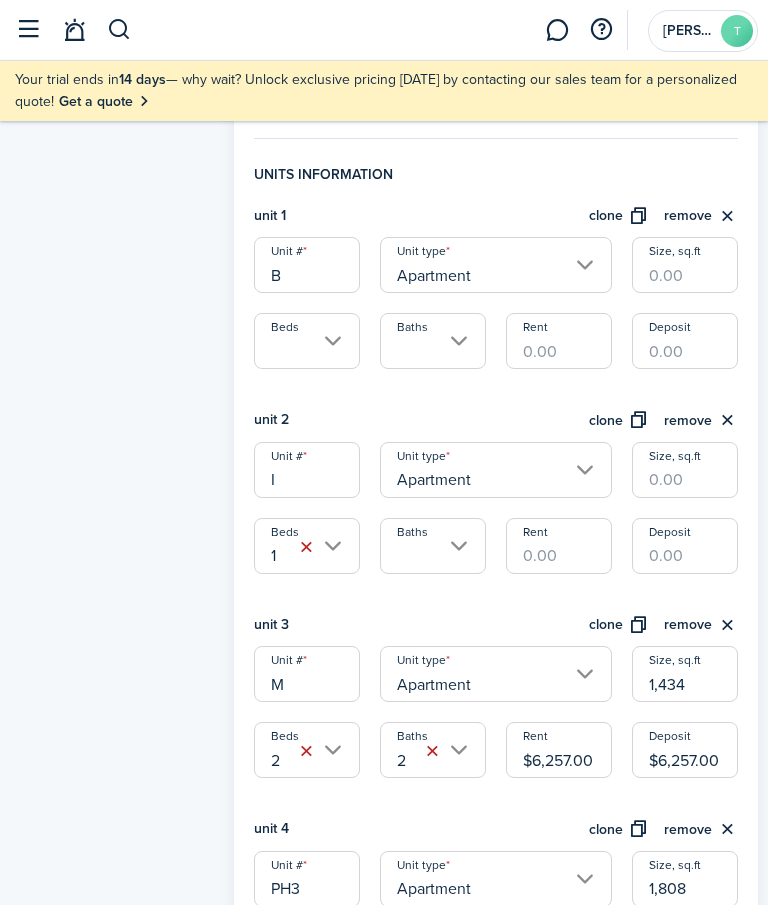 click on "Baths" at bounding box center (433, 546) 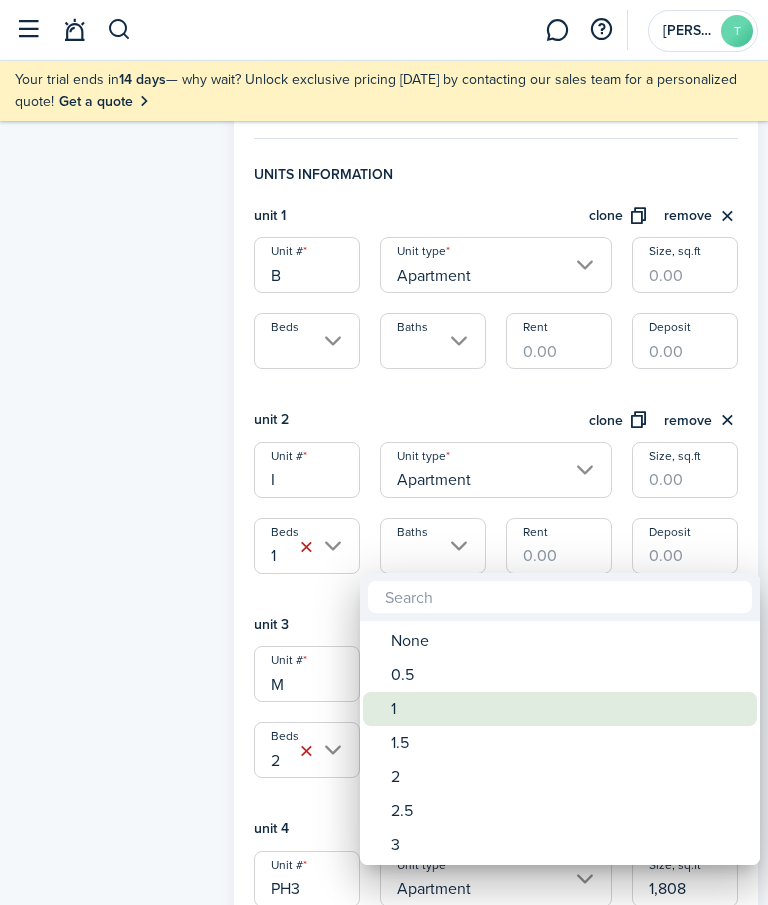 click on "1" at bounding box center (568, 709) 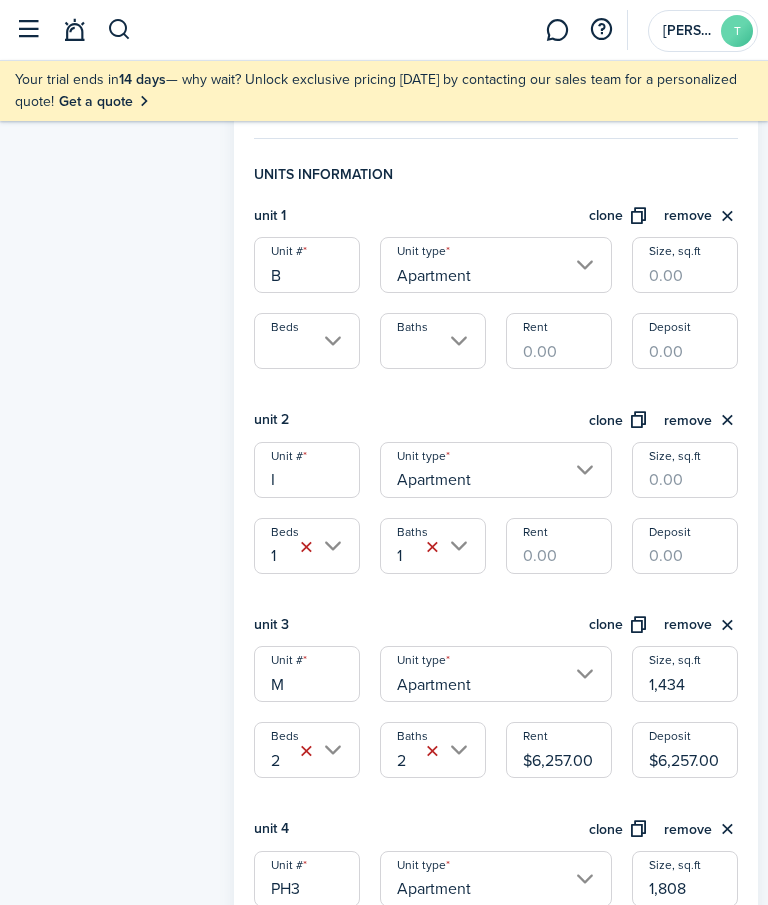 click on "Rent" at bounding box center [559, 546] 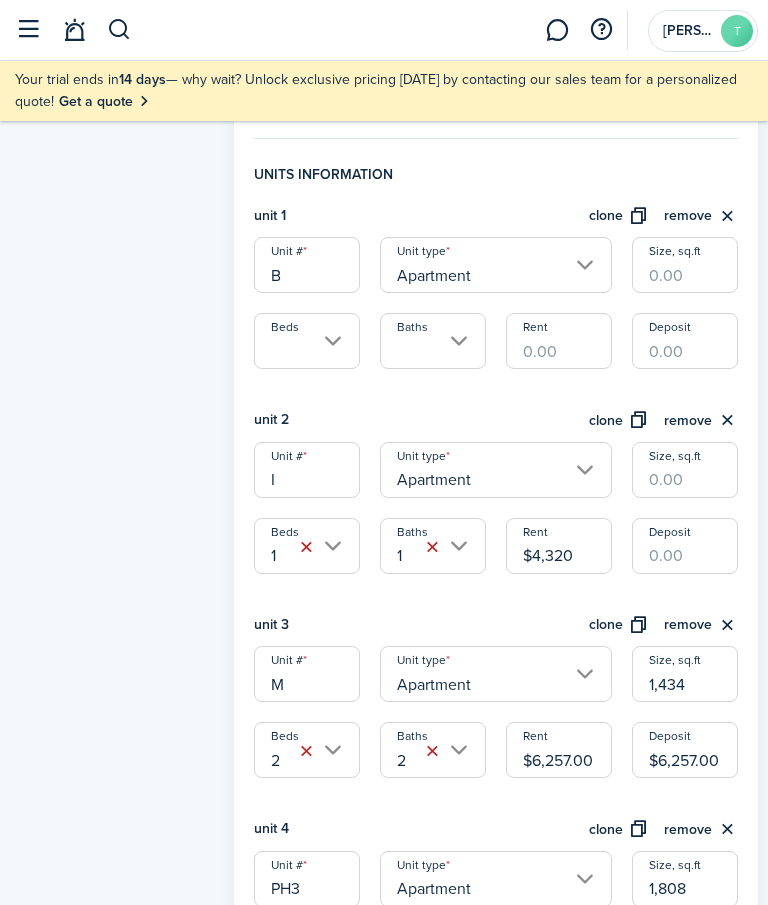 click on "Deposit" at bounding box center (685, 546) 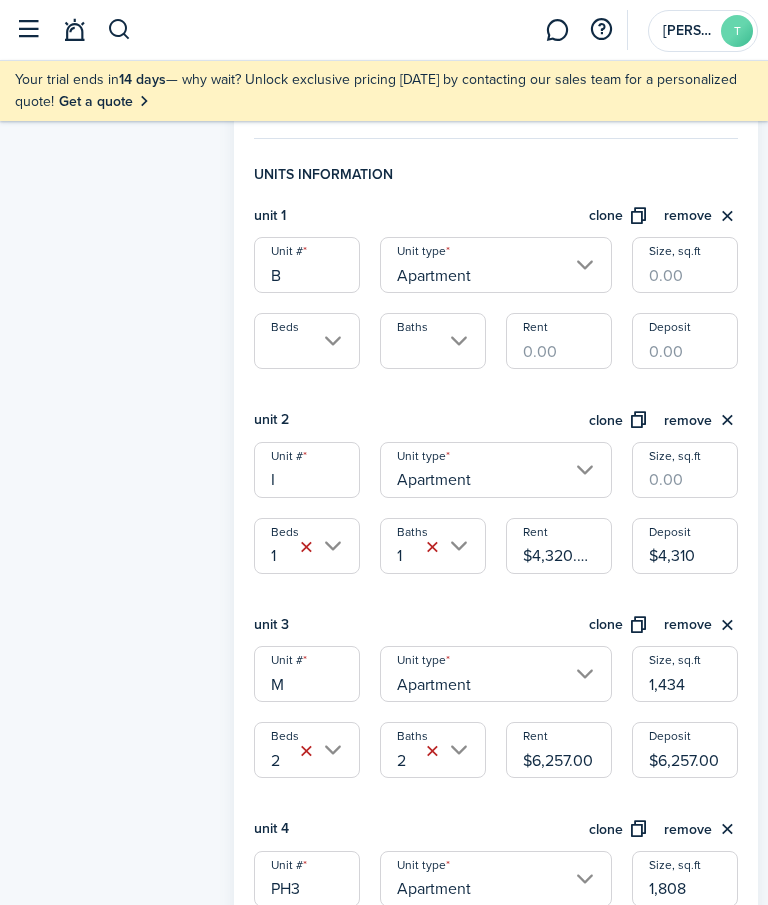 click on "Size, sq.ft" at bounding box center (685, 470) 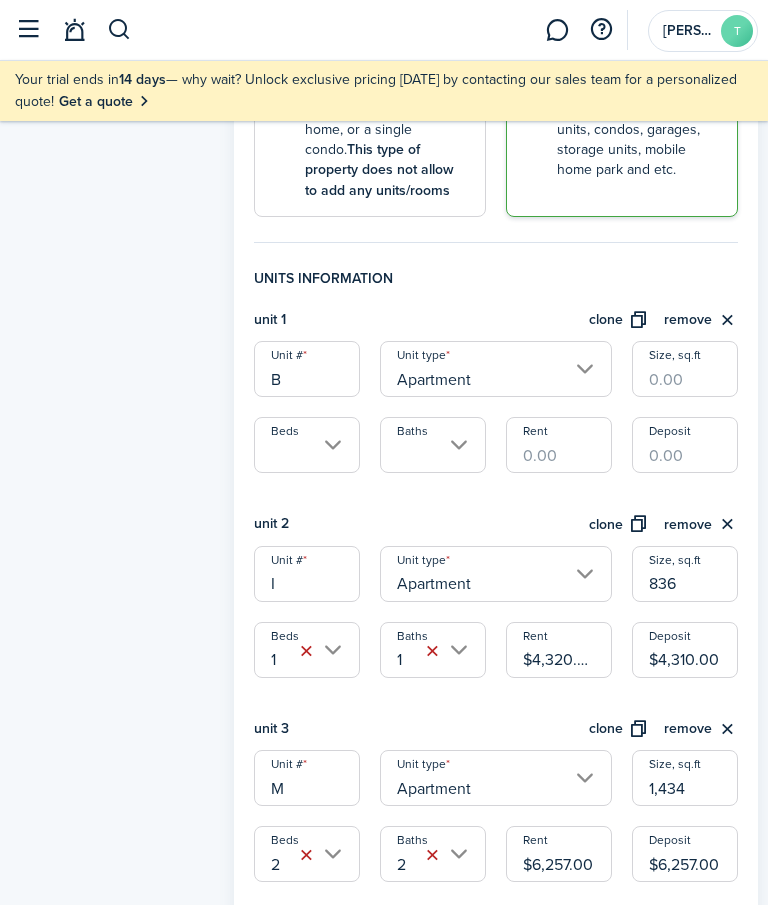 scroll, scrollTop: 516, scrollLeft: 0, axis: vertical 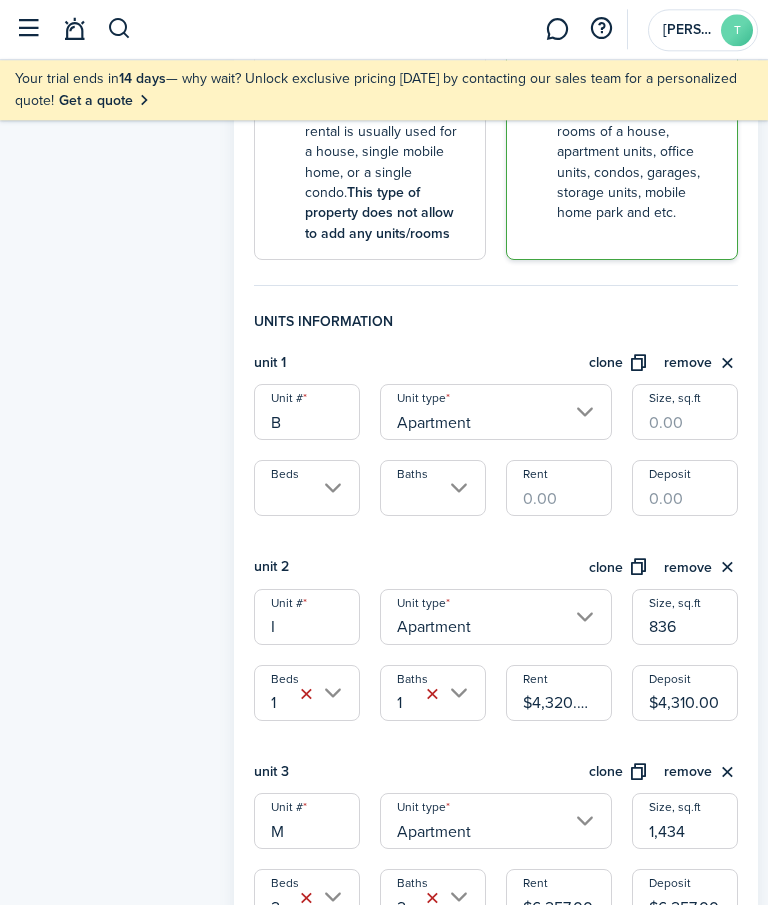 type on "836" 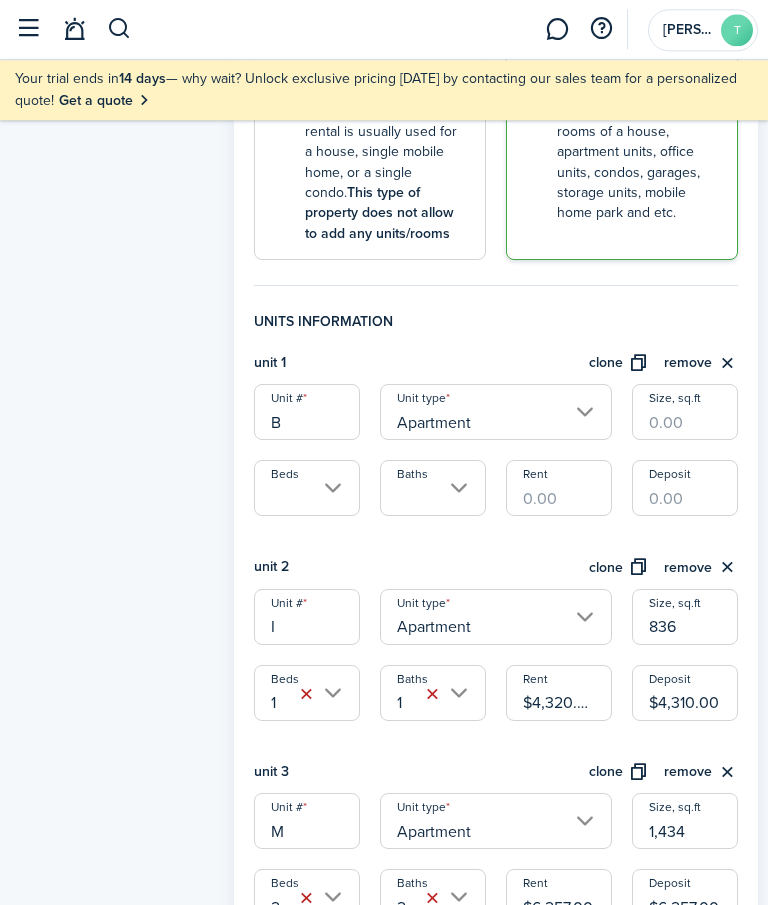 click on "Size, sq.ft" at bounding box center (685, 413) 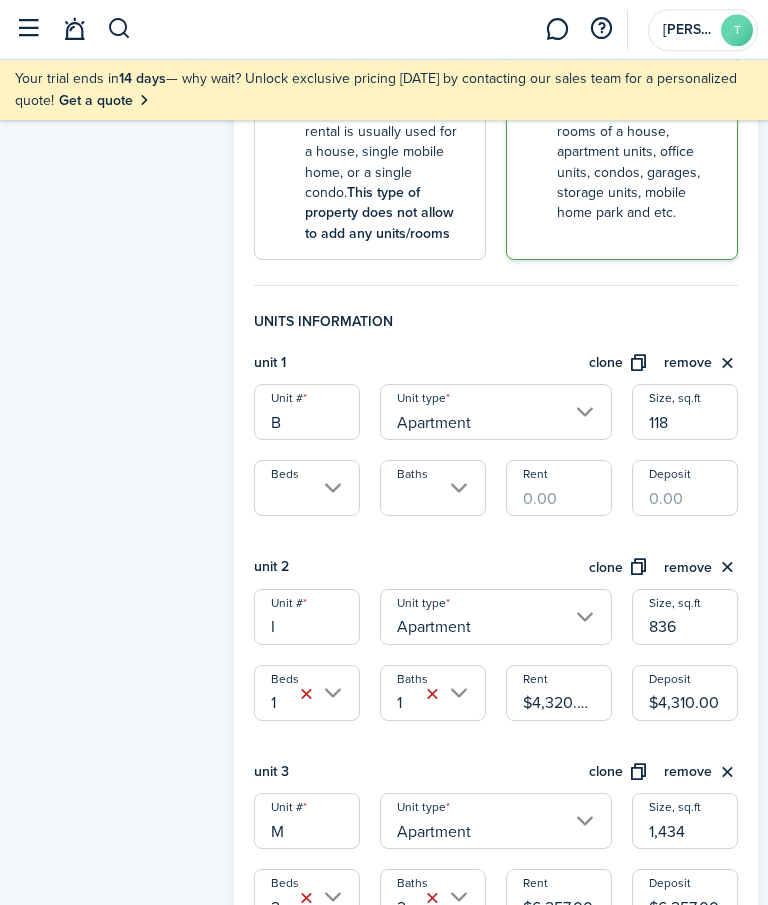 type on "1,187" 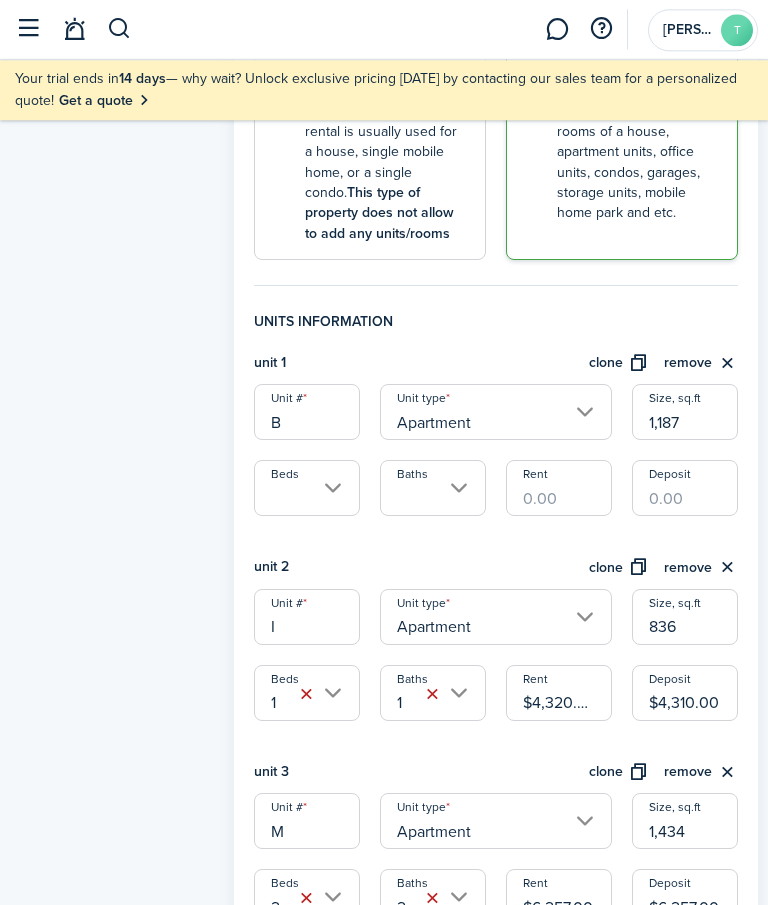 click on "Deposit" at bounding box center [685, 489] 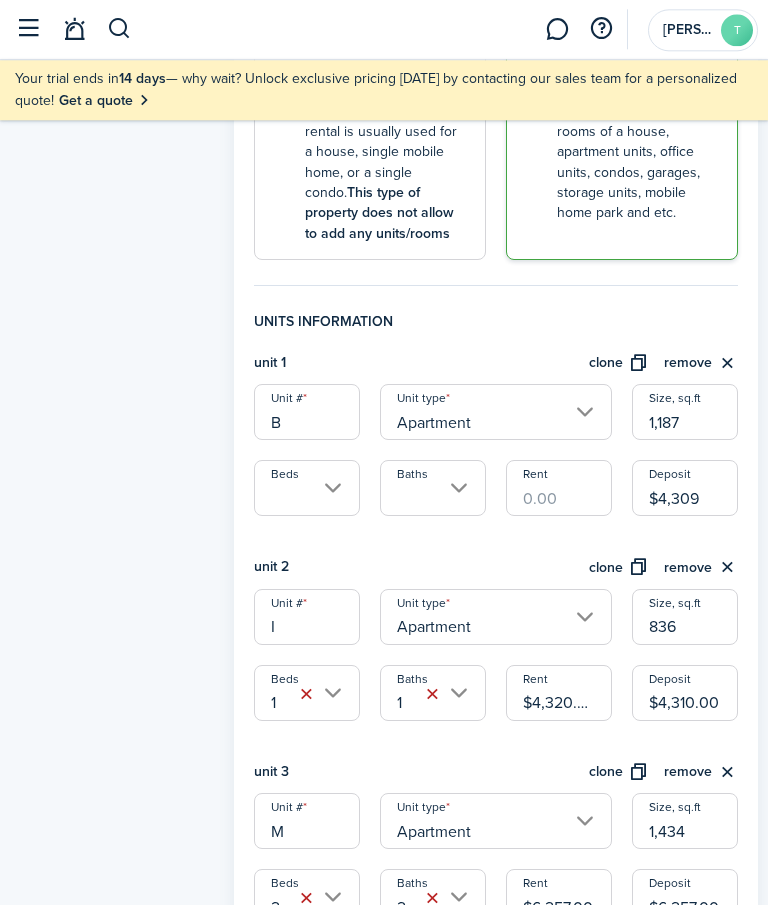 click on "Rent" at bounding box center [559, 489] 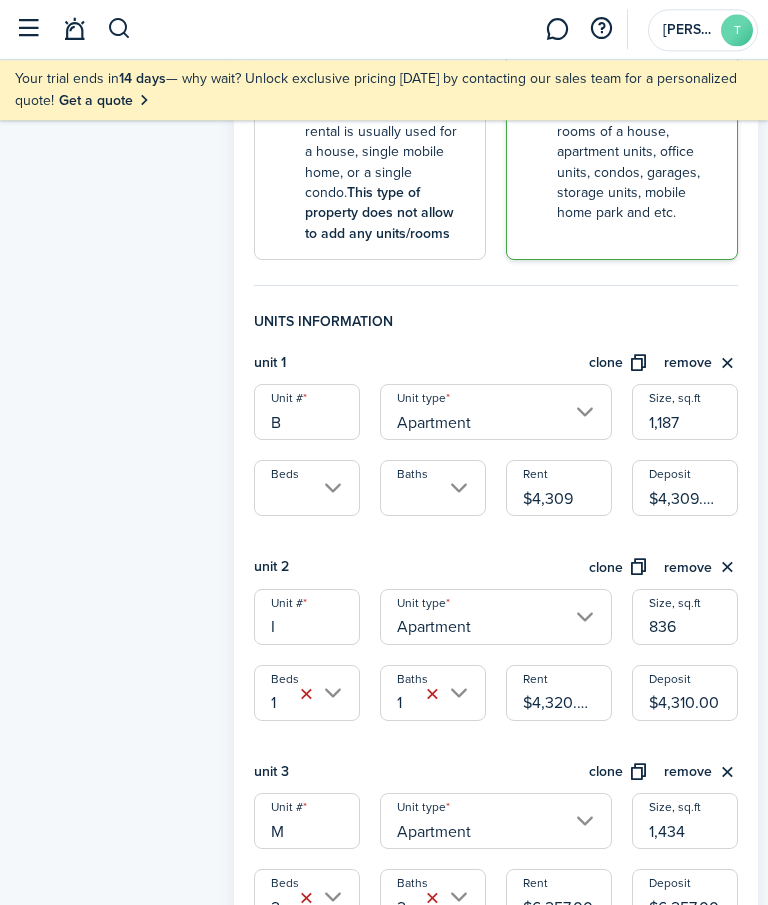 click on "Baths" at bounding box center (433, 489) 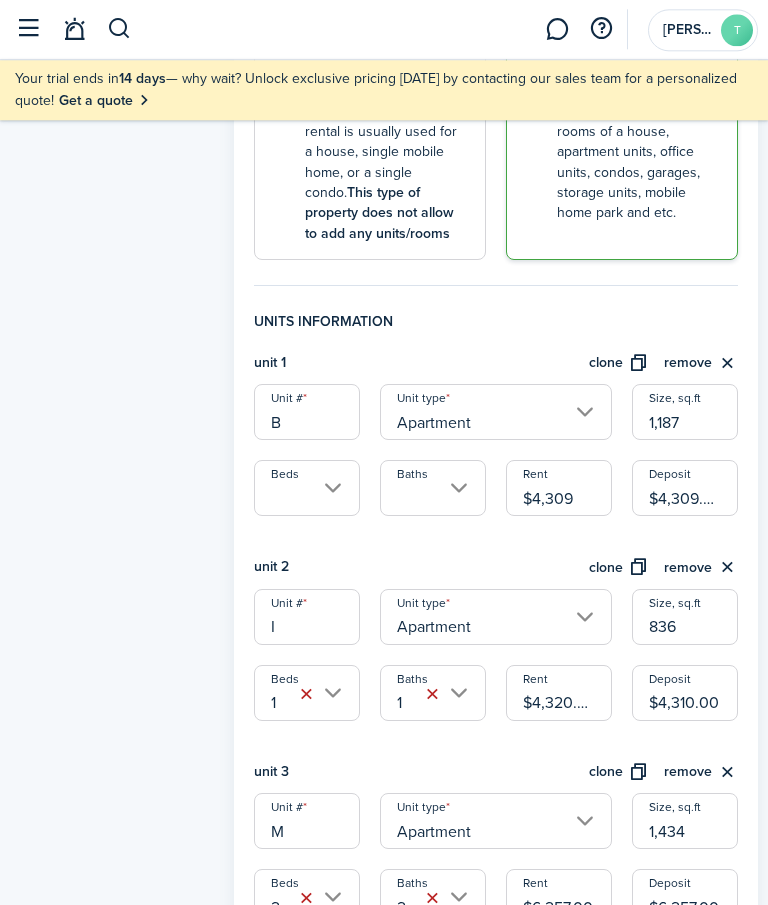 type on "$4,309.00" 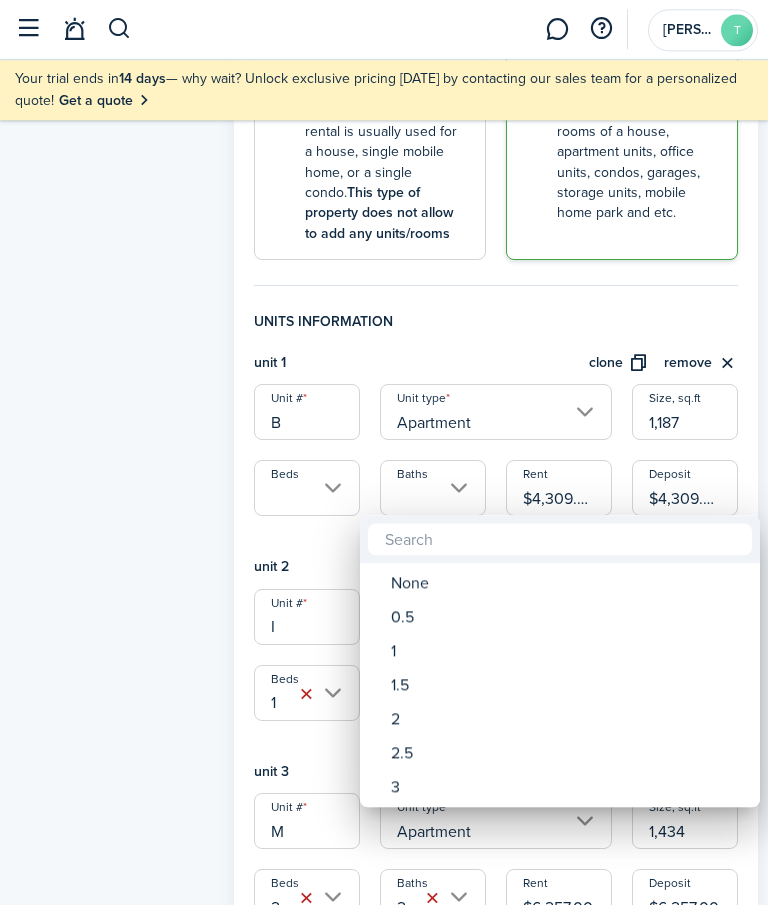 click on "2" at bounding box center (568, 720) 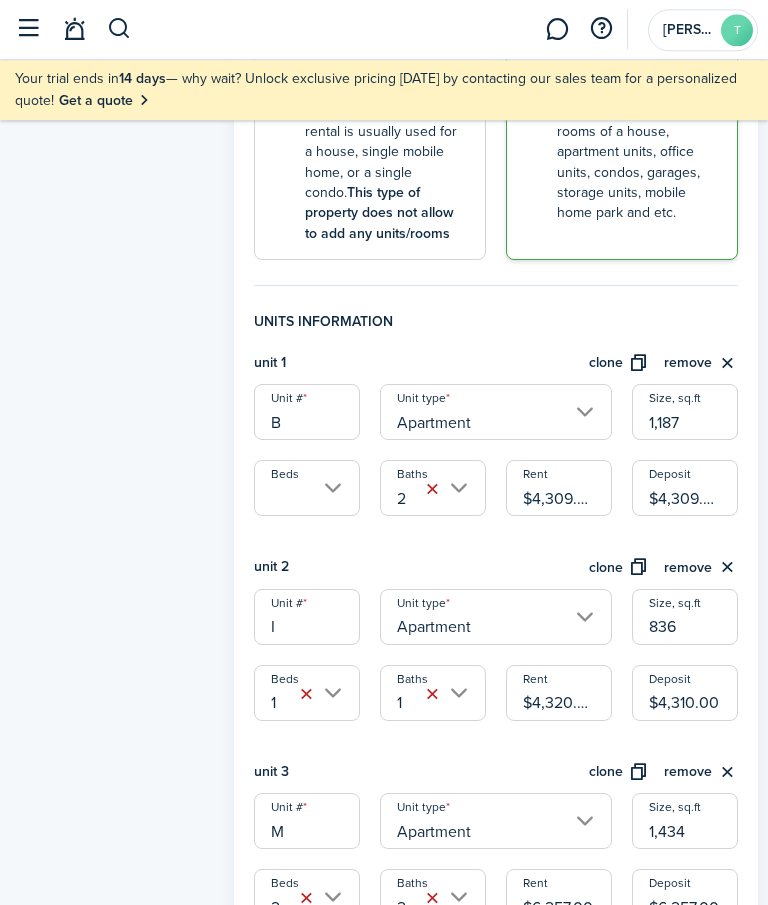 scroll, scrollTop: 517, scrollLeft: 0, axis: vertical 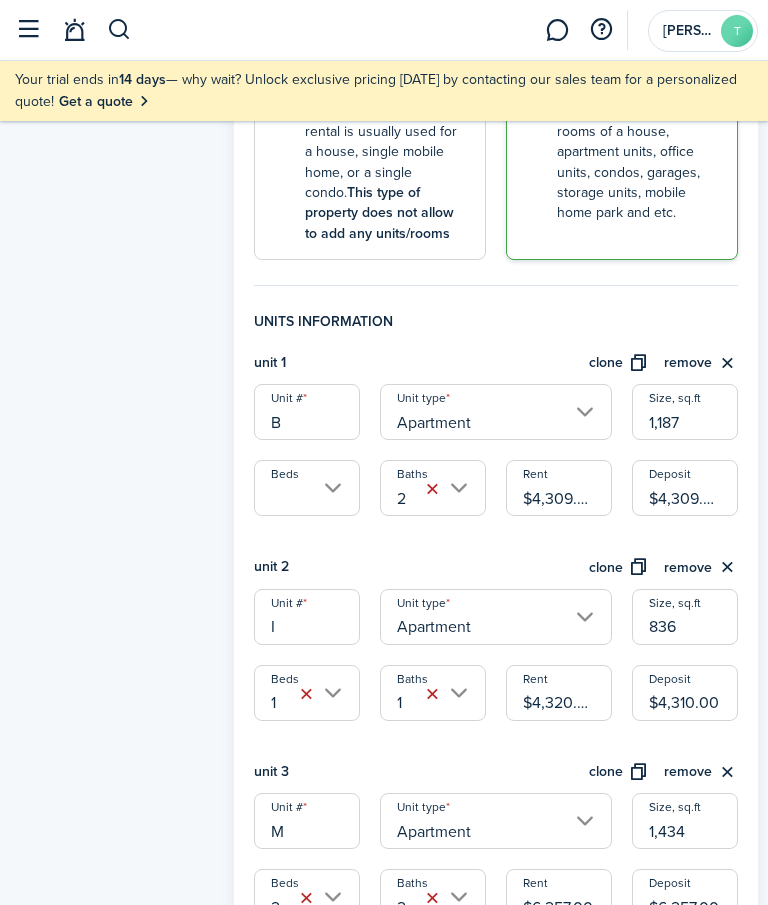 click on "Beds" at bounding box center [307, 488] 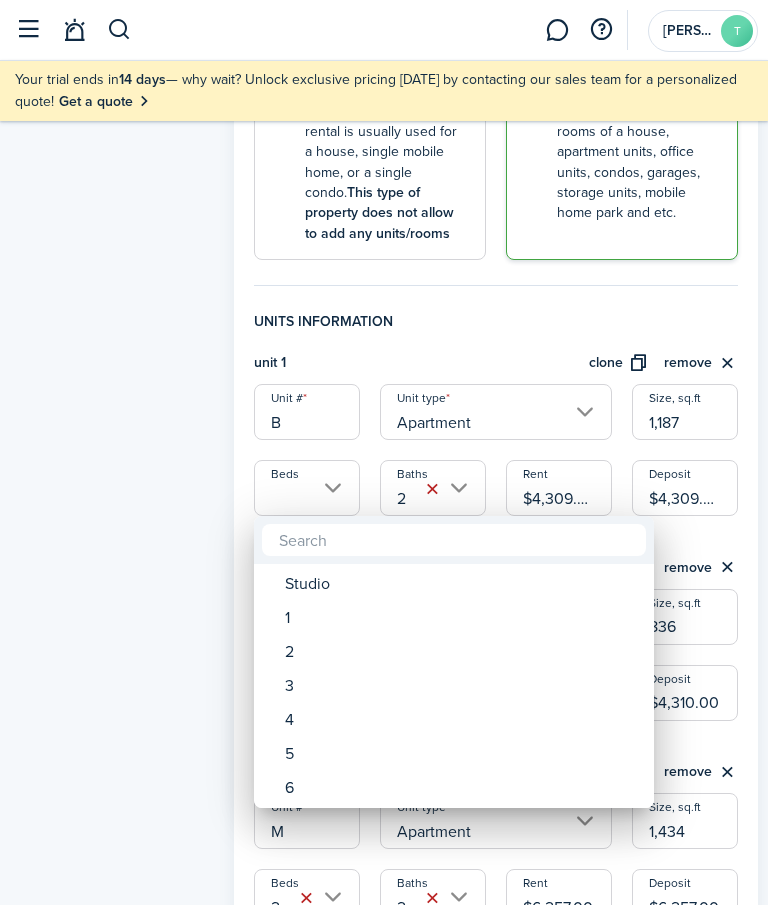 scroll, scrollTop: 517, scrollLeft: 0, axis: vertical 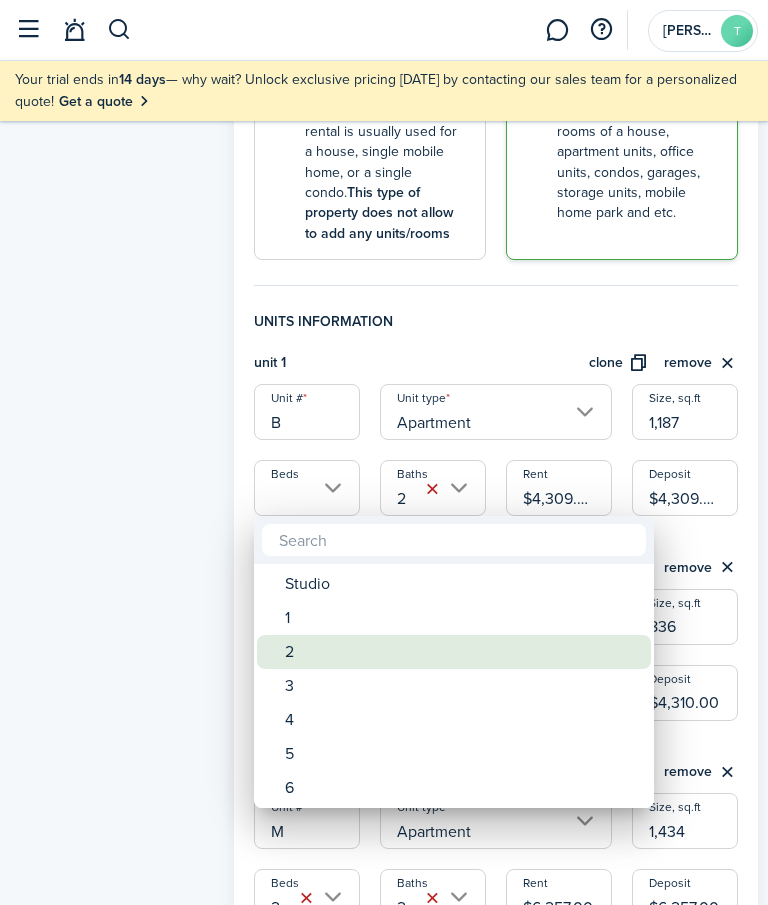 click on "2" at bounding box center (462, 652) 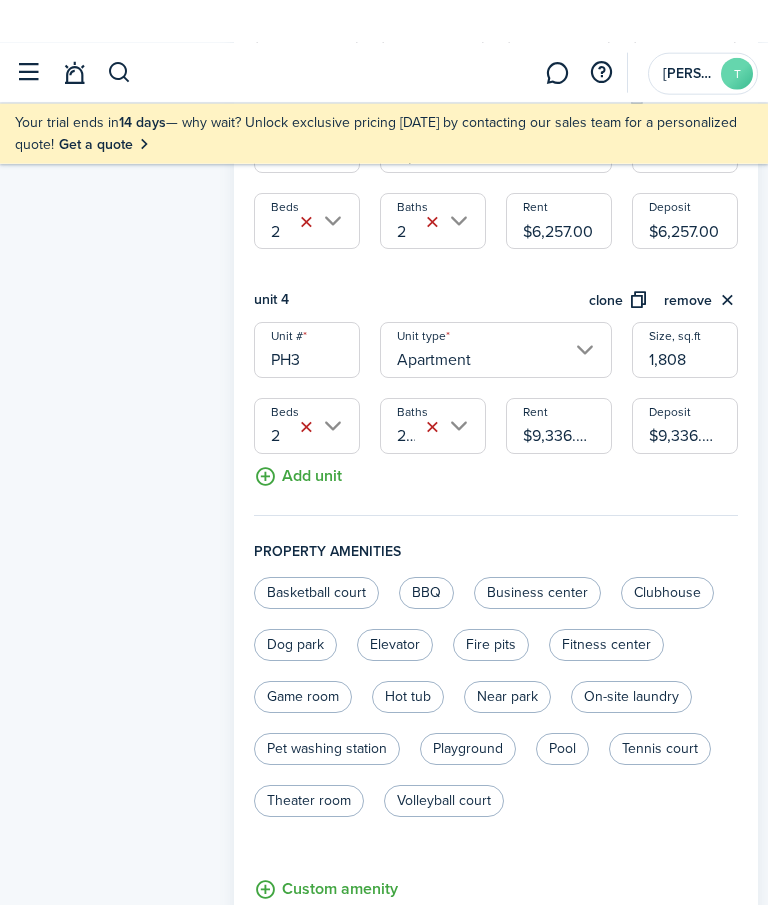 scroll, scrollTop: 1251, scrollLeft: 0, axis: vertical 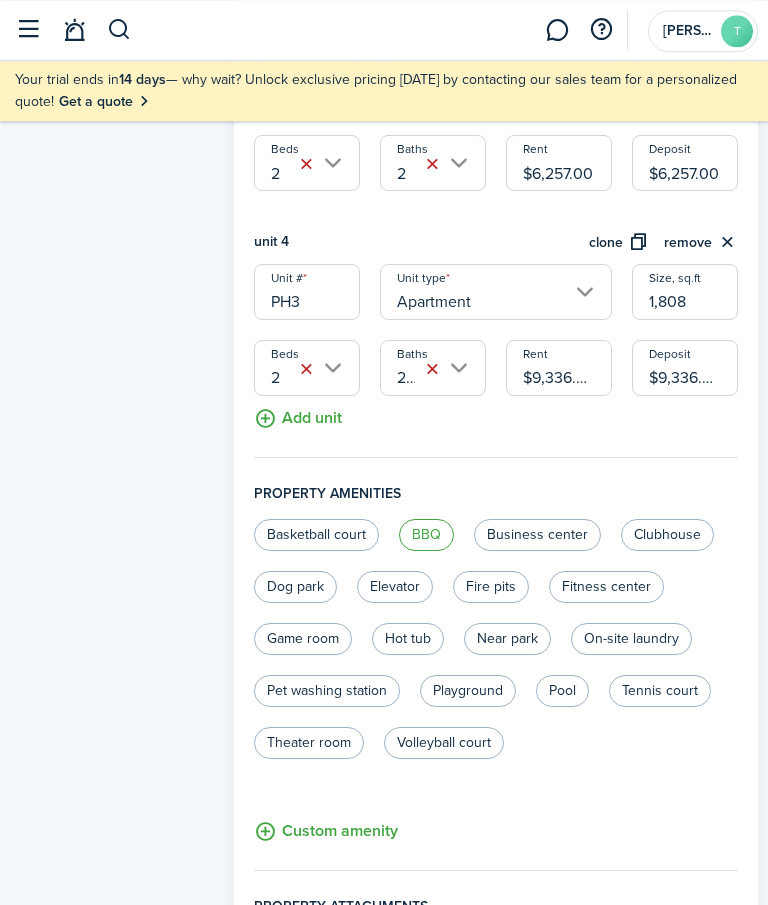 click on "BBQ" 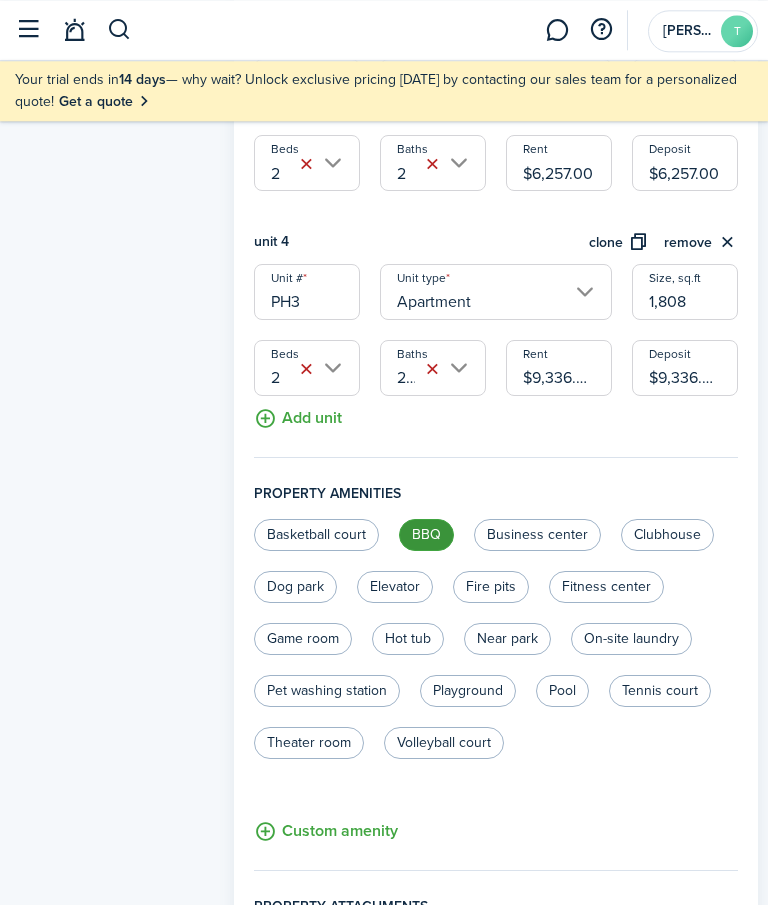 radio on "true" 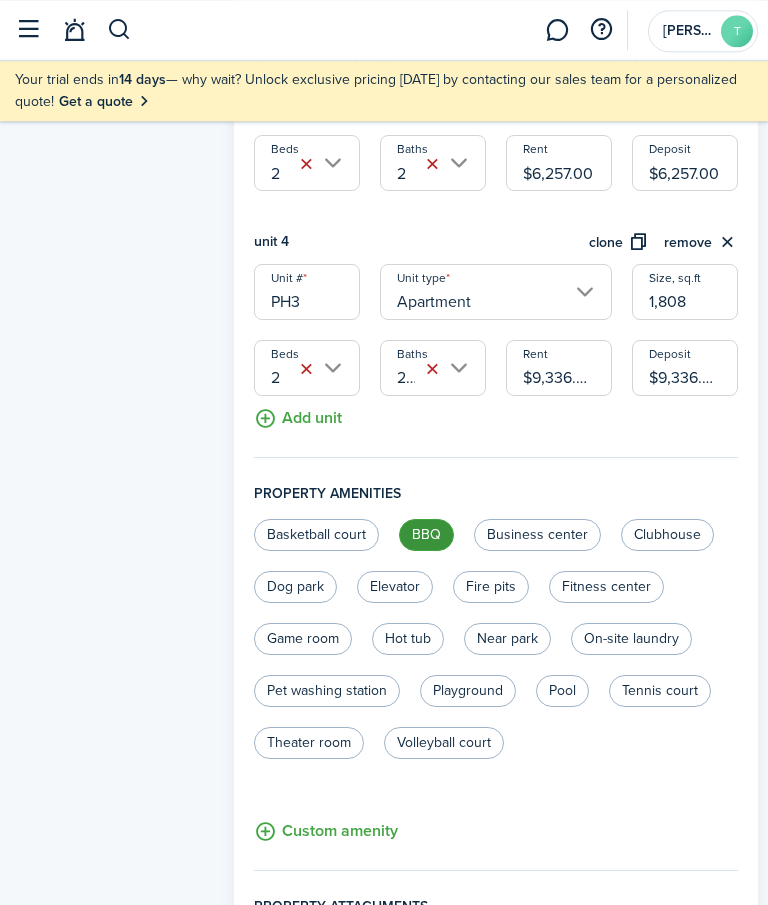 scroll, scrollTop: 1251, scrollLeft: 0, axis: vertical 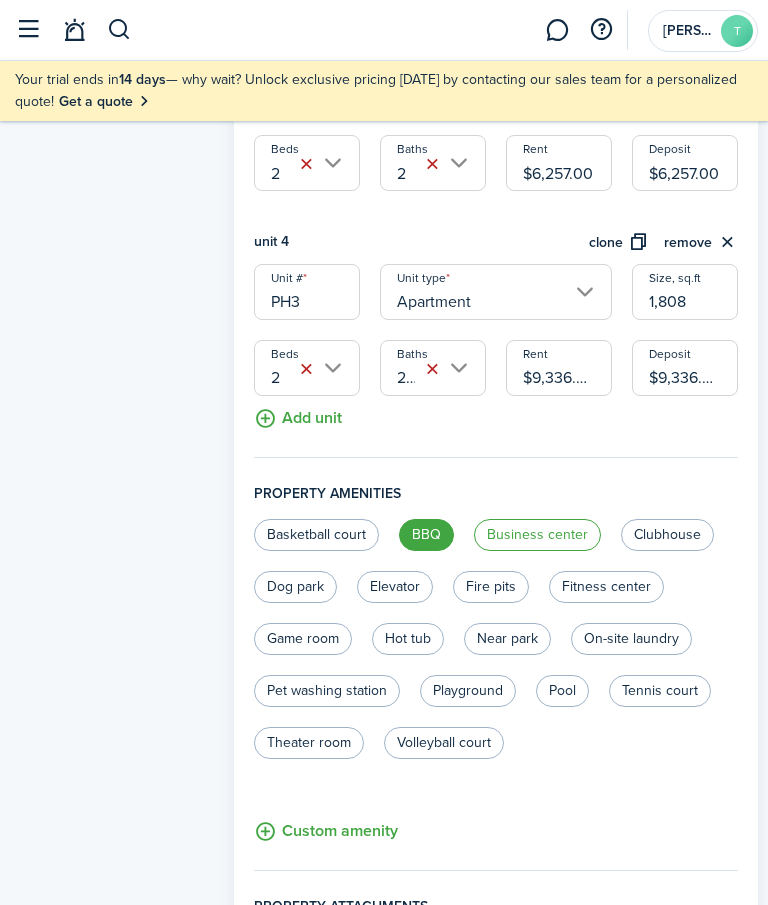 click on "Business center" 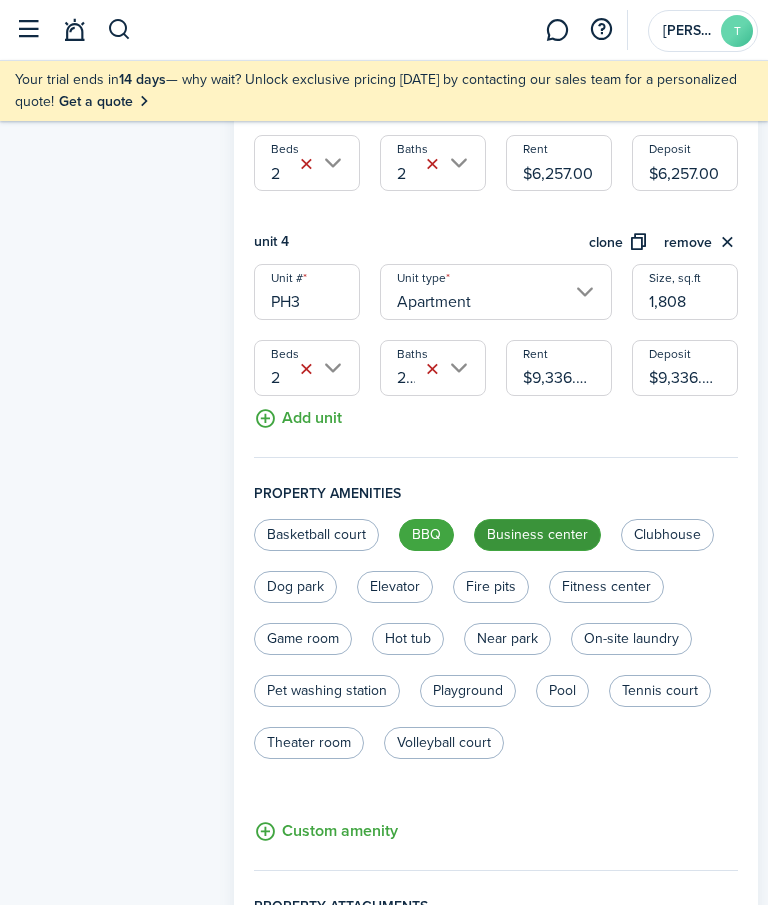 radio on "true" 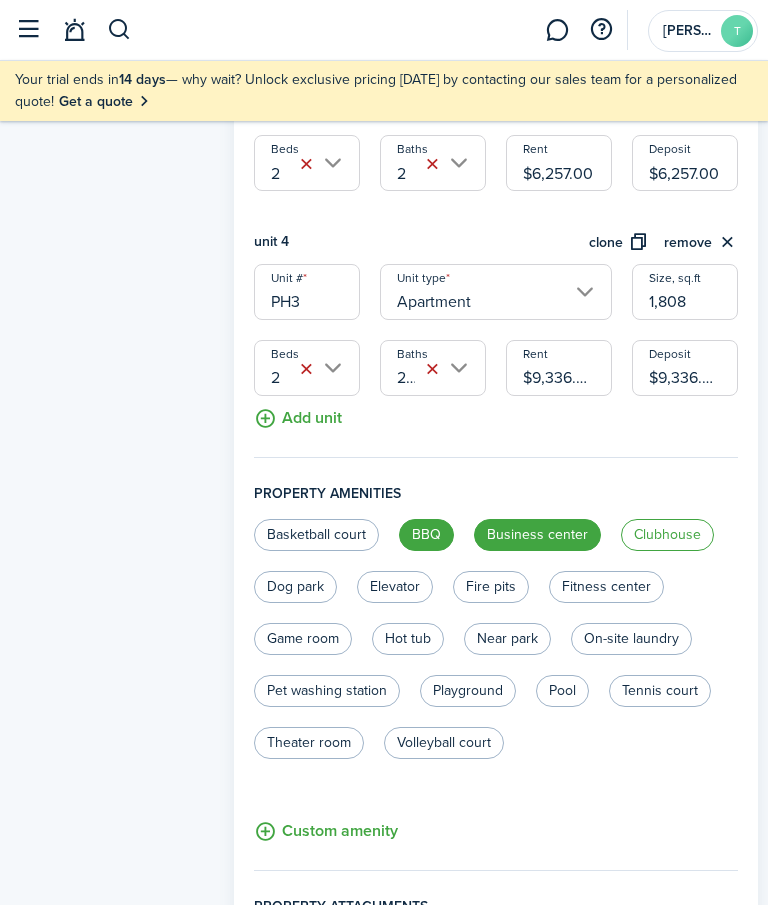 click on "Clubhouse" 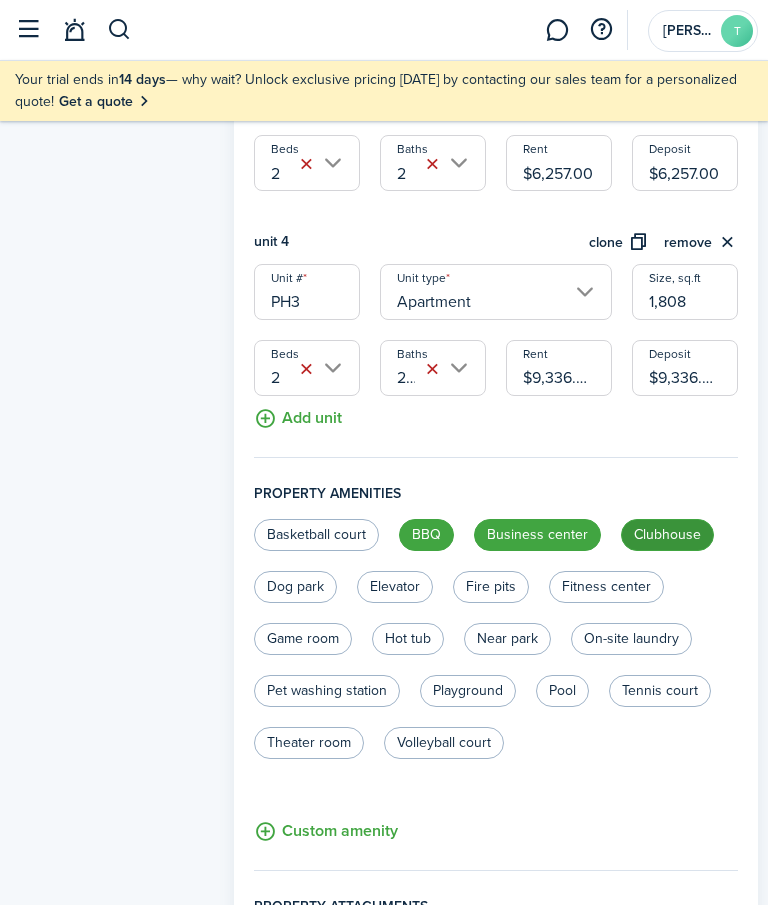 radio on "true" 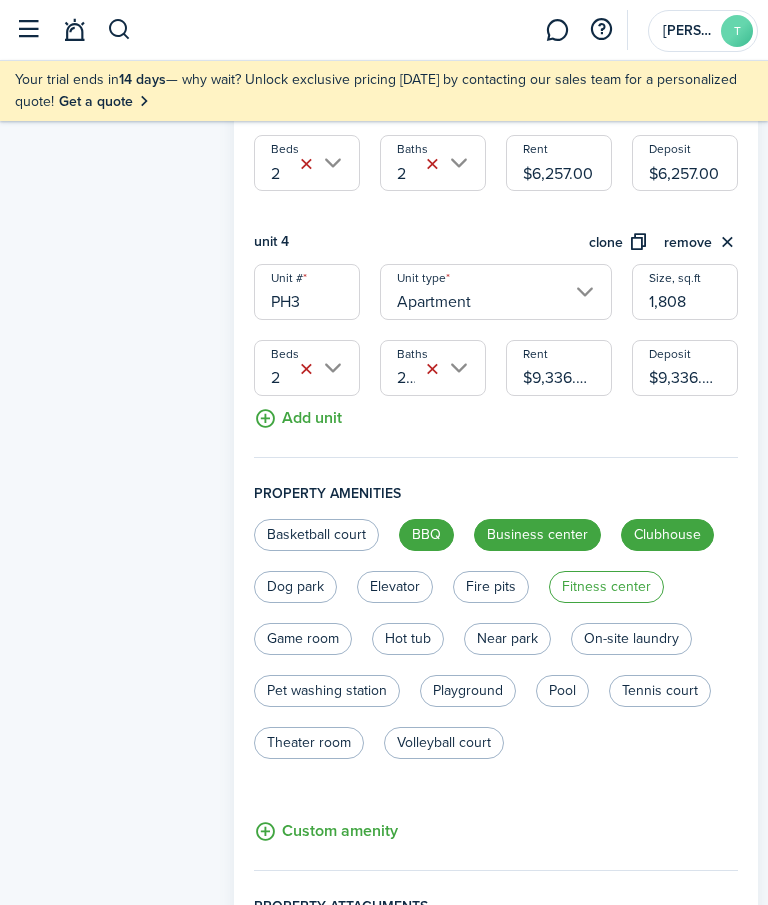 click on "Fitness center" 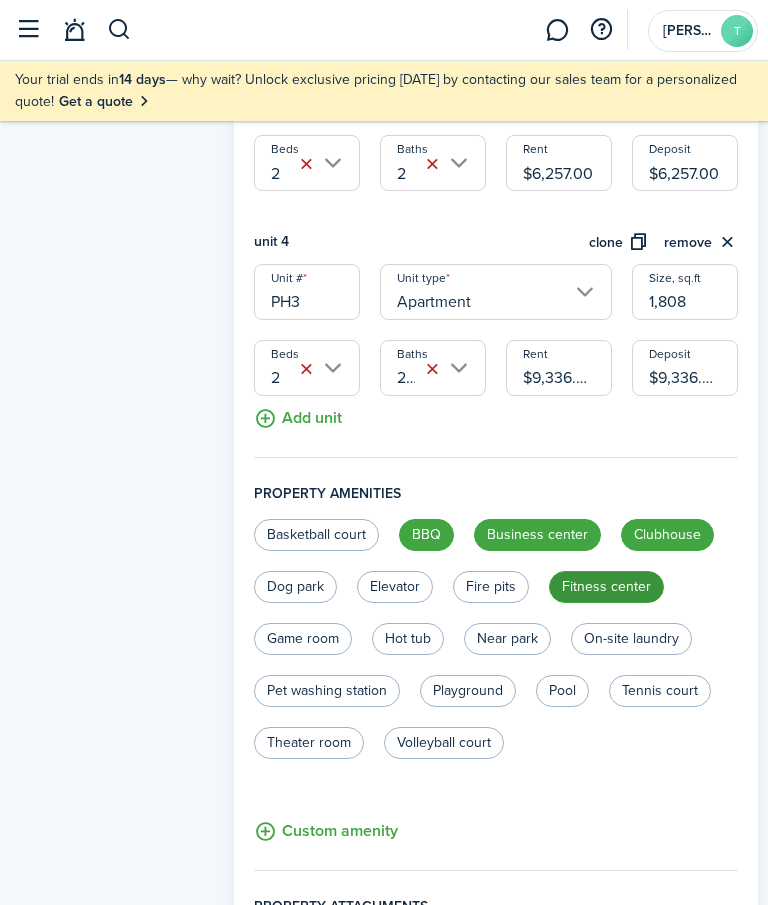 radio on "true" 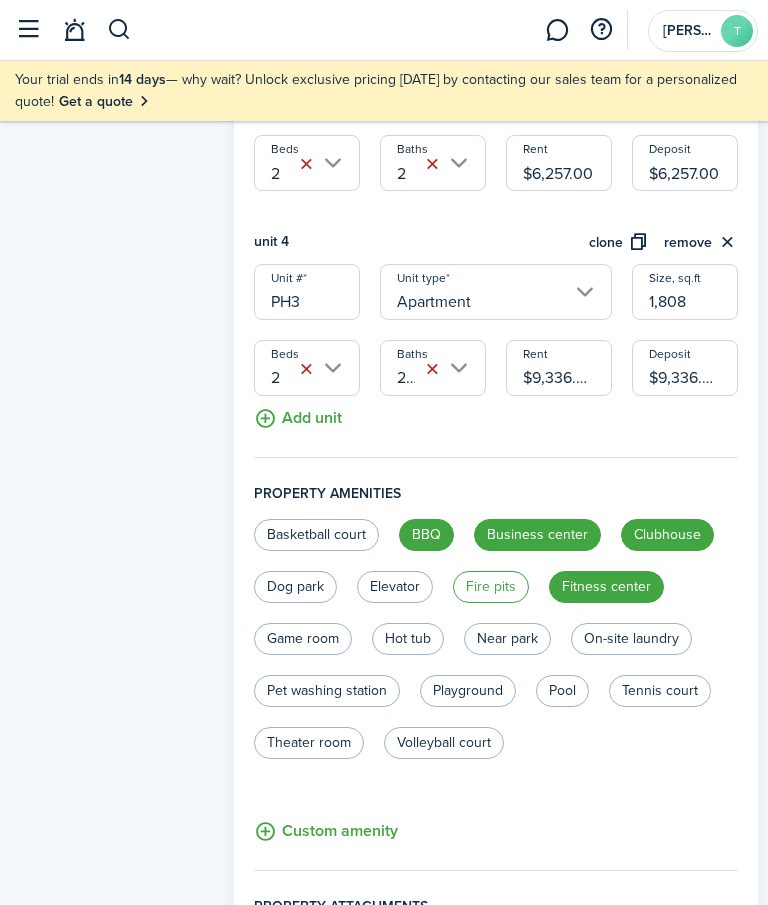 click on "Fire pits" 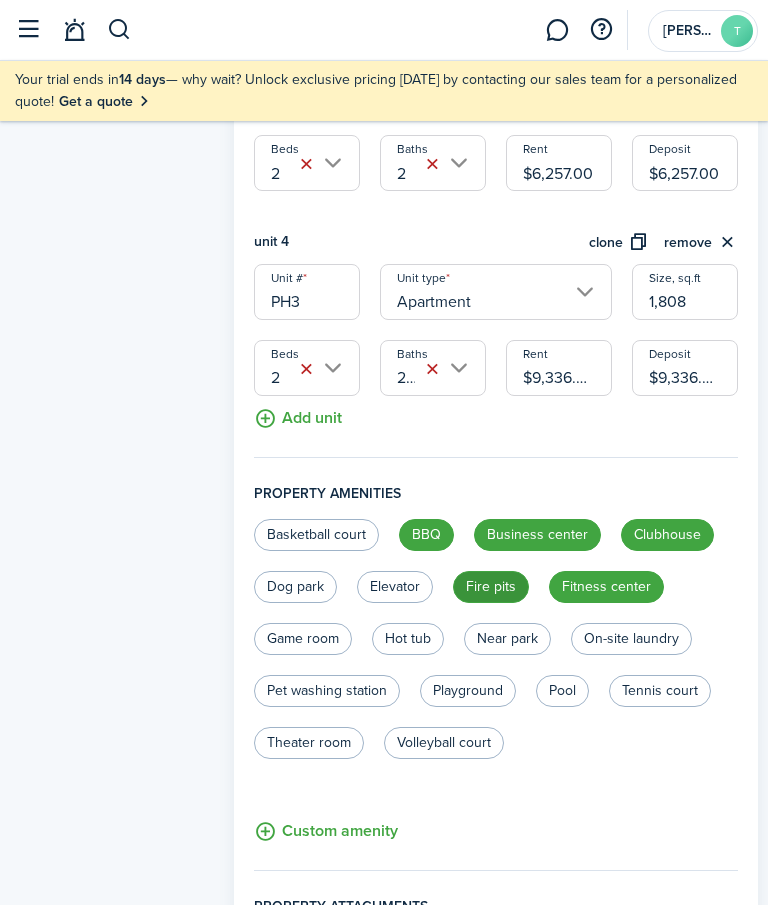 radio on "true" 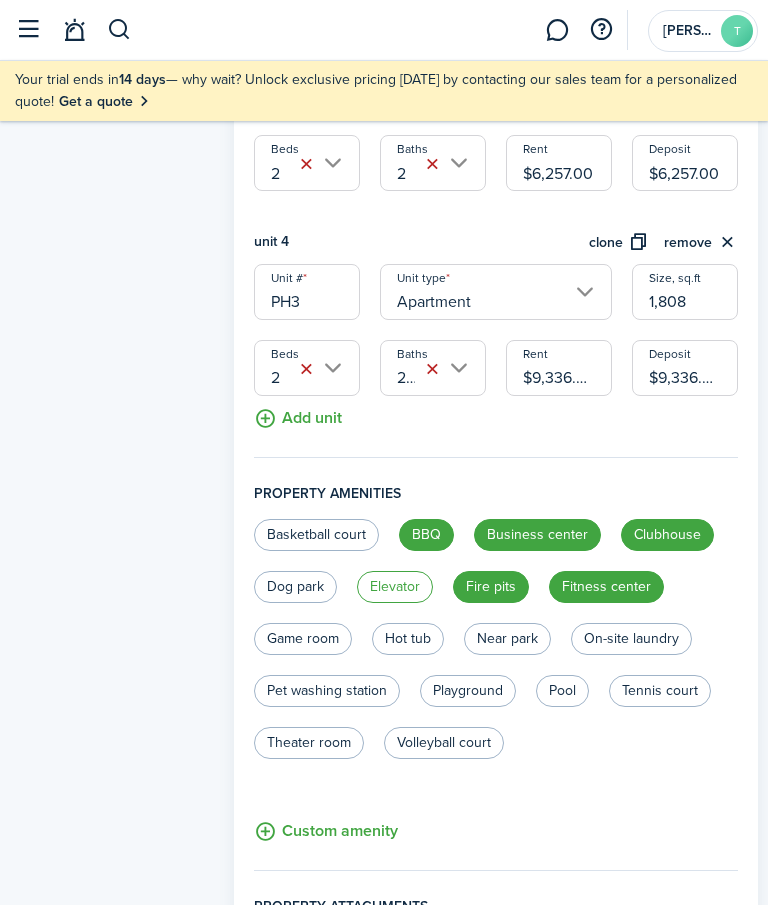 click on "Elevator" 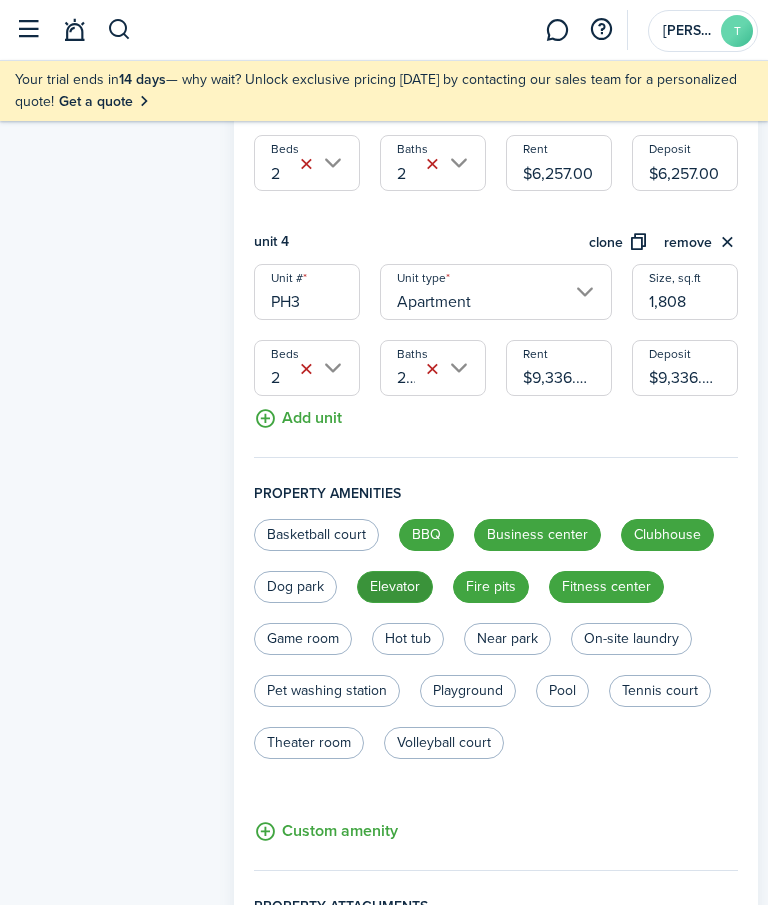 radio on "true" 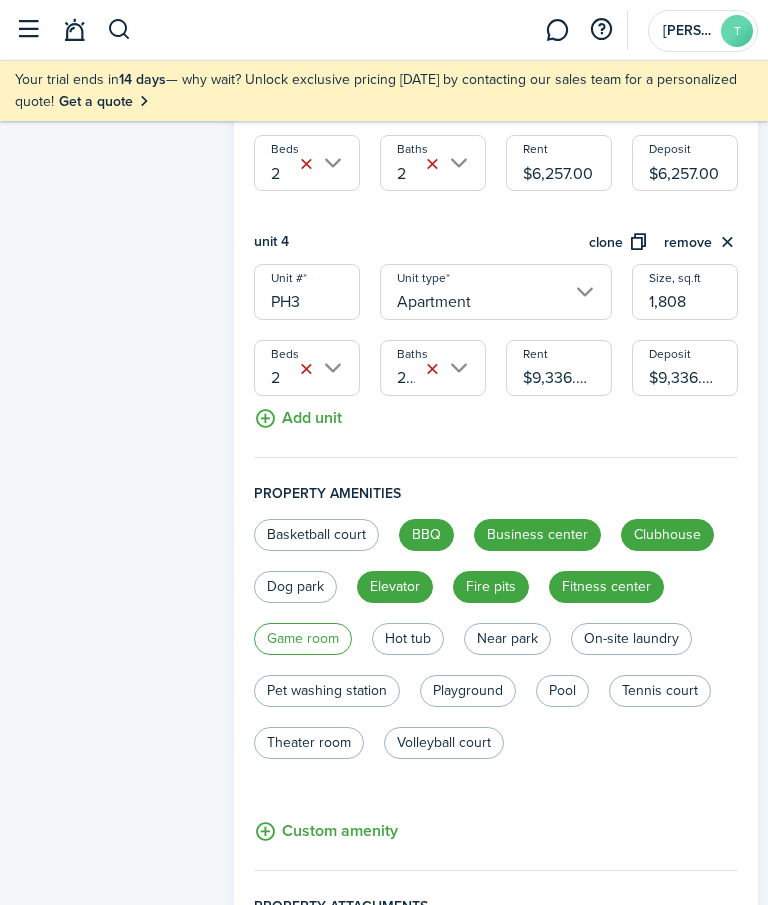 click on "Game room" 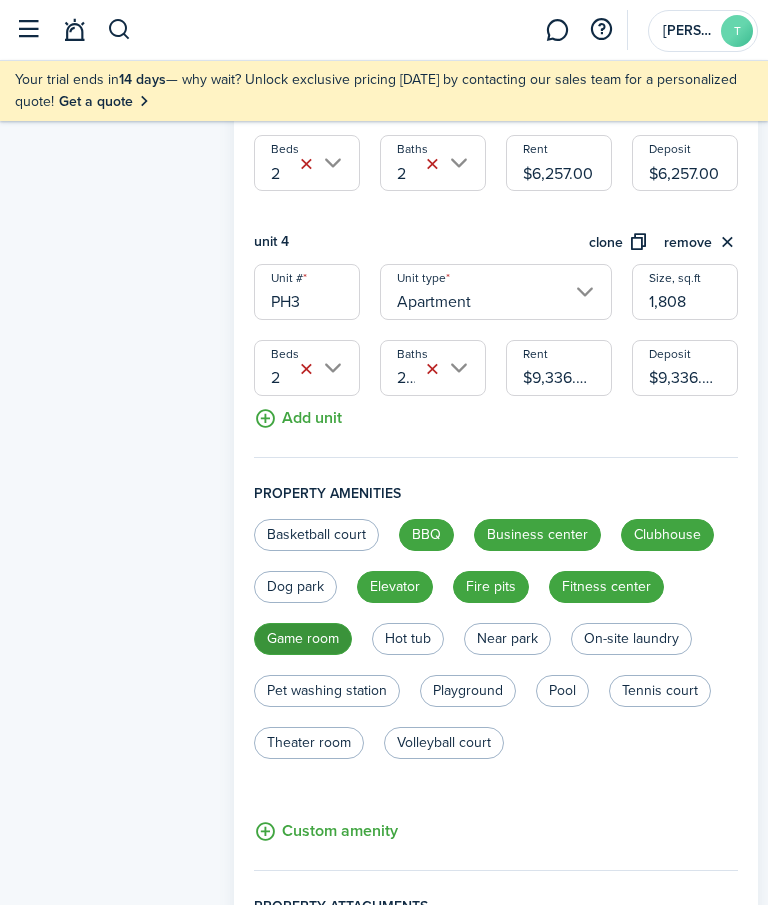 radio on "true" 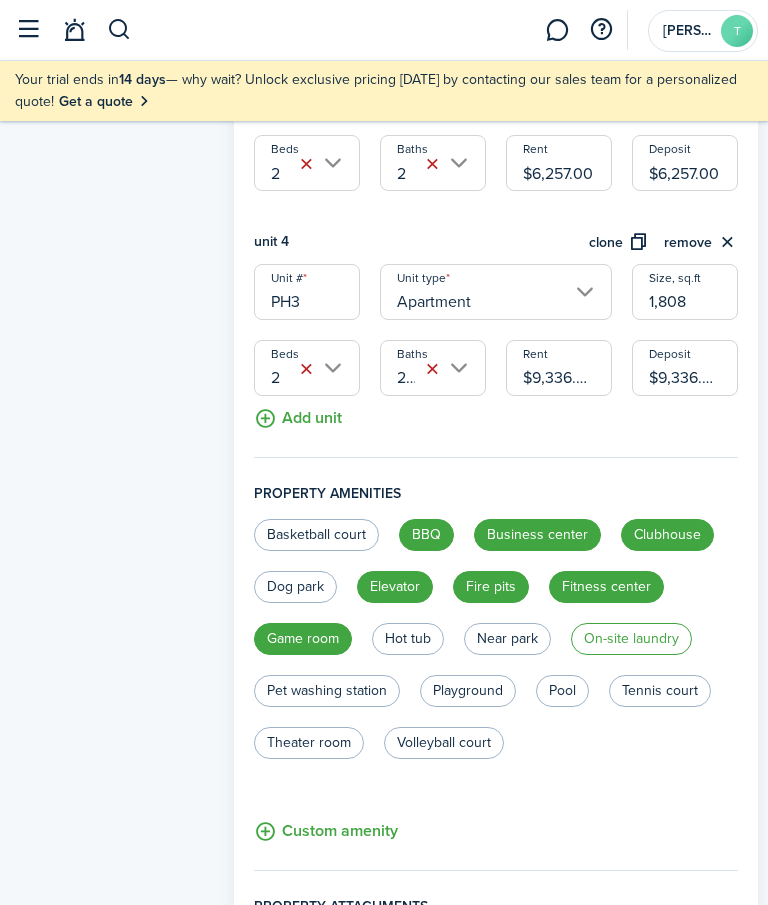 click on "On-site laundry" 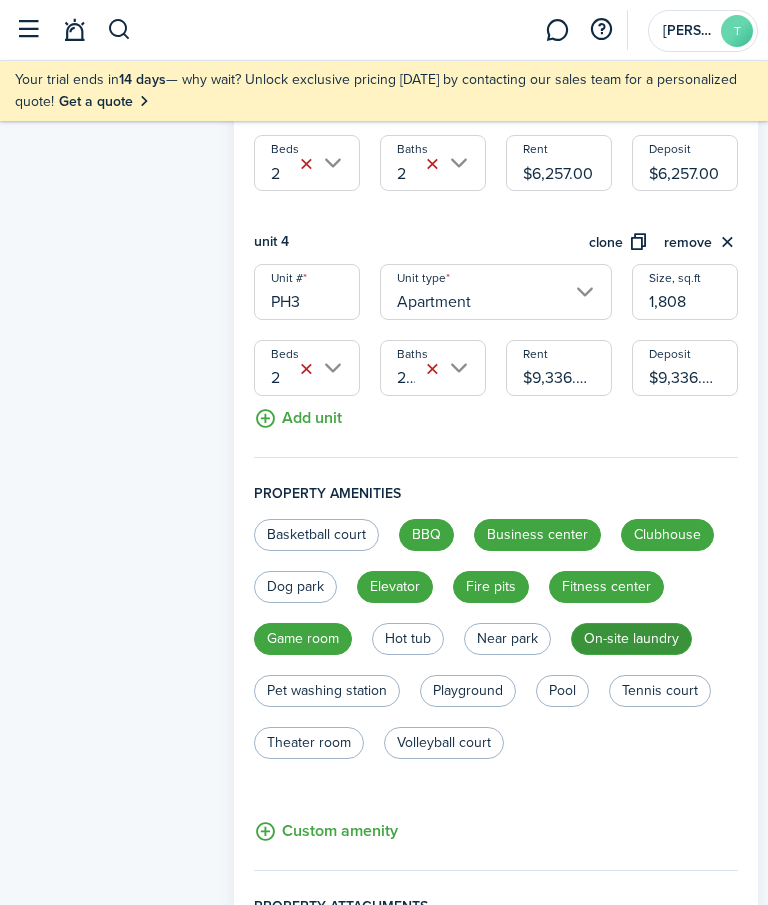 click on "On-site laundry" 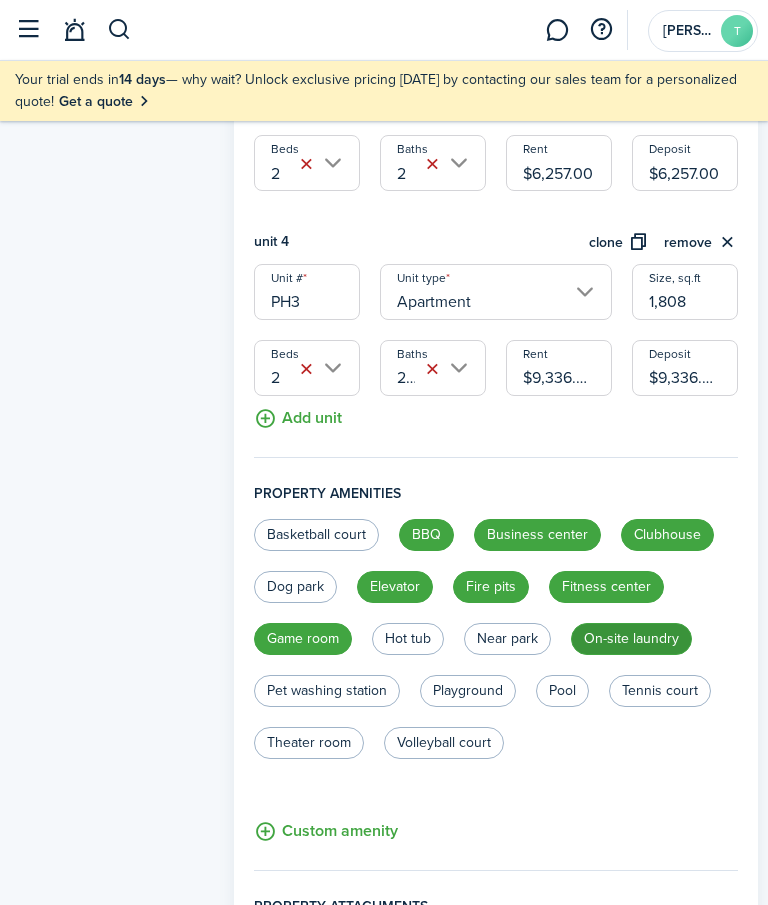 radio on "false" 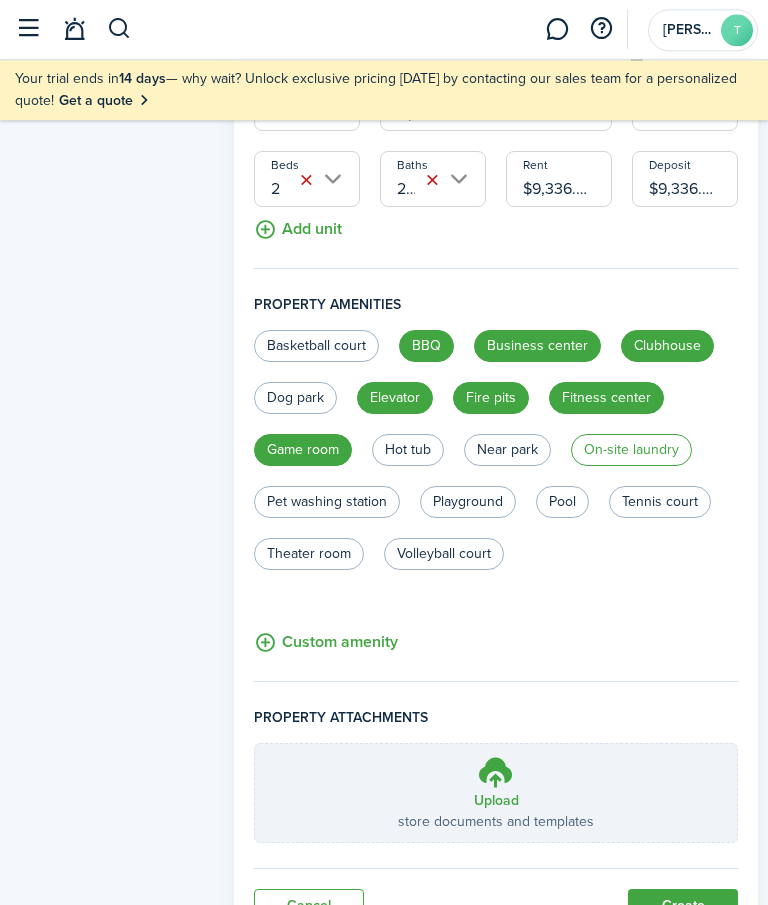 scroll, scrollTop: 1439, scrollLeft: 0, axis: vertical 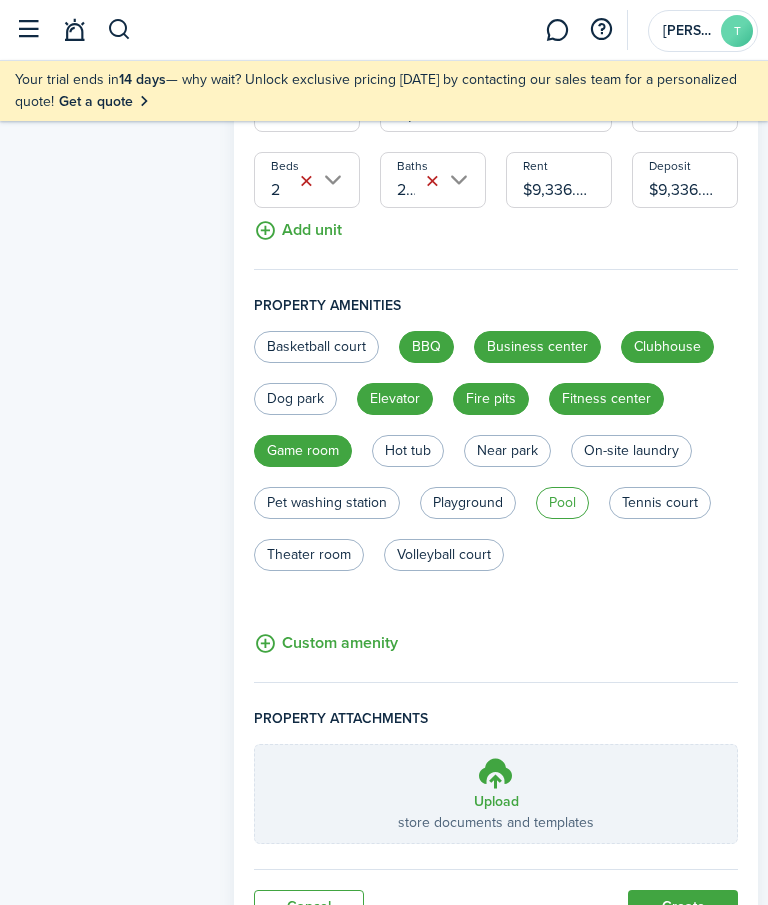 click on "Pool" 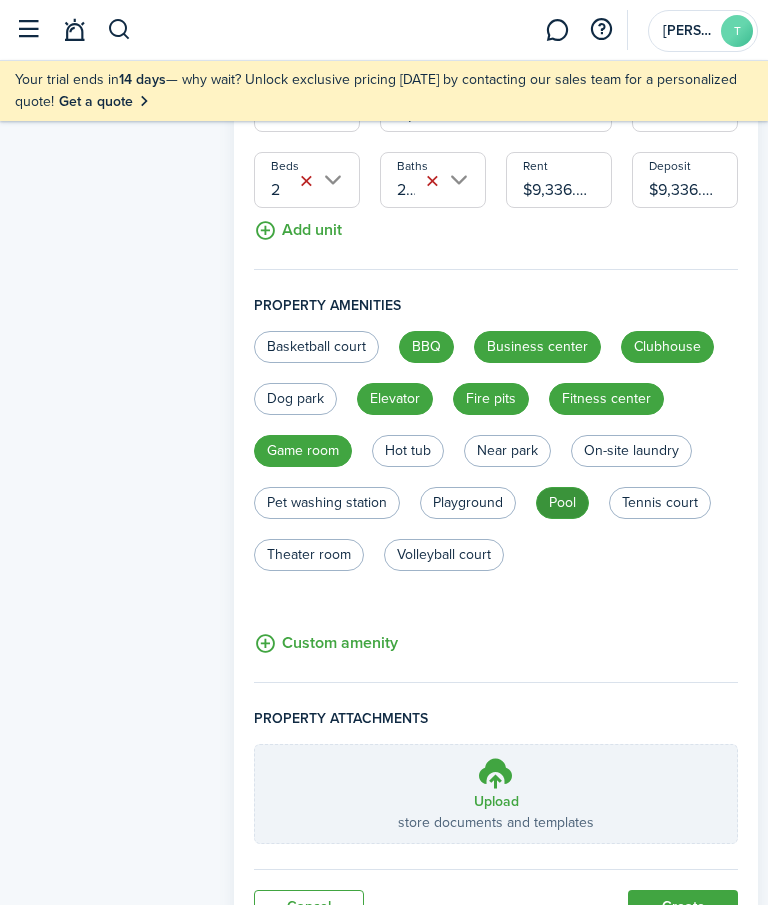 click on "Pool" 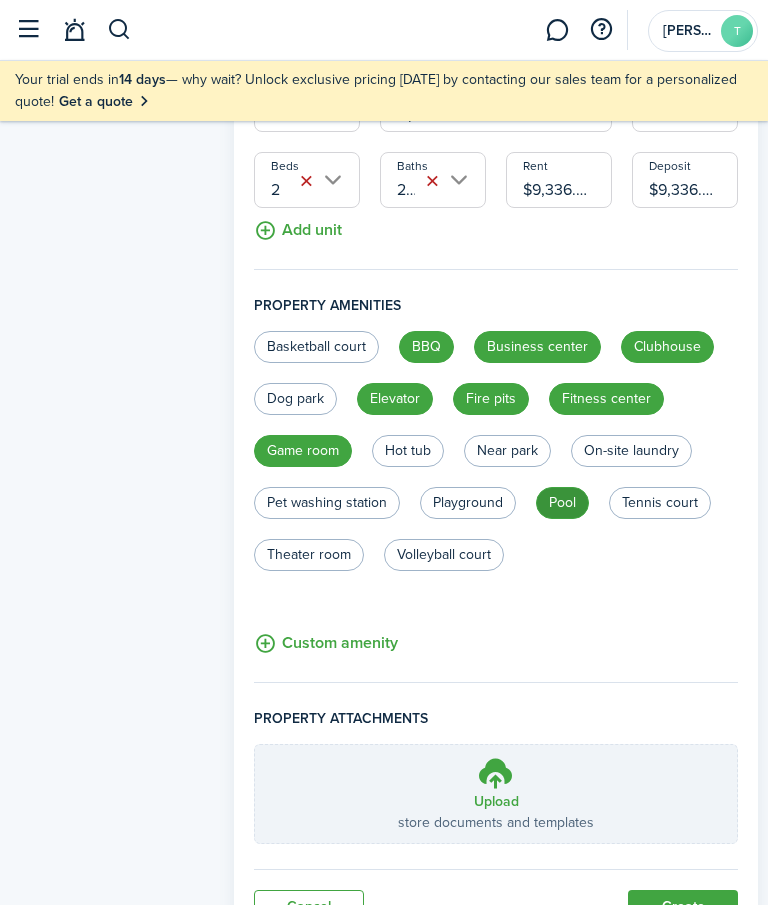 radio on "false" 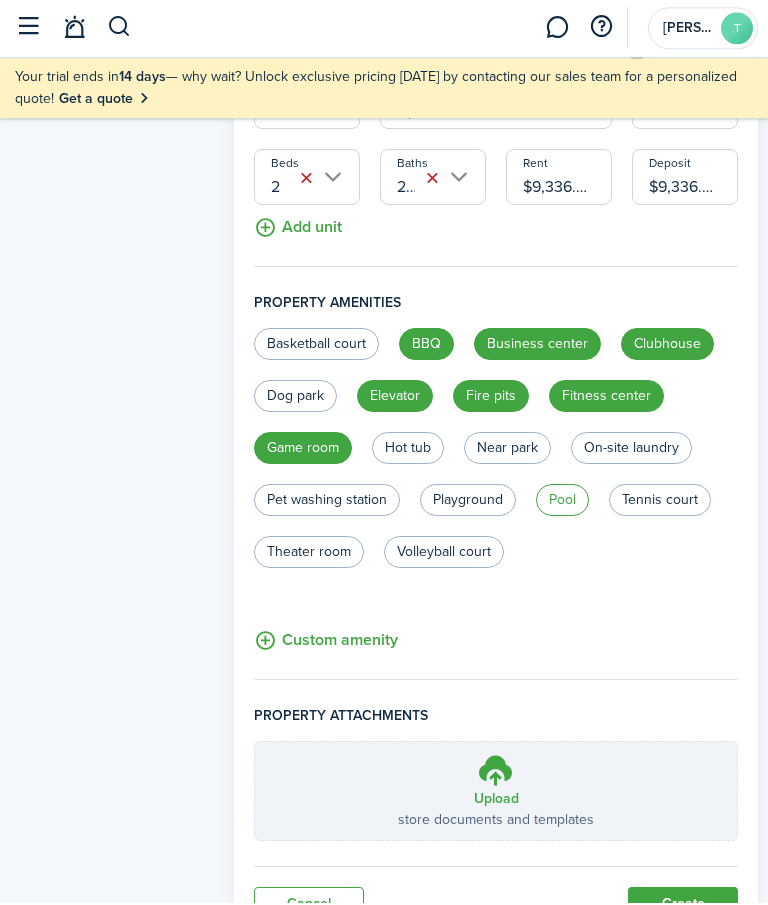 scroll, scrollTop: 1439, scrollLeft: 0, axis: vertical 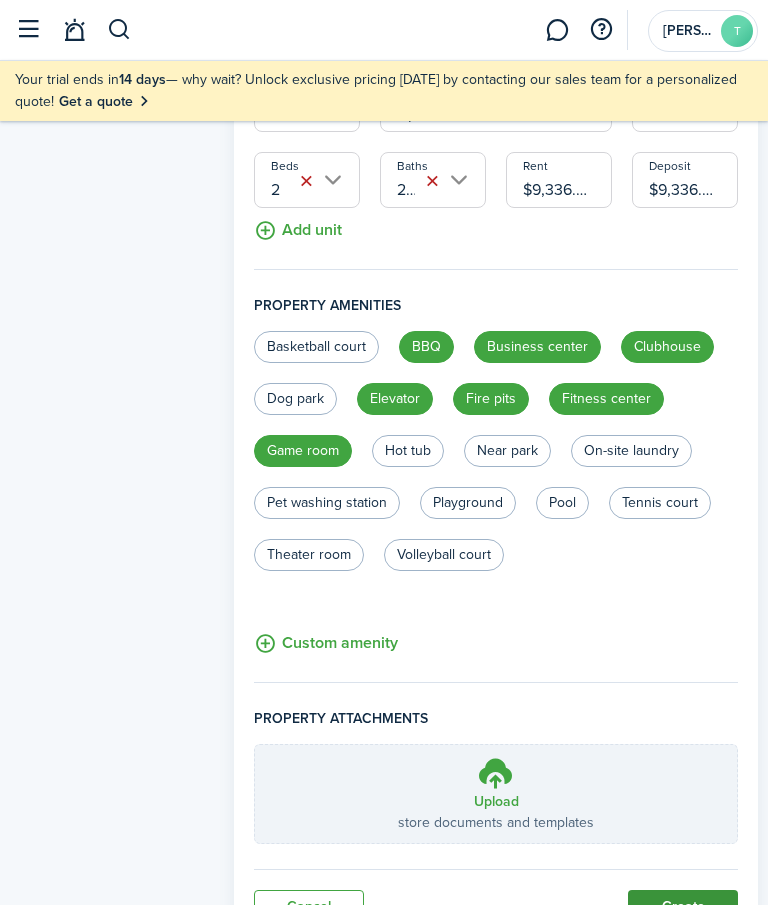 click on "Create" 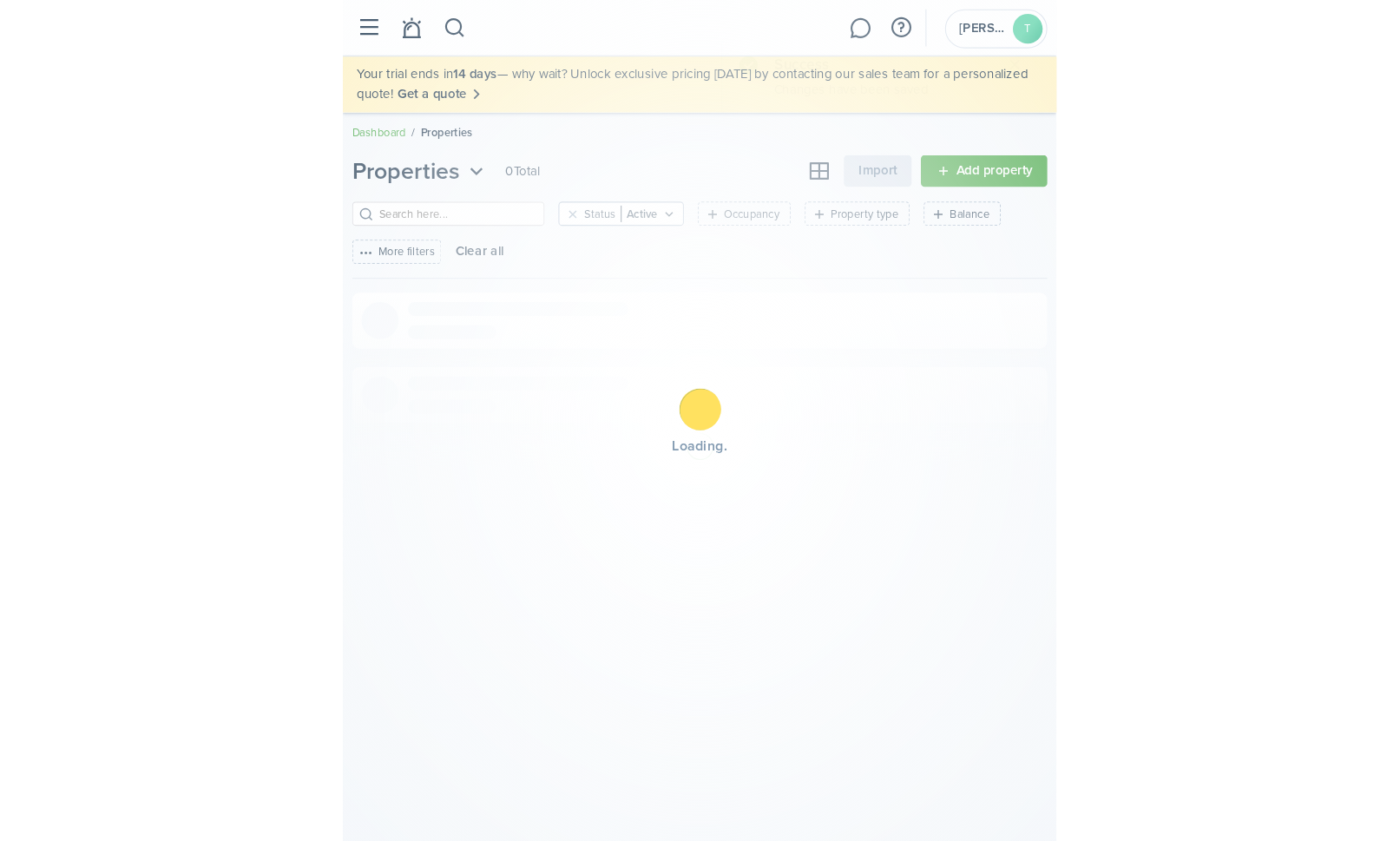 scroll, scrollTop: 0, scrollLeft: 0, axis: both 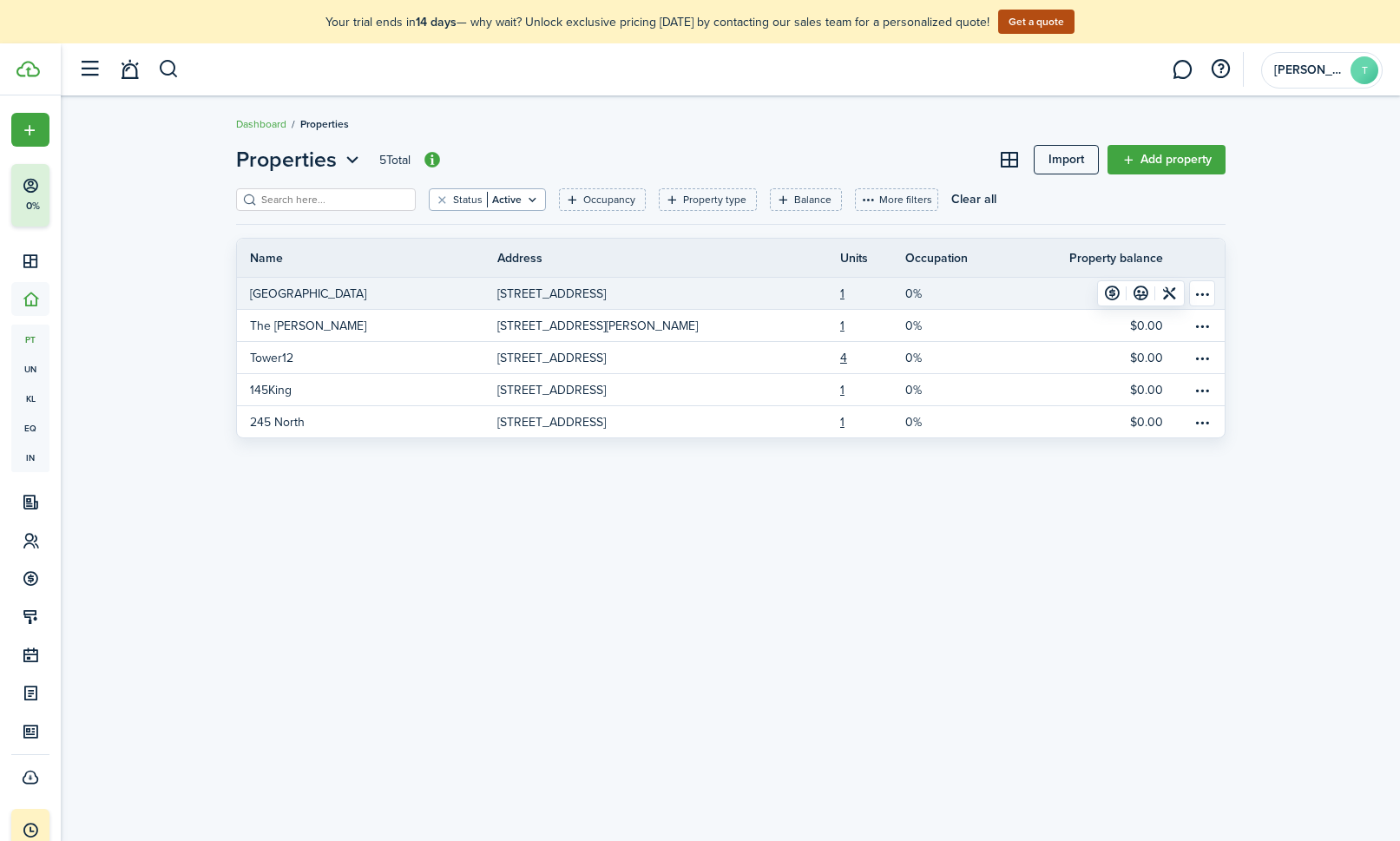 click 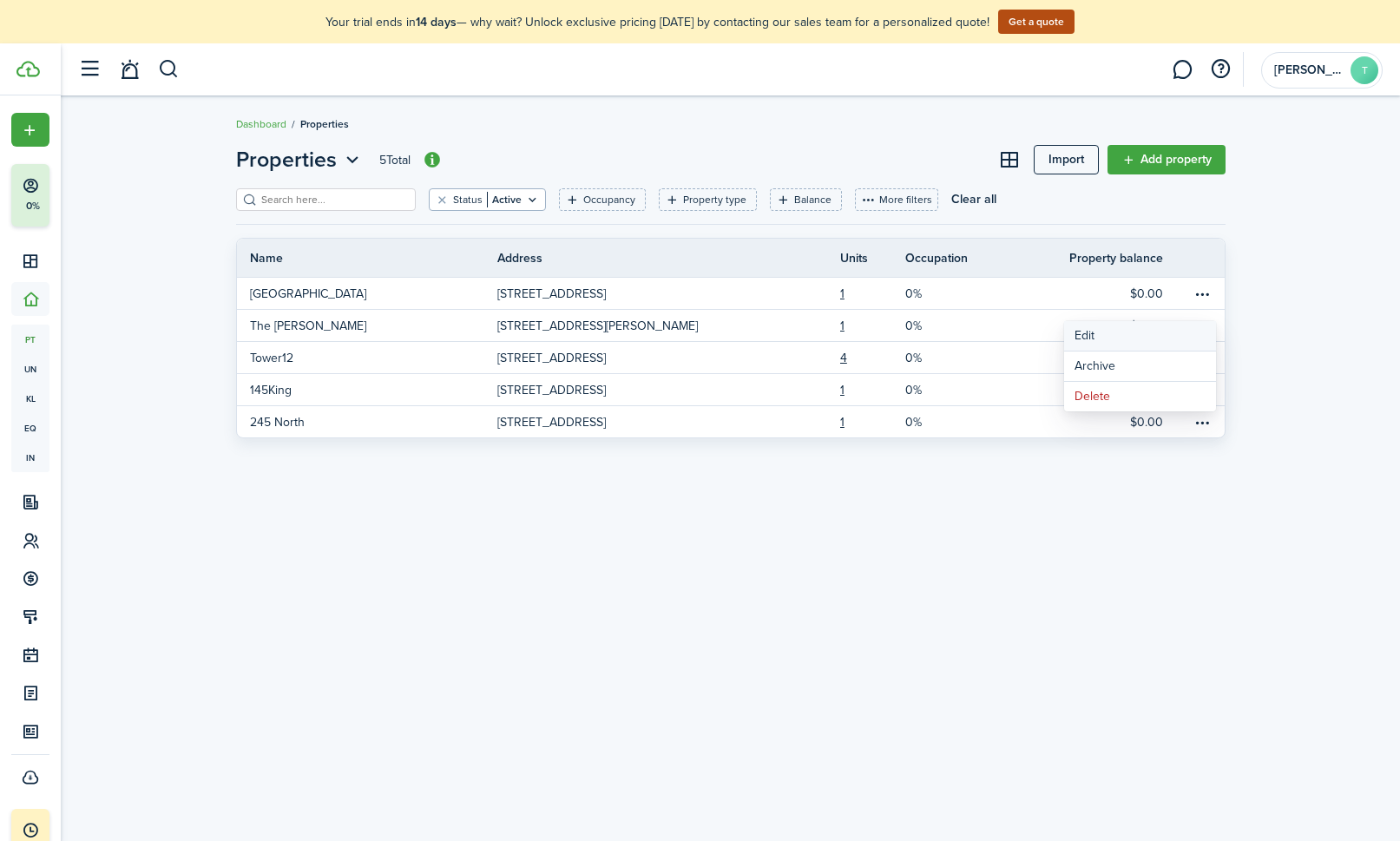 click on "Edit" at bounding box center [1140, 336] 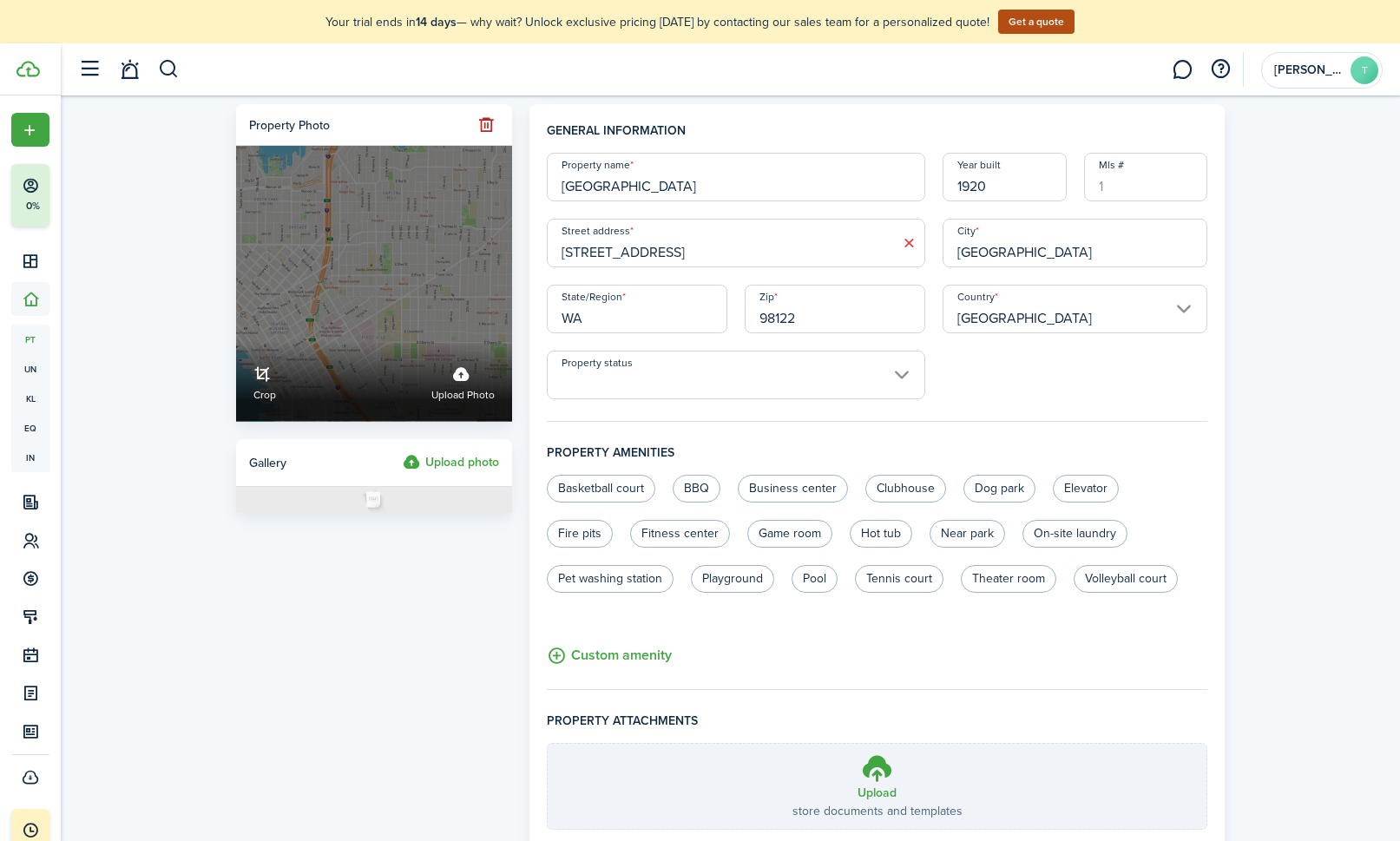click on "Upload photo" 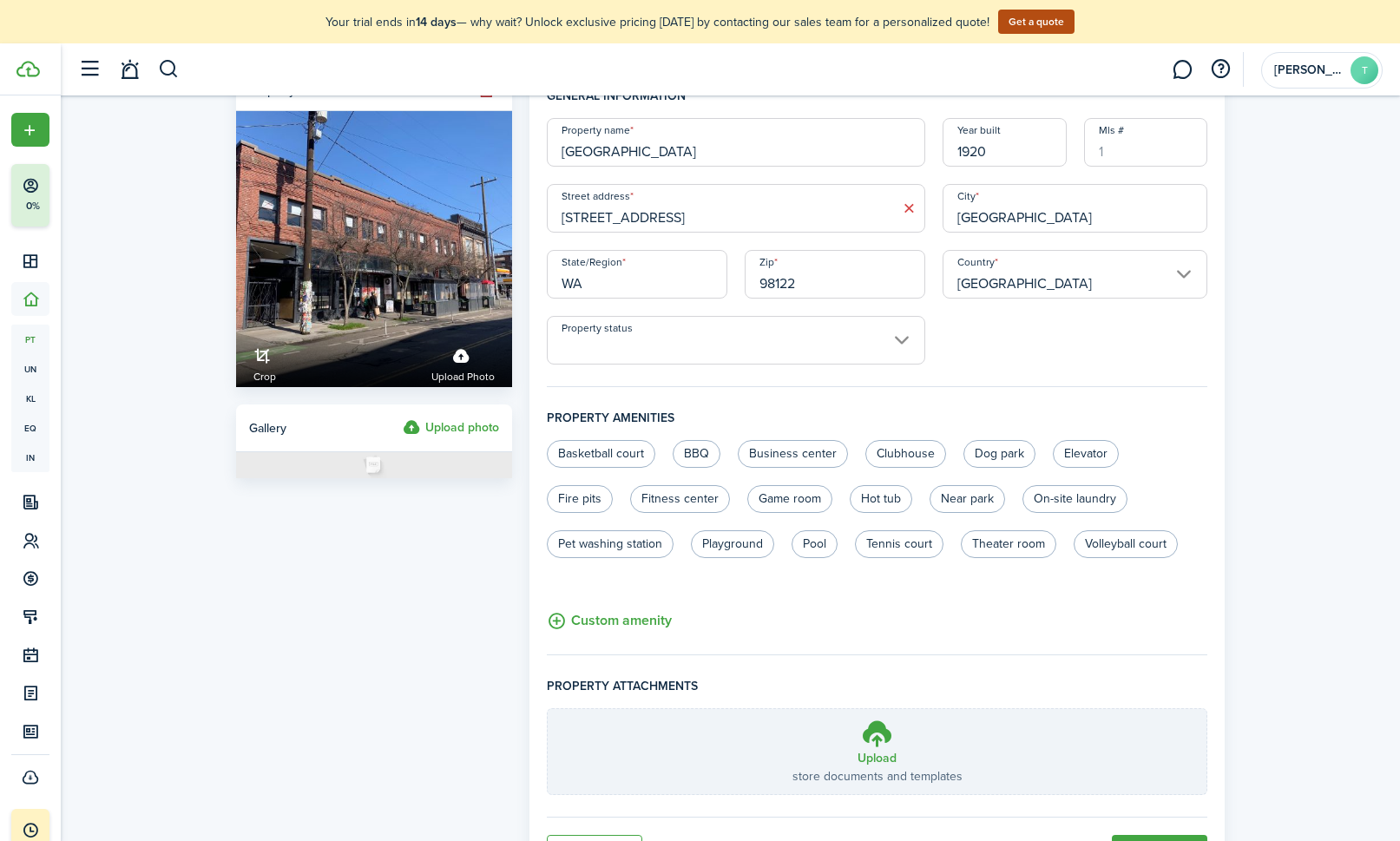 scroll, scrollTop: 41, scrollLeft: 0, axis: vertical 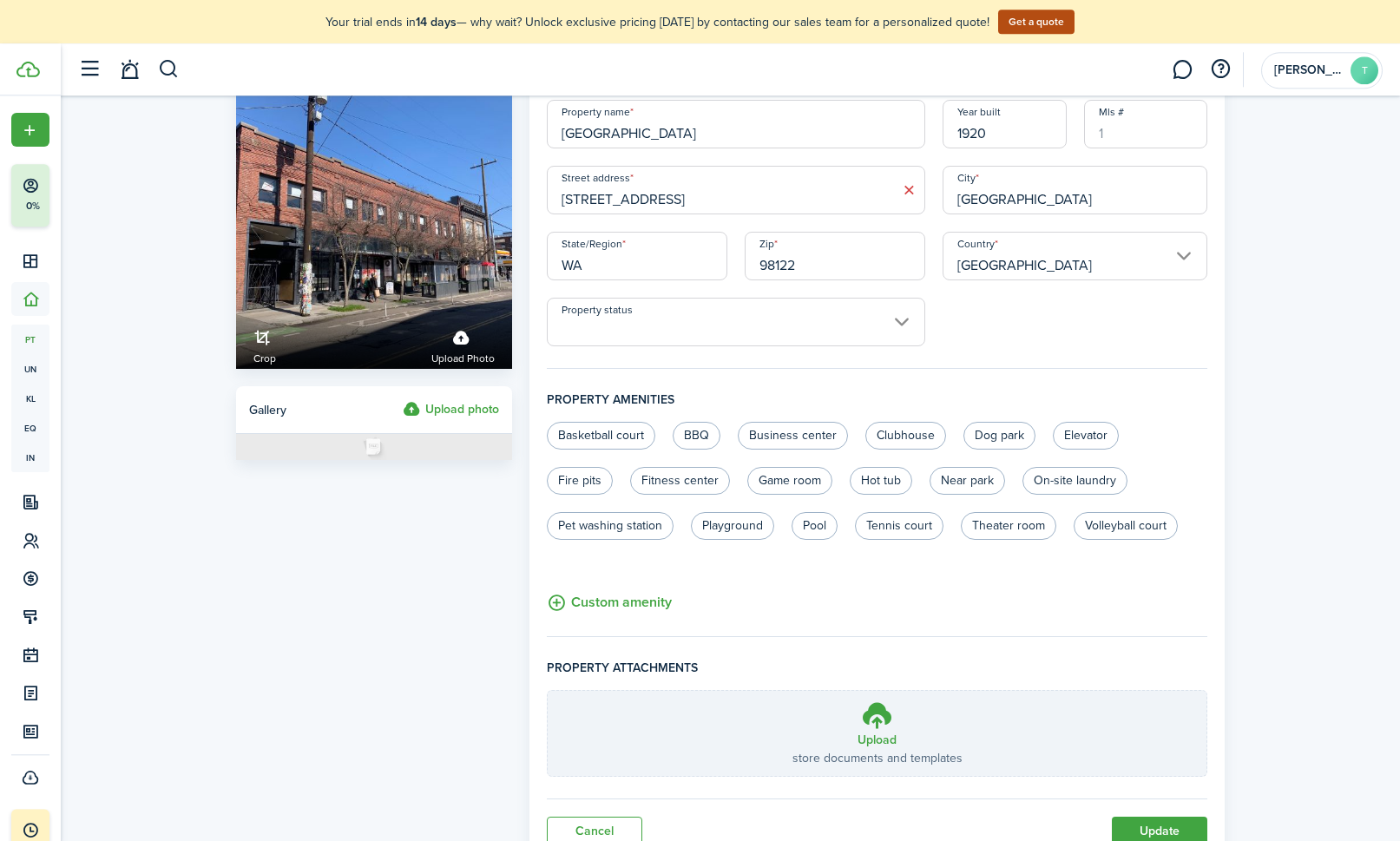 click on "Property status" at bounding box center [736, 322] 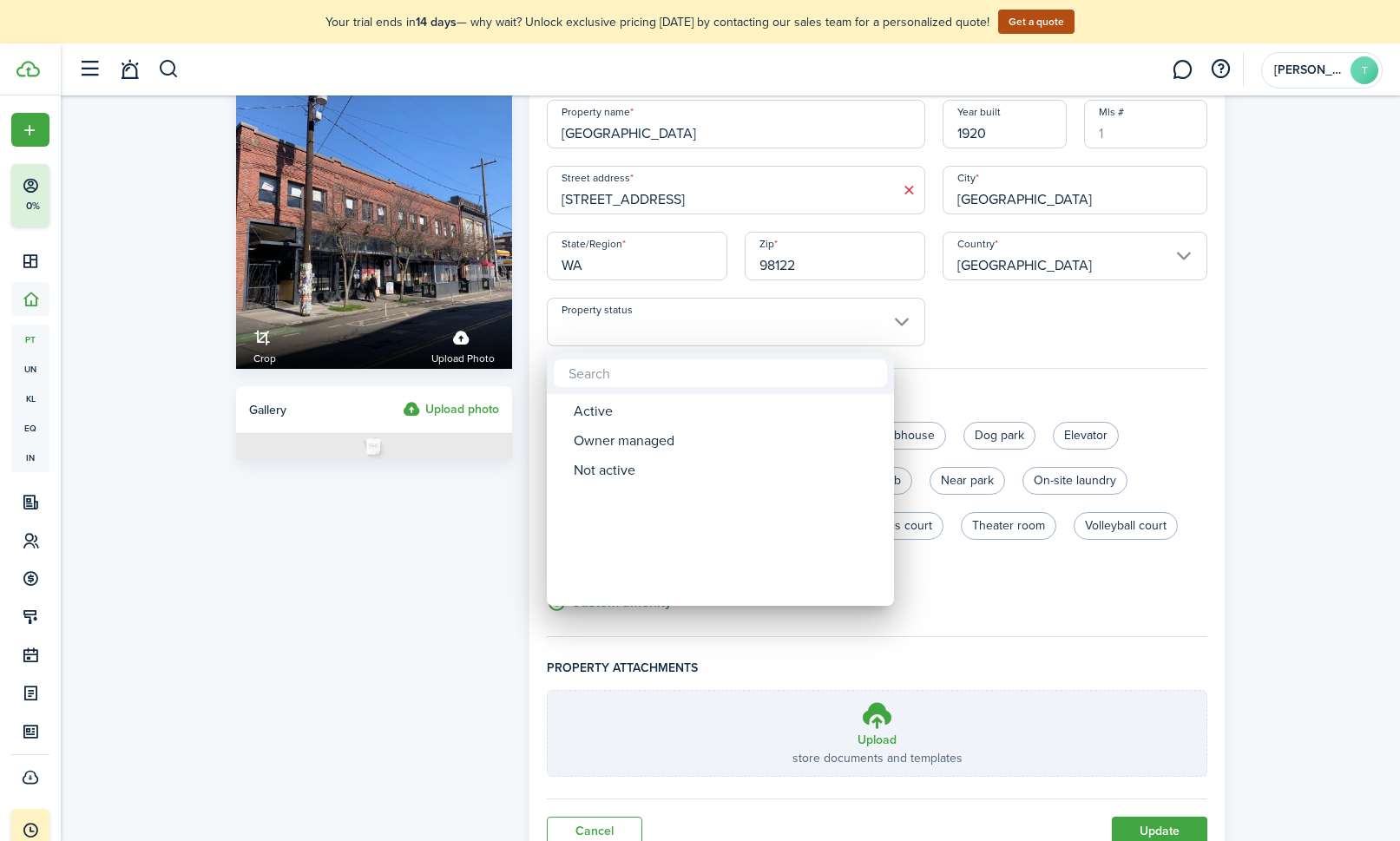 scroll, scrollTop: 53, scrollLeft: 0, axis: vertical 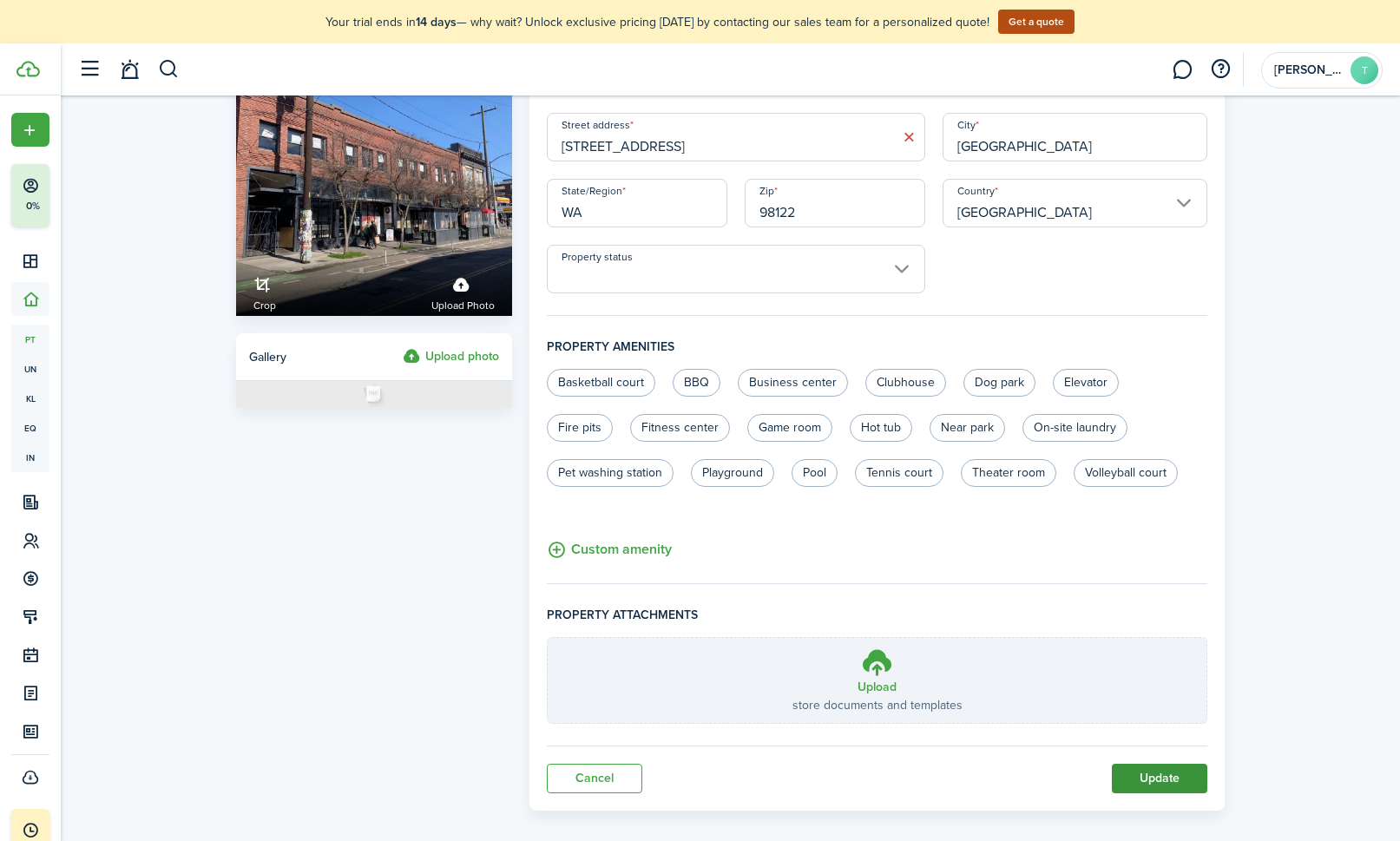 click on "Update" 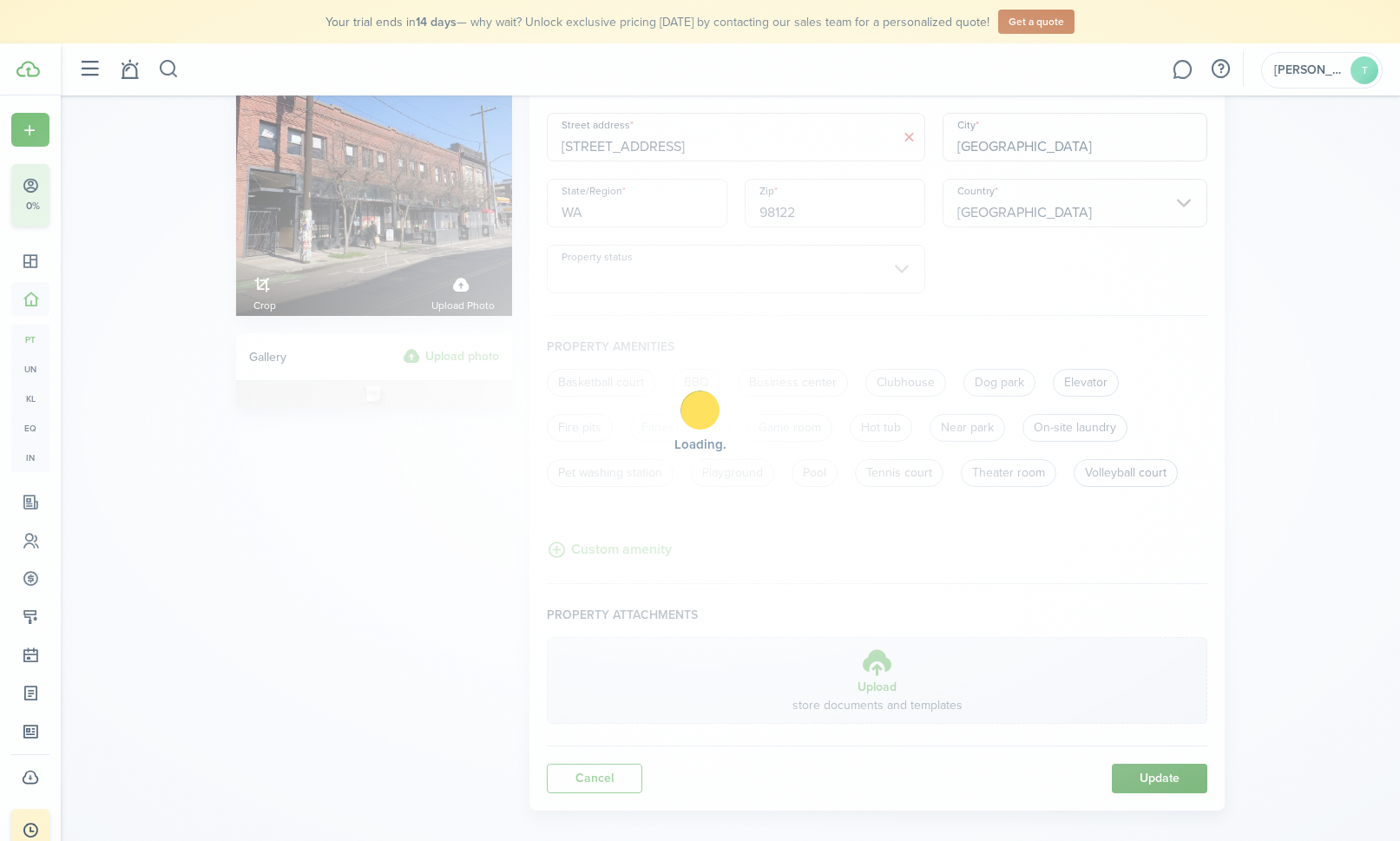 scroll, scrollTop: 0, scrollLeft: 0, axis: both 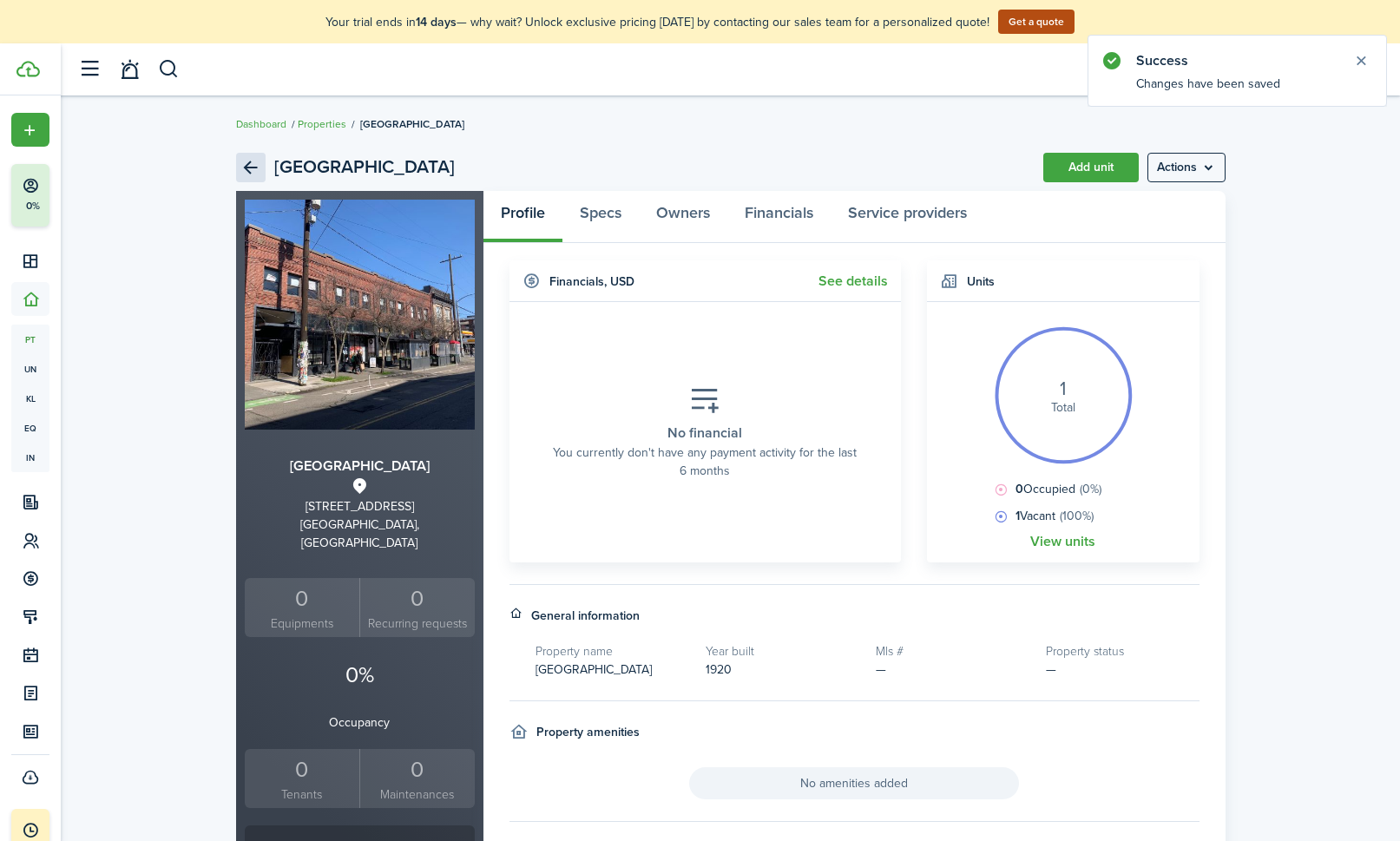 click 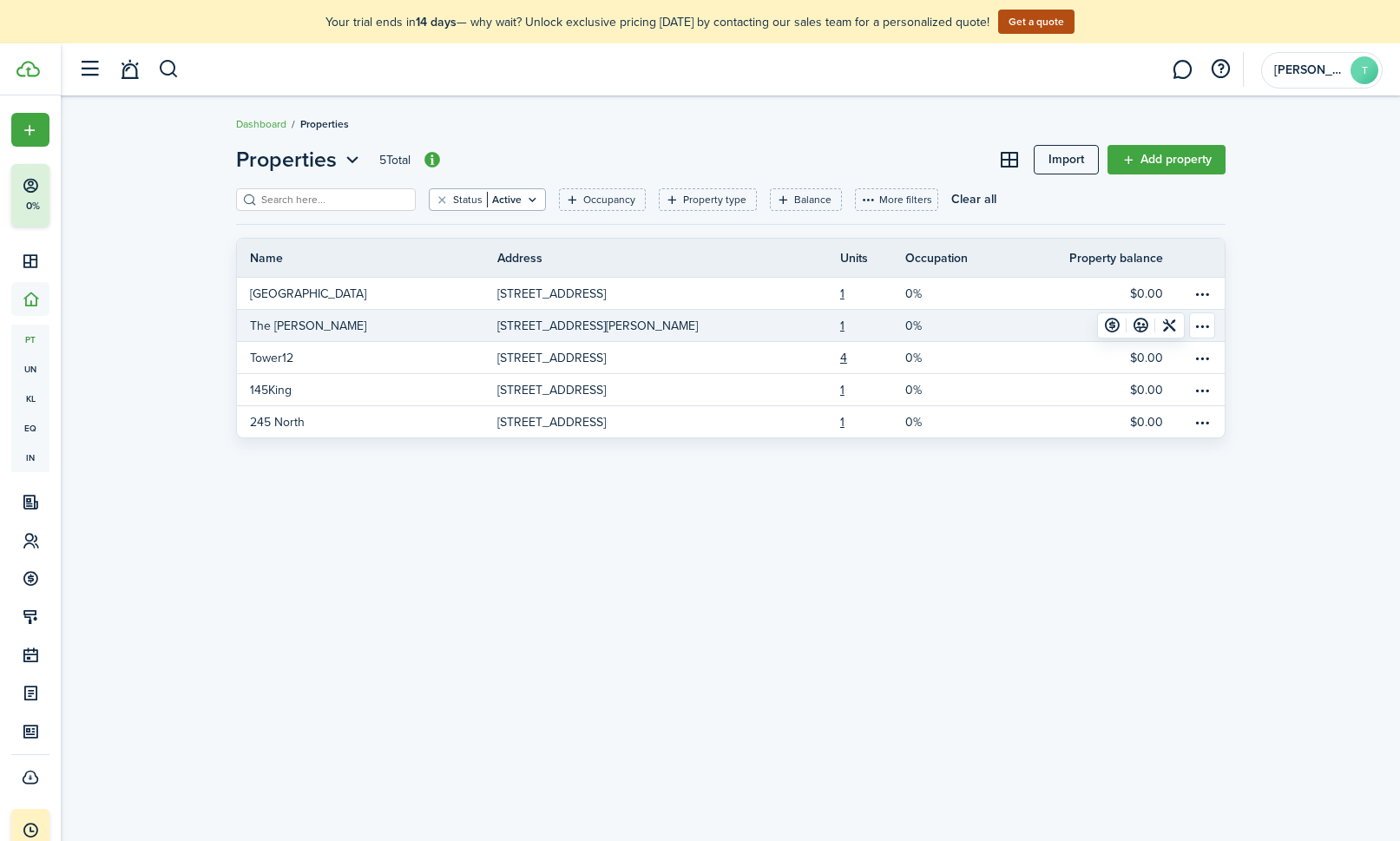 click 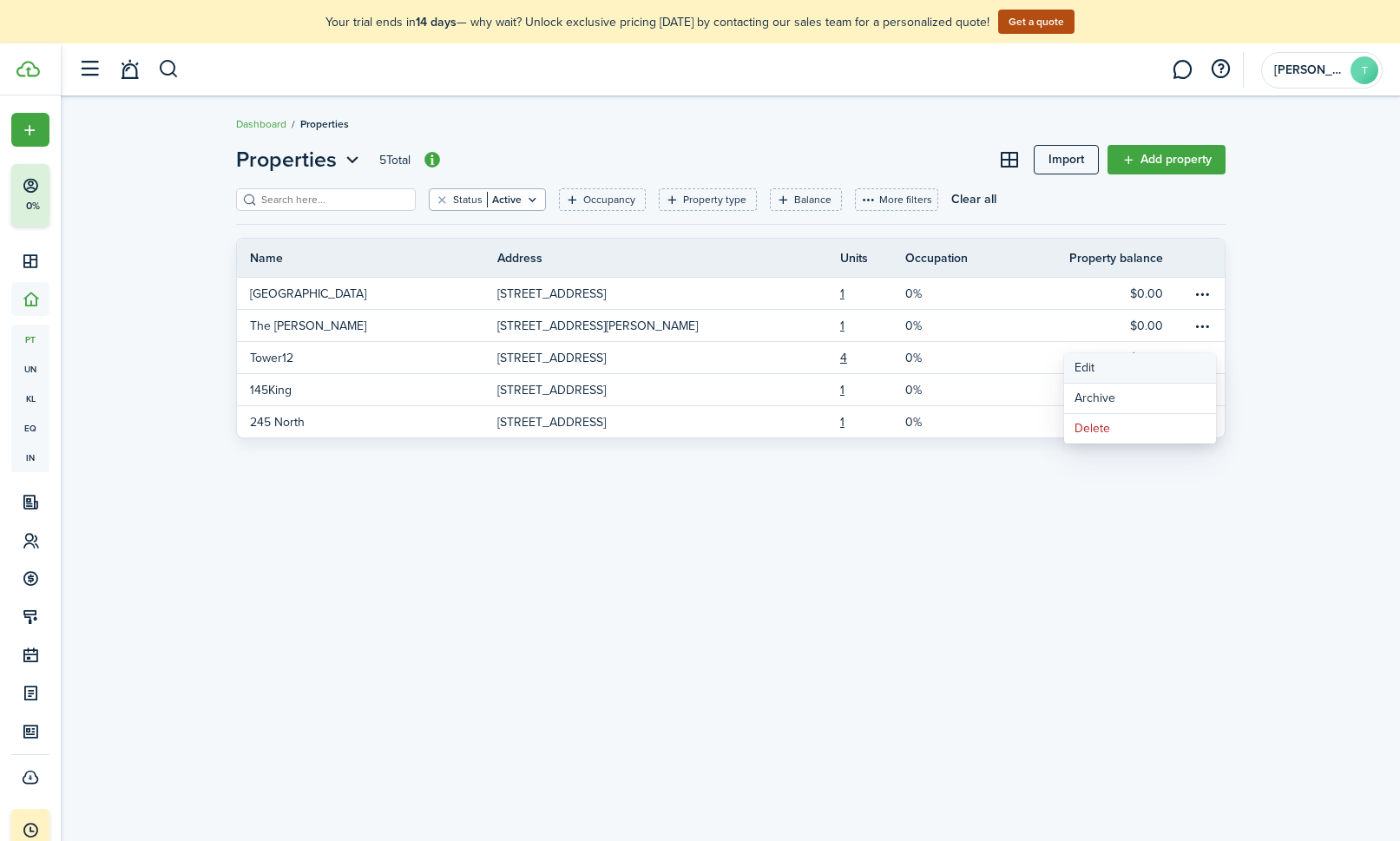 click on "Edit" at bounding box center [1140, 368] 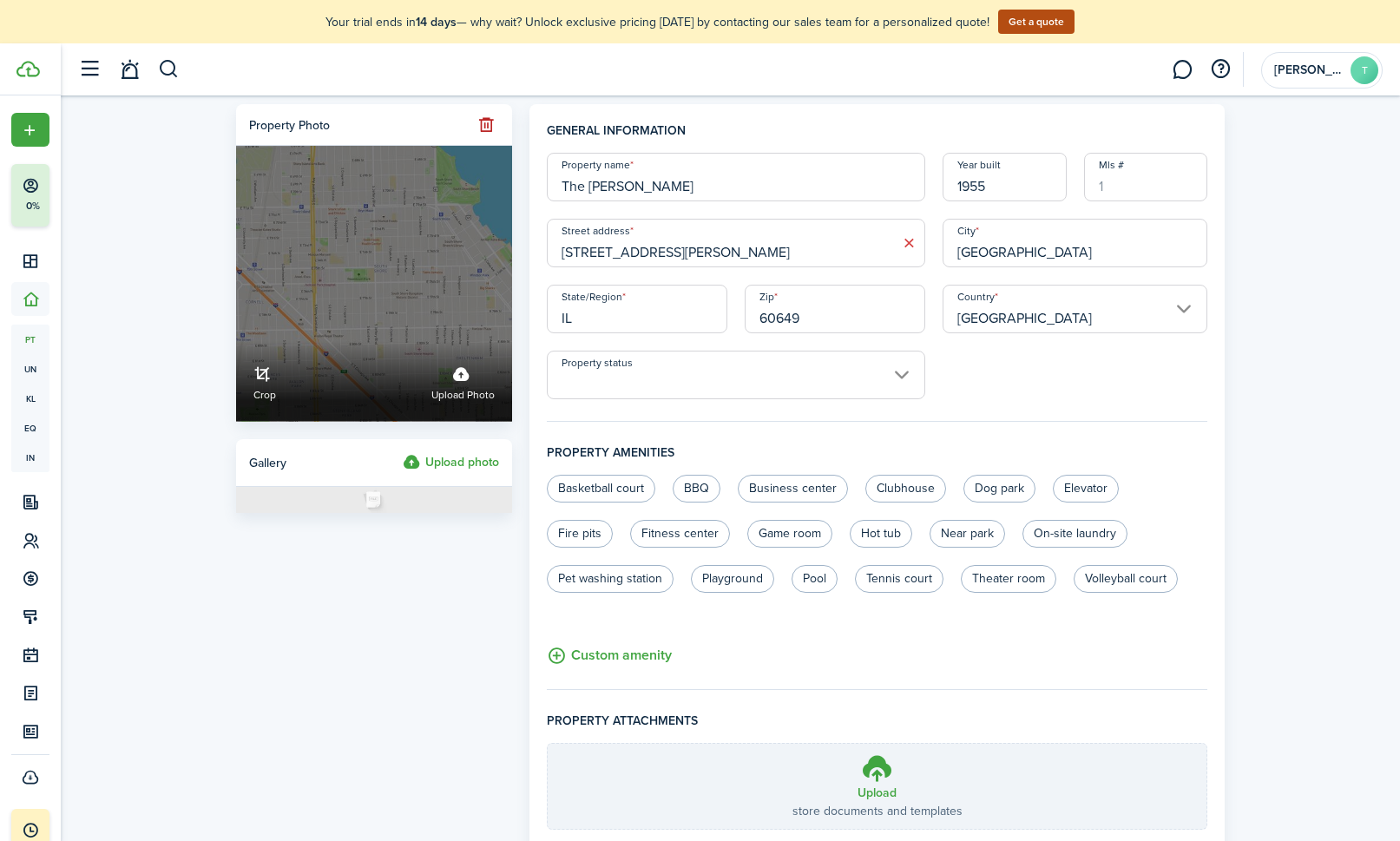 click on "Upload photo" 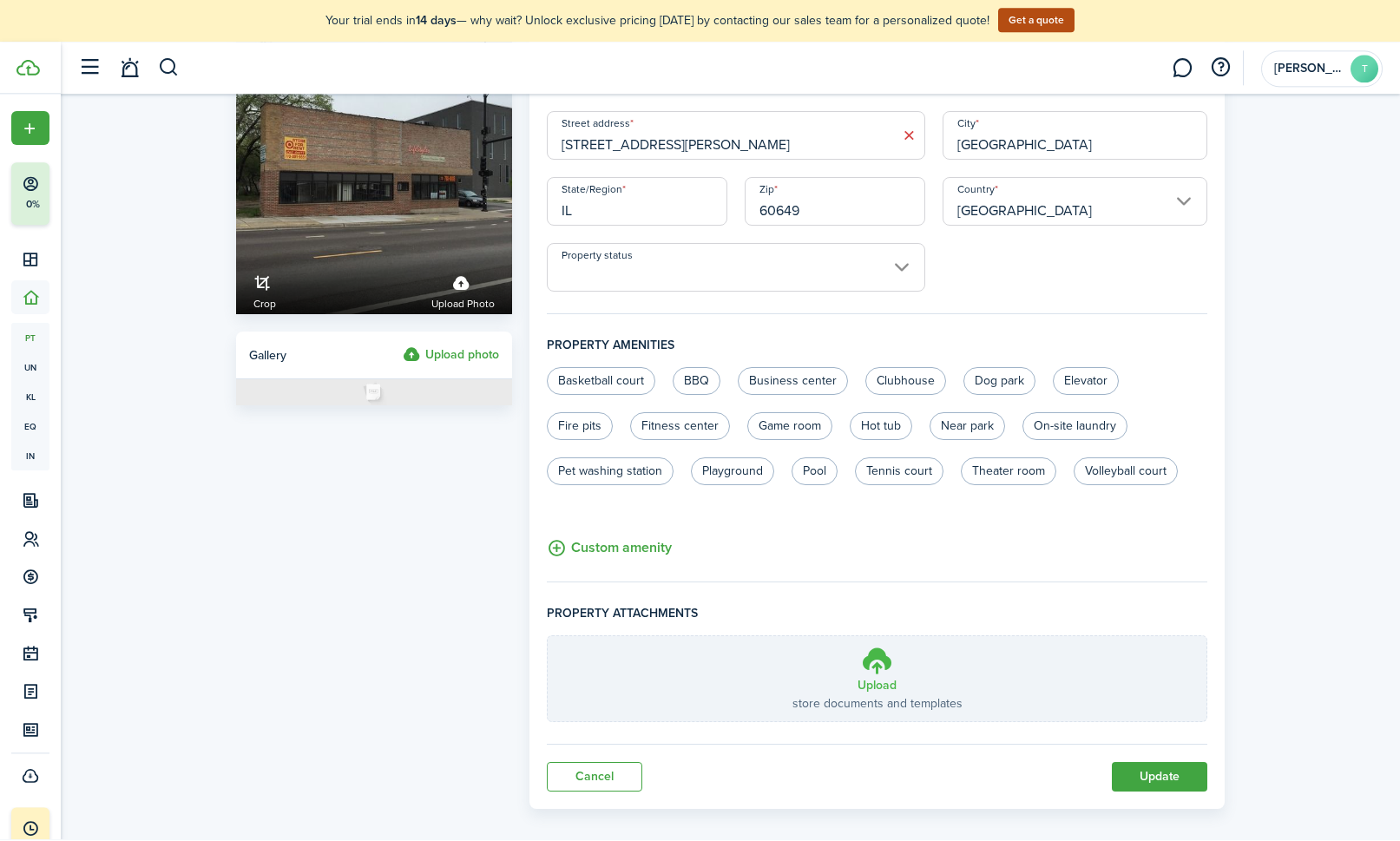 scroll, scrollTop: 106, scrollLeft: 0, axis: vertical 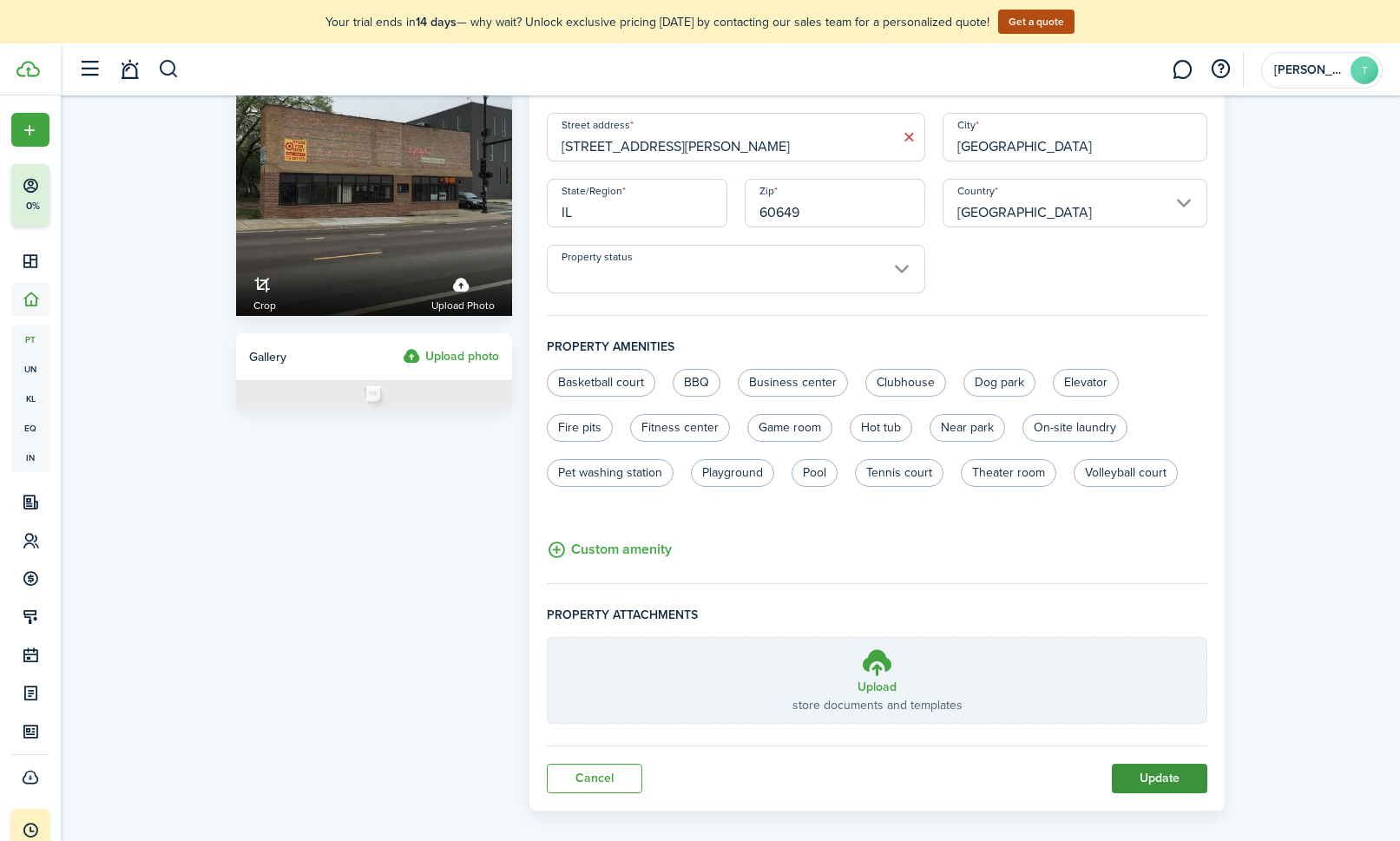 click on "Update" 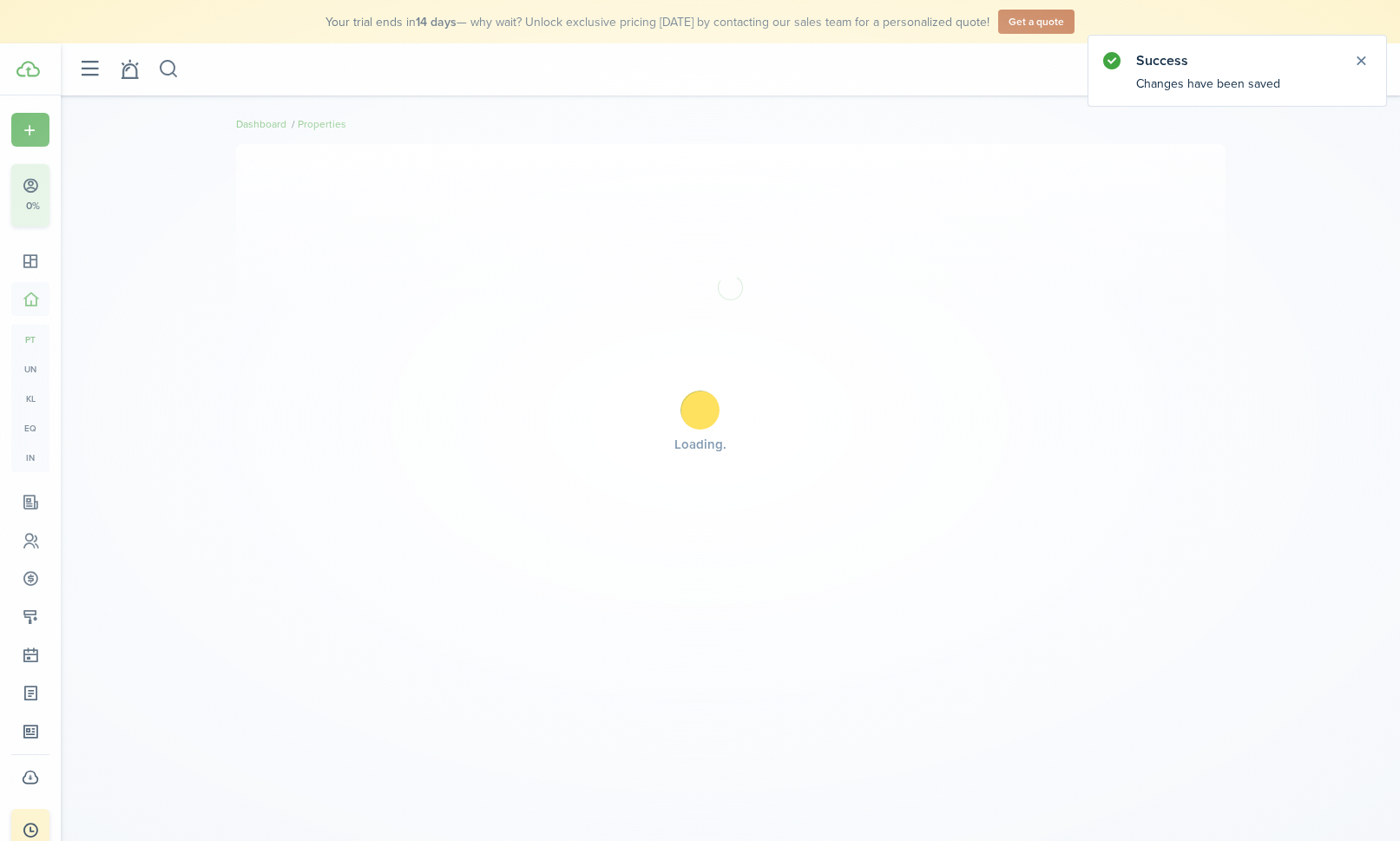 scroll, scrollTop: 0, scrollLeft: 0, axis: both 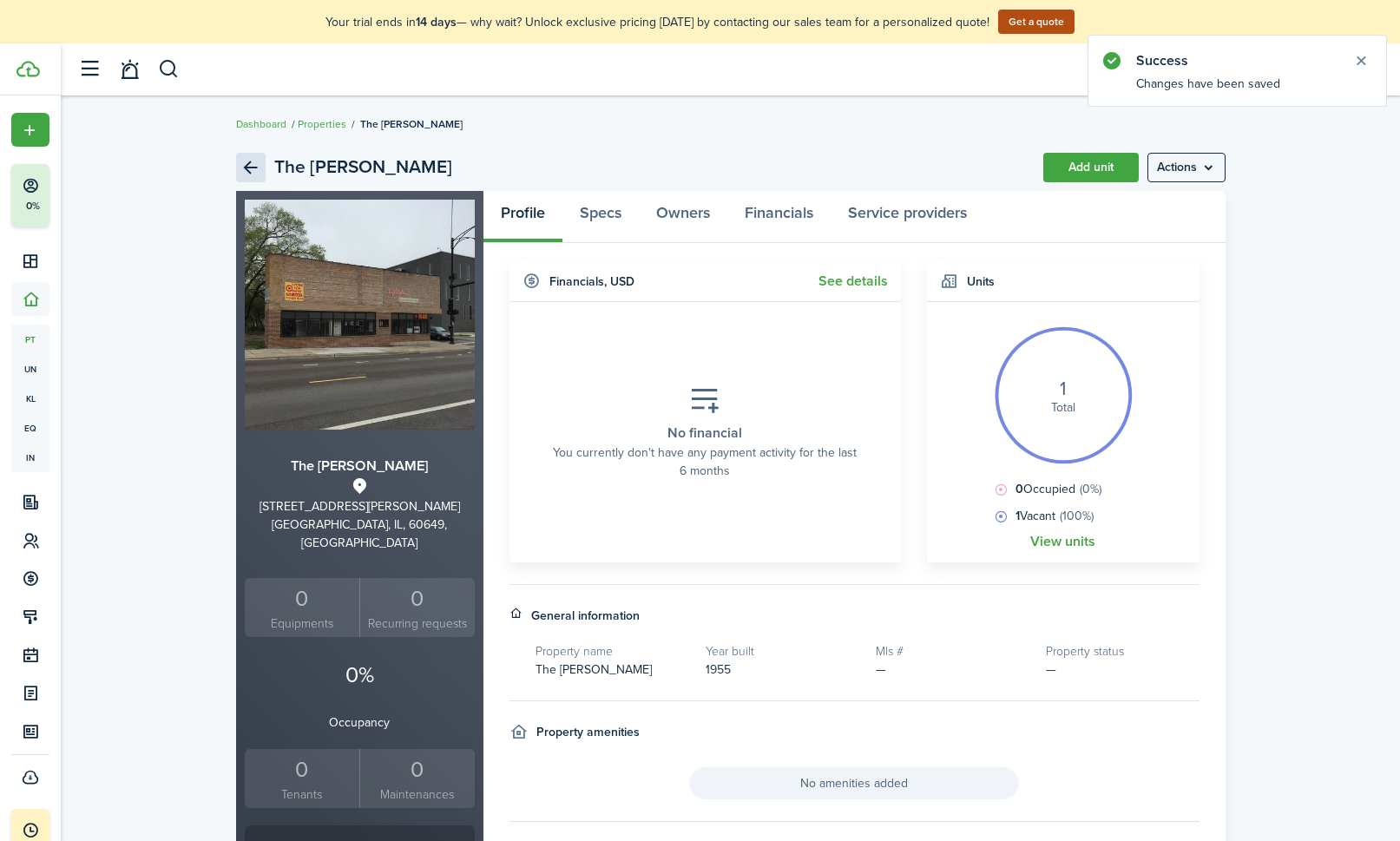 click 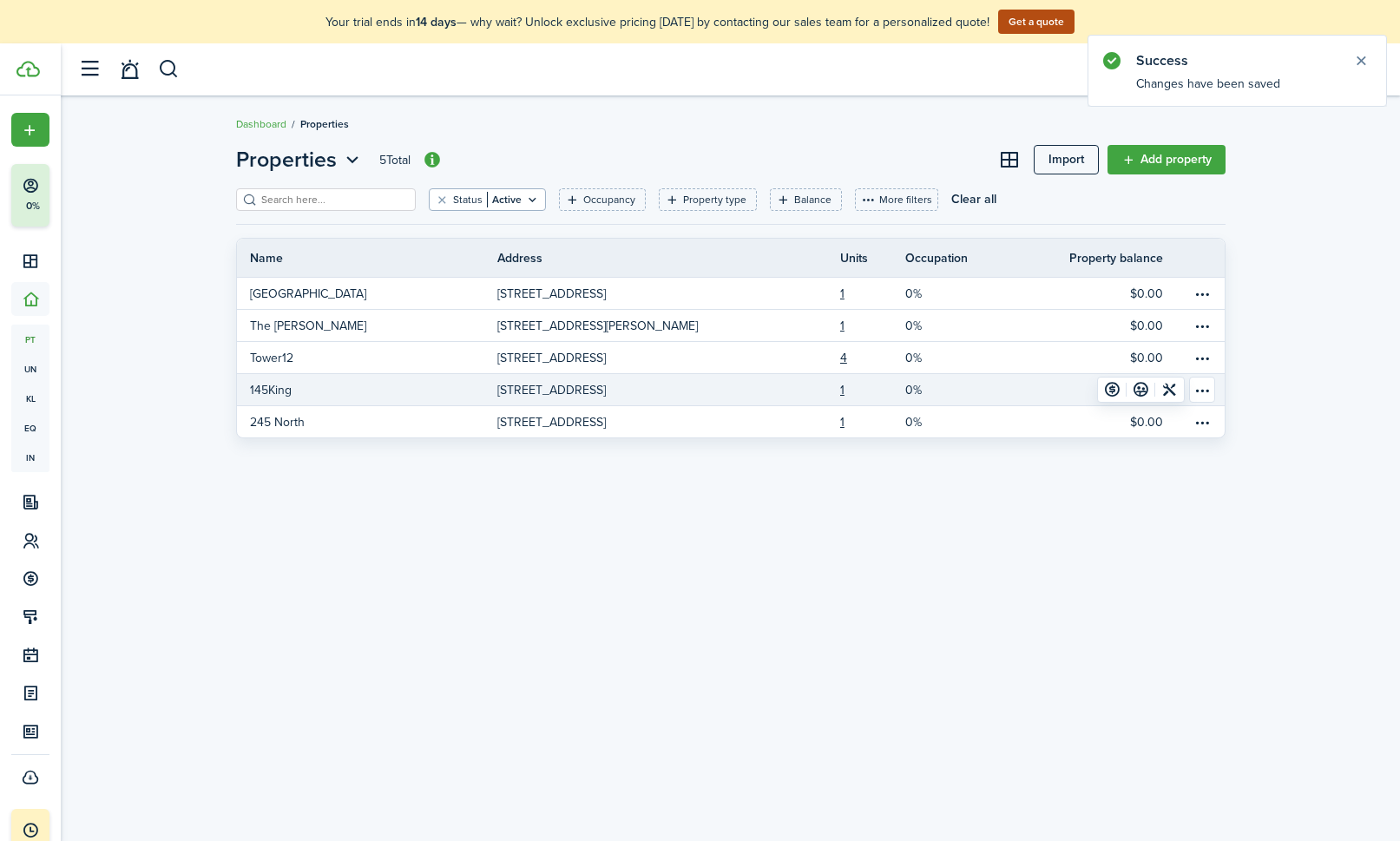 click 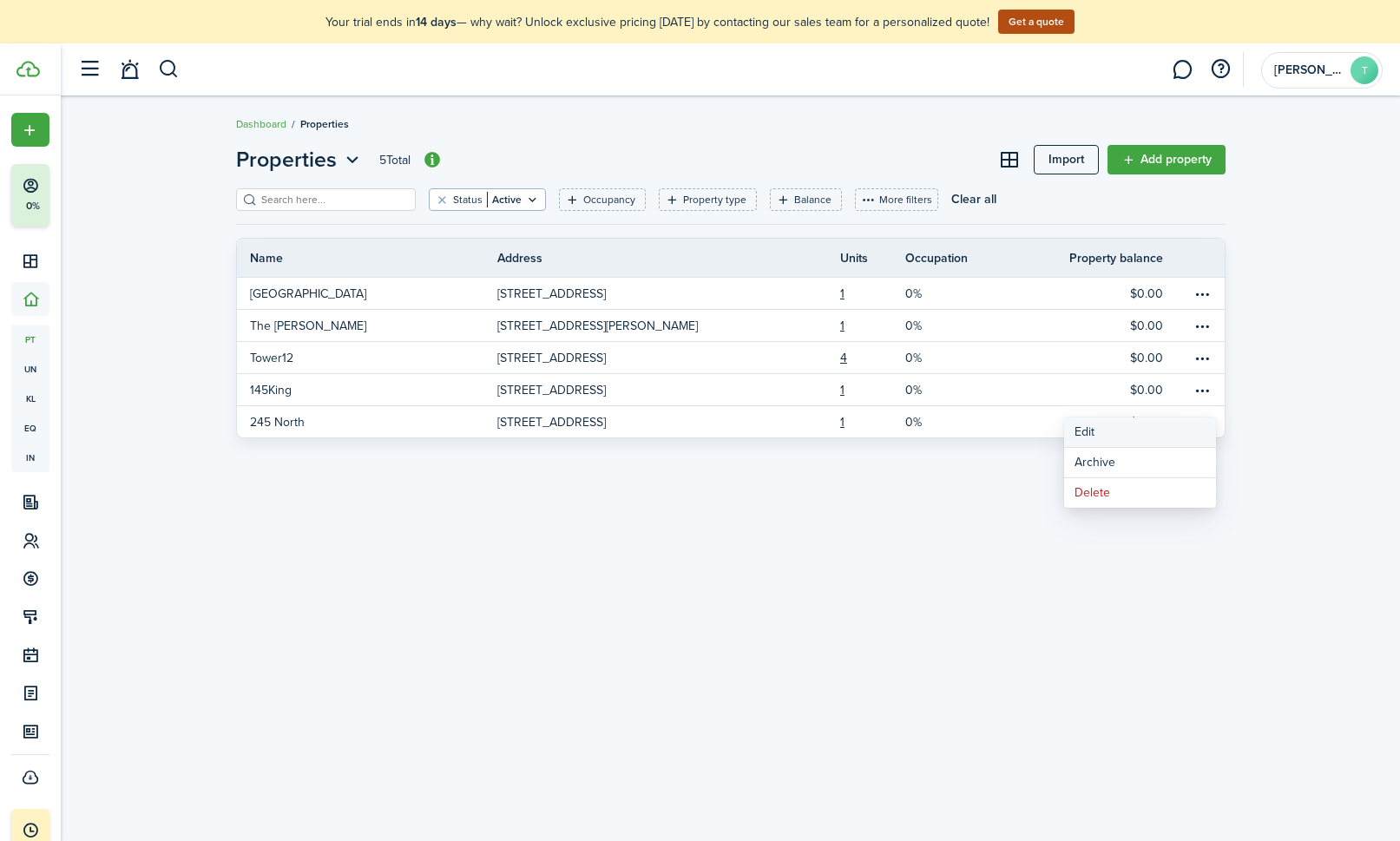 click on "Edit" at bounding box center [1140, 432] 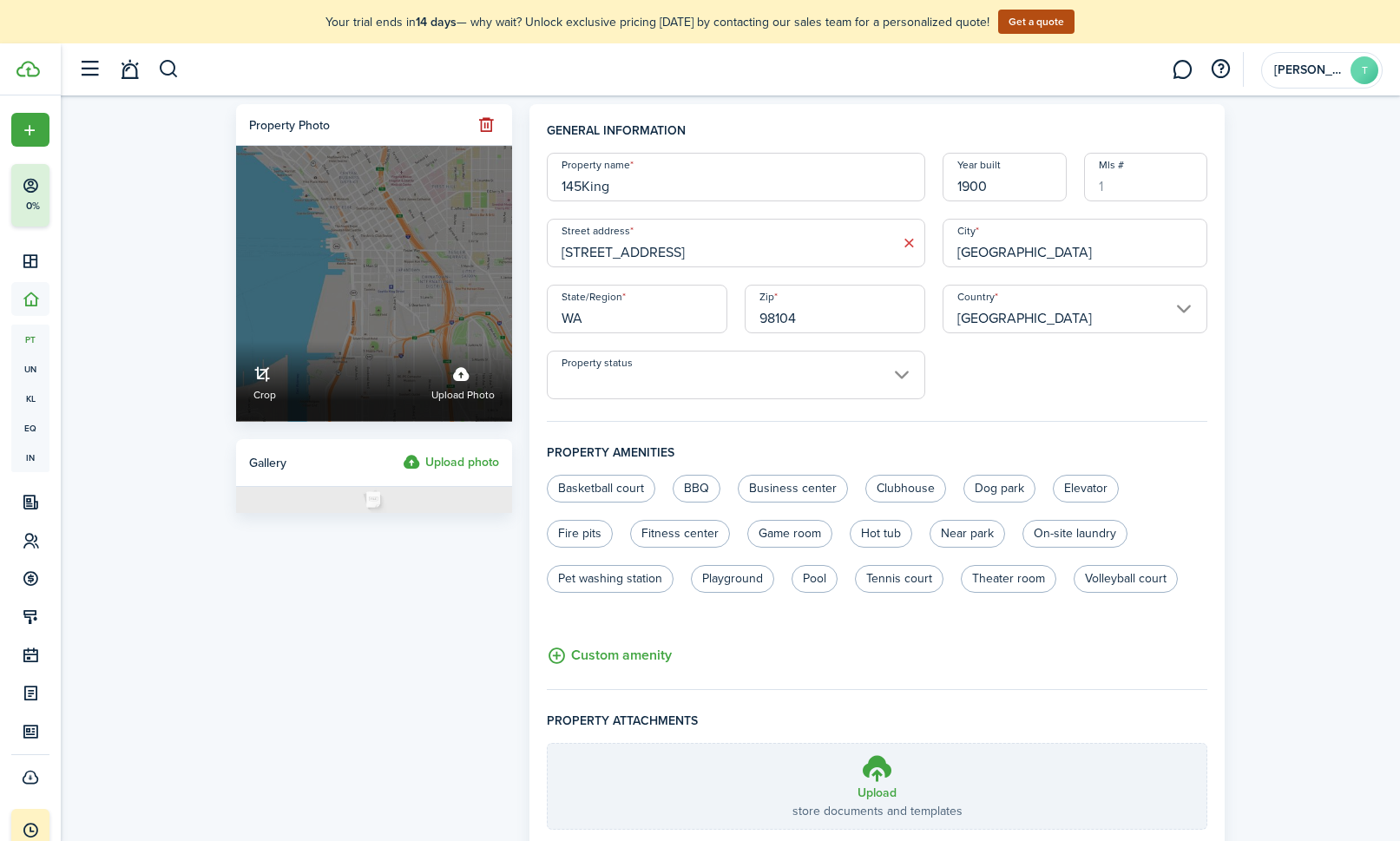click on "Upload photo" 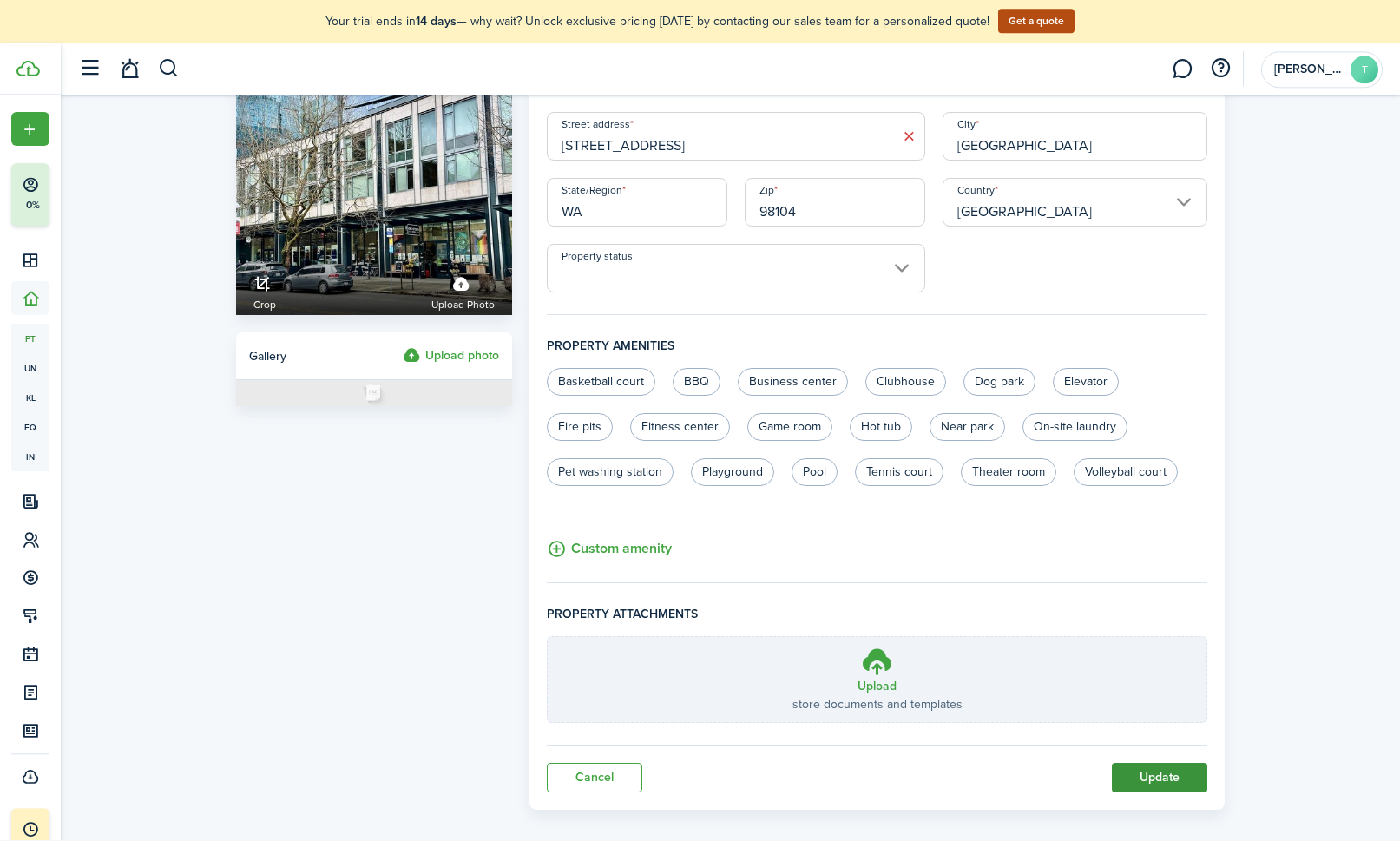 scroll, scrollTop: 106, scrollLeft: 0, axis: vertical 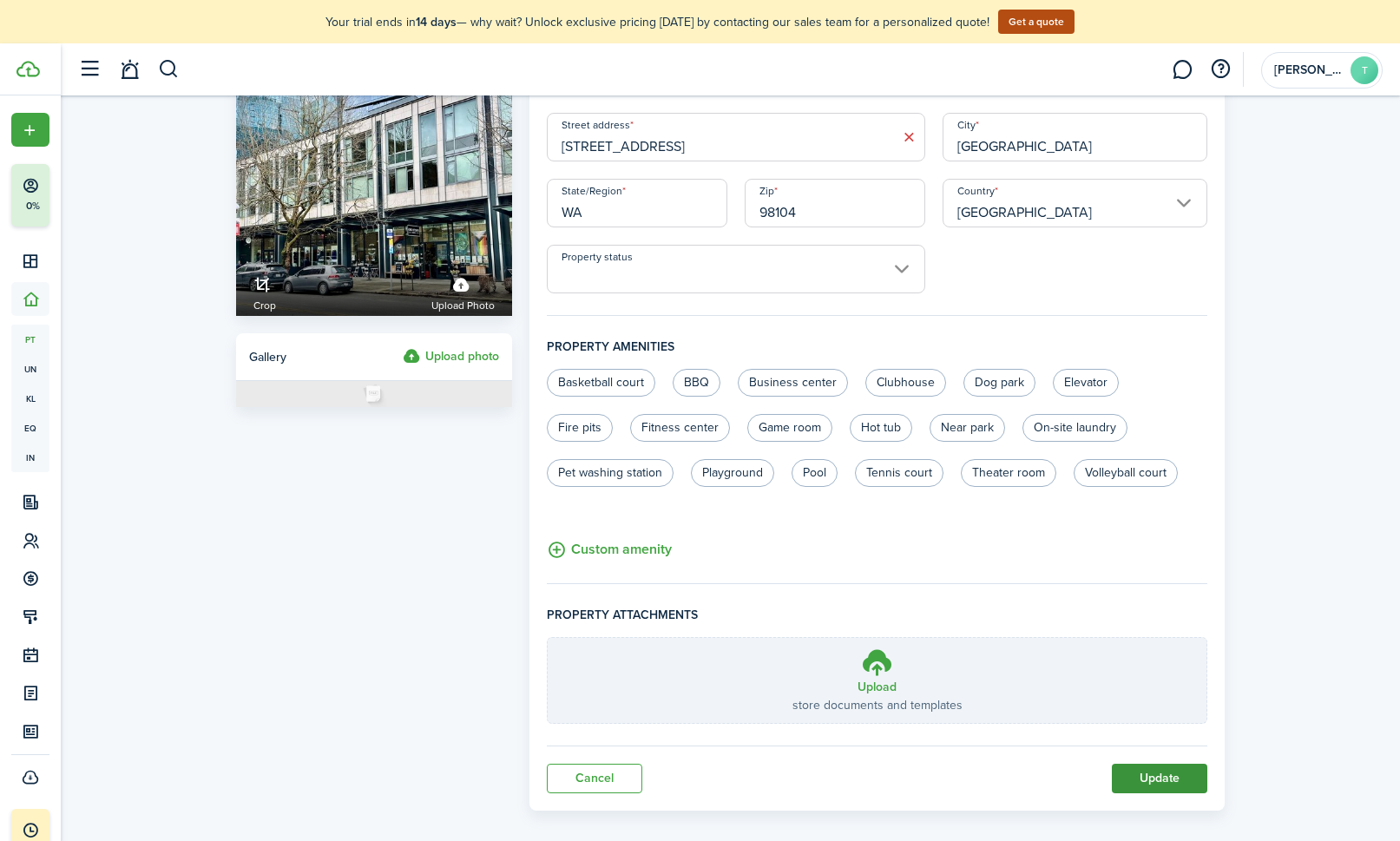 click on "Update" 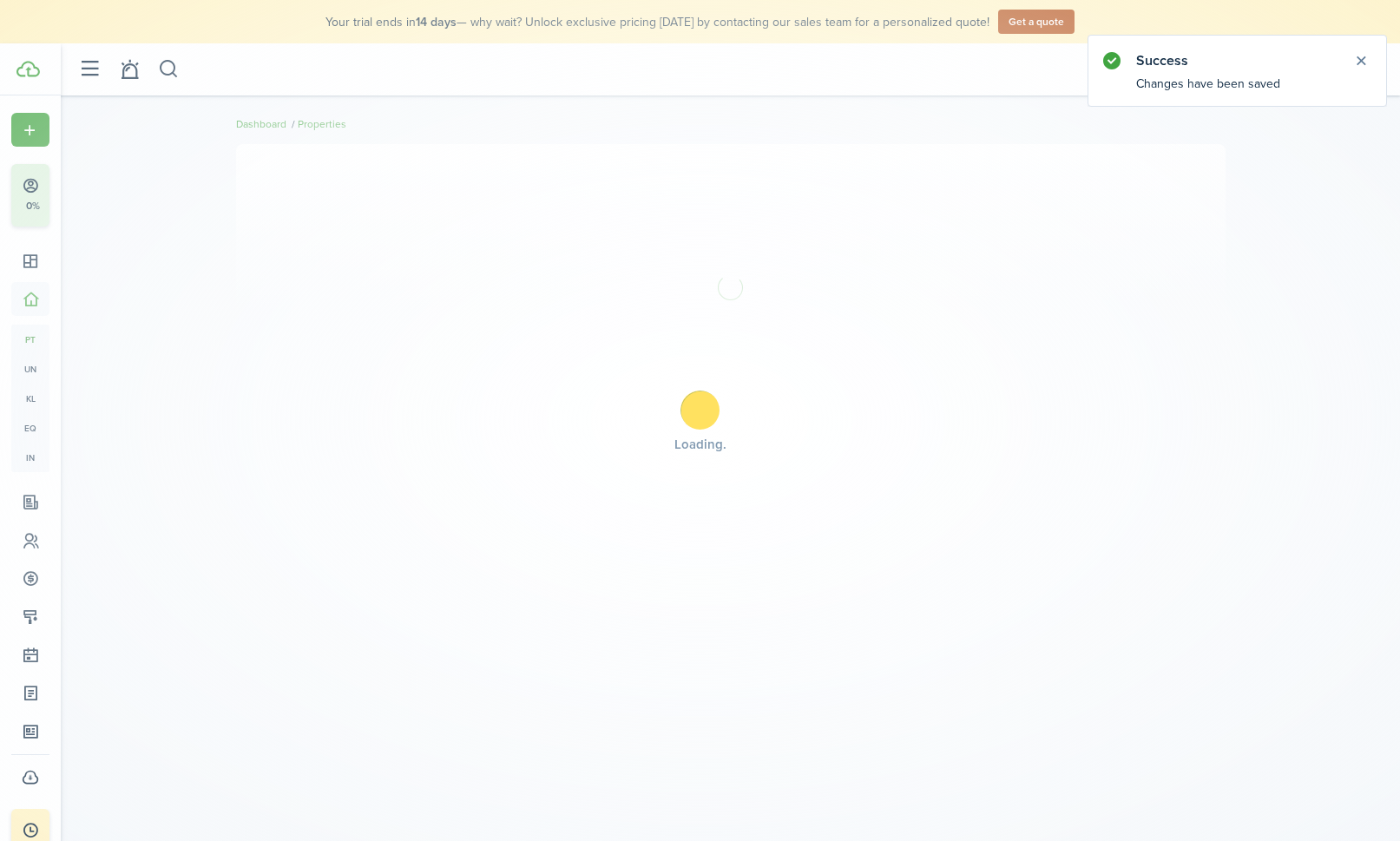 scroll, scrollTop: 0, scrollLeft: 0, axis: both 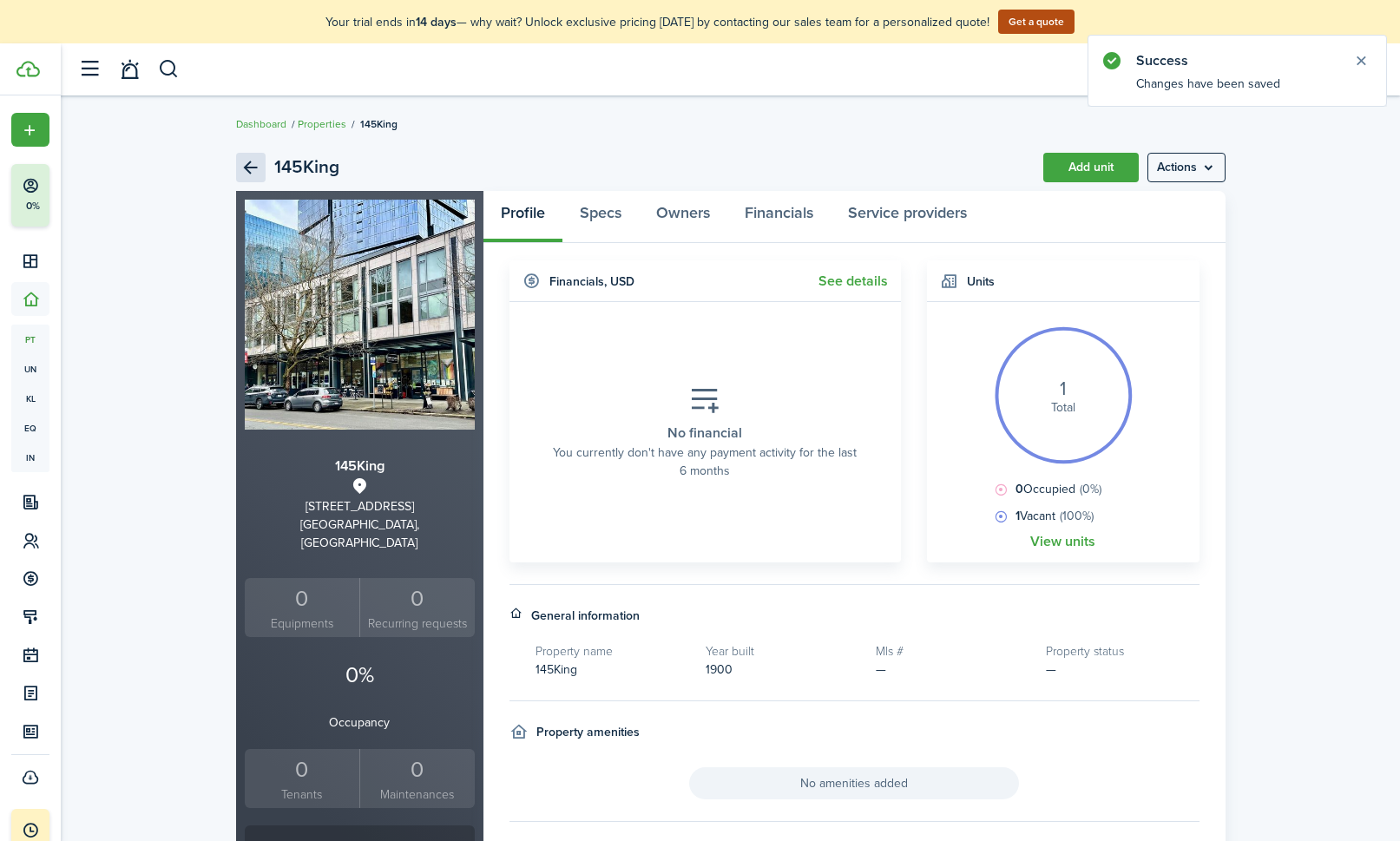 click 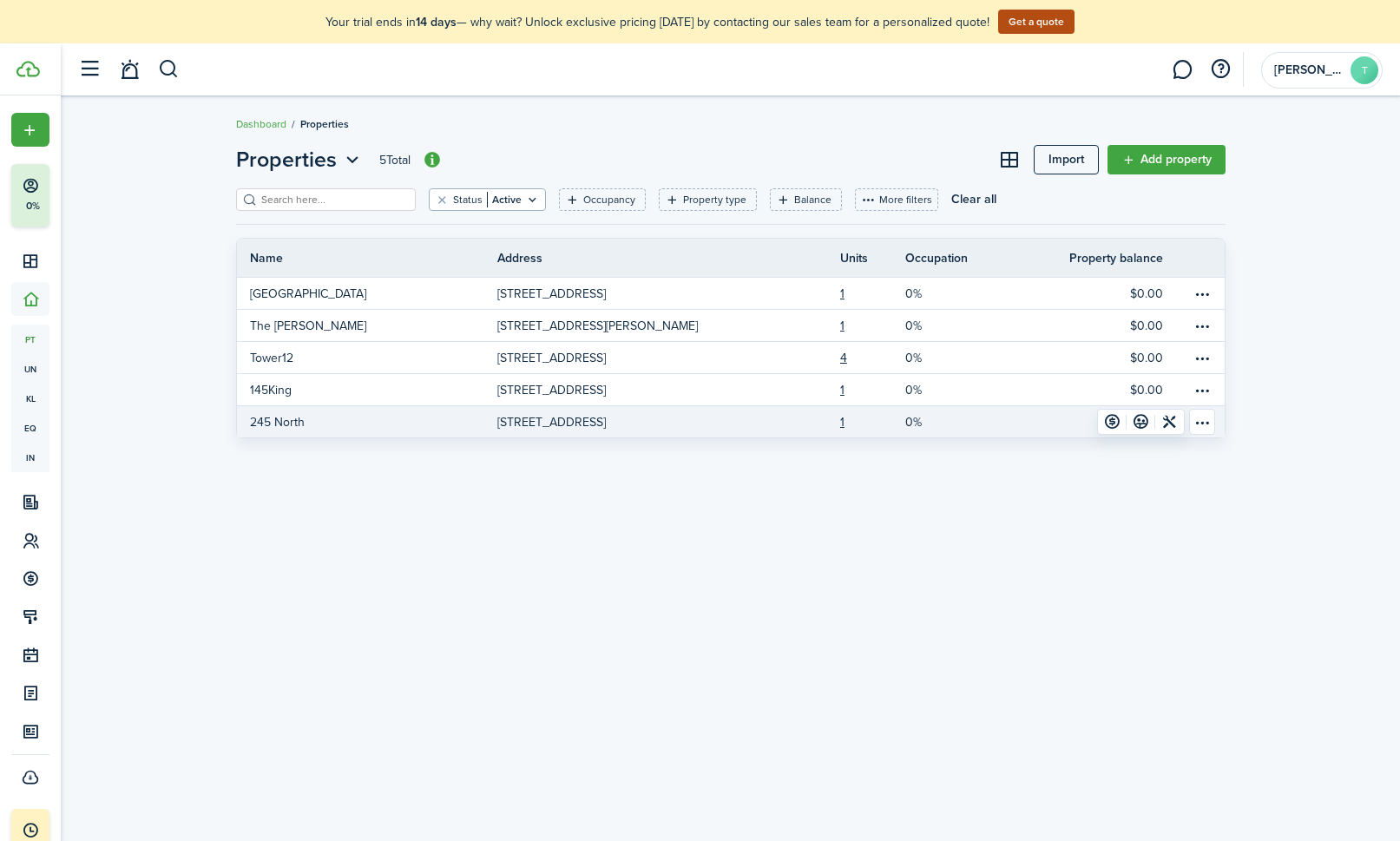 click 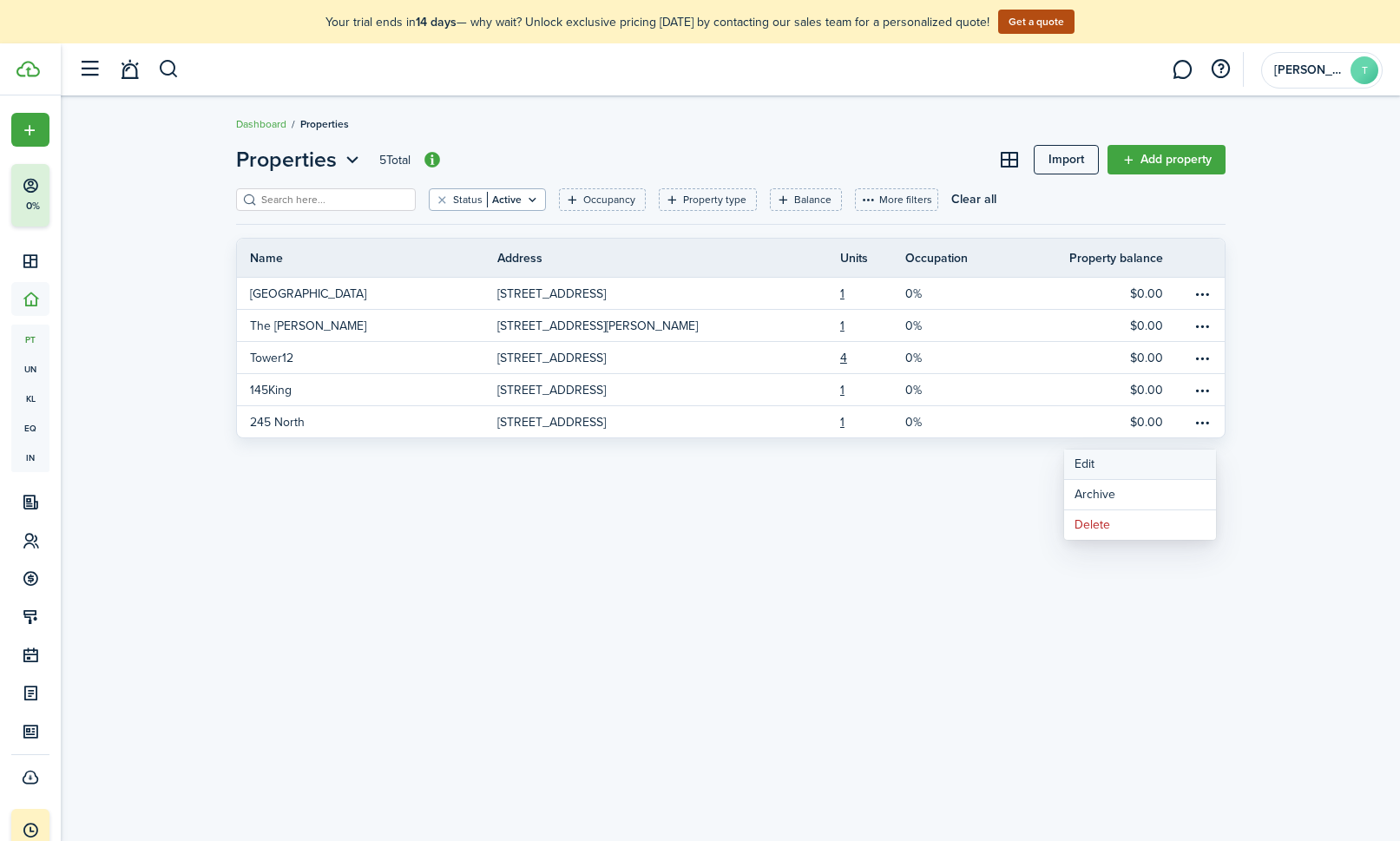 click on "Edit" at bounding box center [1140, 464] 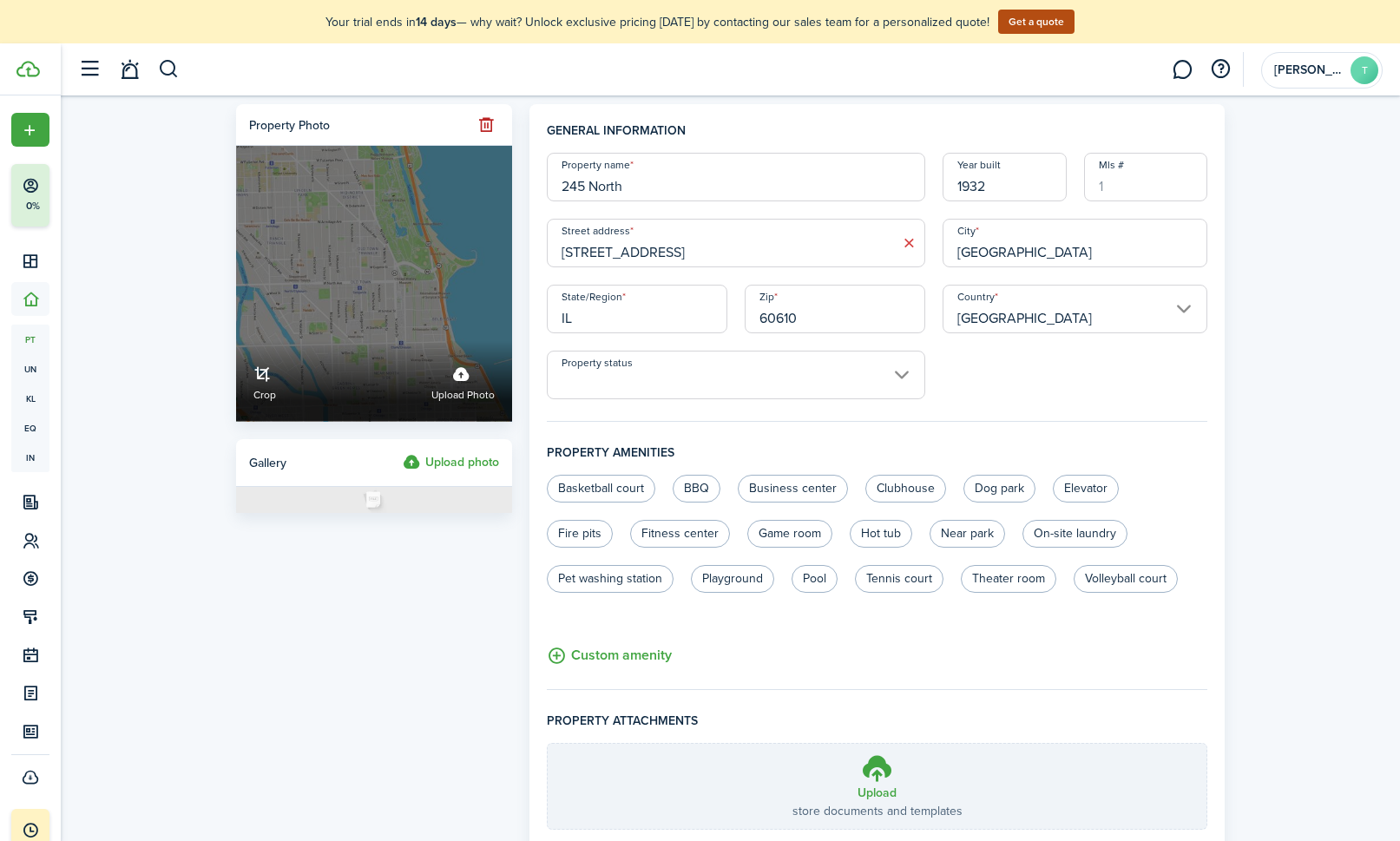 click on "Upload photo" 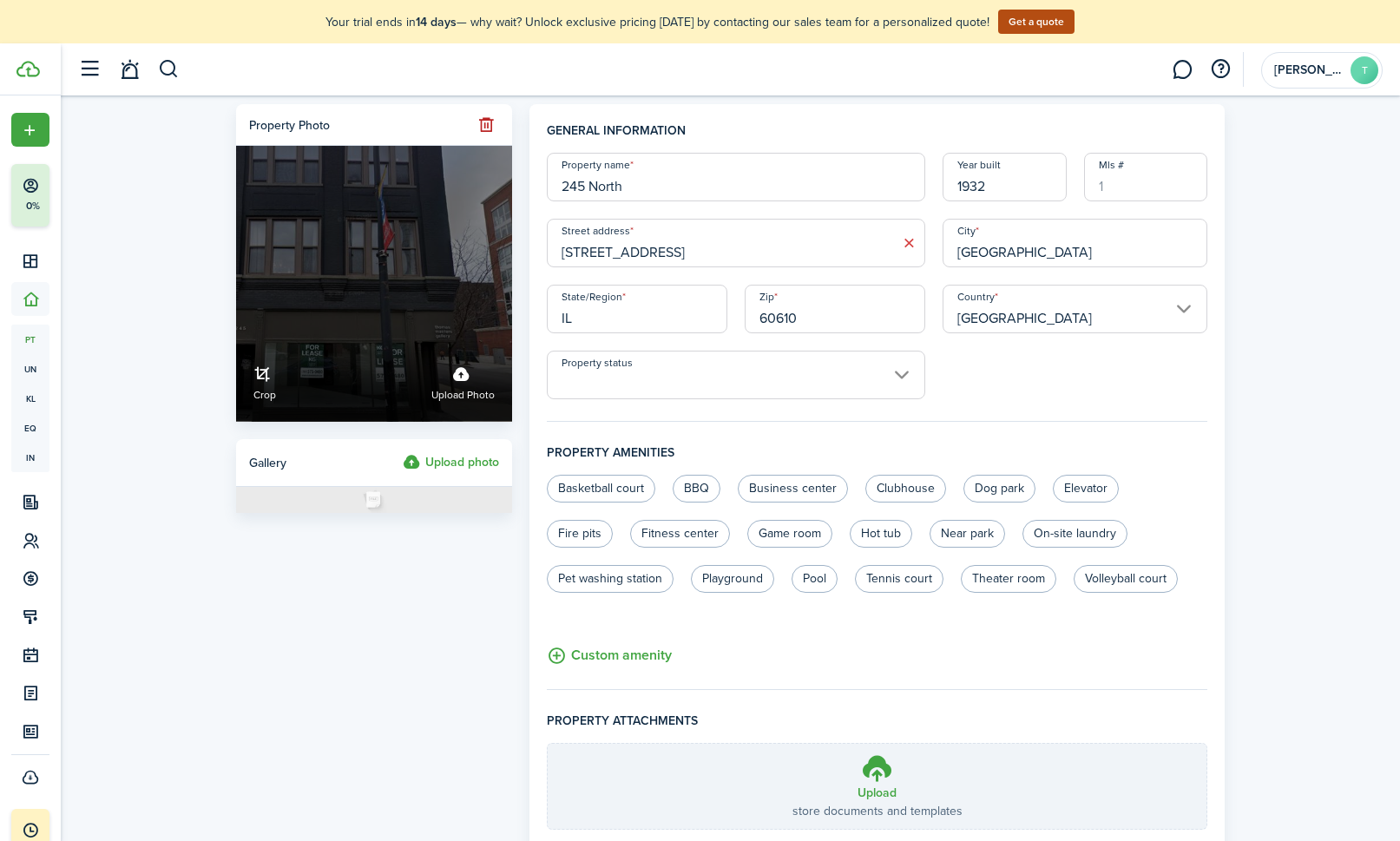 click on "Upload photo" 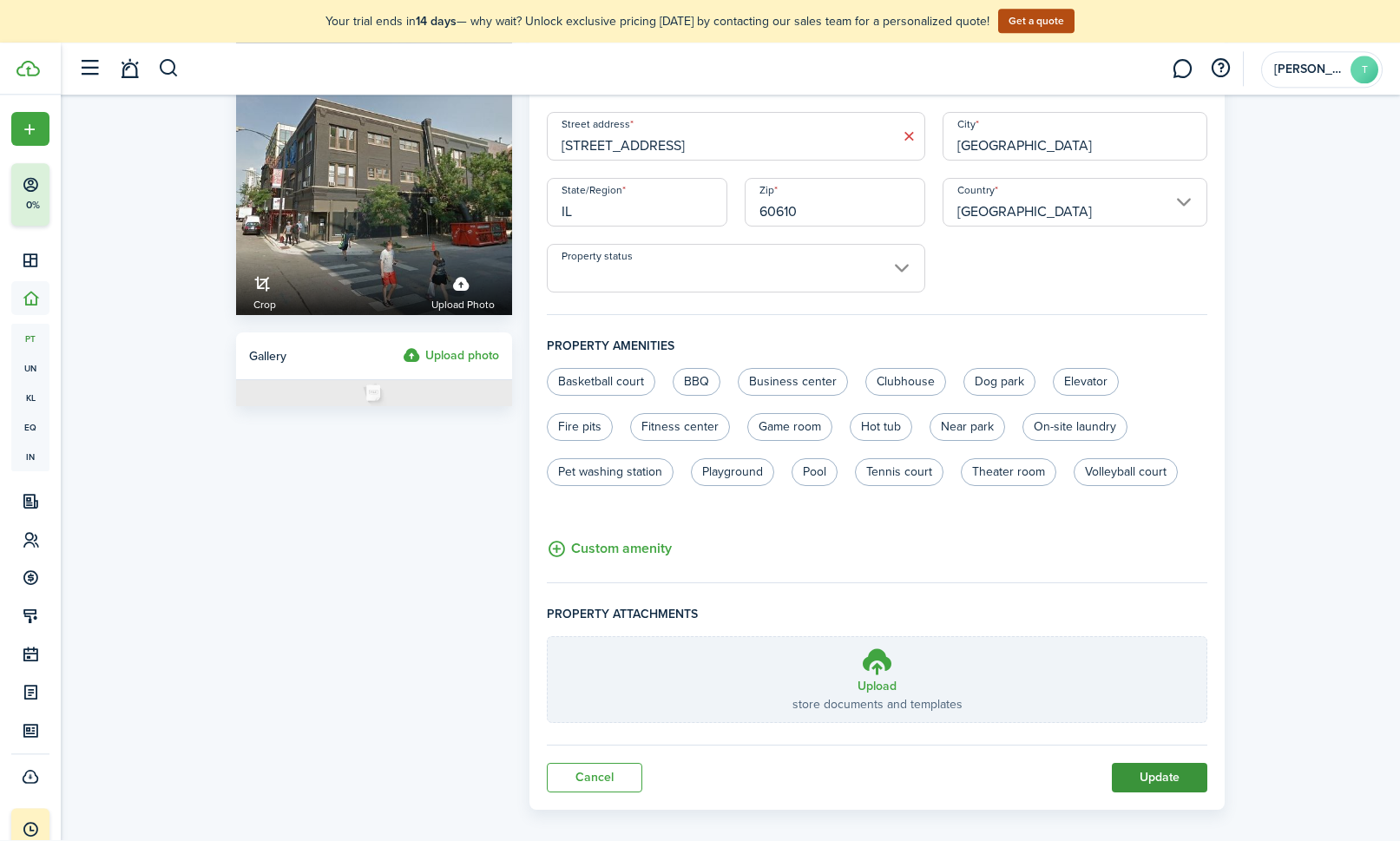 scroll, scrollTop: 106, scrollLeft: 0, axis: vertical 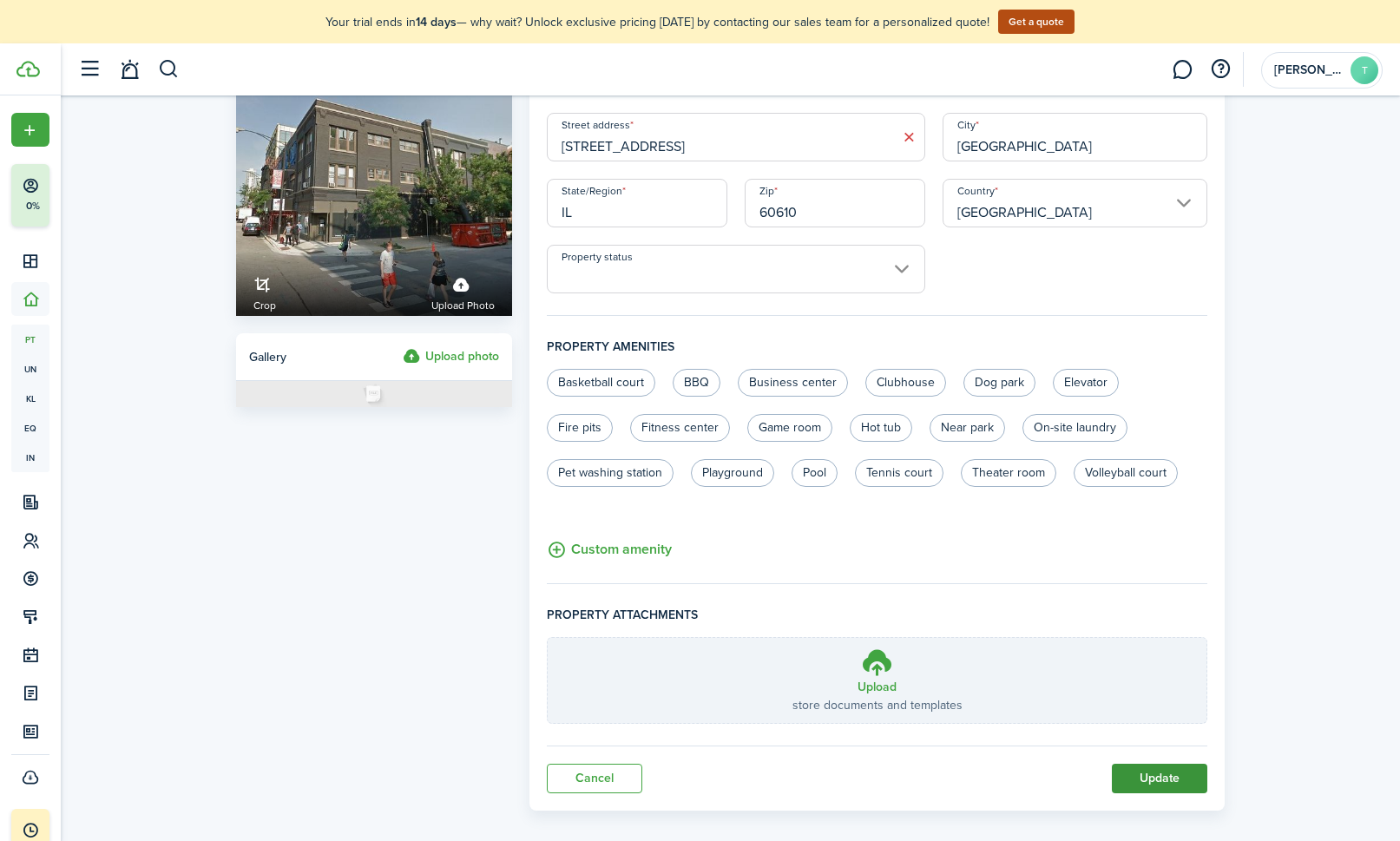 click on "Update" 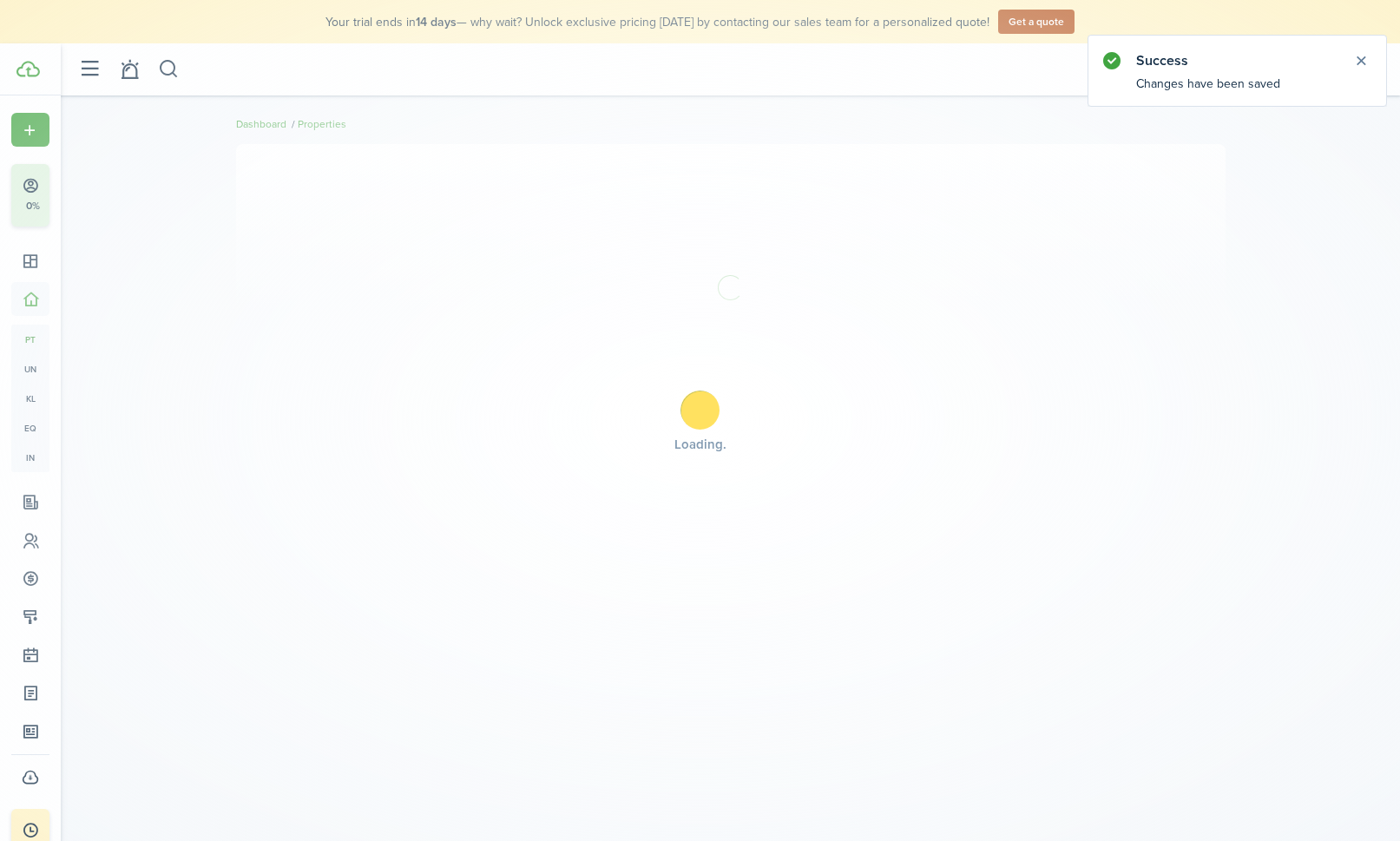 scroll, scrollTop: 0, scrollLeft: 0, axis: both 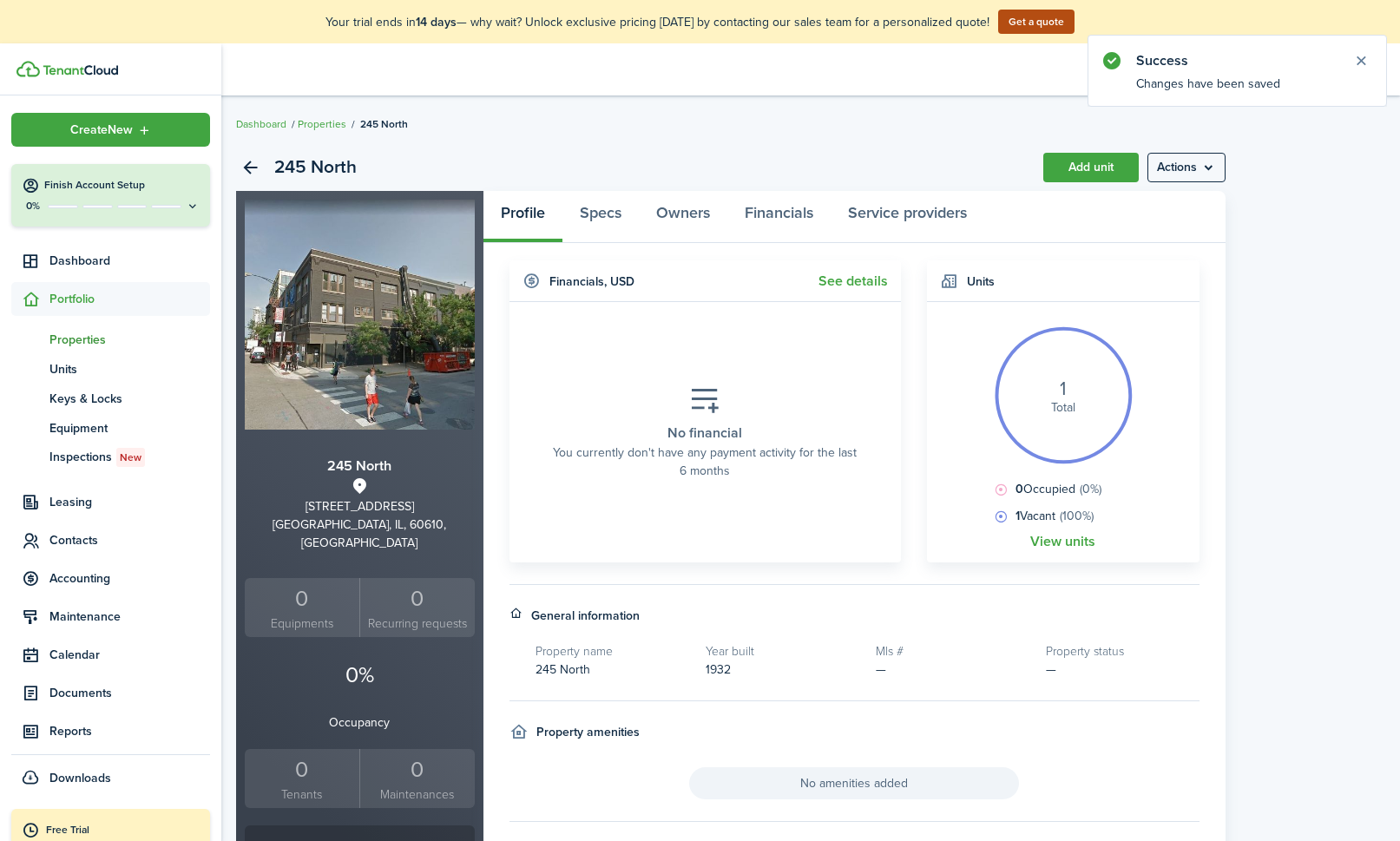 click on "0%" at bounding box center [110, 206] 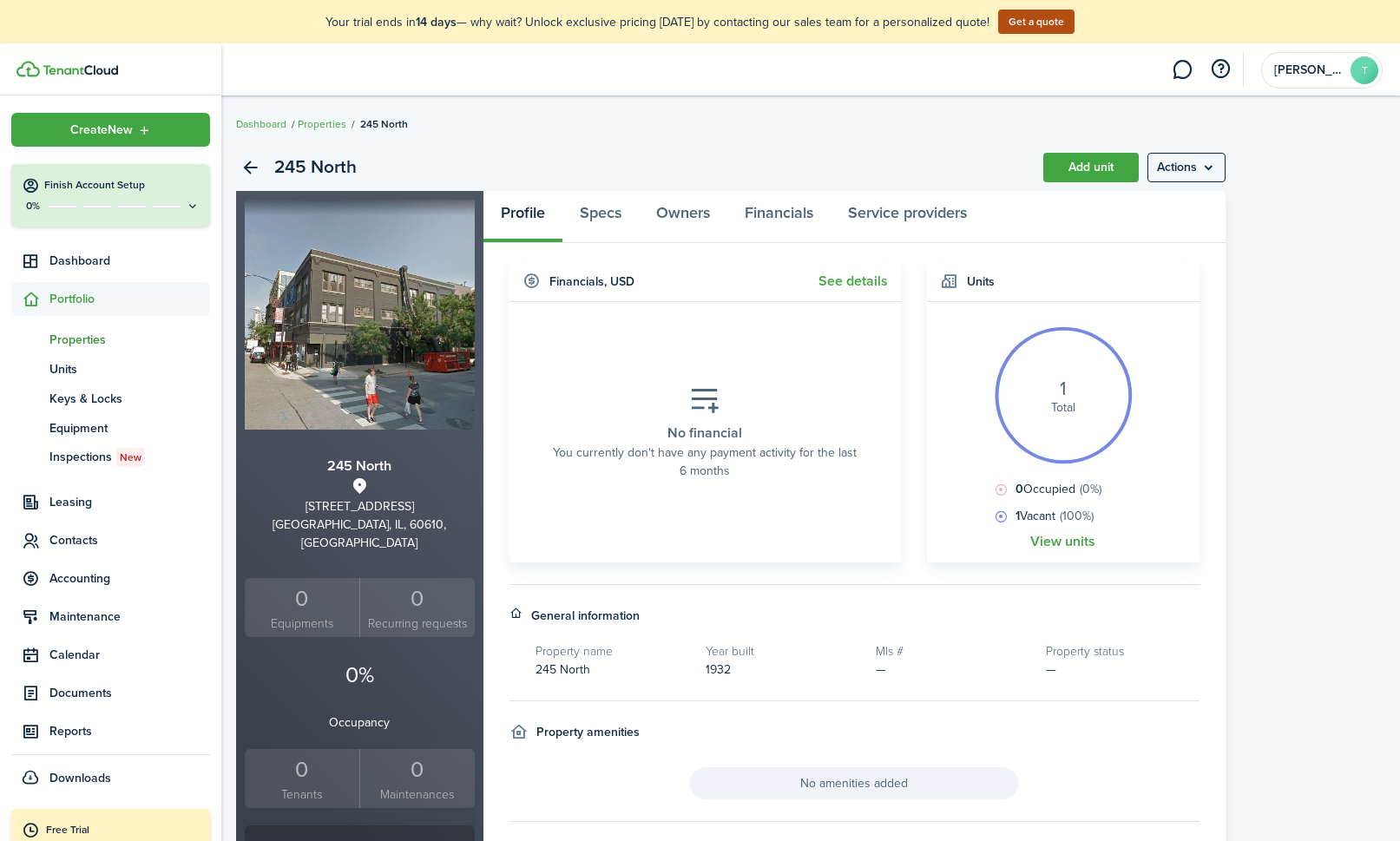 click at bounding box center [115, 207] 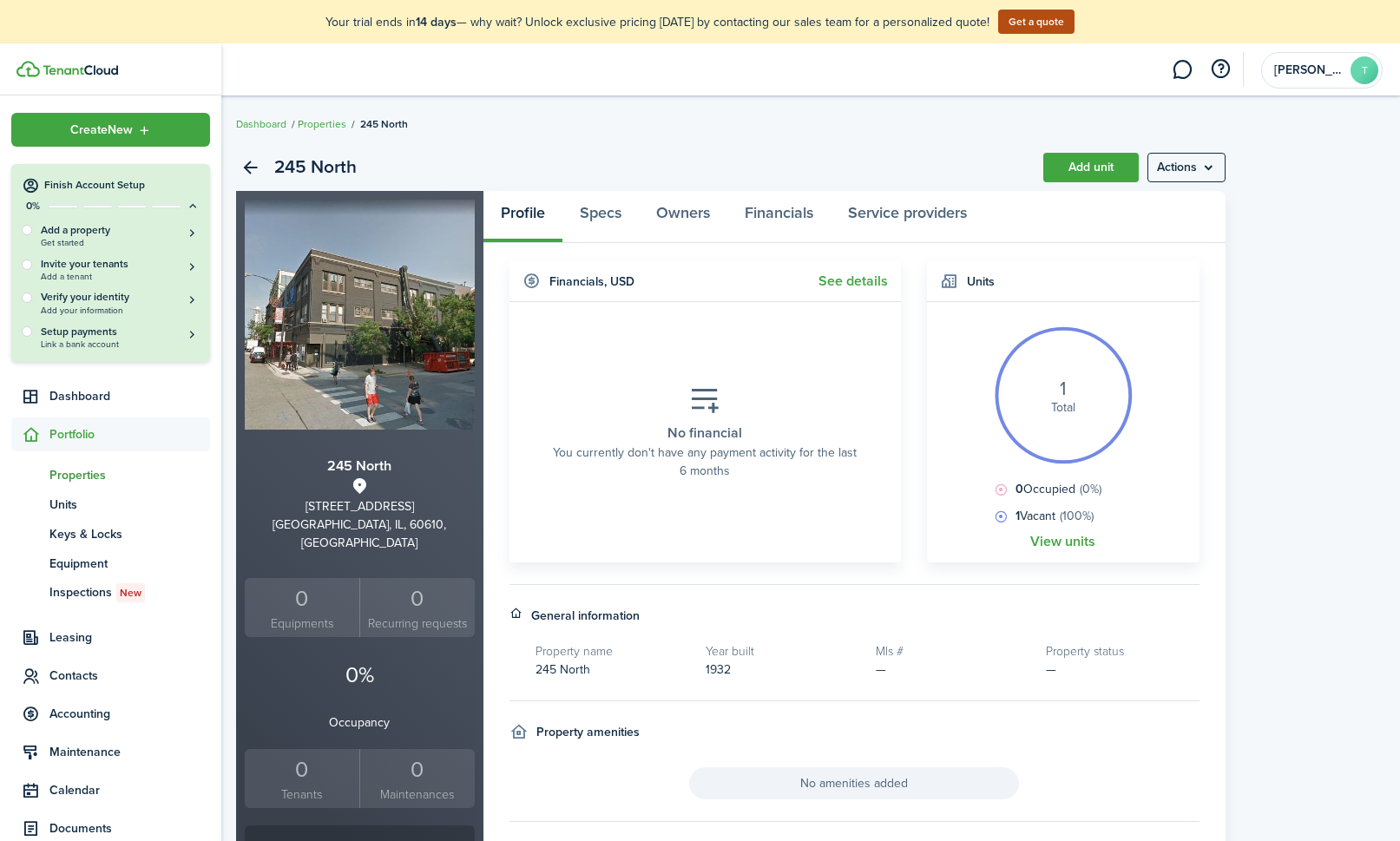 click on "Add a property" at bounding box center [120, 230] 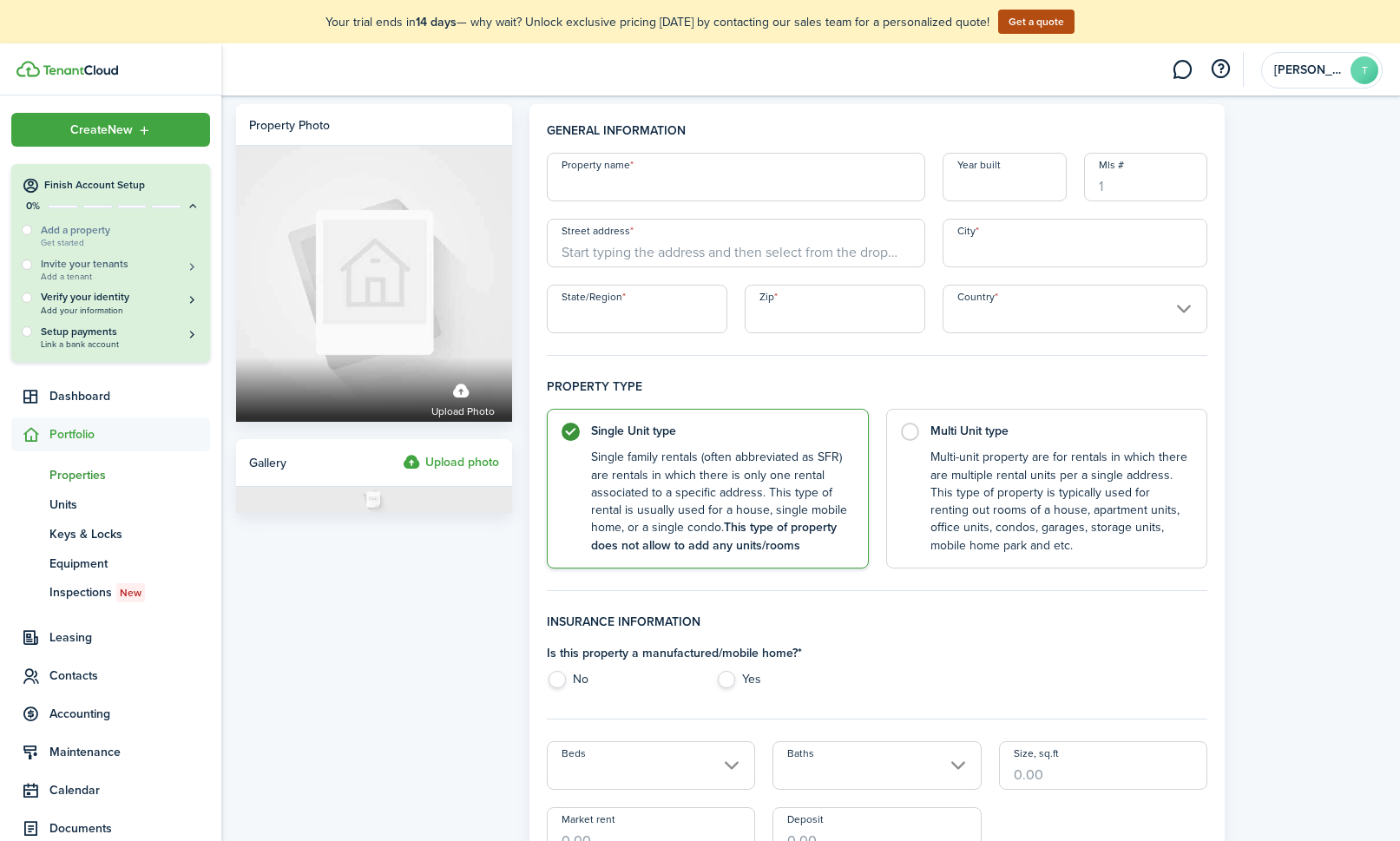 click on "Invite your tenants" at bounding box center [120, 264] 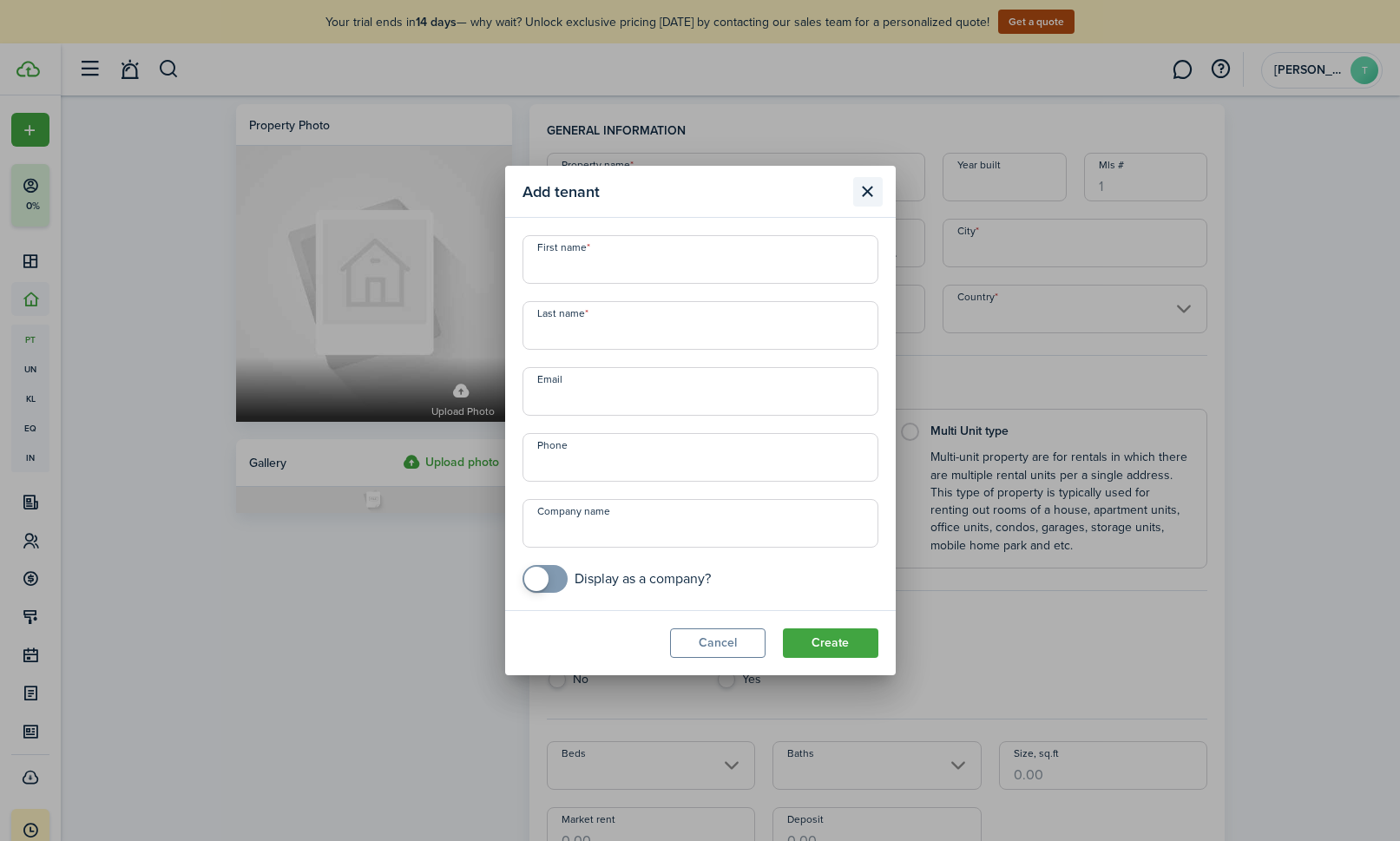 click at bounding box center [868, 192] 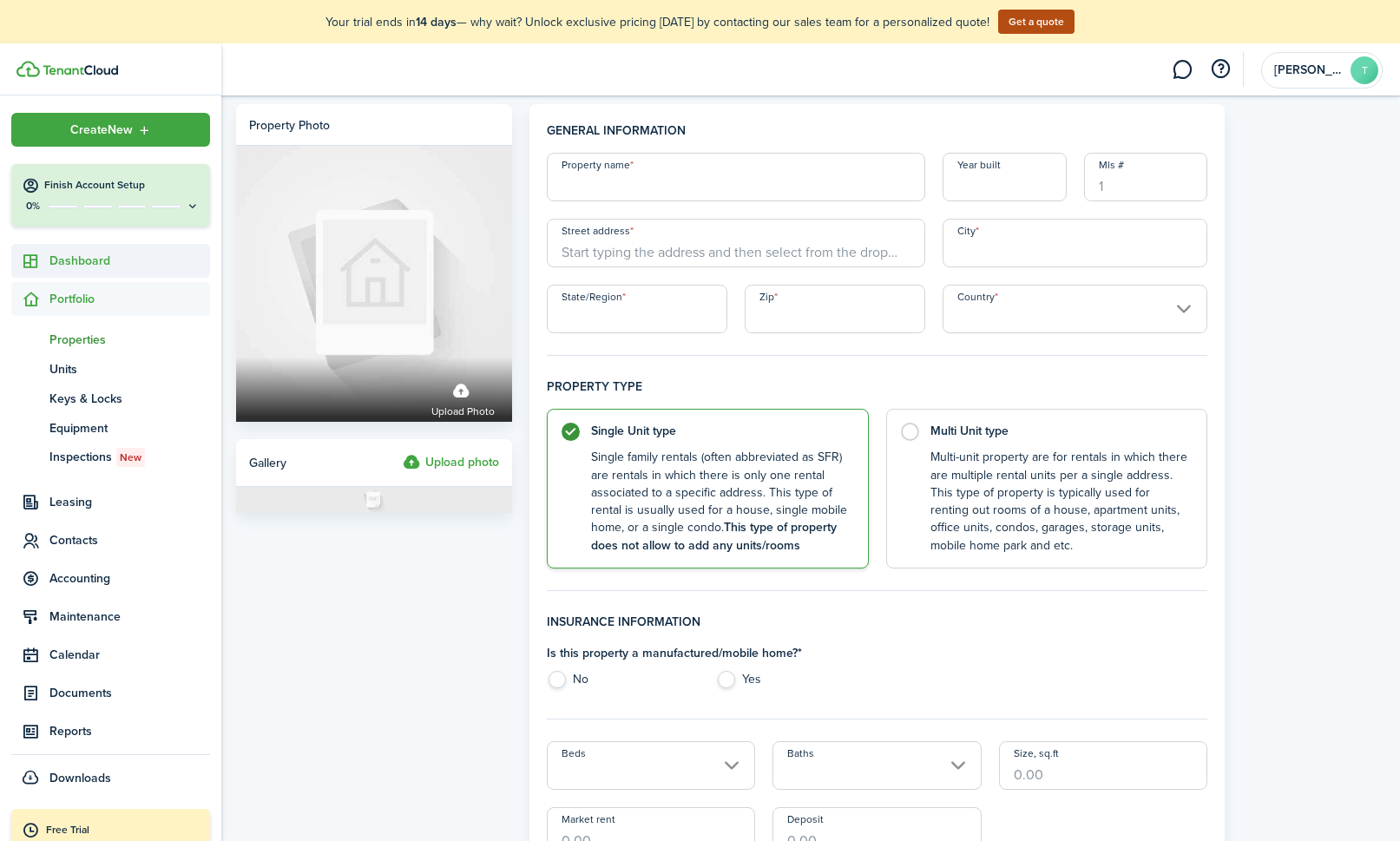 click on "Dashboard" 